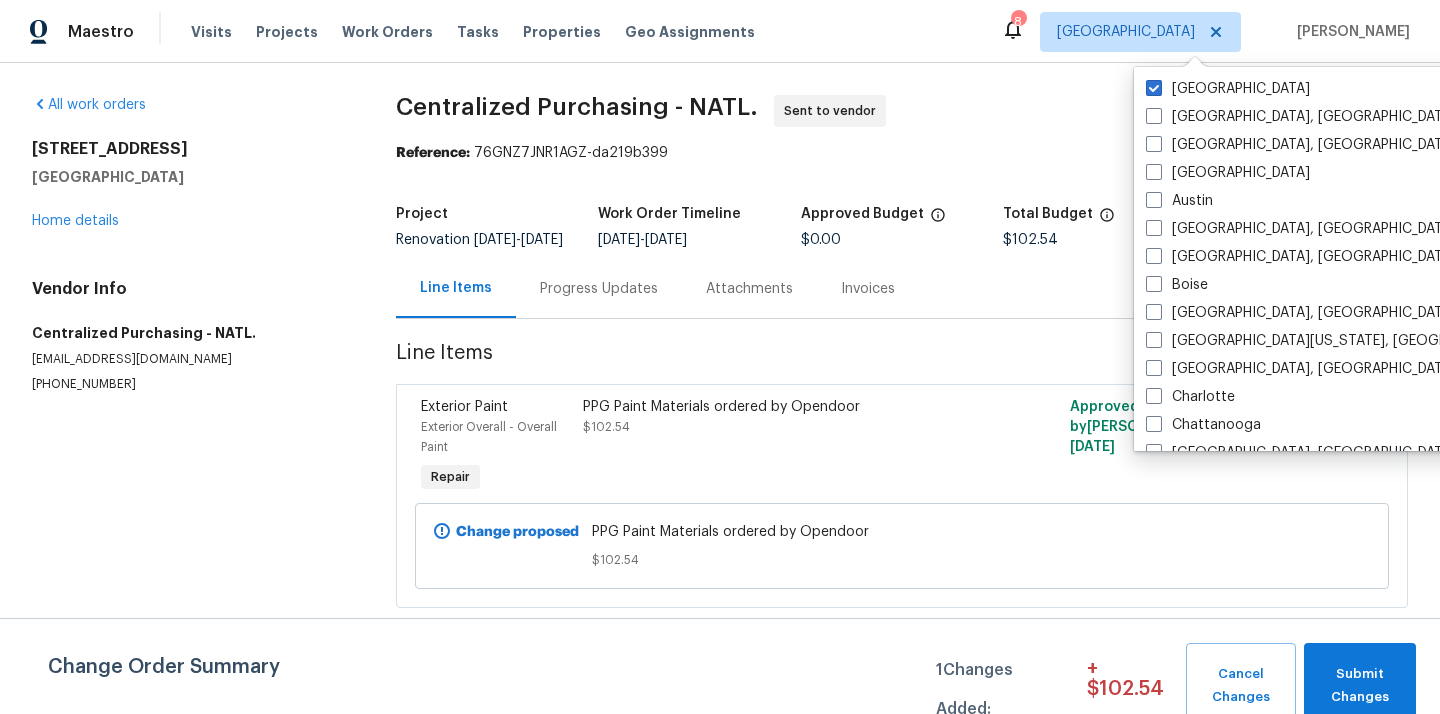 scroll, scrollTop: 0, scrollLeft: 0, axis: both 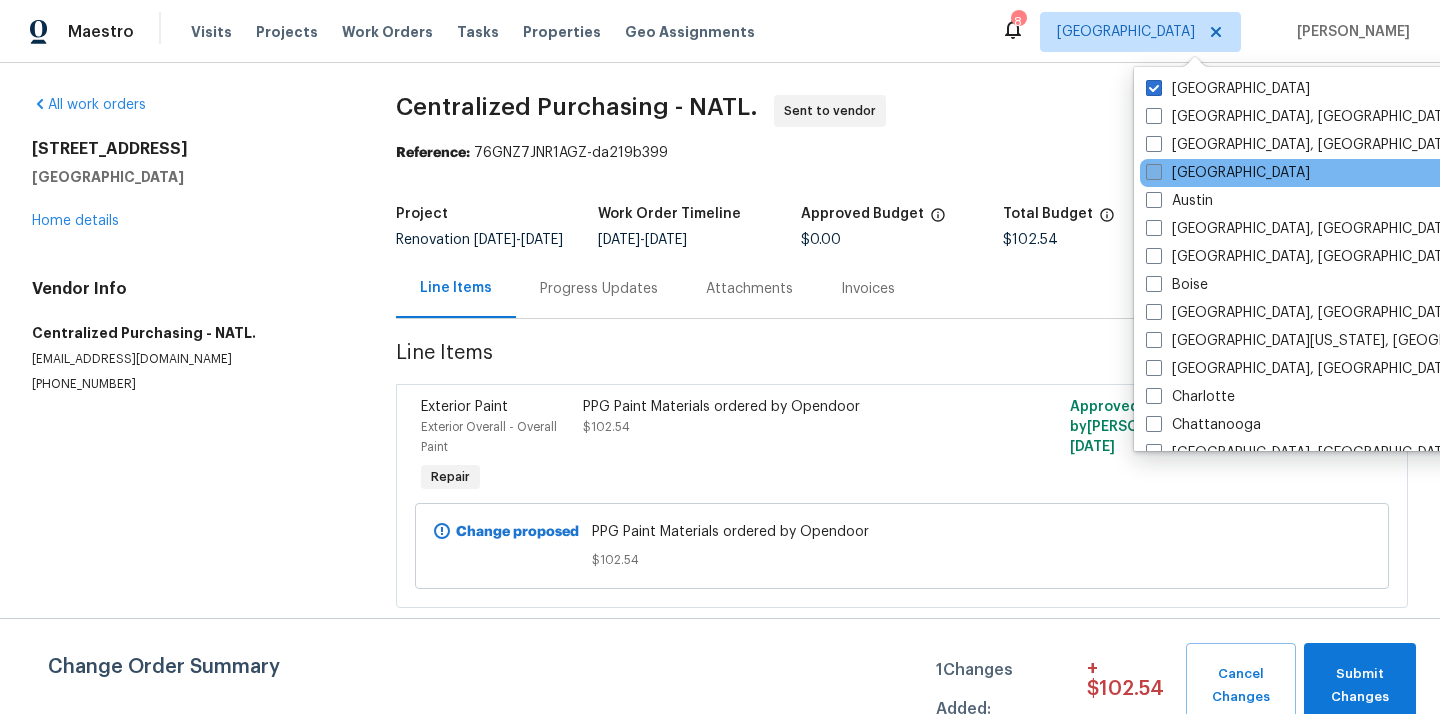 click on "[GEOGRAPHIC_DATA]" at bounding box center (1228, 173) 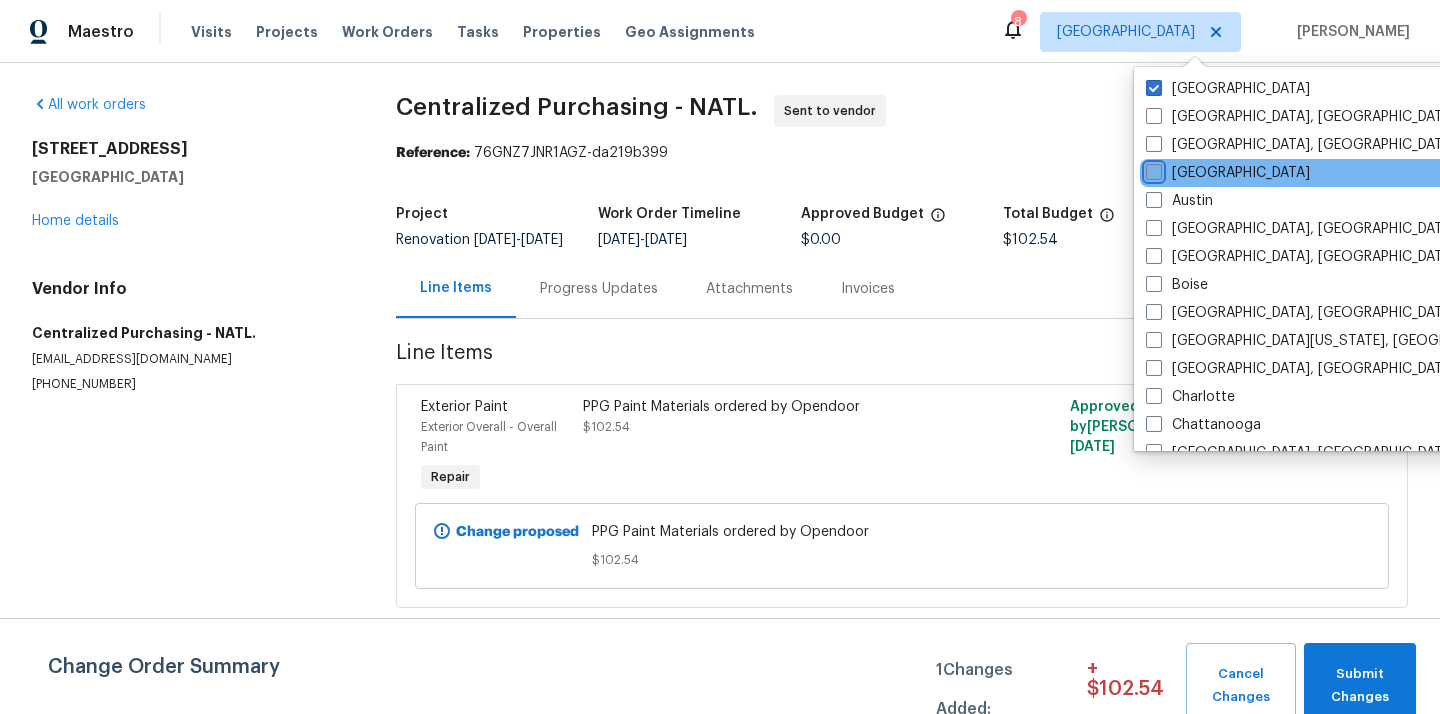click on "[GEOGRAPHIC_DATA]" at bounding box center (1152, 169) 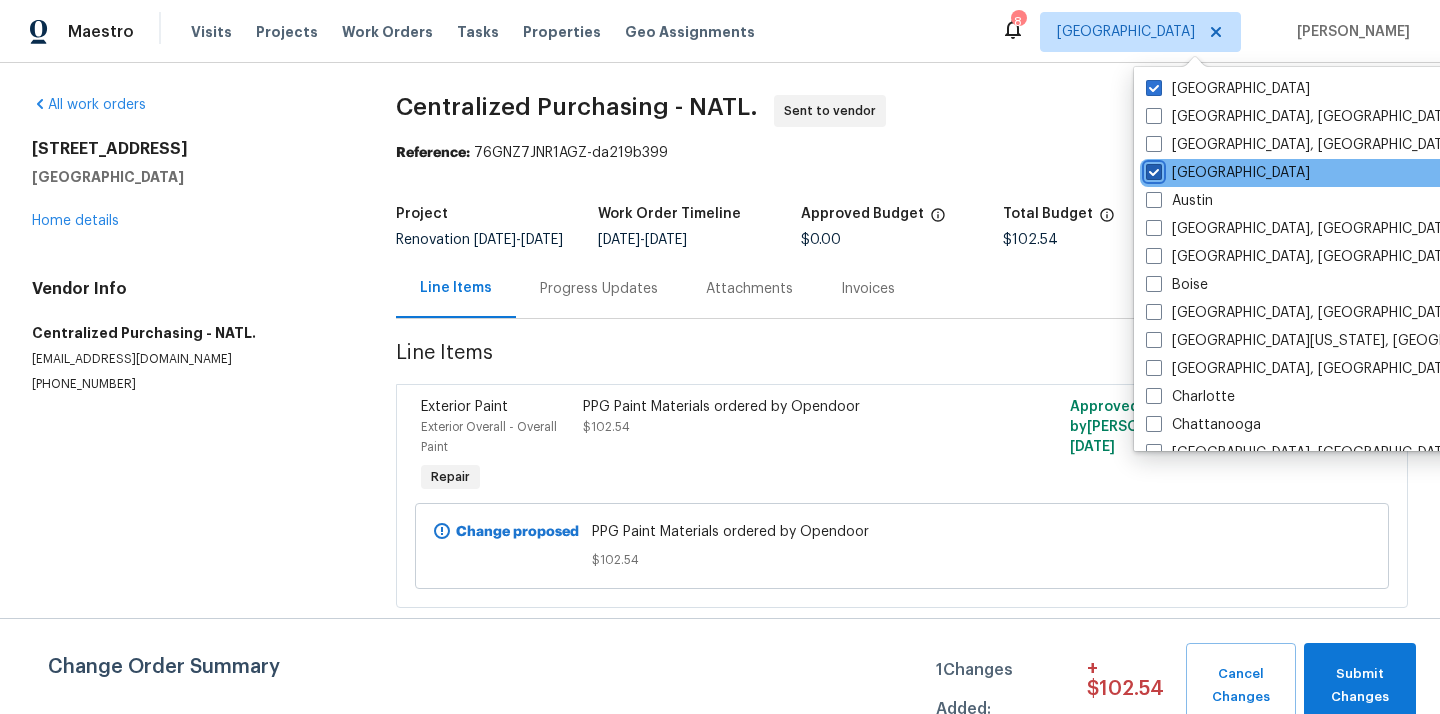 checkbox on "true" 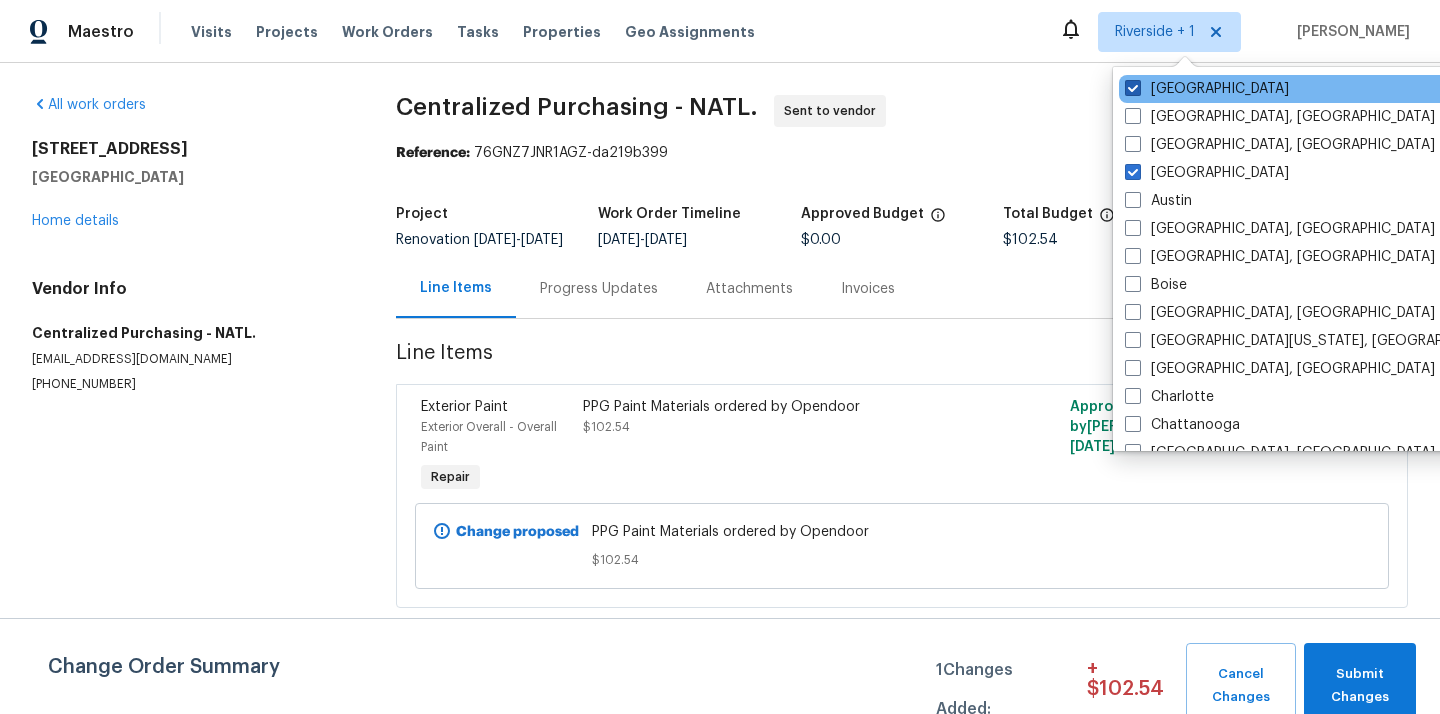 click on "[GEOGRAPHIC_DATA]" at bounding box center [1207, 89] 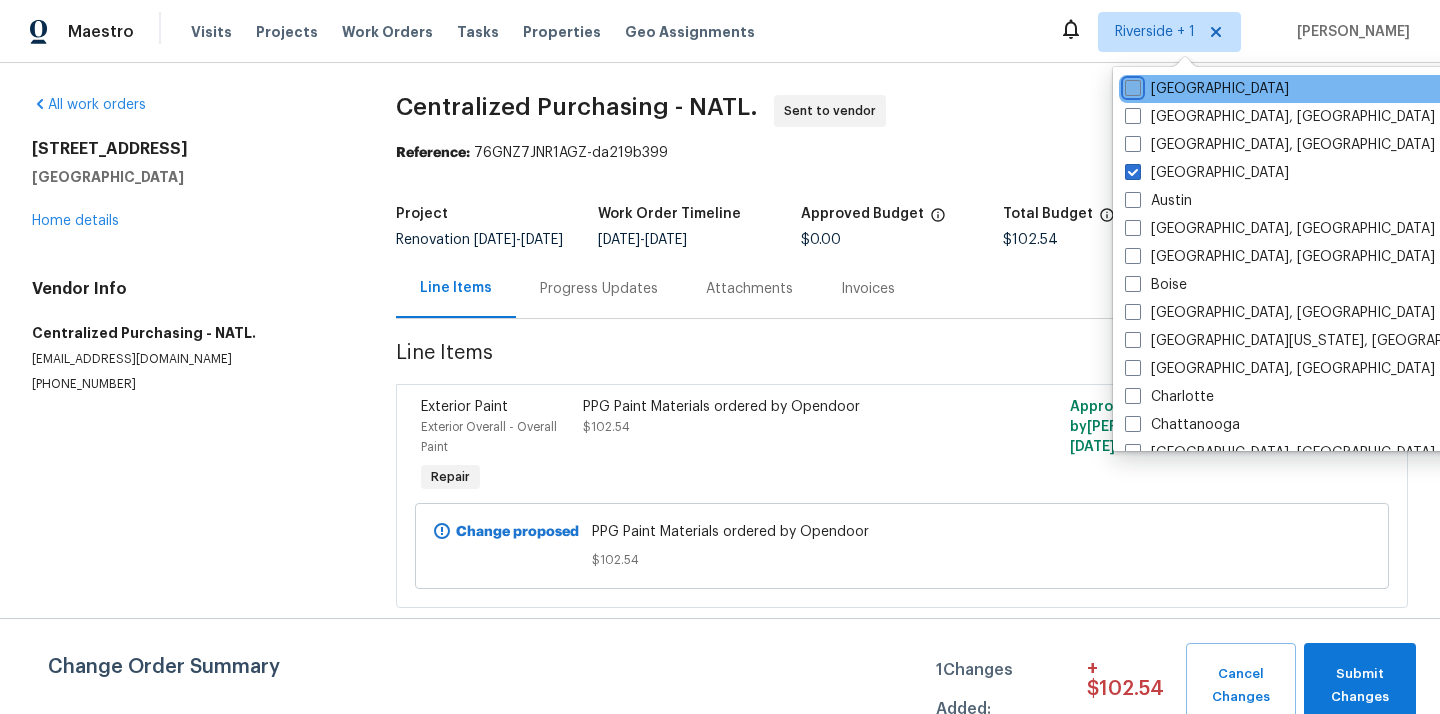 checkbox on "false" 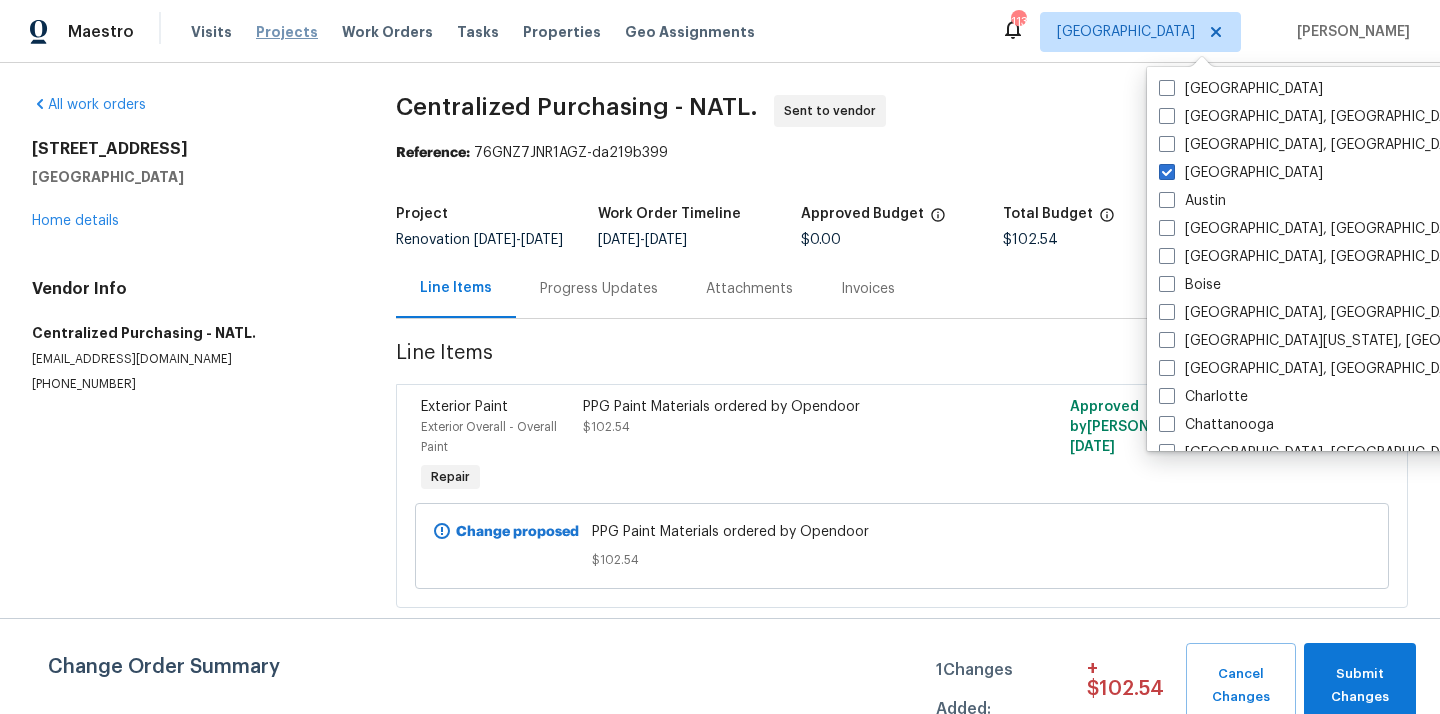 click on "Projects" at bounding box center [287, 32] 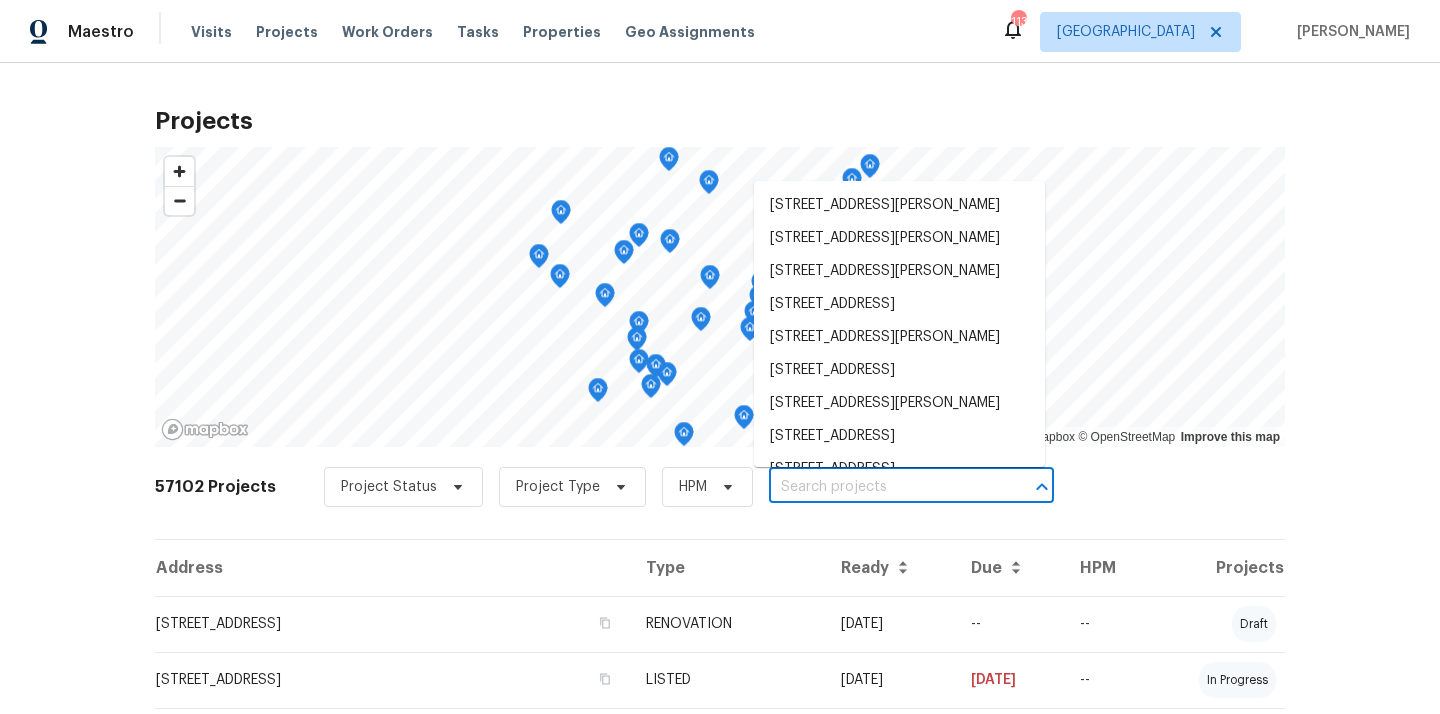 click at bounding box center (883, 487) 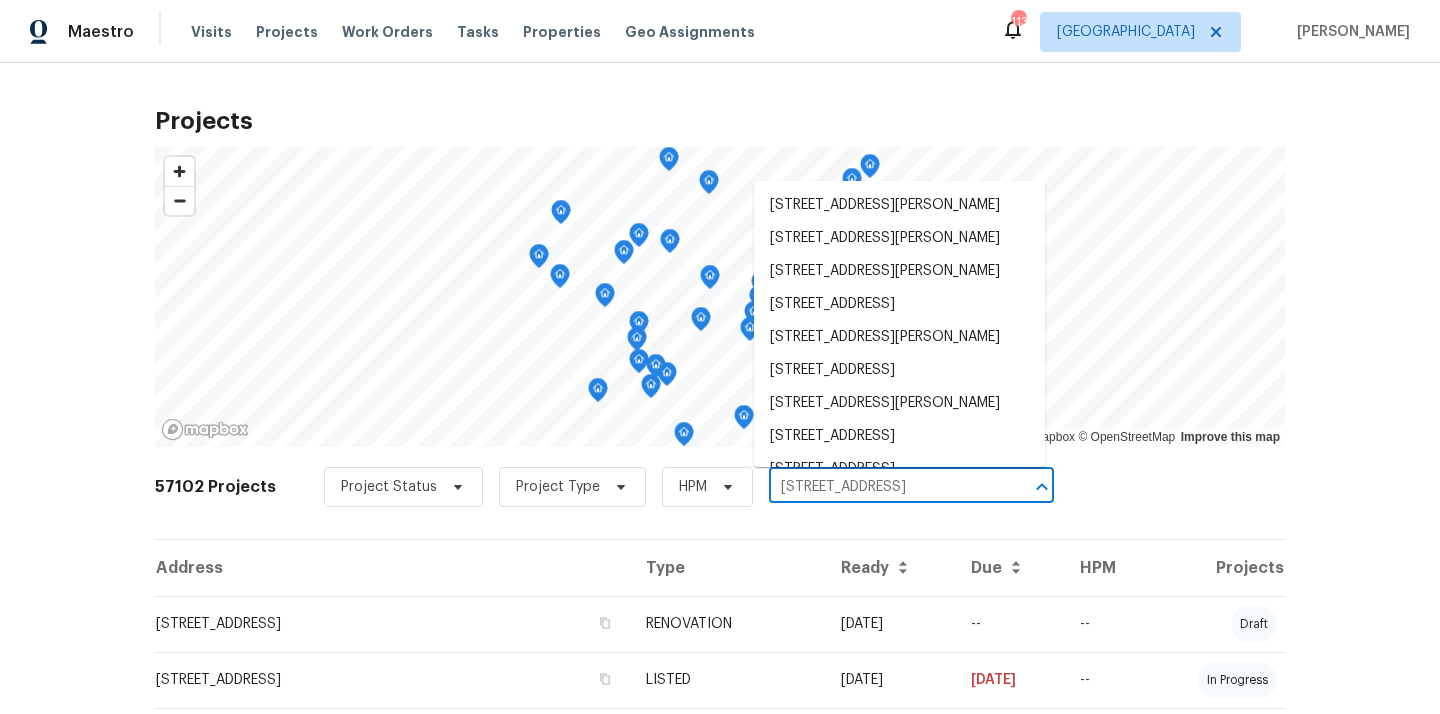 scroll, scrollTop: 0, scrollLeft: 25, axis: horizontal 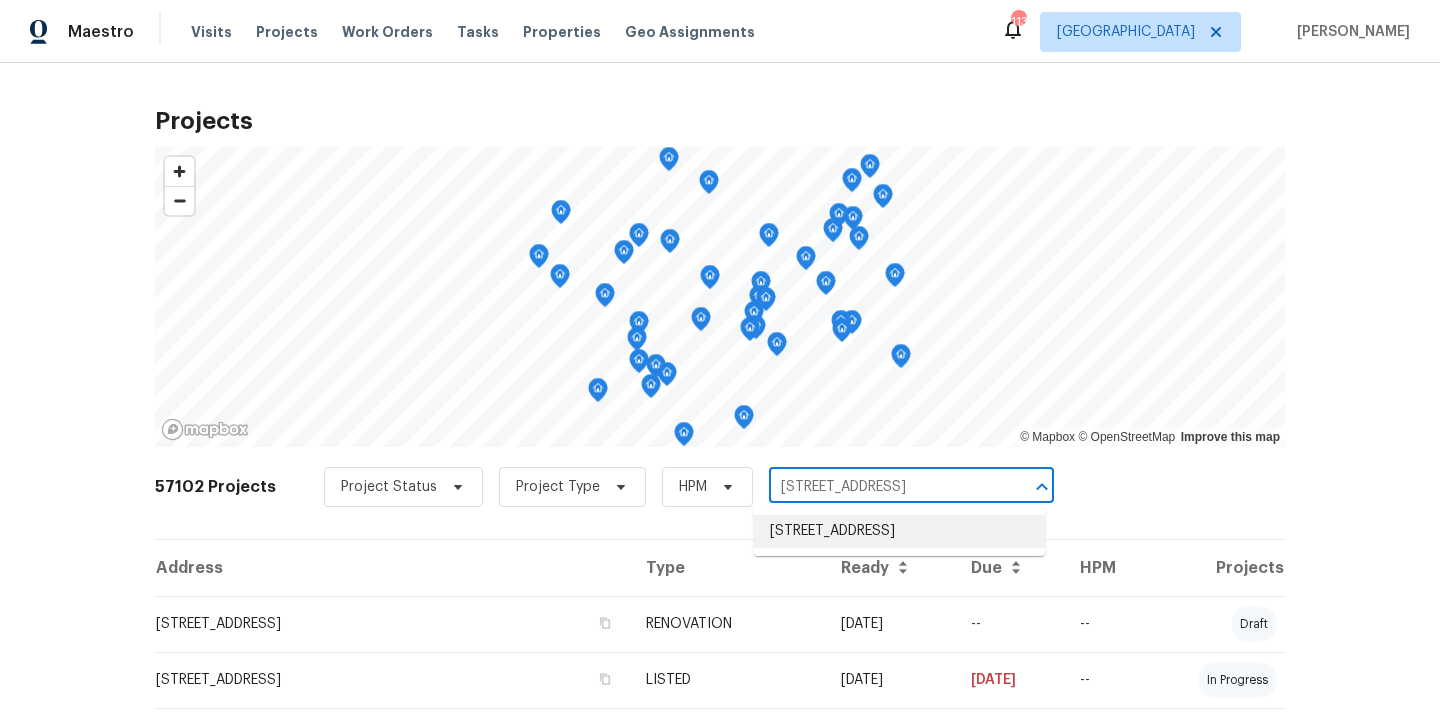 click on "2864 Sudbury Ct, Marietta, GA 30062" at bounding box center (899, 531) 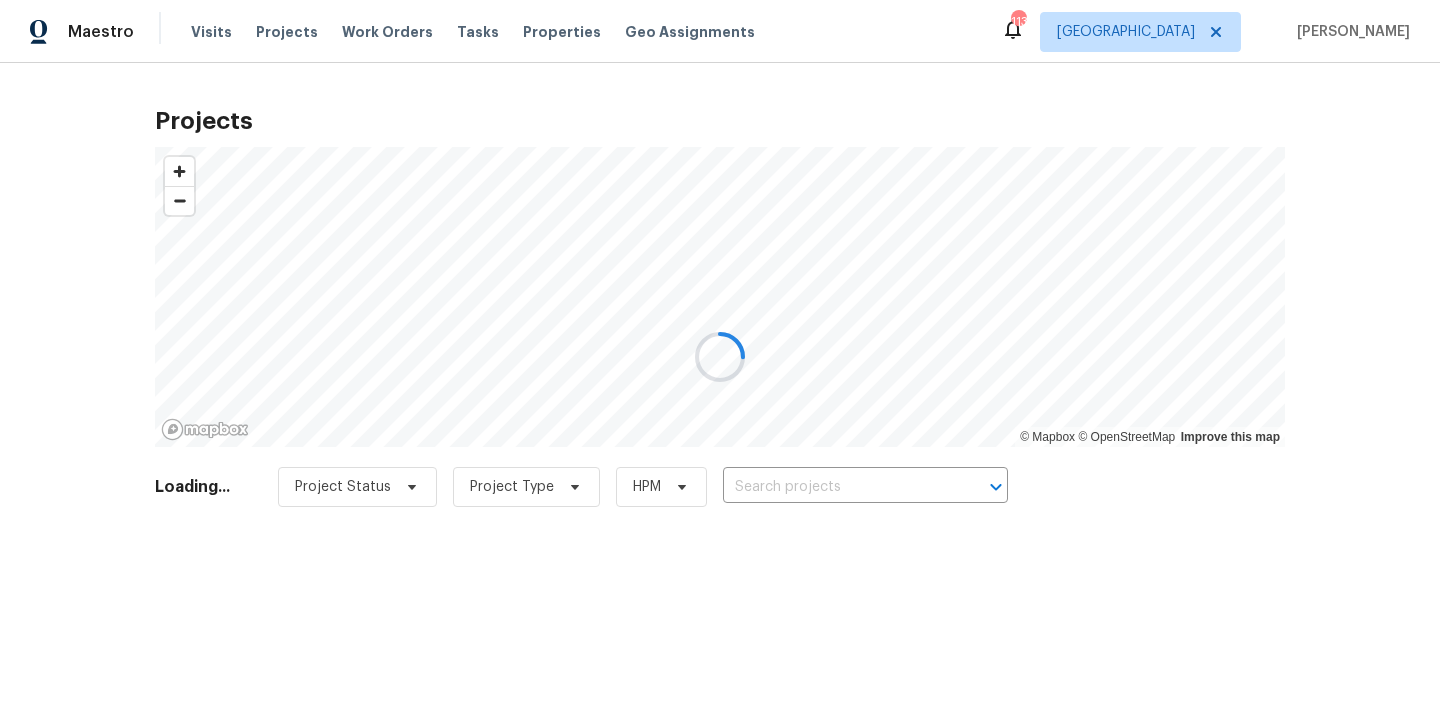 type on "2864 Sudbury Ct, Marietta, GA 30062" 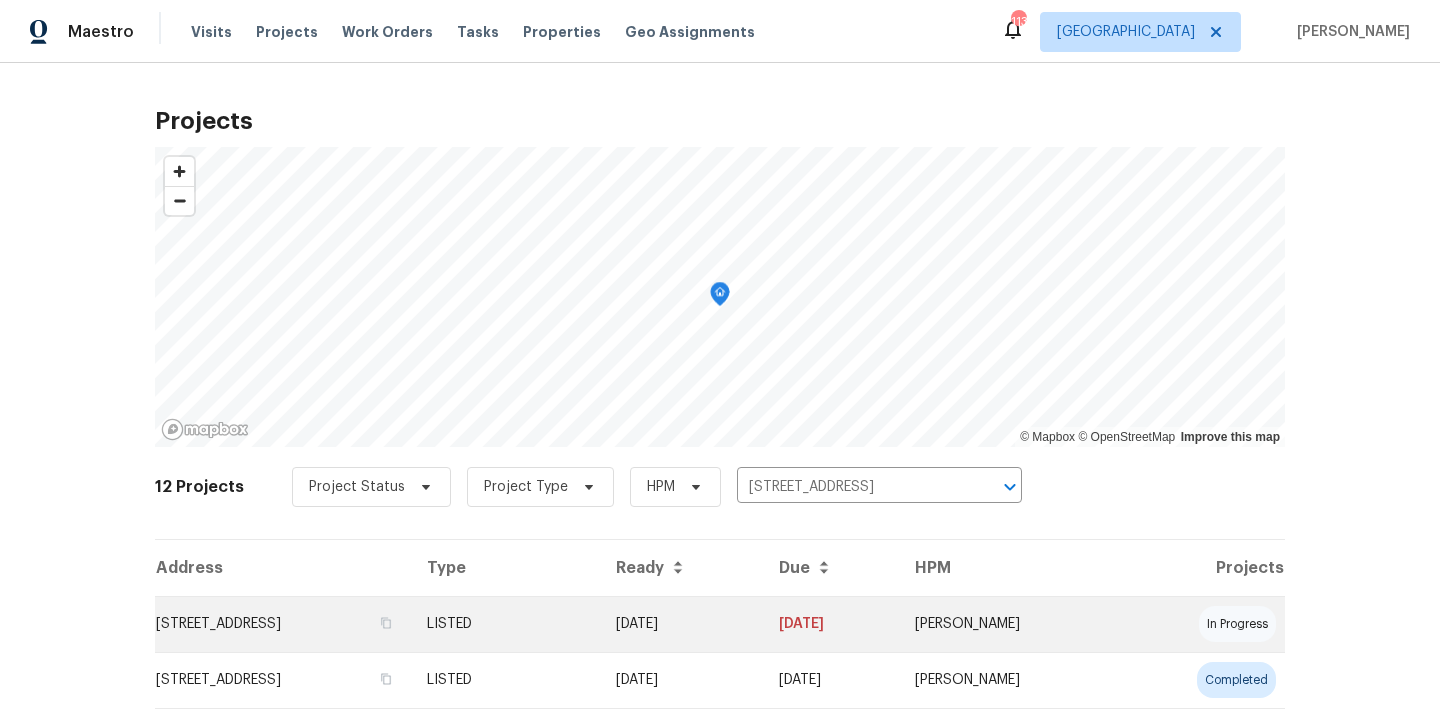 click on "LISTED" at bounding box center (505, 624) 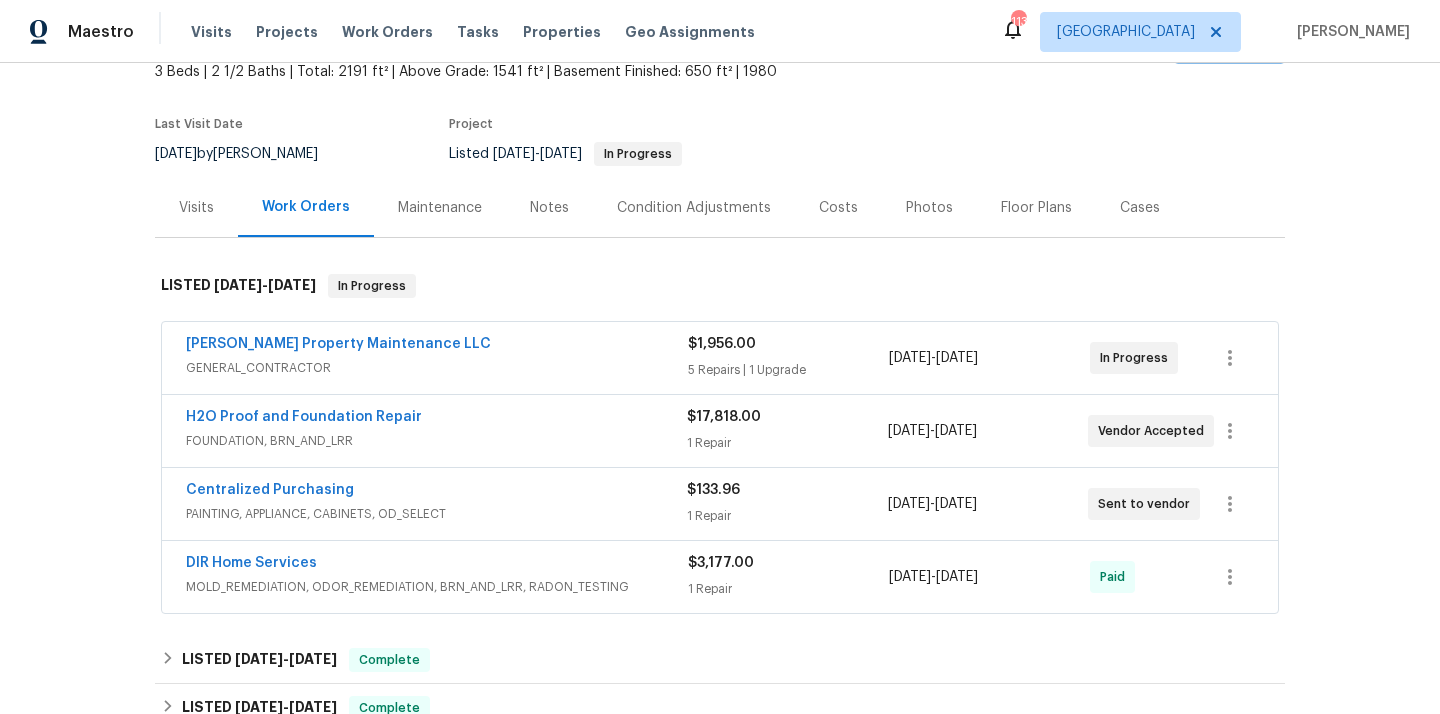 scroll, scrollTop: 140, scrollLeft: 0, axis: vertical 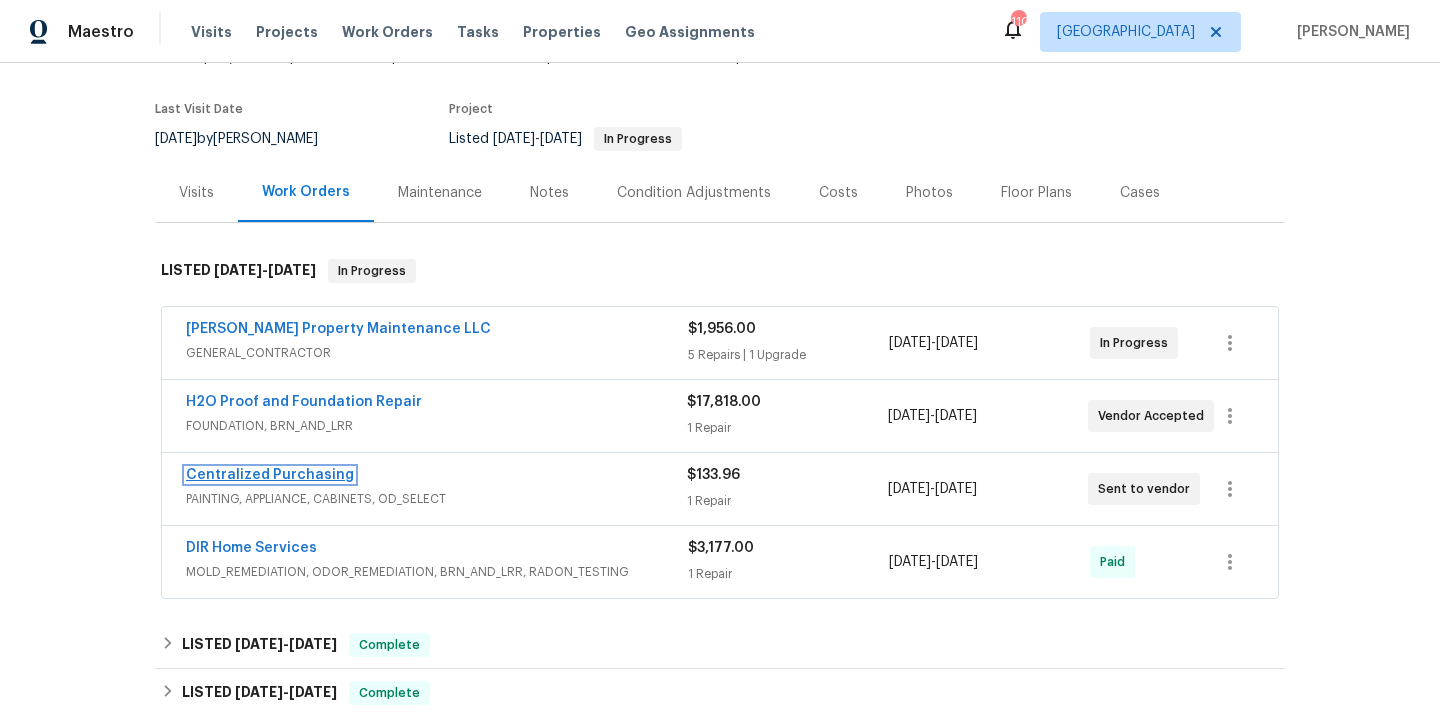 click on "Centralized Purchasing" at bounding box center [270, 475] 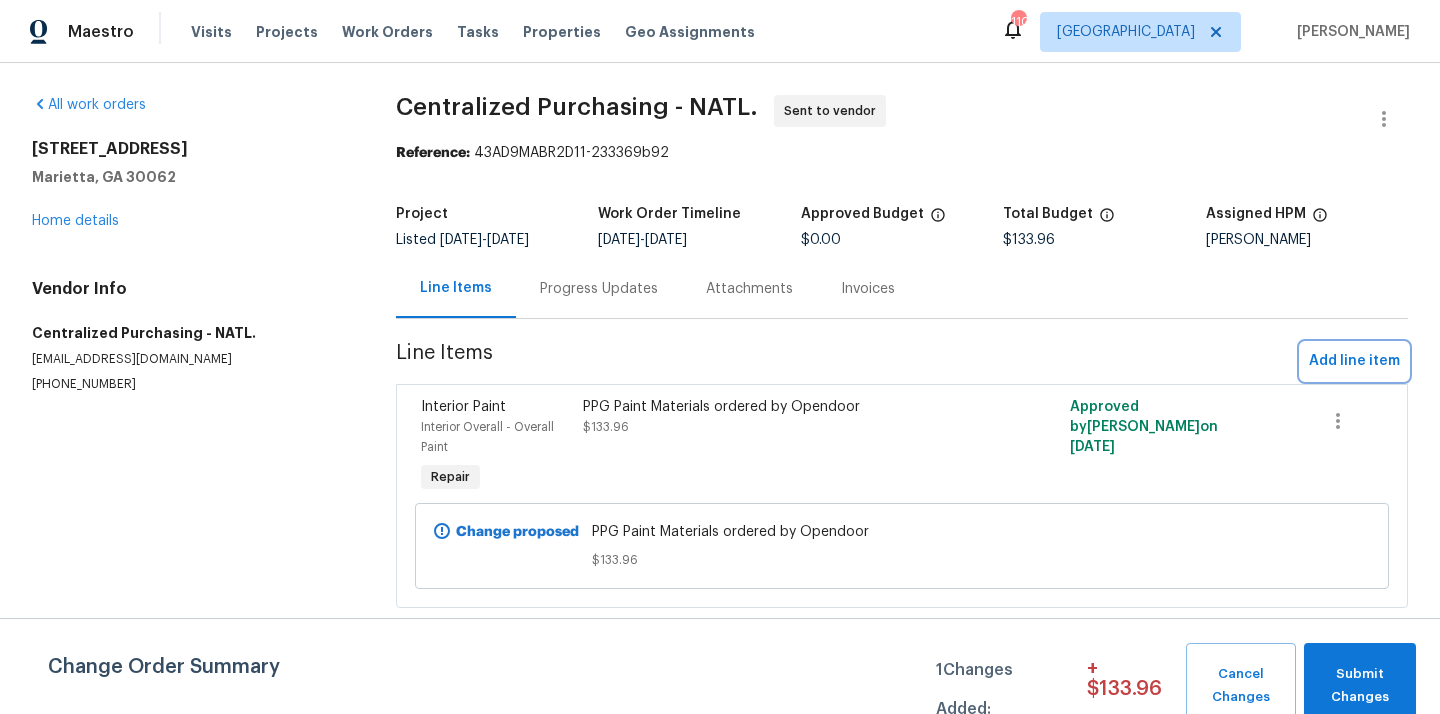 click on "Add line item" at bounding box center [1354, 361] 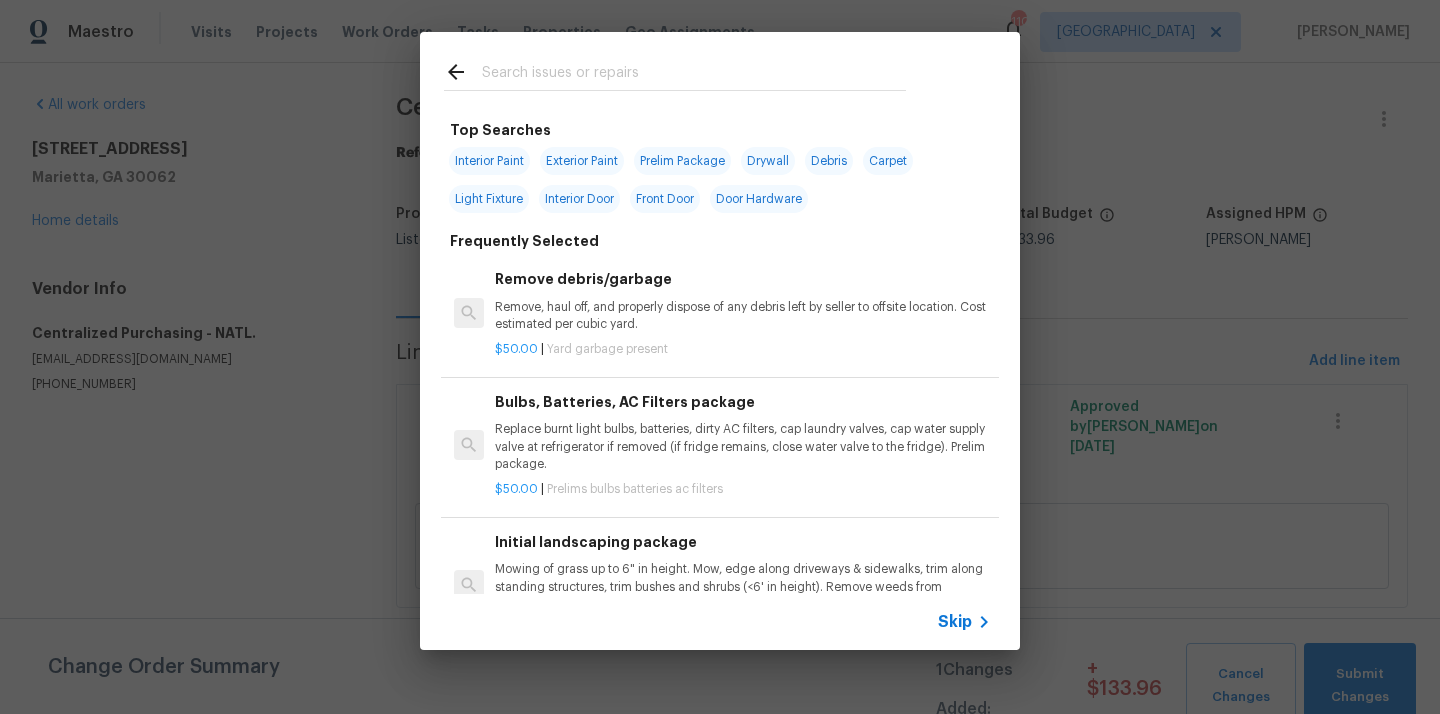 click at bounding box center [694, 75] 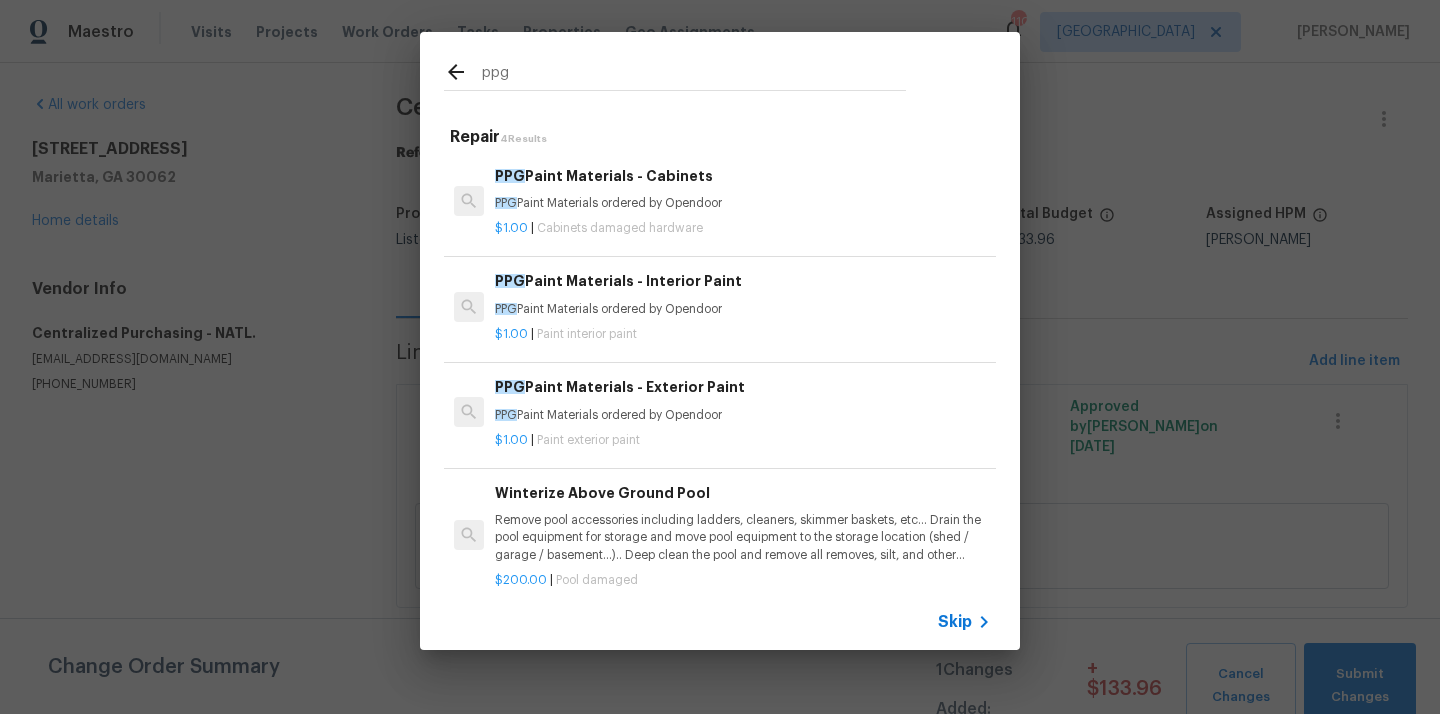 type on "ppg" 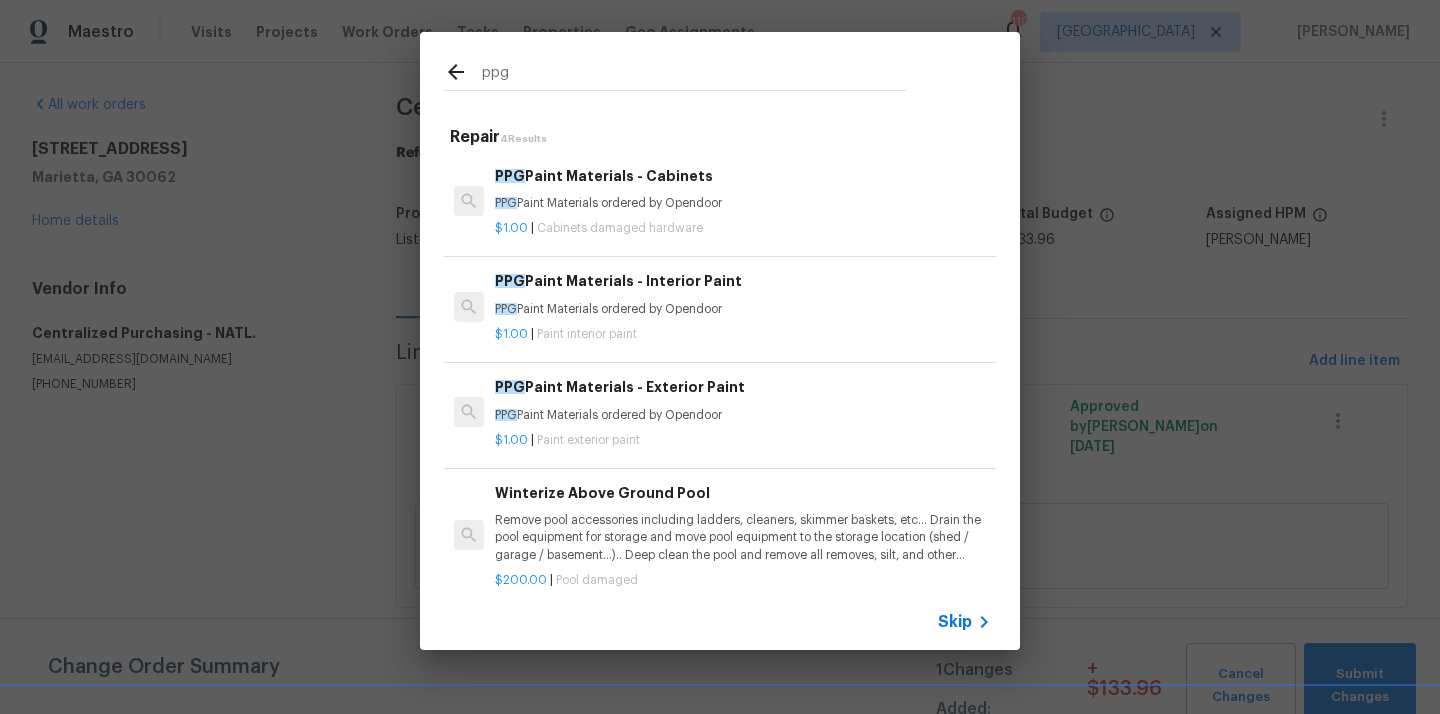 click on "PPG  Paint Materials - Interior Paint" at bounding box center (743, 281) 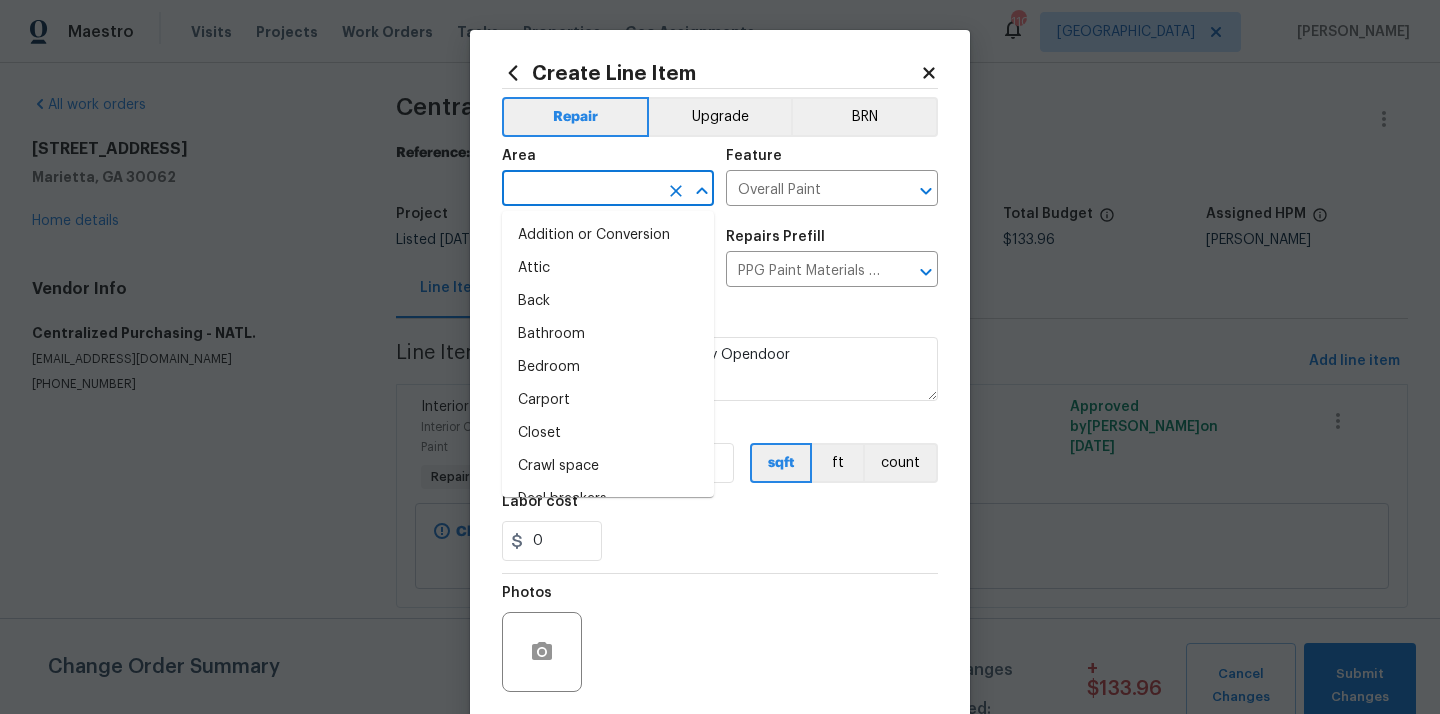 click at bounding box center [580, 190] 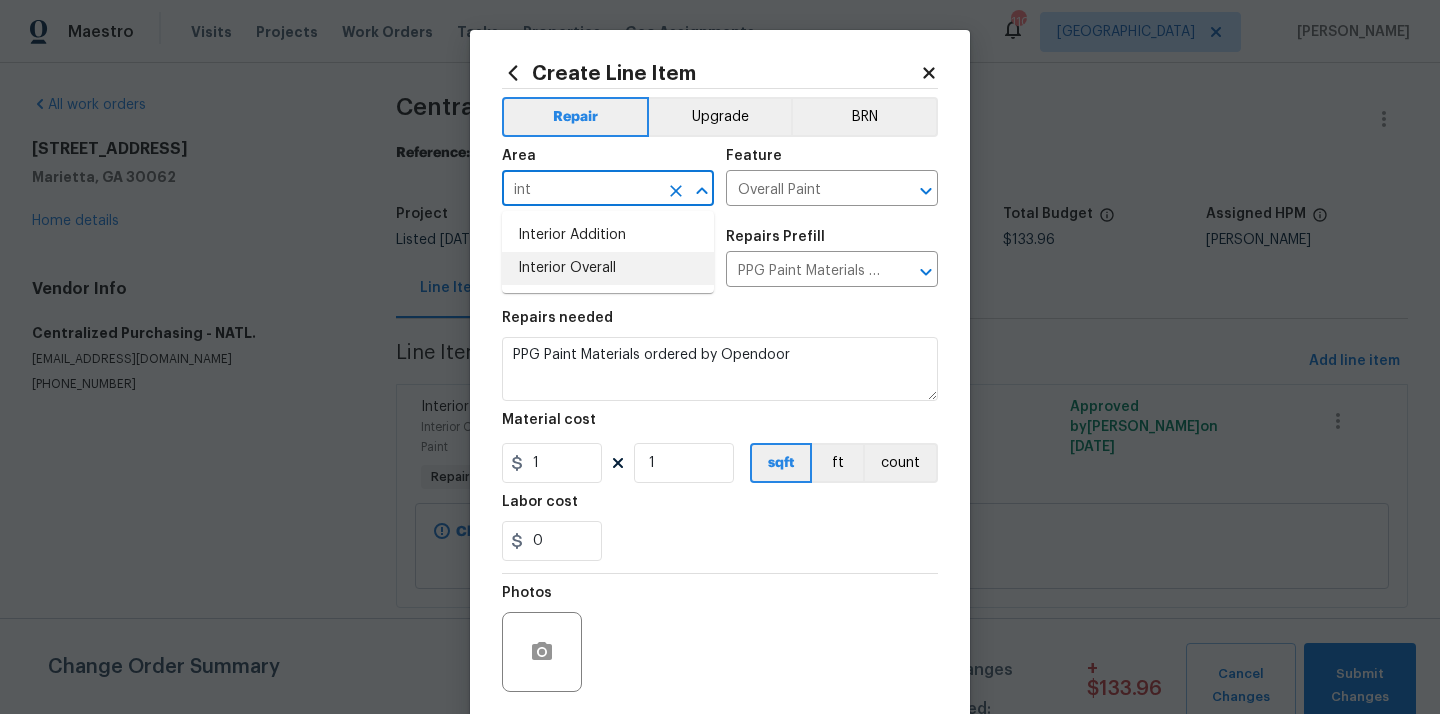 click on "Interior Overall" at bounding box center [608, 268] 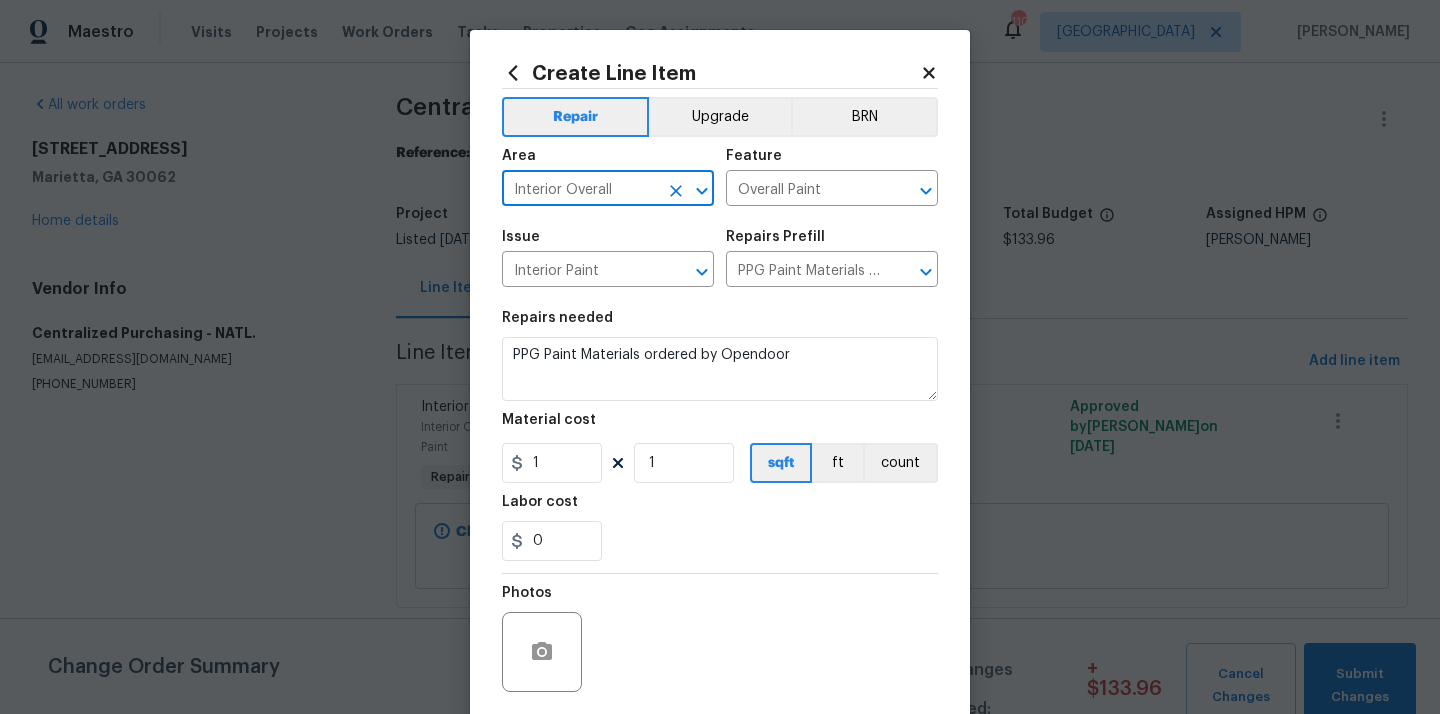 type on "Interior Overall" 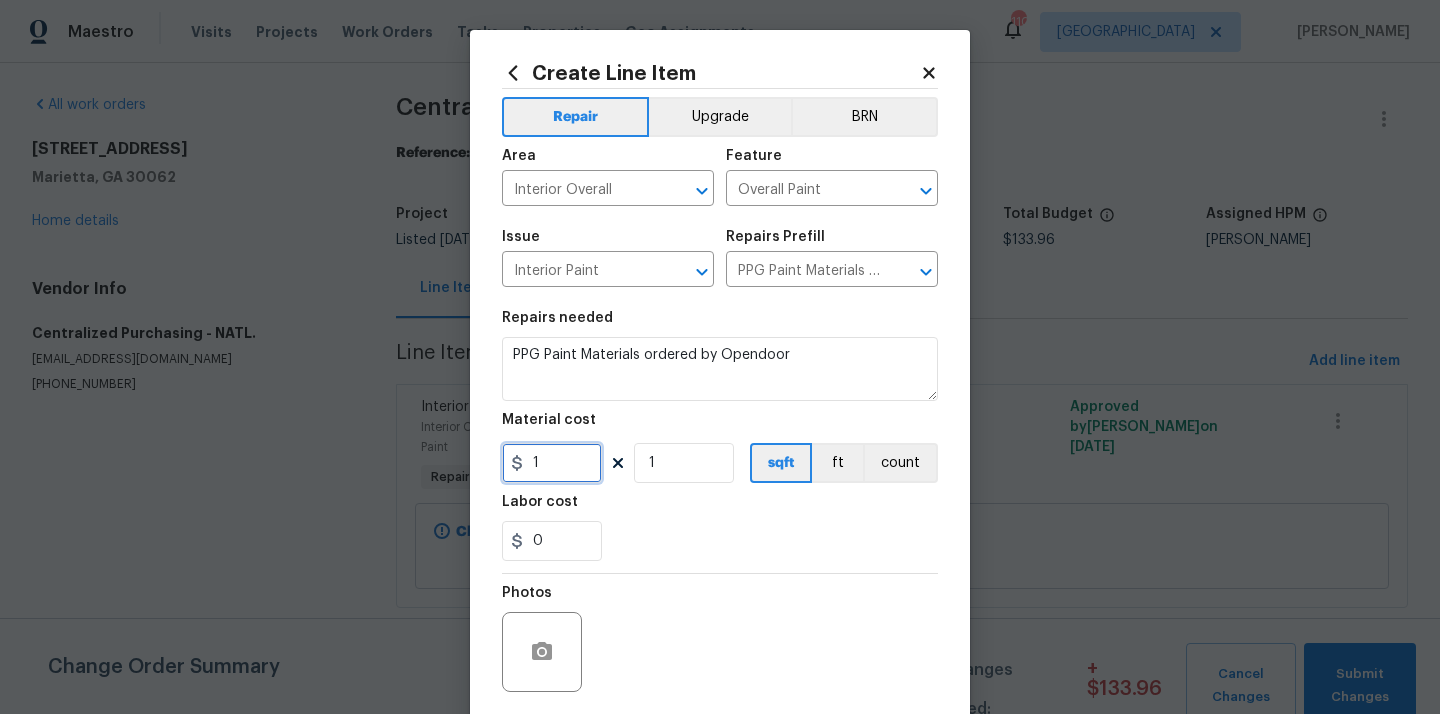 drag, startPoint x: 542, startPoint y: 461, endPoint x: 509, endPoint y: 458, distance: 33.13608 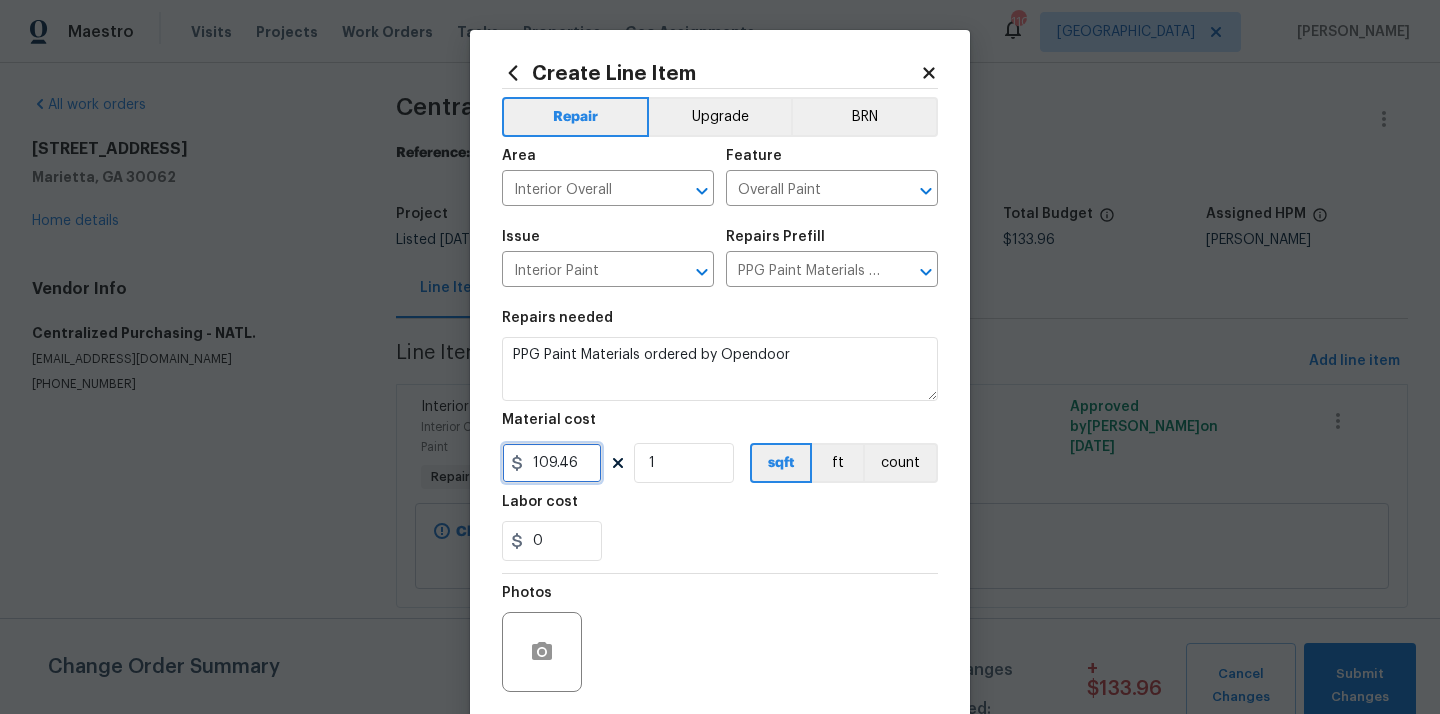 type on "109.46" 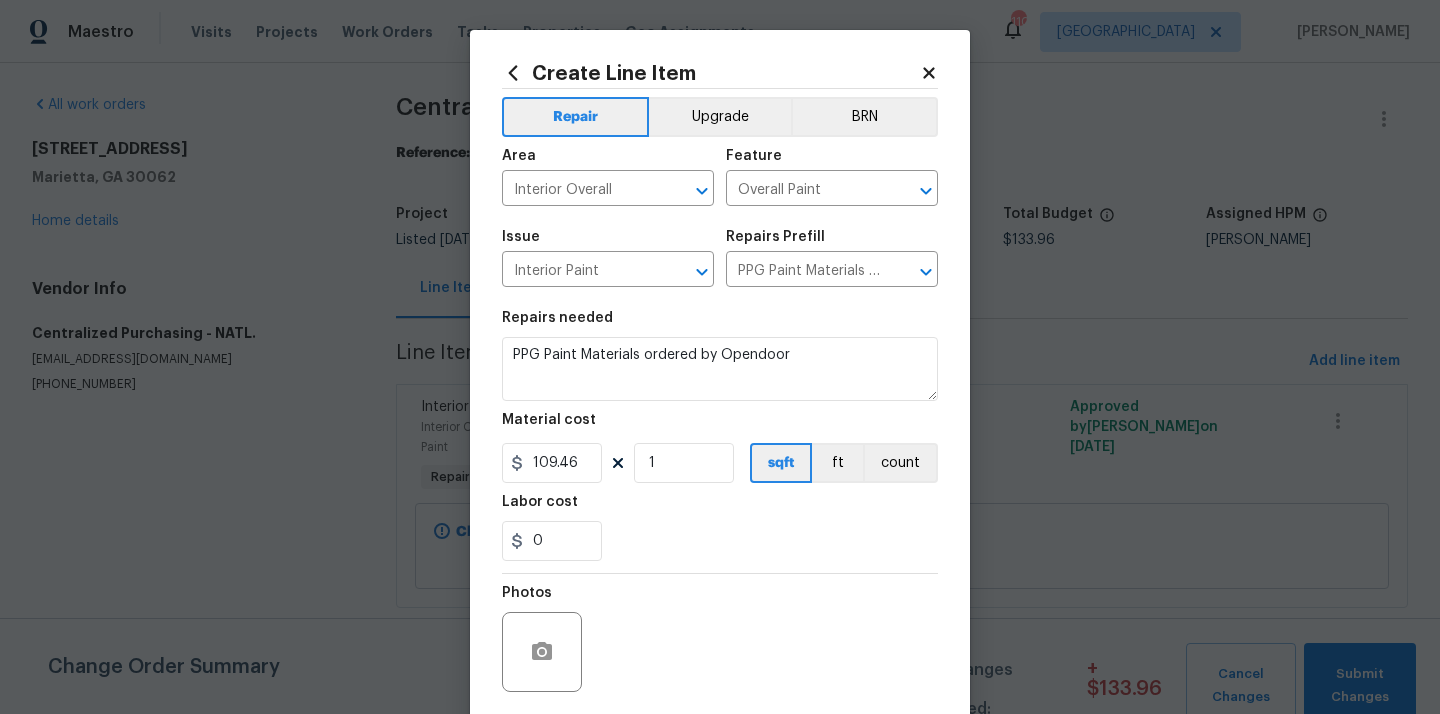 click on "Labor cost" at bounding box center (720, 508) 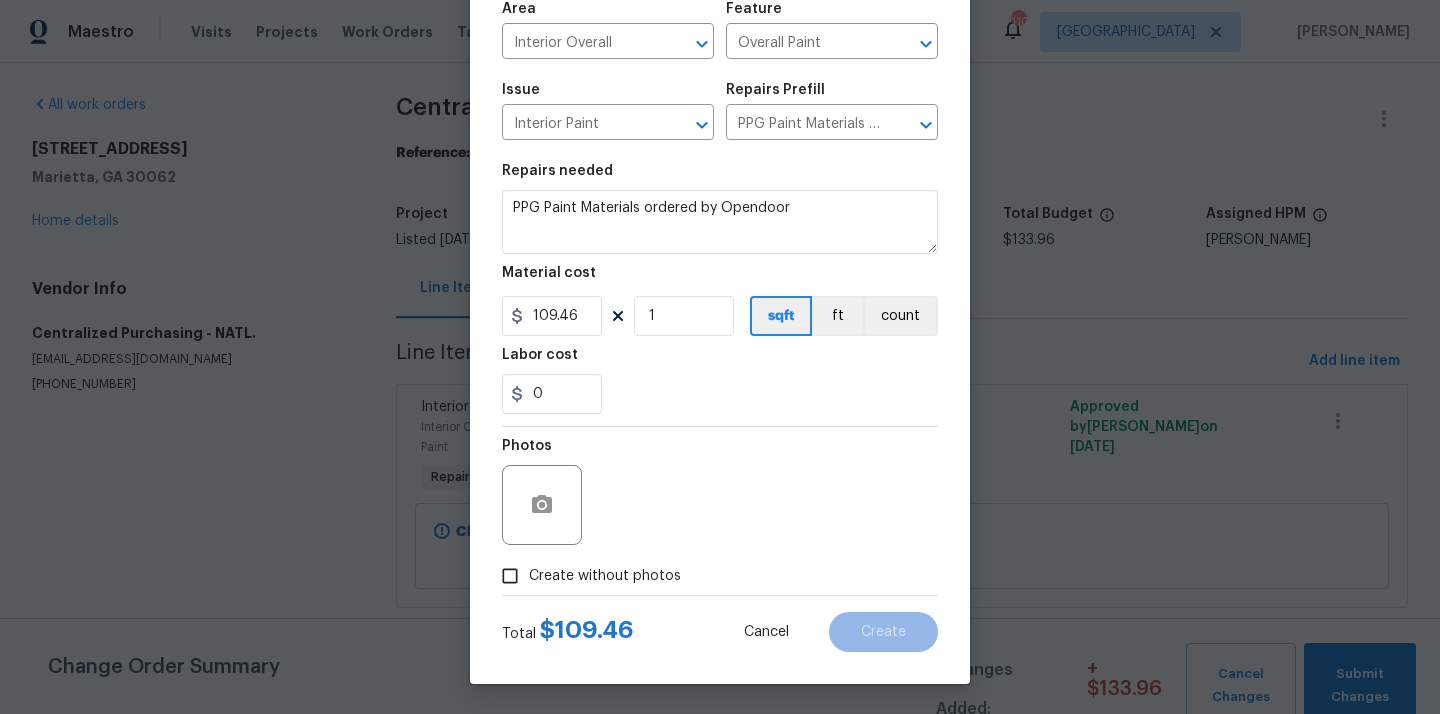 click on "Create without photos" at bounding box center [605, 576] 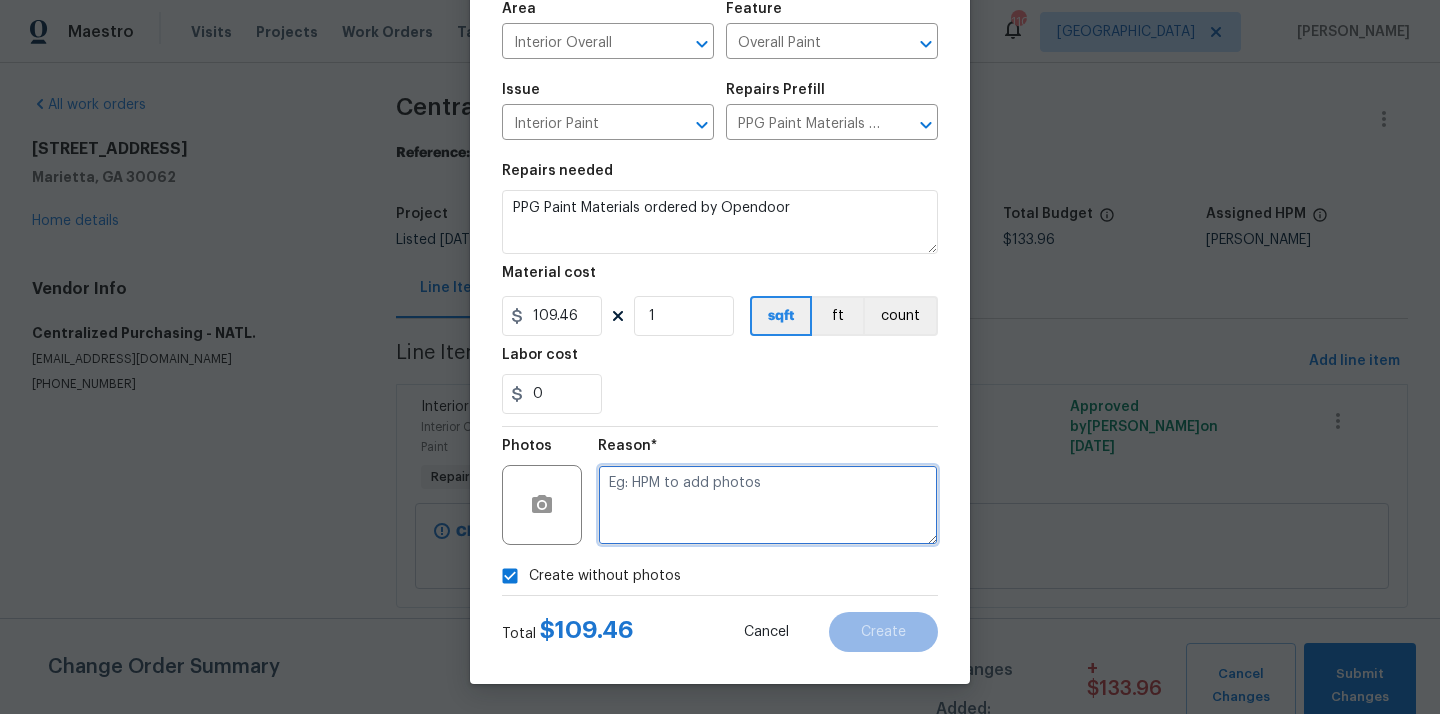 click at bounding box center [768, 505] 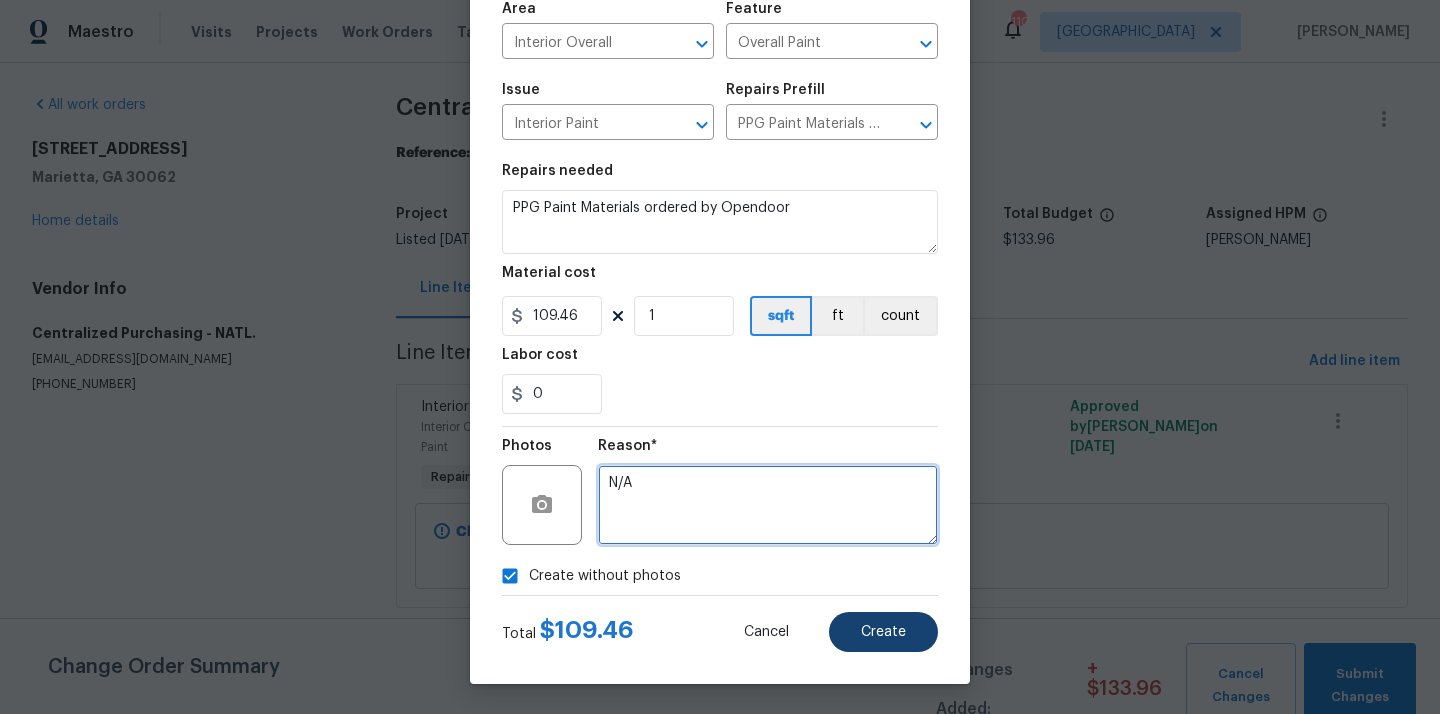 type on "N/A" 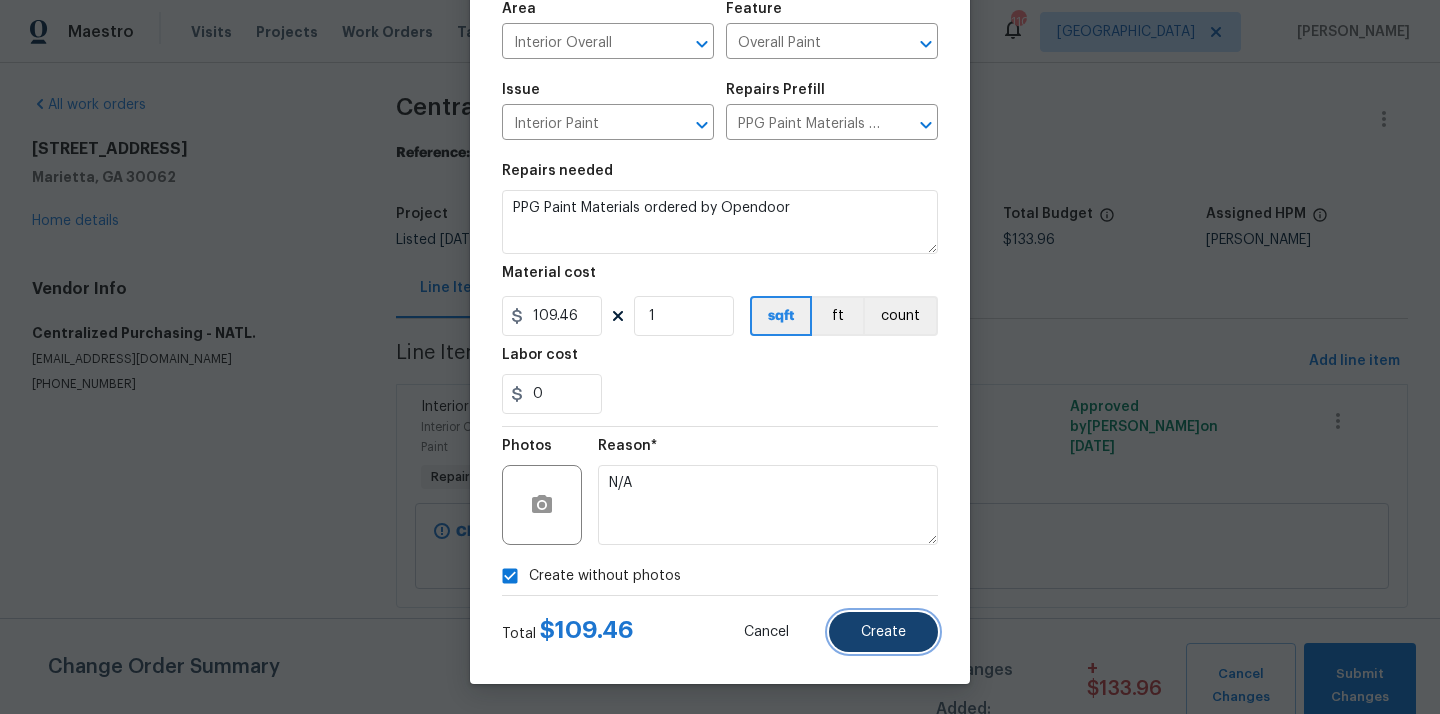 click on "Create" at bounding box center (883, 632) 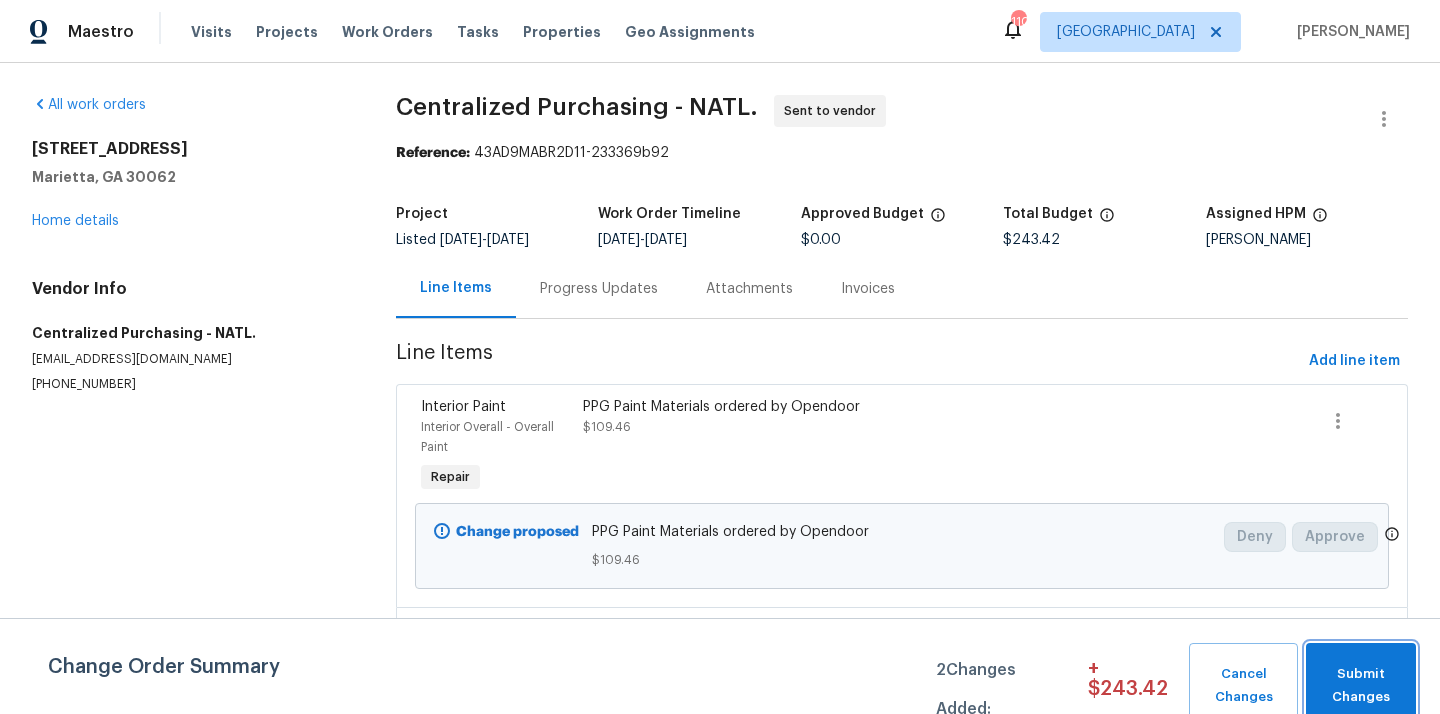 click on "Submit Changes" at bounding box center [1361, 686] 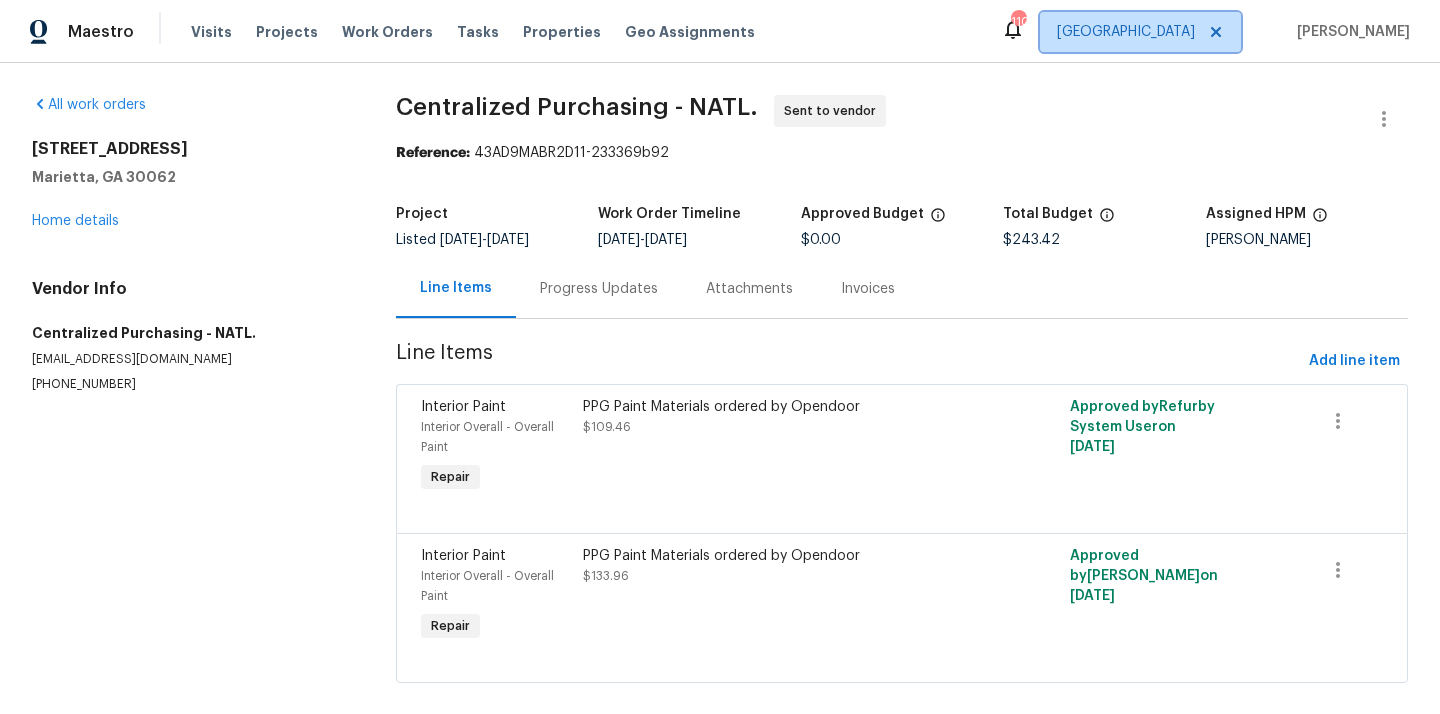 click on "[GEOGRAPHIC_DATA]" at bounding box center (1126, 32) 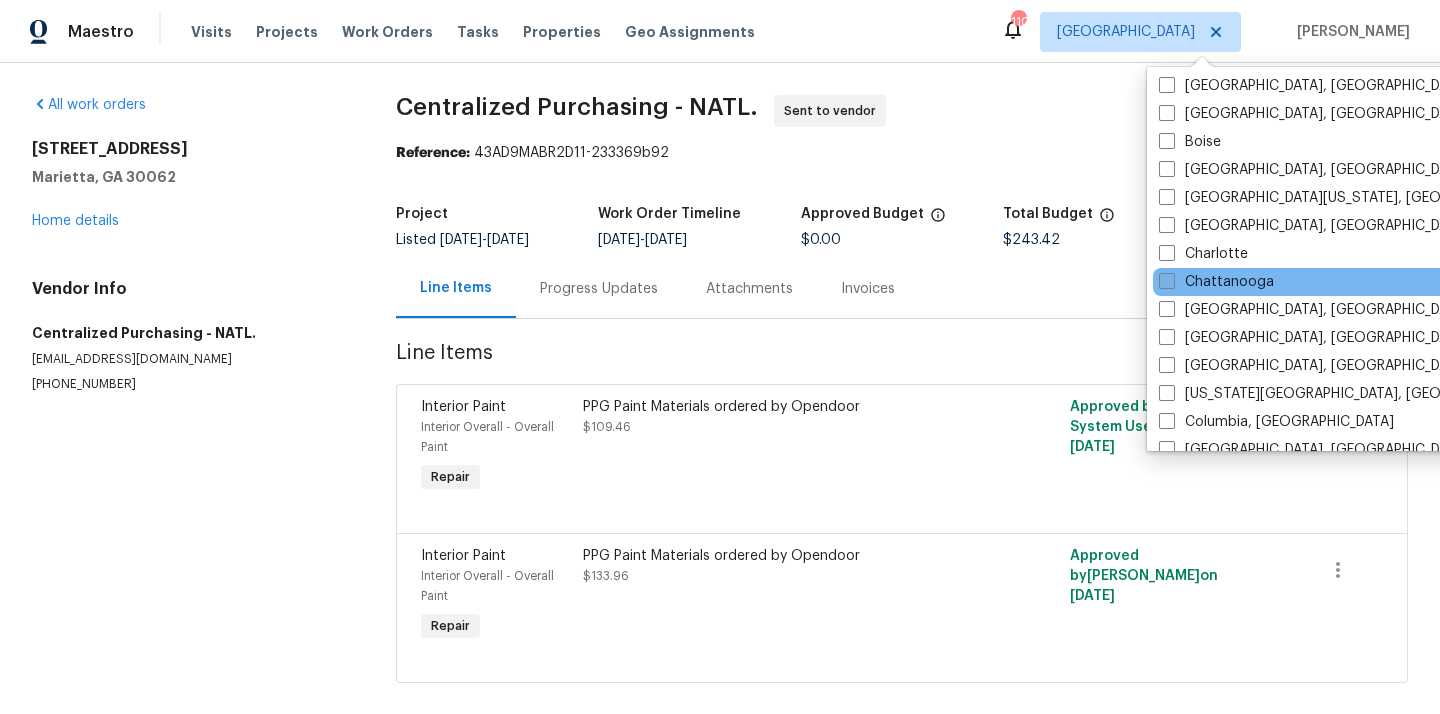 scroll, scrollTop: 127, scrollLeft: 0, axis: vertical 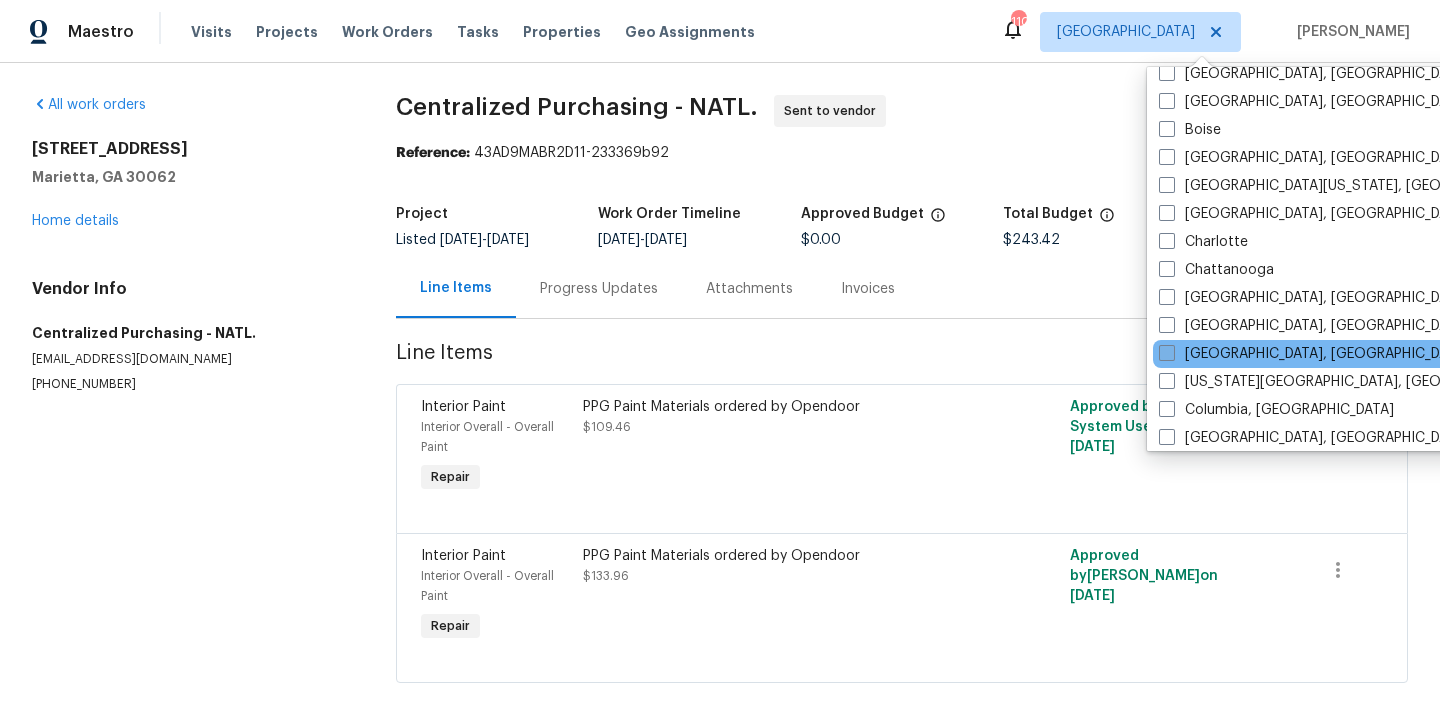 click on "[GEOGRAPHIC_DATA], [GEOGRAPHIC_DATA]" at bounding box center (1314, 354) 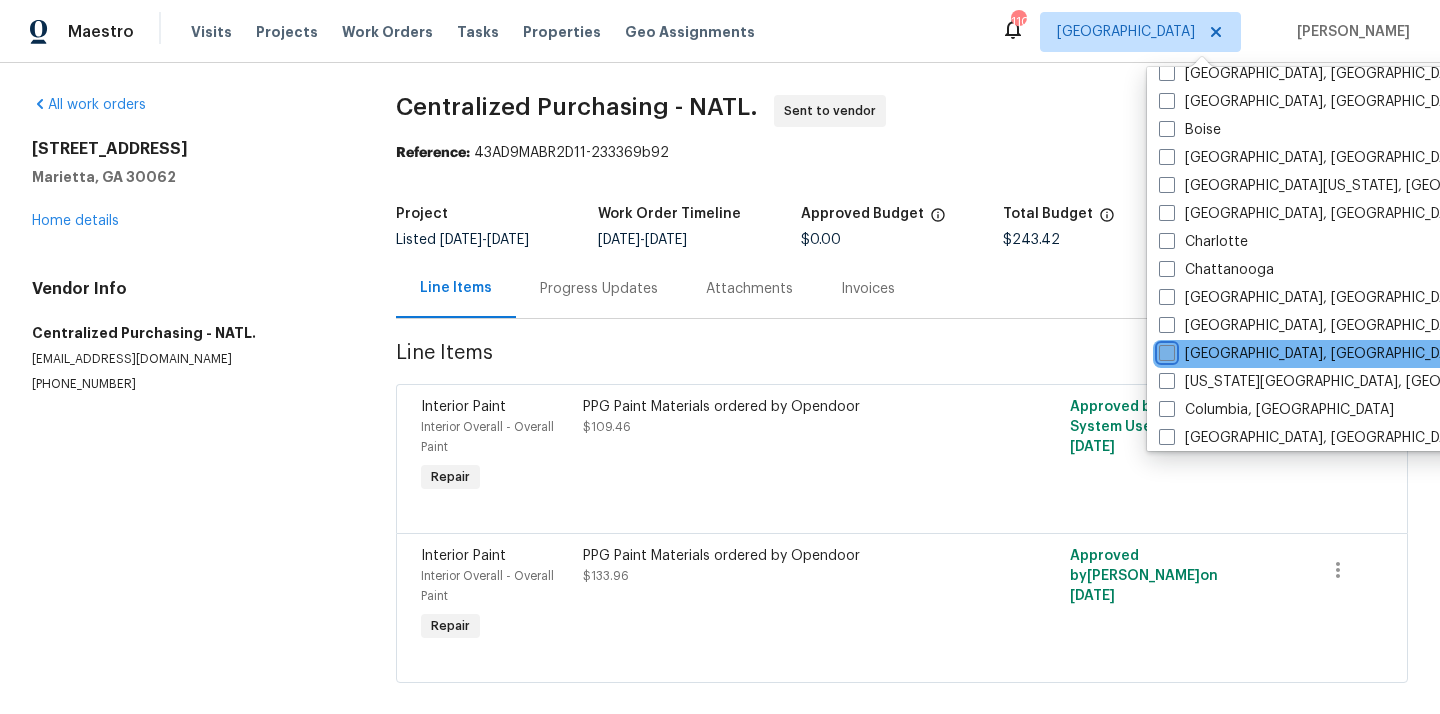 click on "[GEOGRAPHIC_DATA], [GEOGRAPHIC_DATA]" at bounding box center [1165, 350] 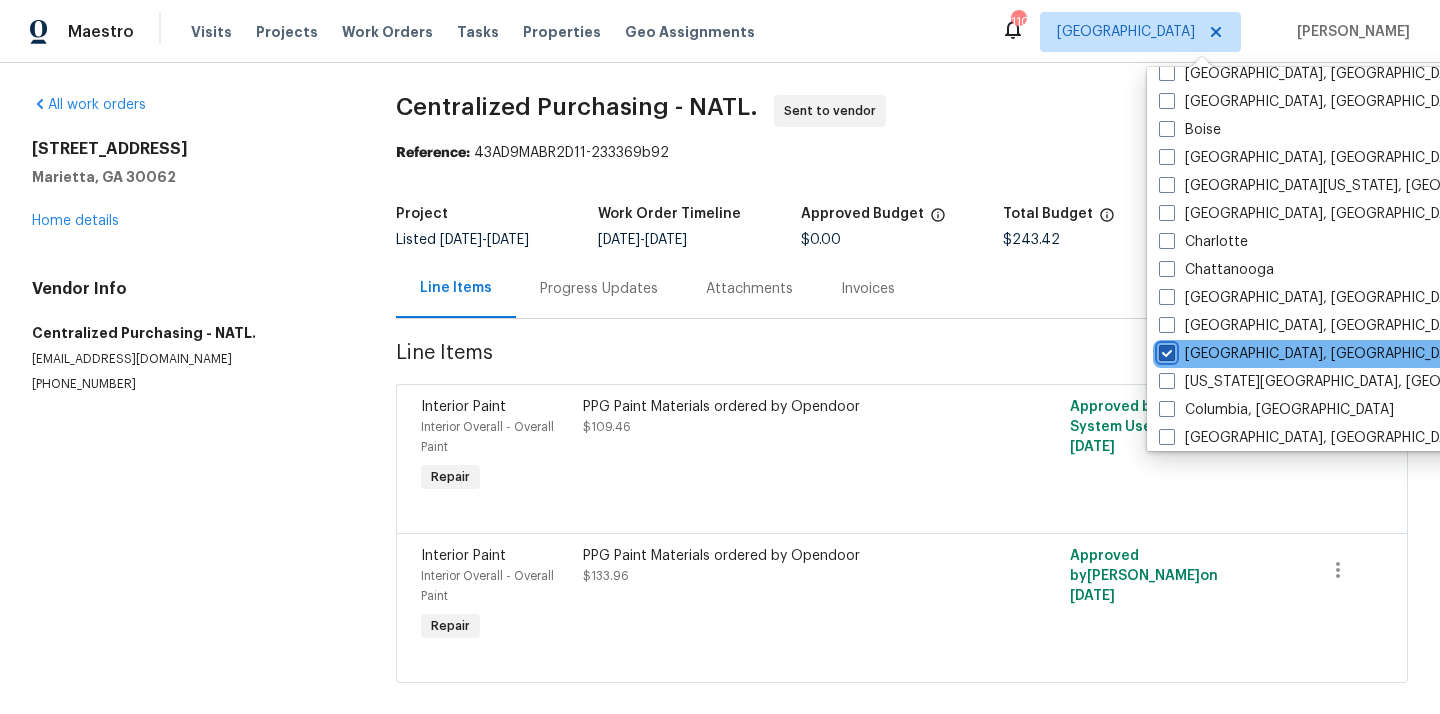 checkbox on "true" 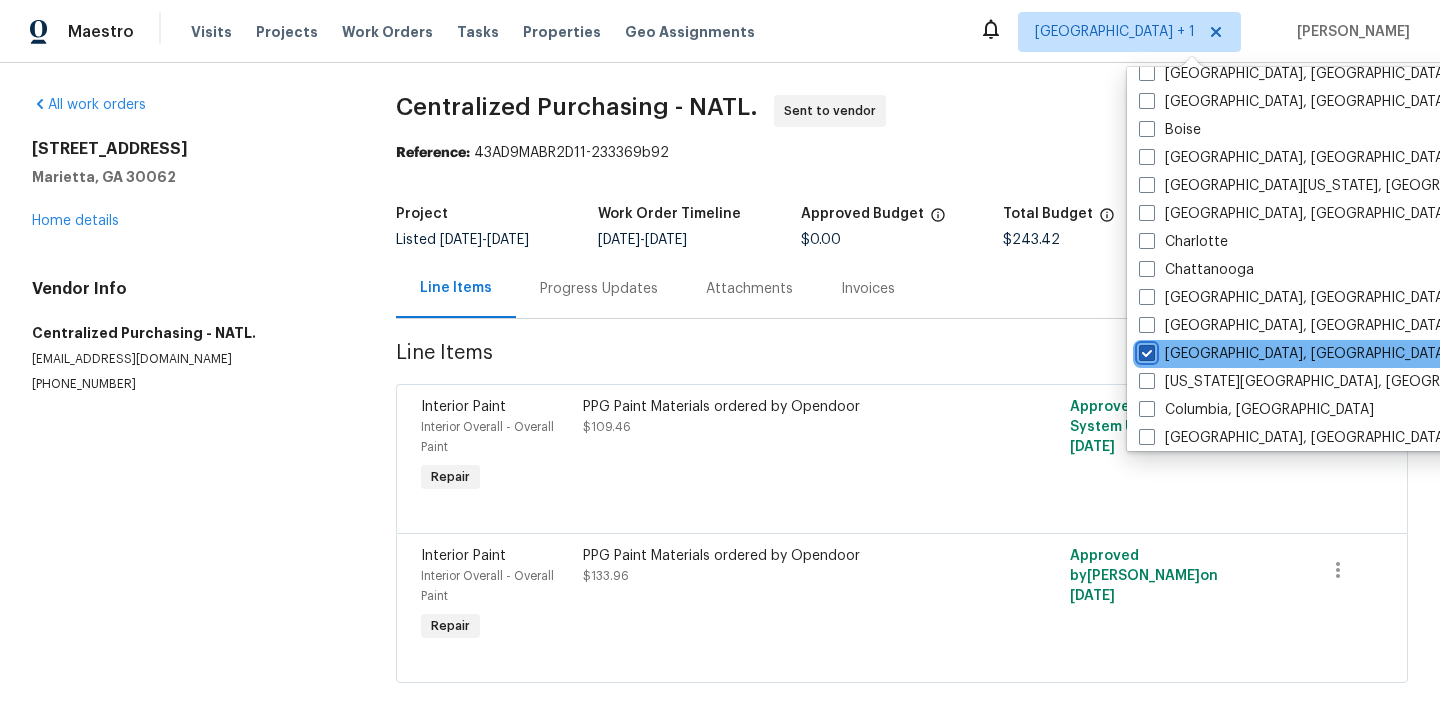 scroll, scrollTop: 0, scrollLeft: 0, axis: both 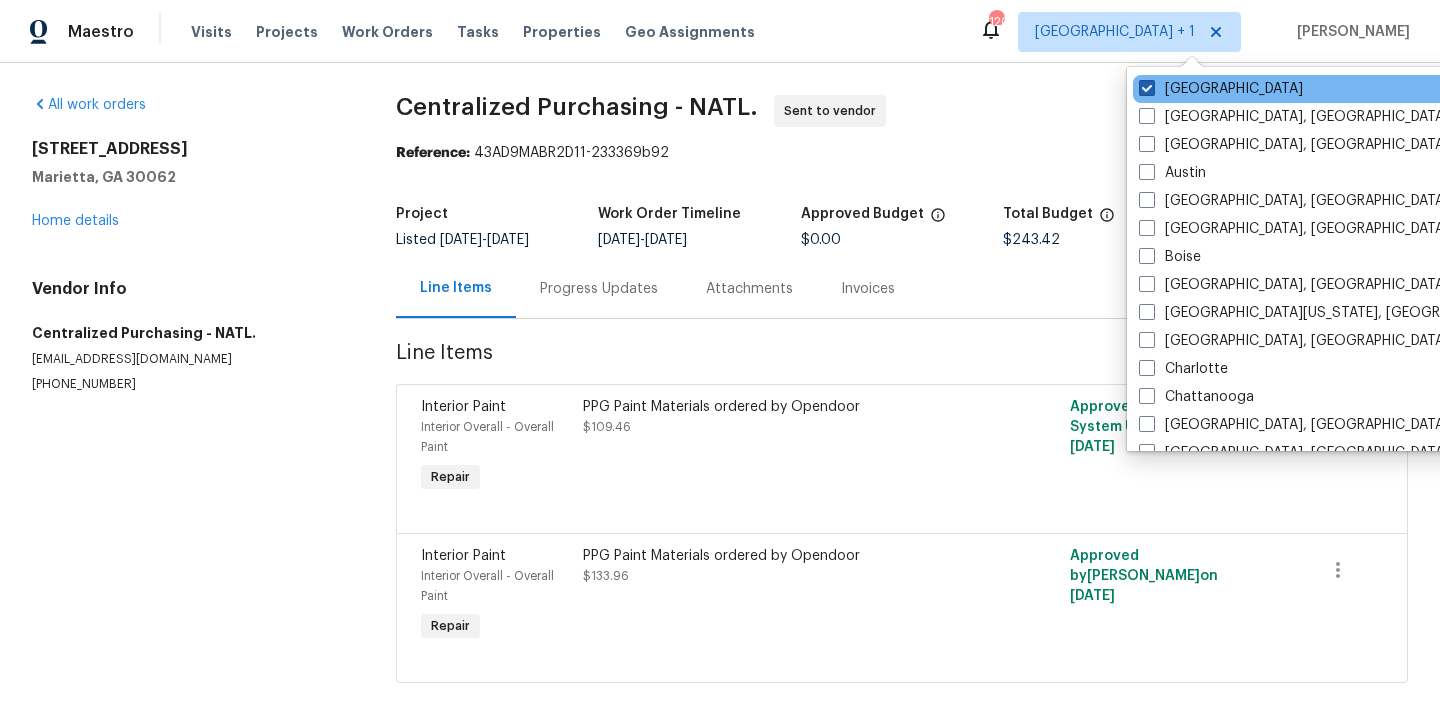 click on "[GEOGRAPHIC_DATA]" at bounding box center (1221, 89) 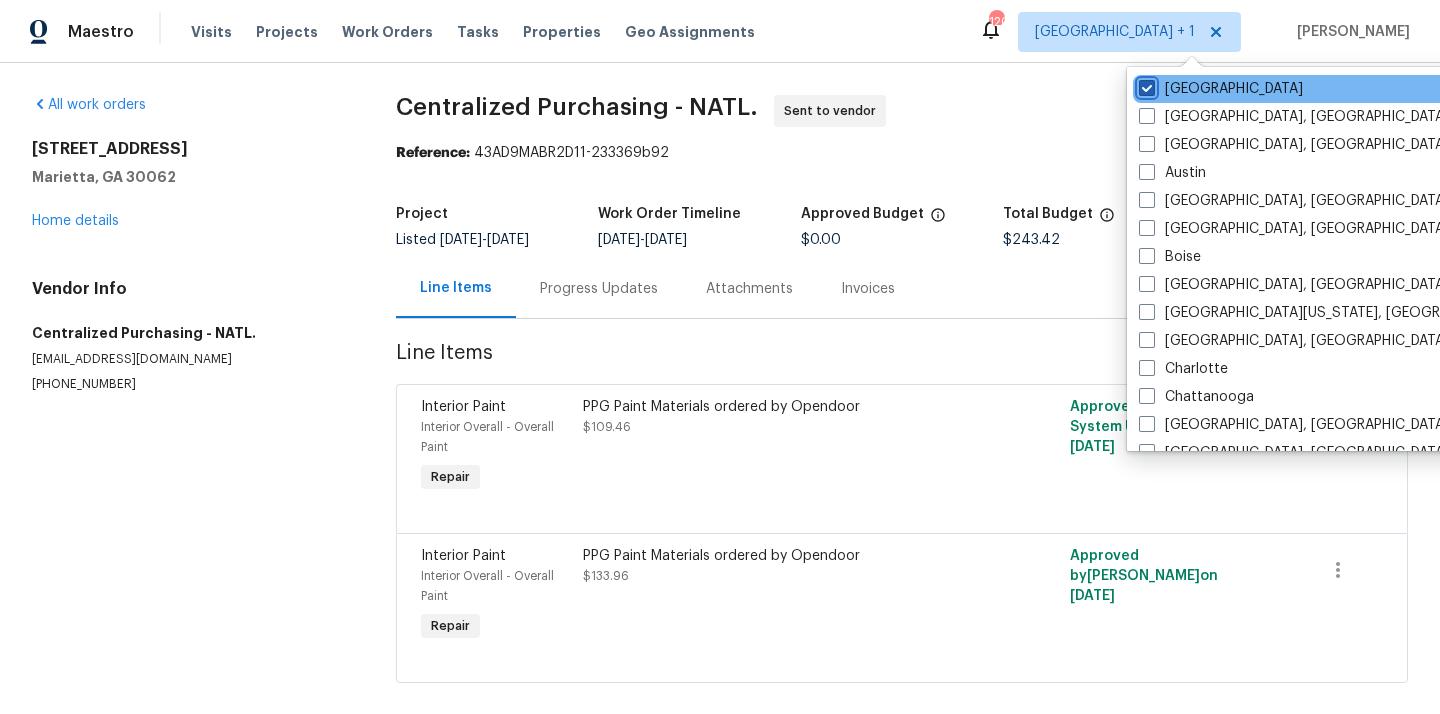 click on "[GEOGRAPHIC_DATA]" at bounding box center (1145, 85) 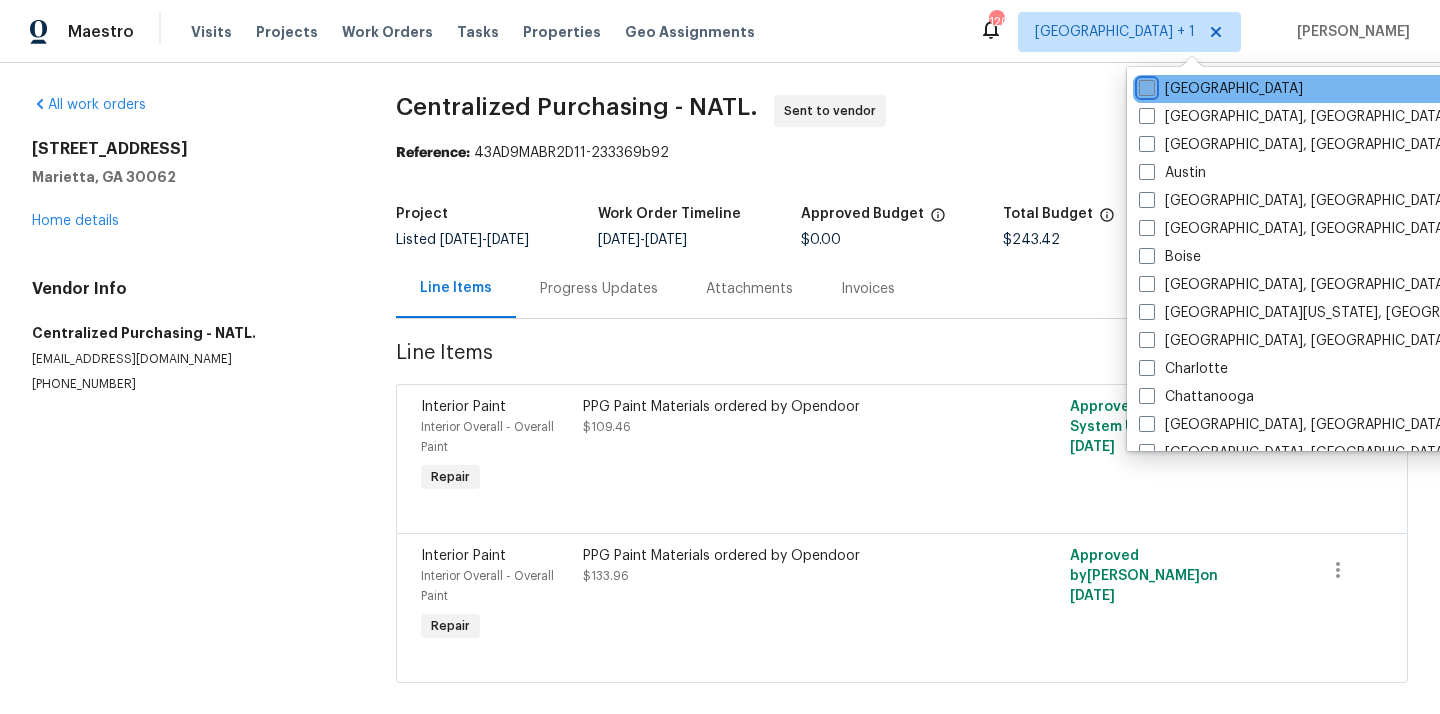 checkbox on "false" 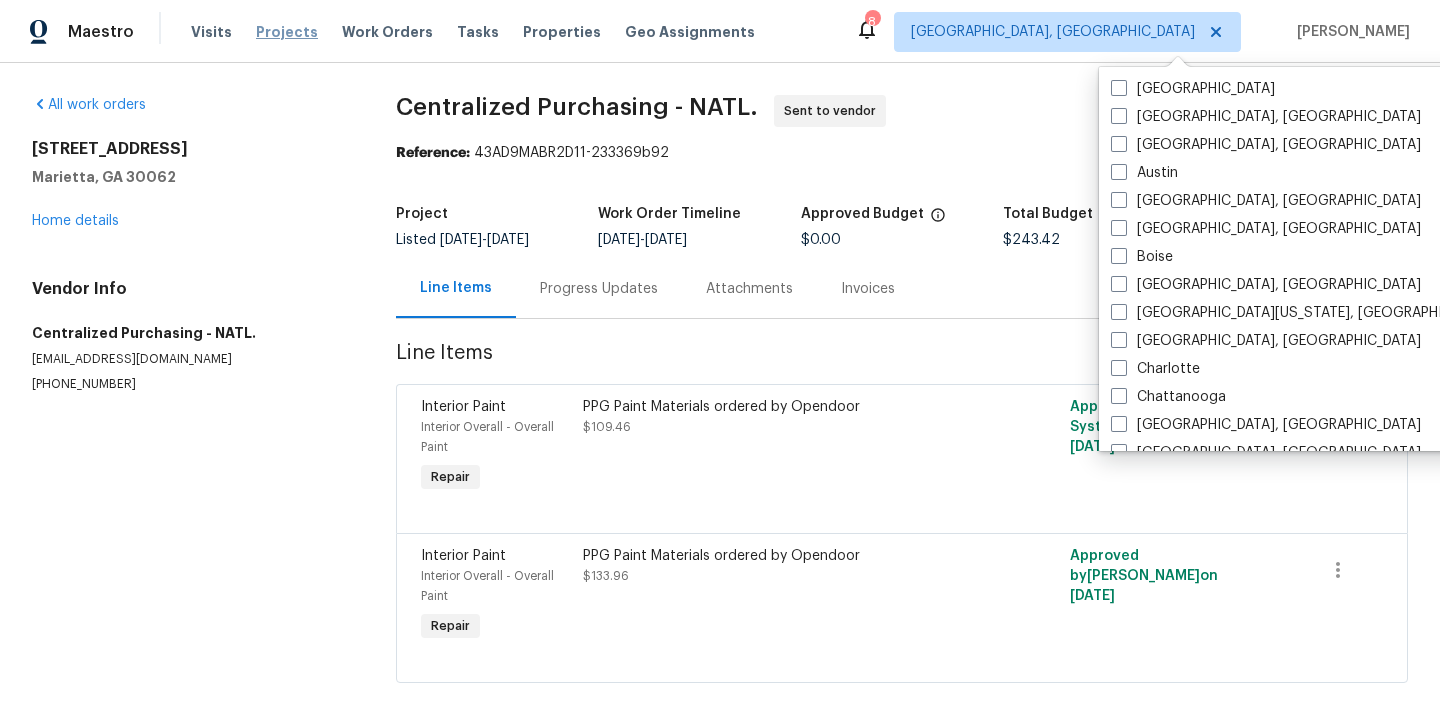 click on "Projects" at bounding box center (287, 32) 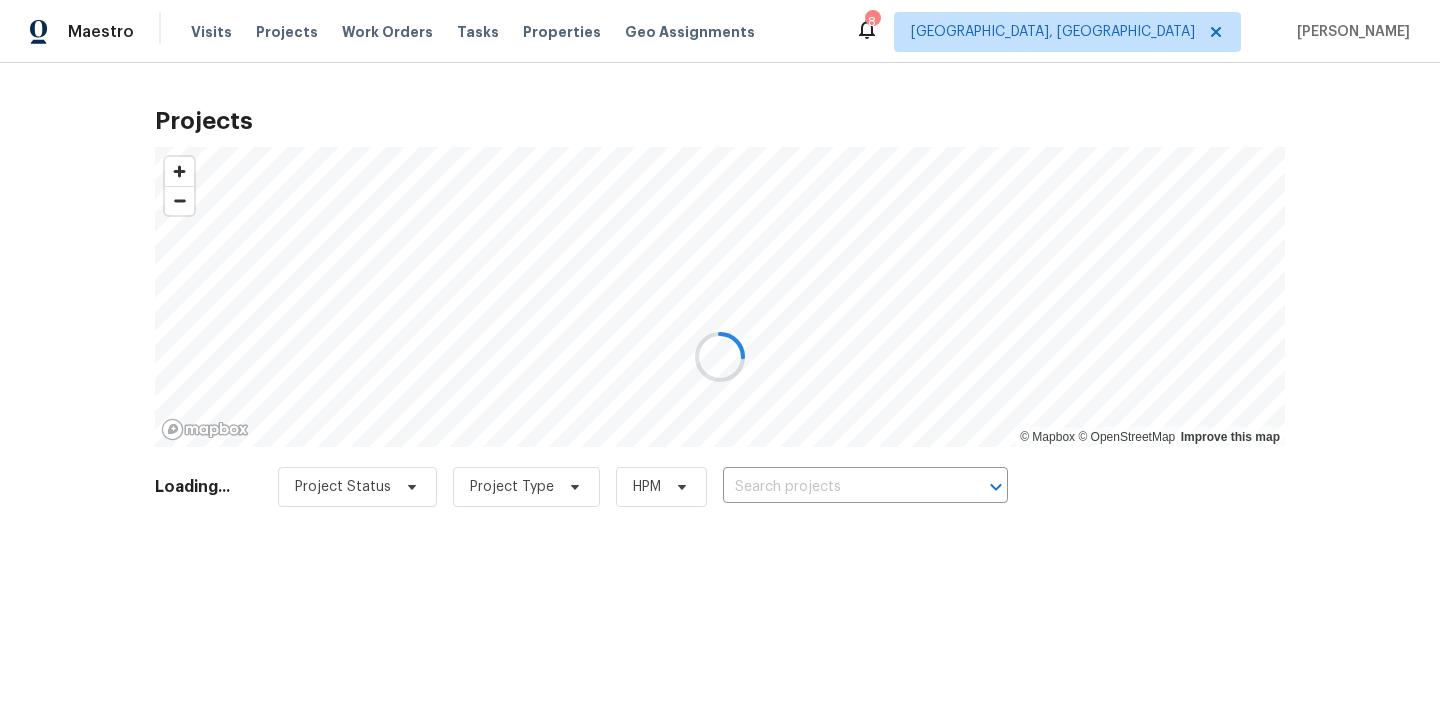 click at bounding box center (720, 357) 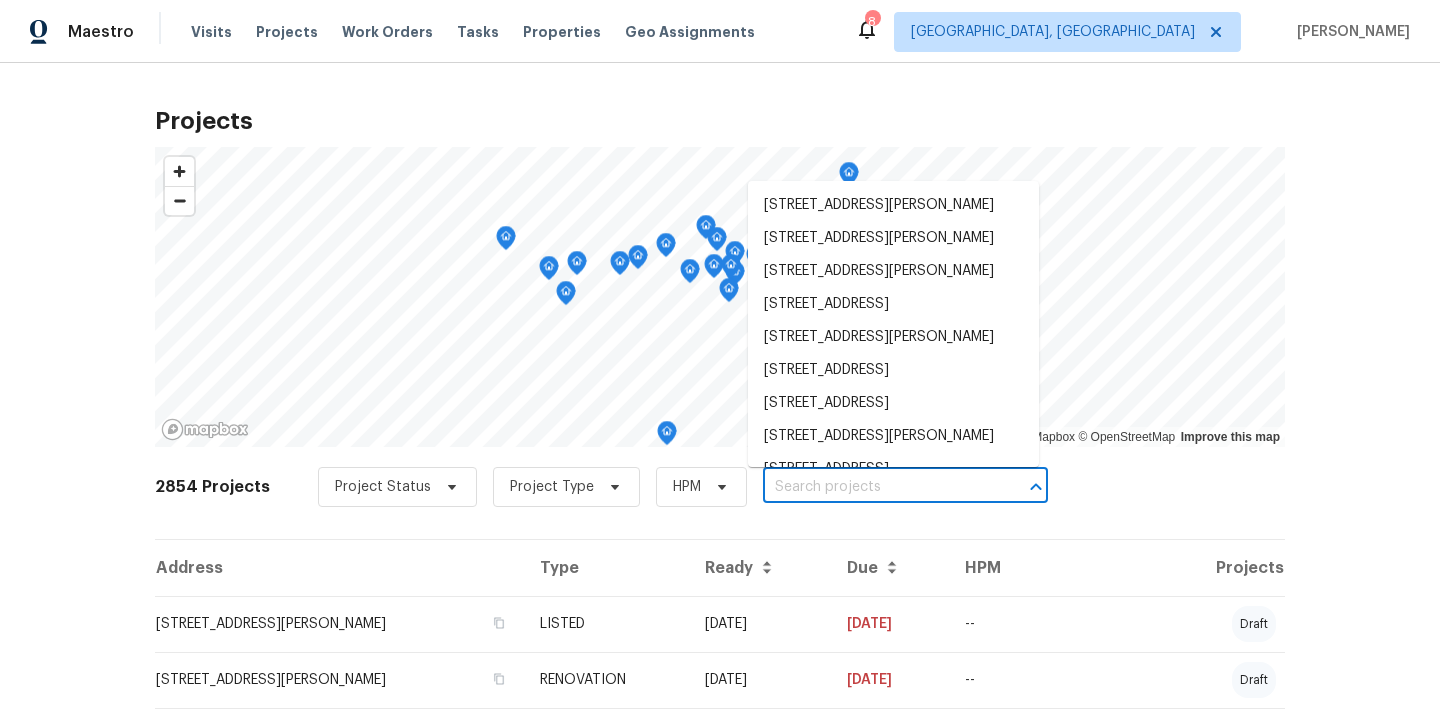 click at bounding box center [877, 487] 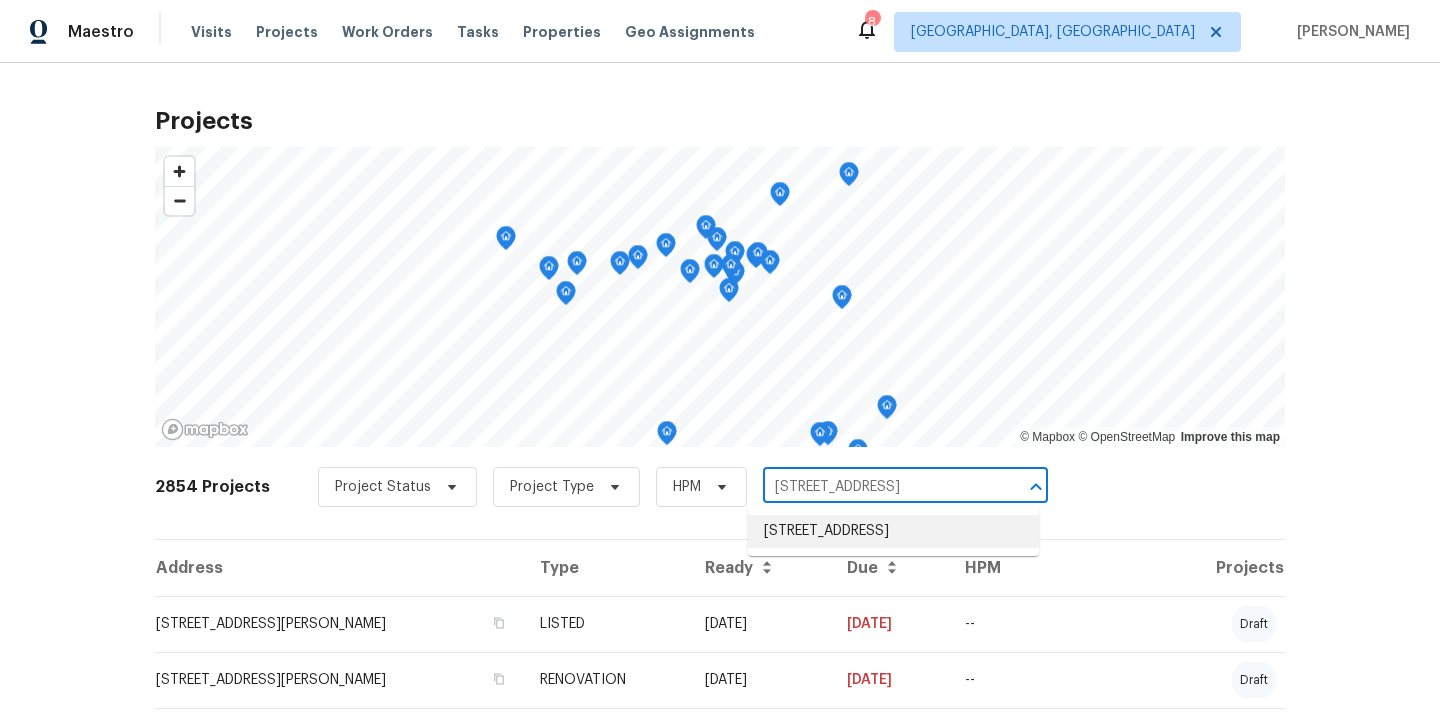 click on "2846 Lincoln St, Lorain, OH 44052" at bounding box center [893, 531] 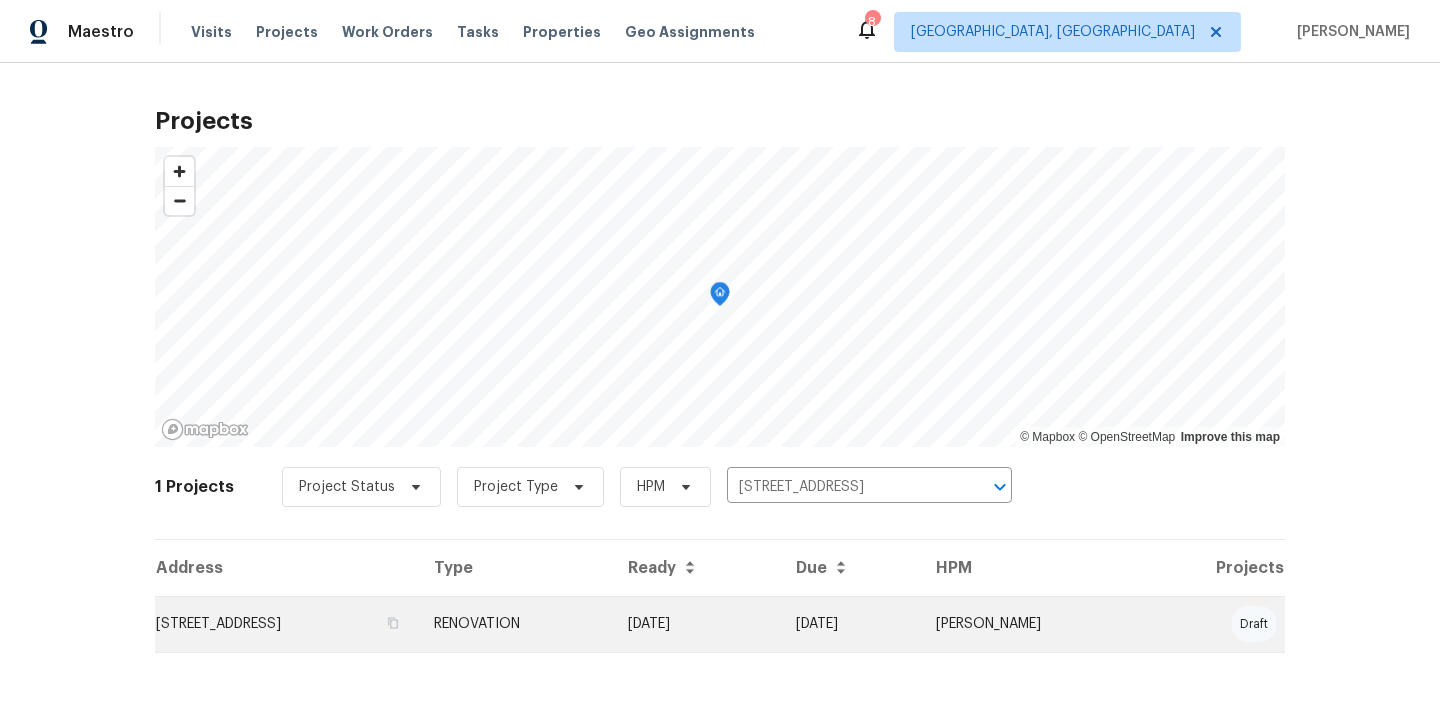 click on "RENOVATION" at bounding box center [515, 624] 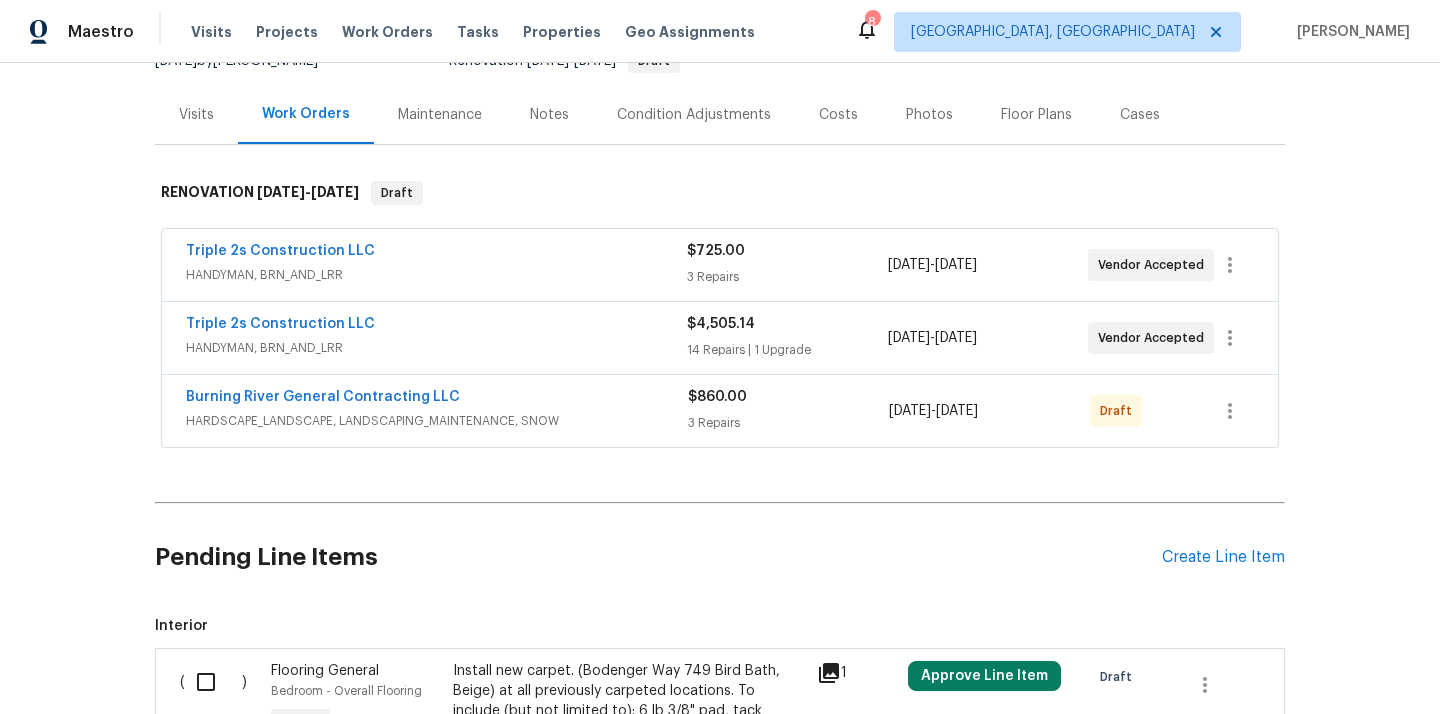 scroll, scrollTop: 257, scrollLeft: 0, axis: vertical 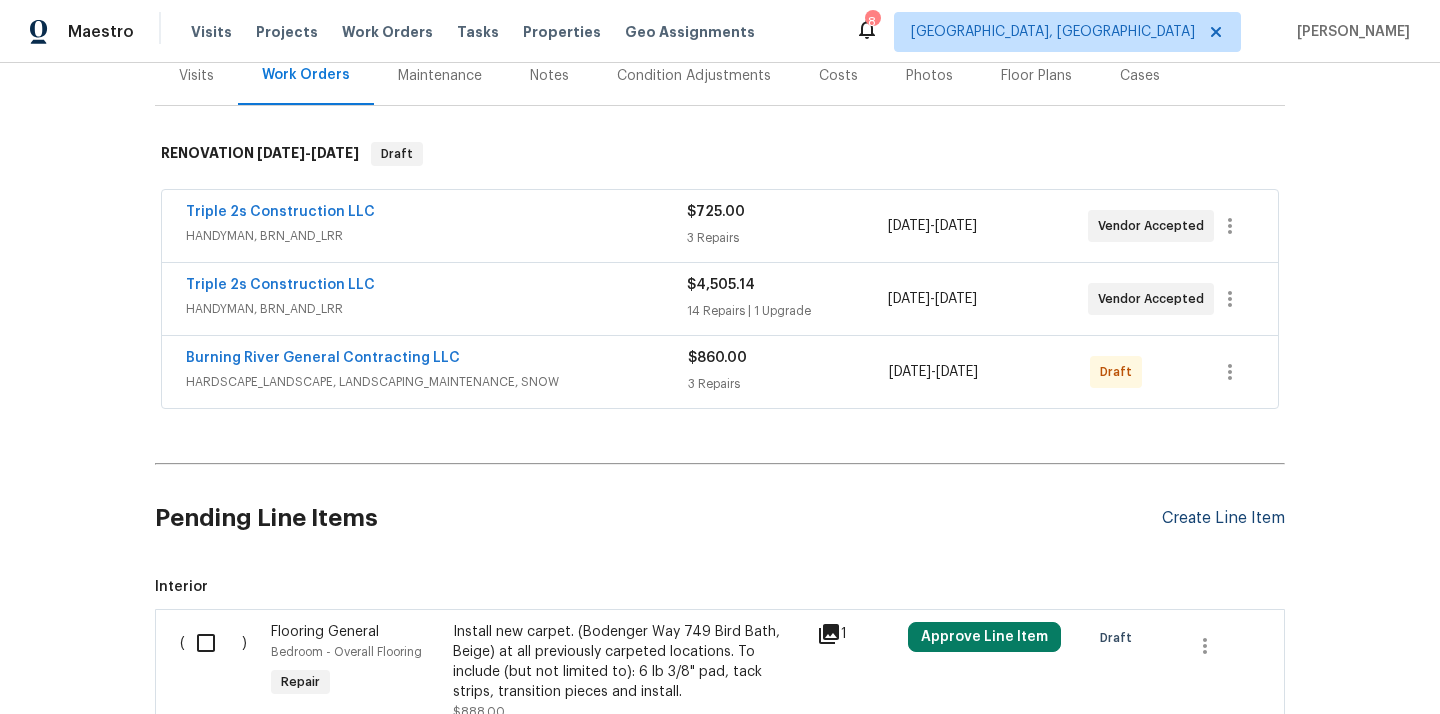 click on "Create Line Item" at bounding box center [1223, 518] 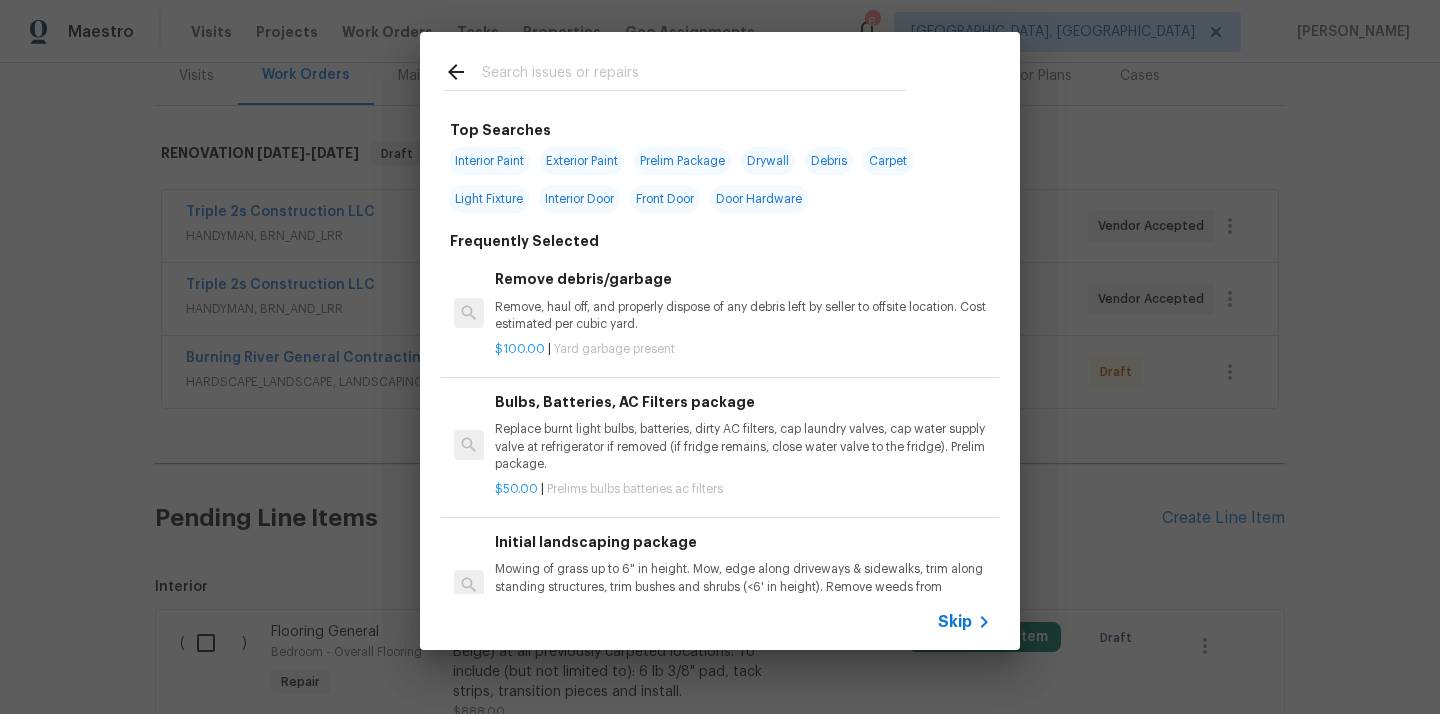 click at bounding box center (694, 75) 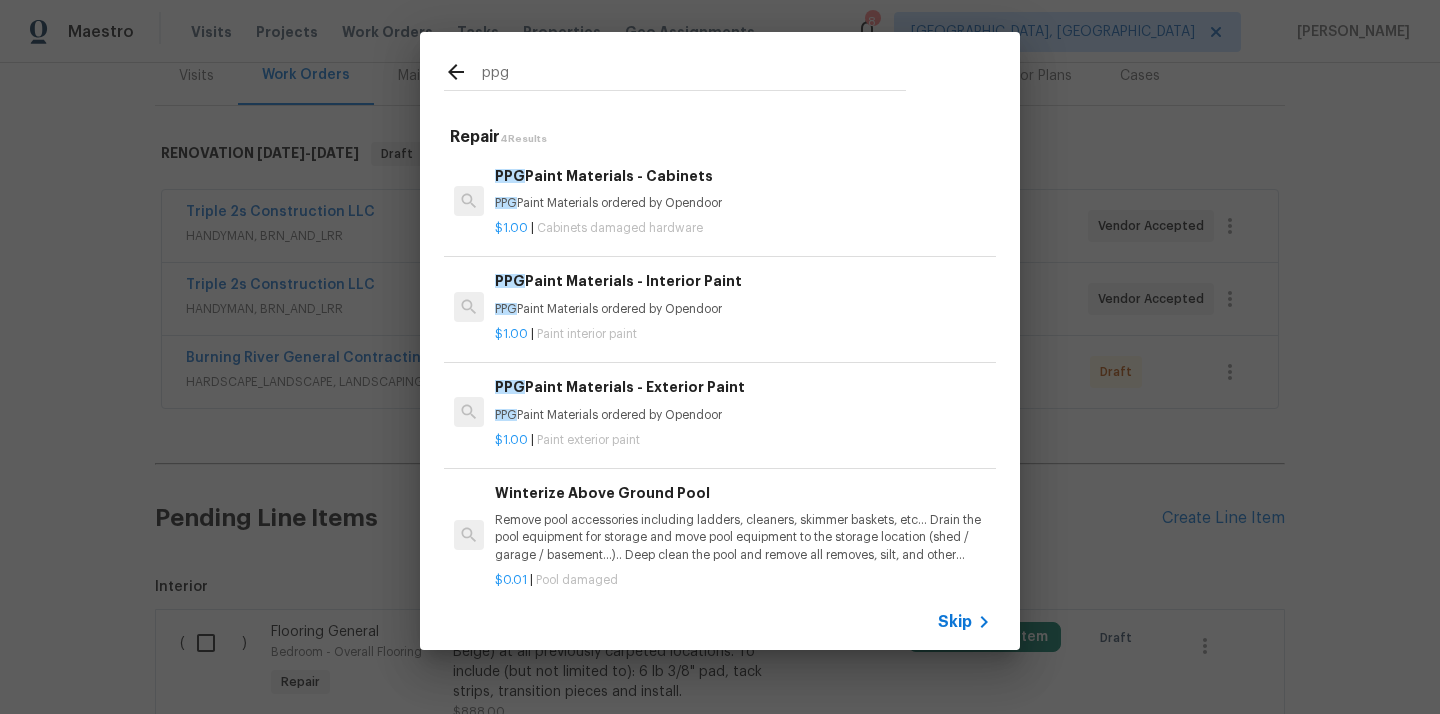 type on "ppg" 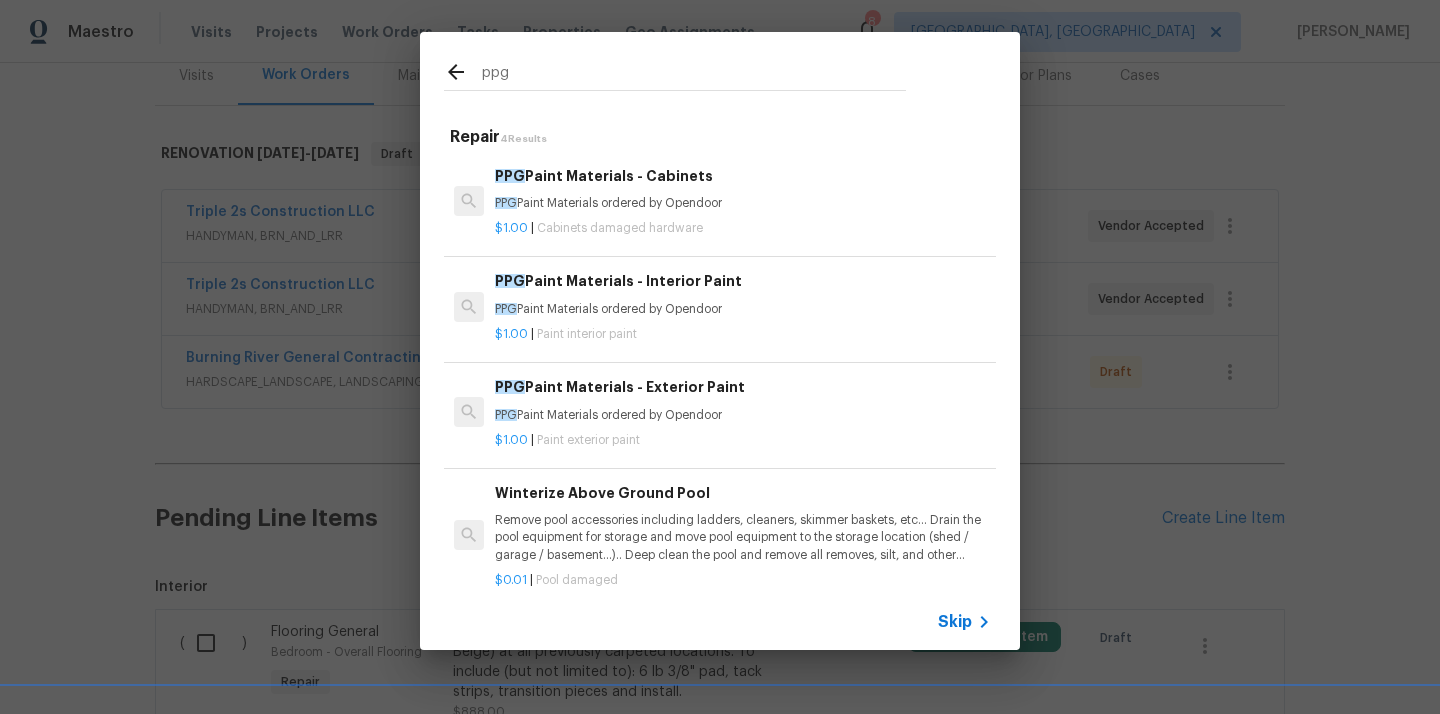 click on "PPG  Paint Materials ordered by Opendoor" at bounding box center (743, 309) 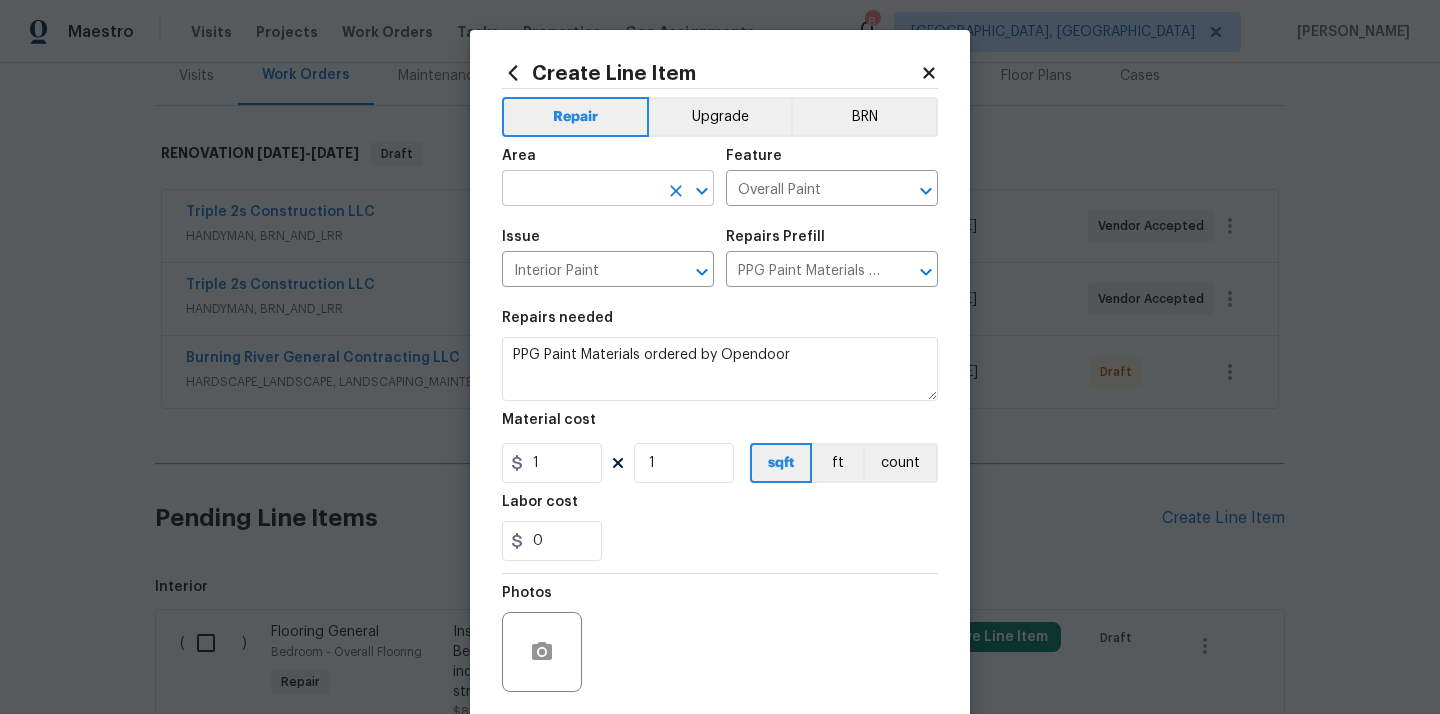 click at bounding box center (580, 190) 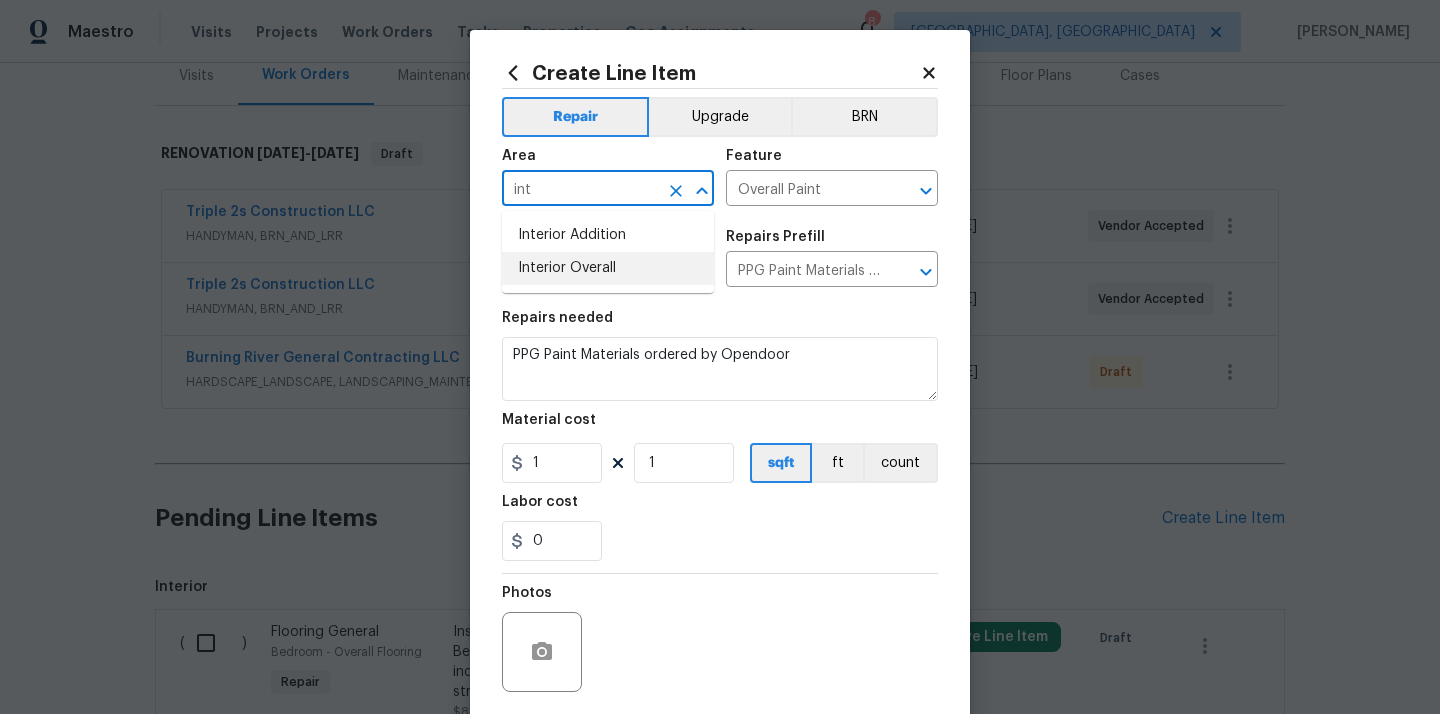 click on "Interior Overall" at bounding box center (608, 268) 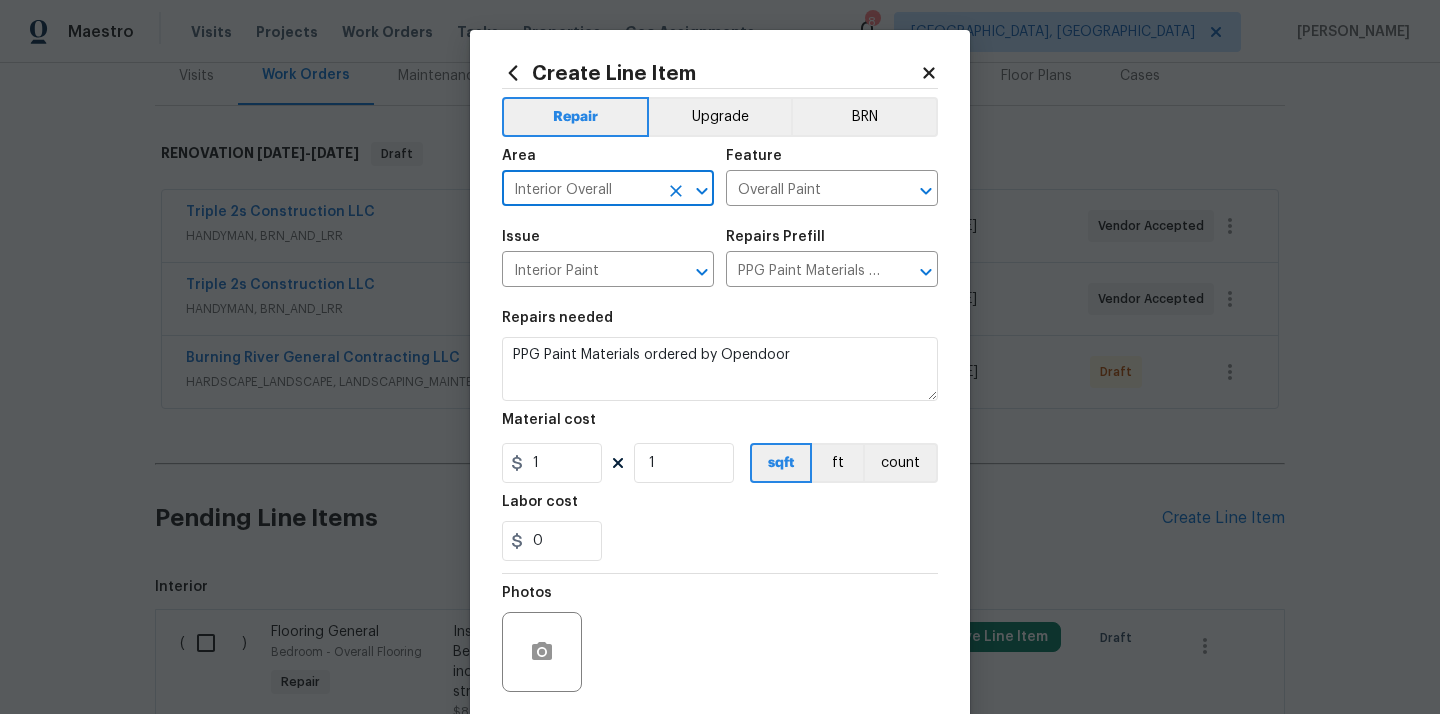 type on "Interior Overall" 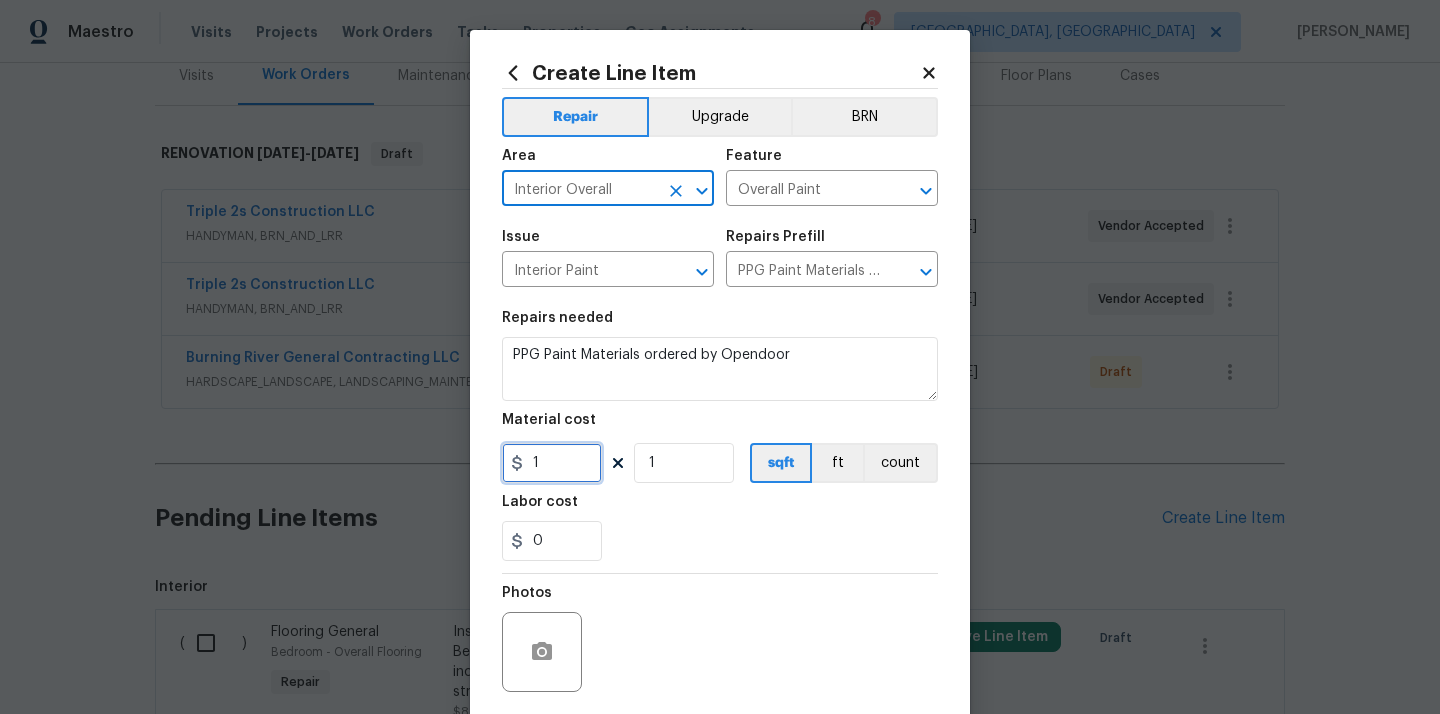 drag, startPoint x: 550, startPoint y: 476, endPoint x: 494, endPoint y: 471, distance: 56.22277 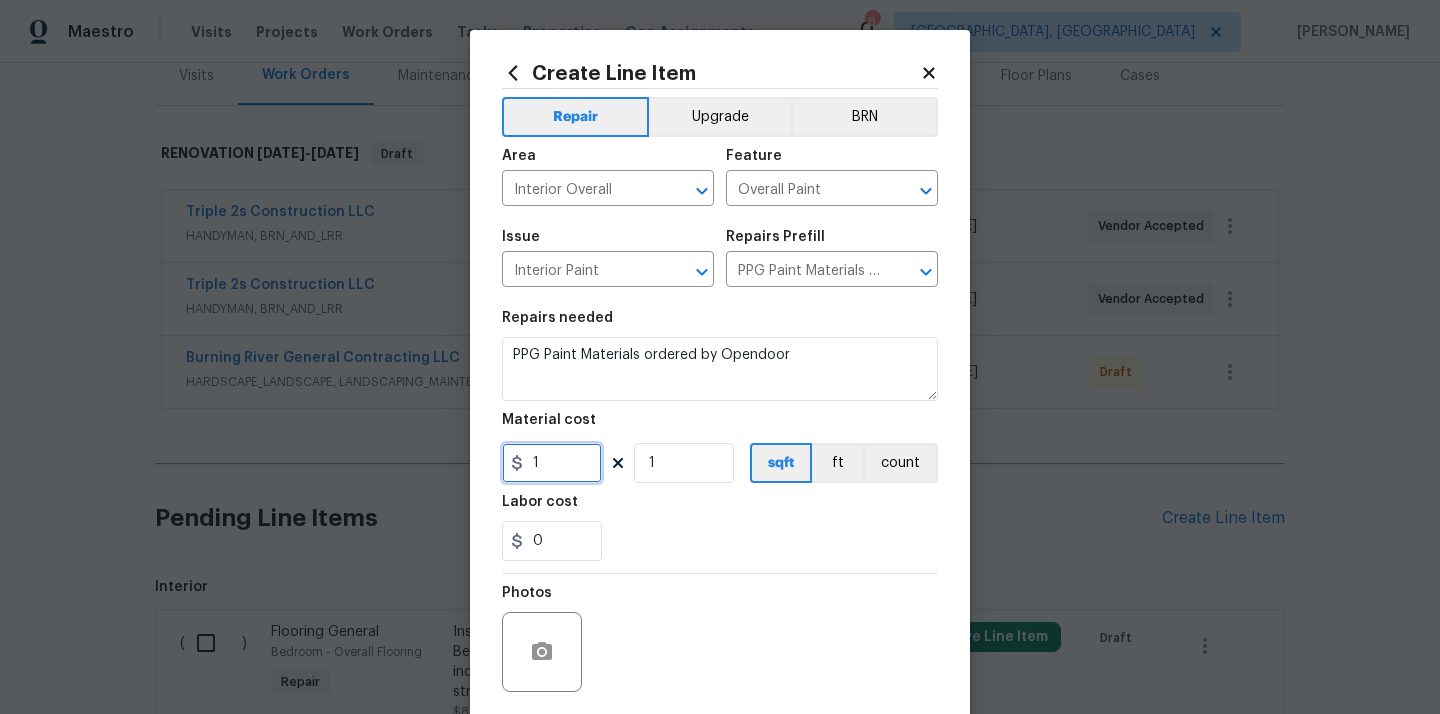 paste on "260.74" 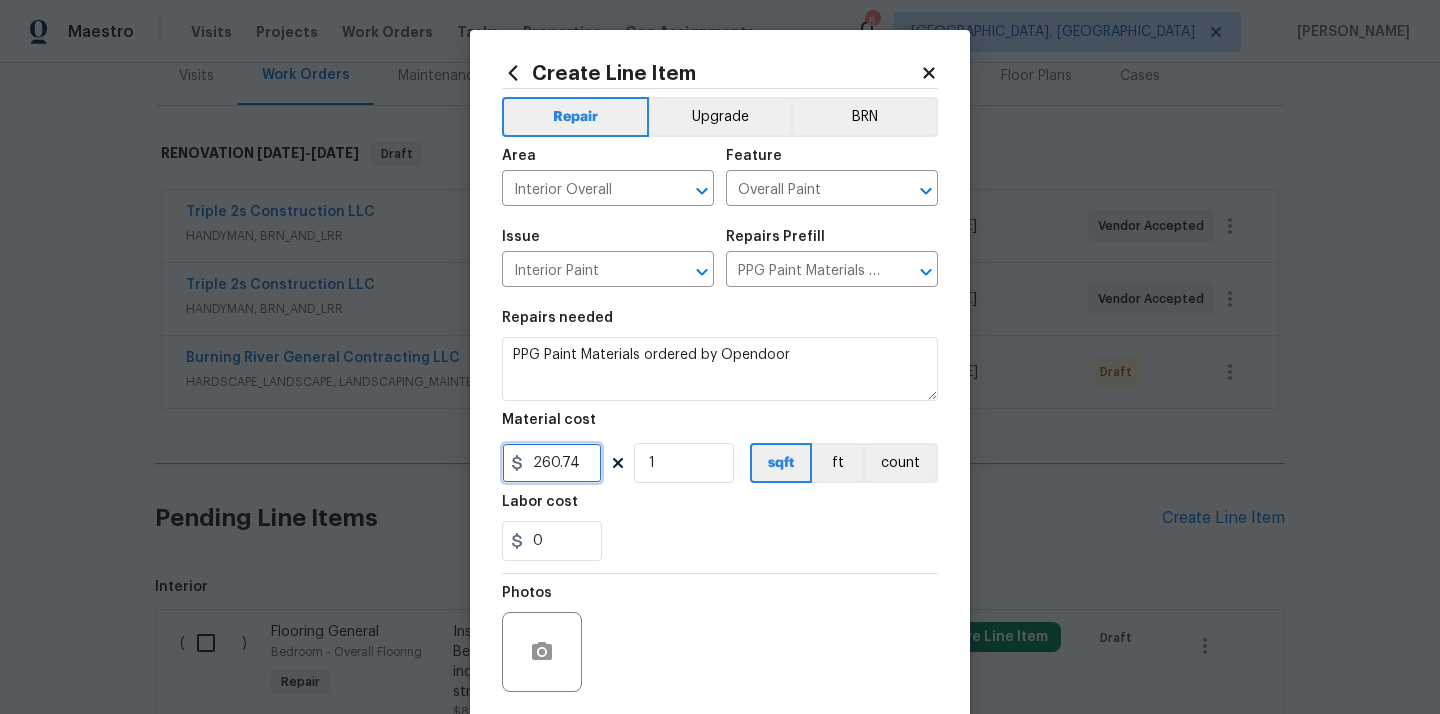 type on "260.74" 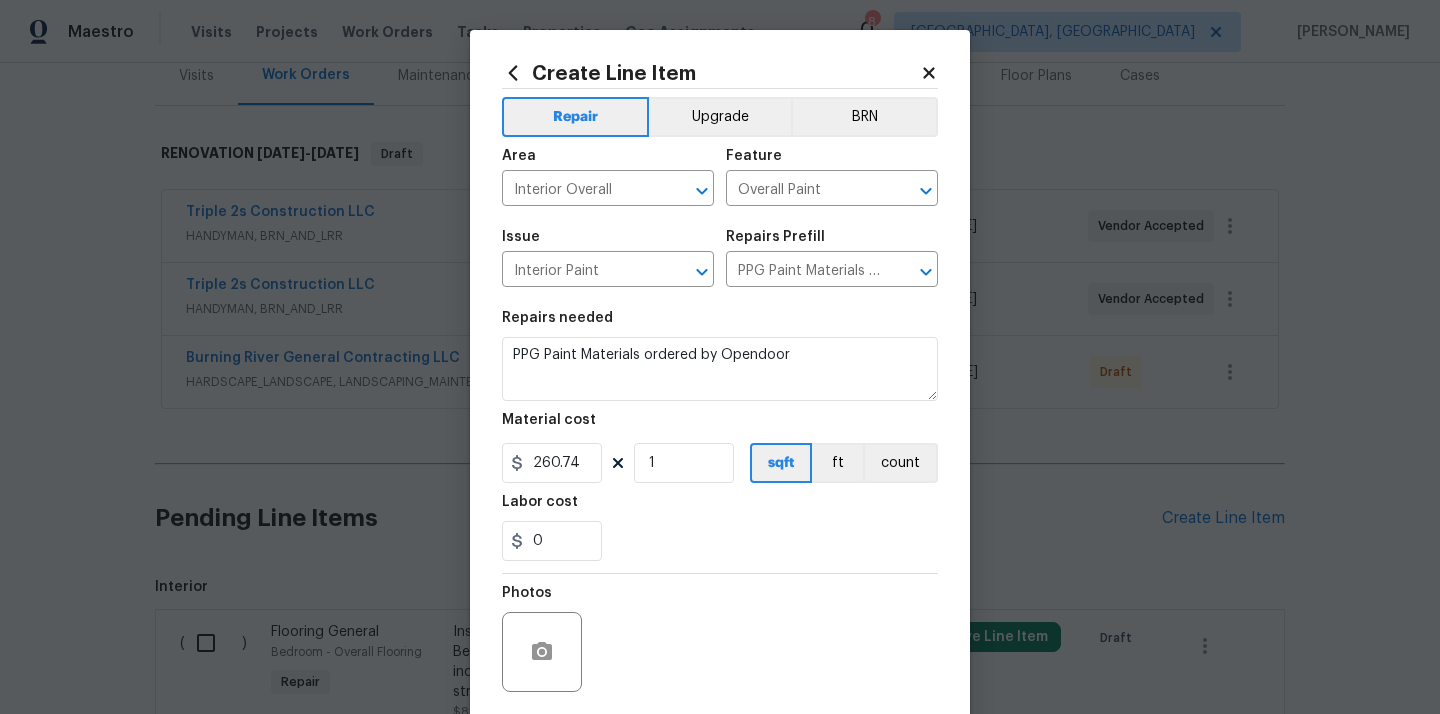 click on "0" at bounding box center (720, 541) 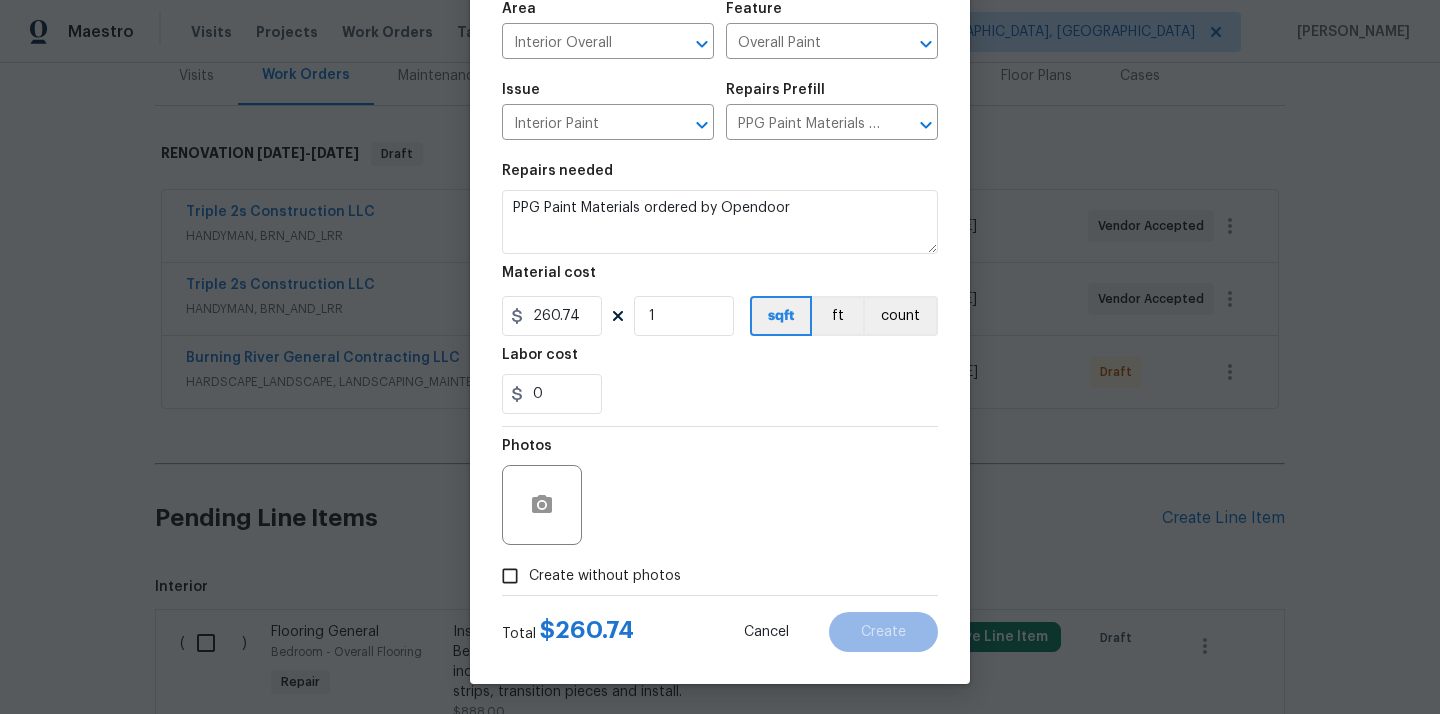 click on "Create without photos" at bounding box center (605, 576) 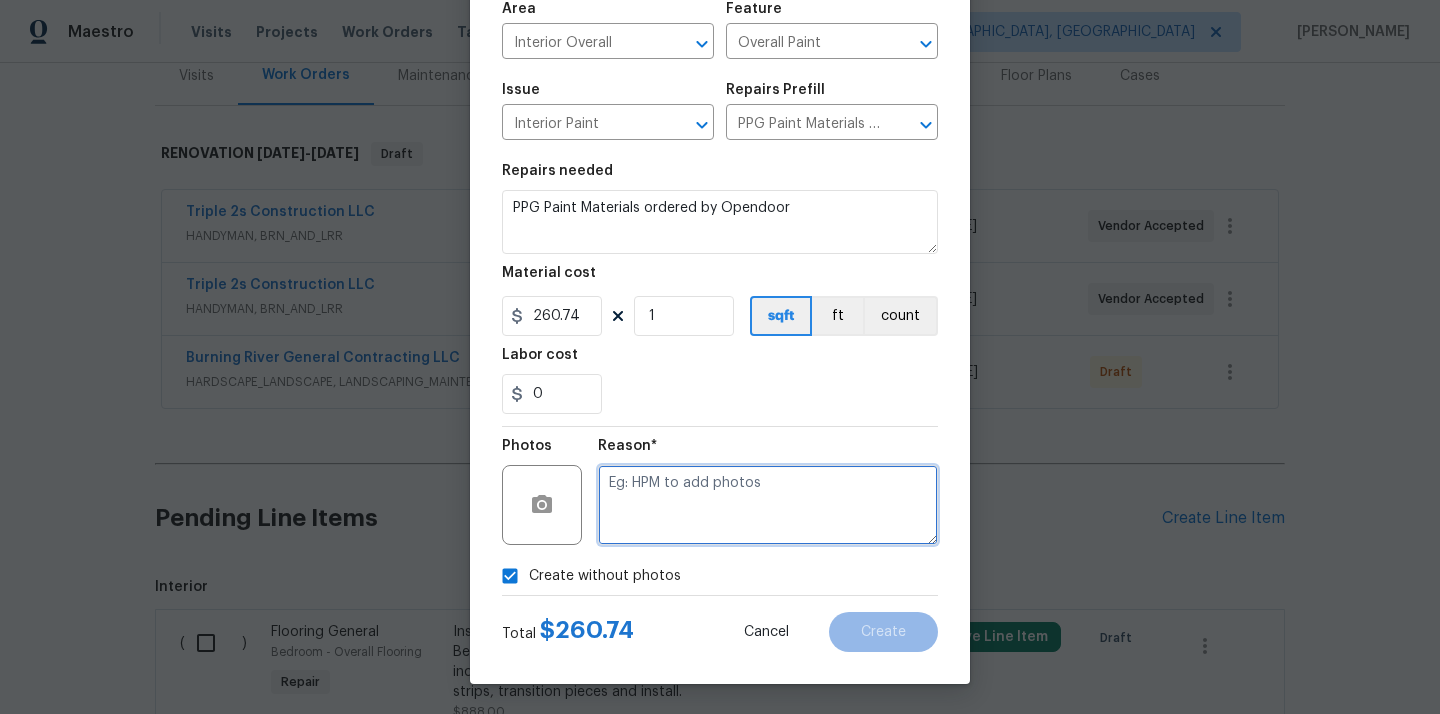 click at bounding box center [768, 505] 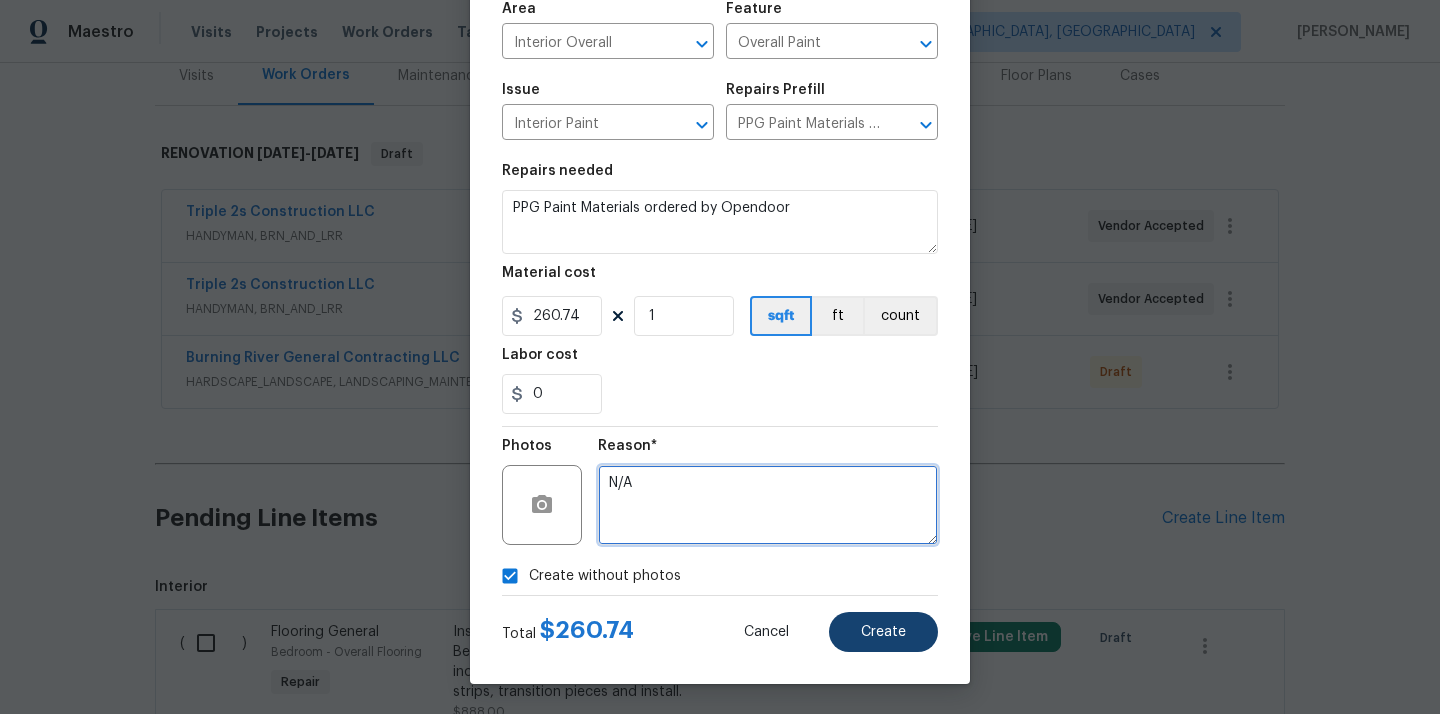 type on "N/A" 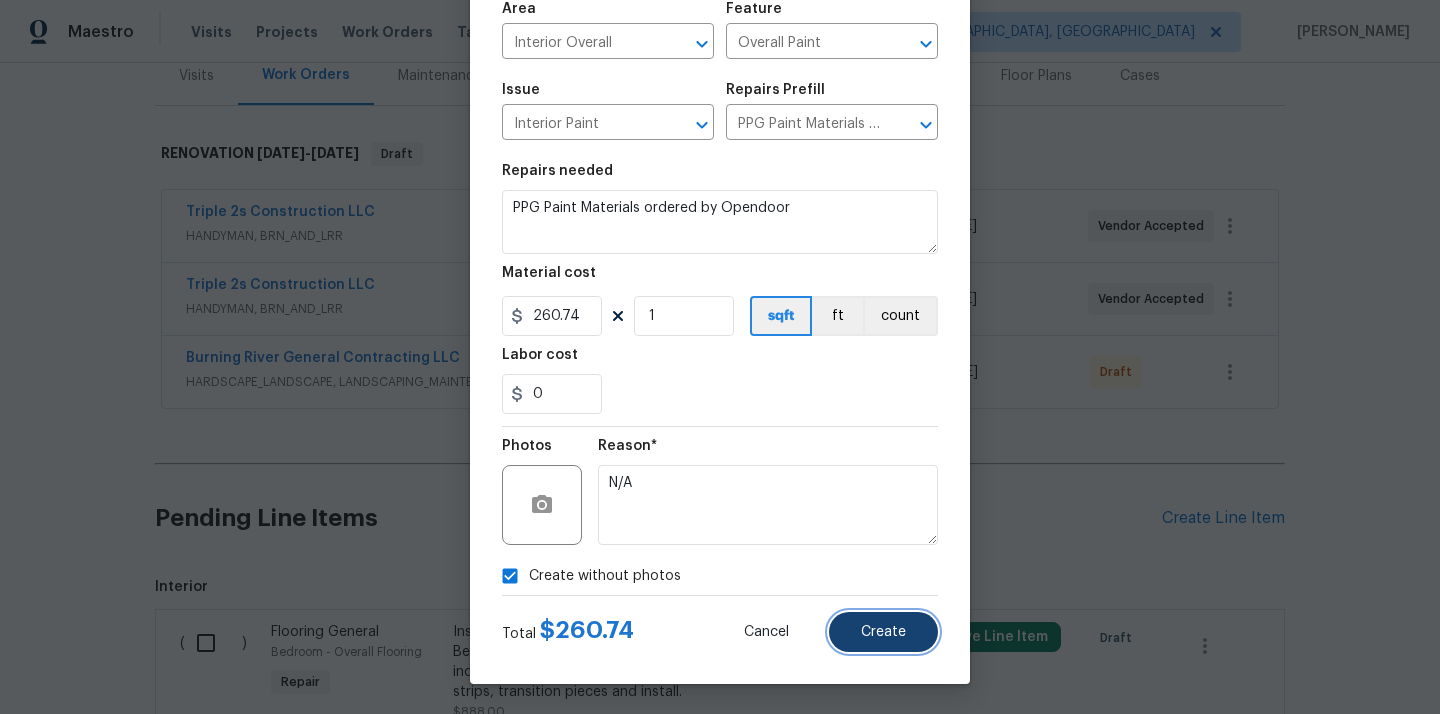 click on "Create" at bounding box center (883, 632) 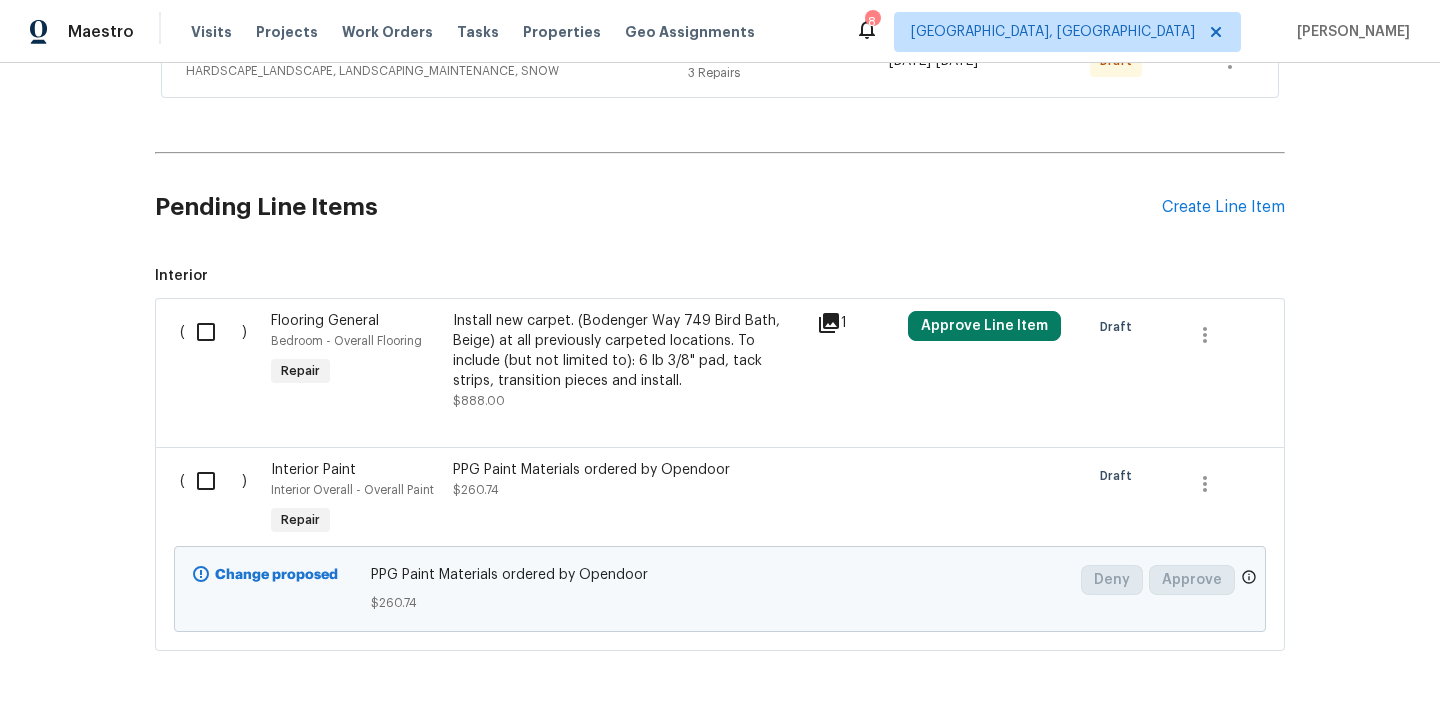 scroll, scrollTop: 642, scrollLeft: 0, axis: vertical 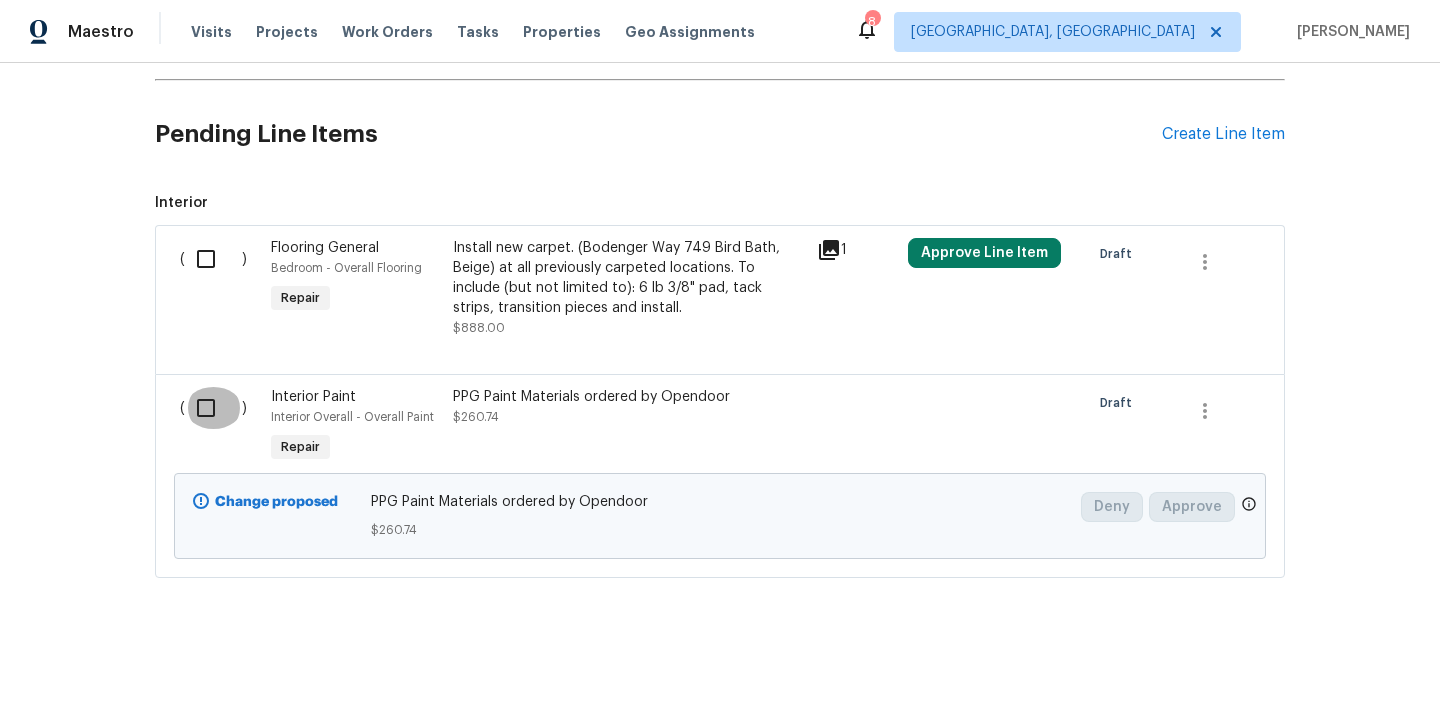 click at bounding box center [213, 408] 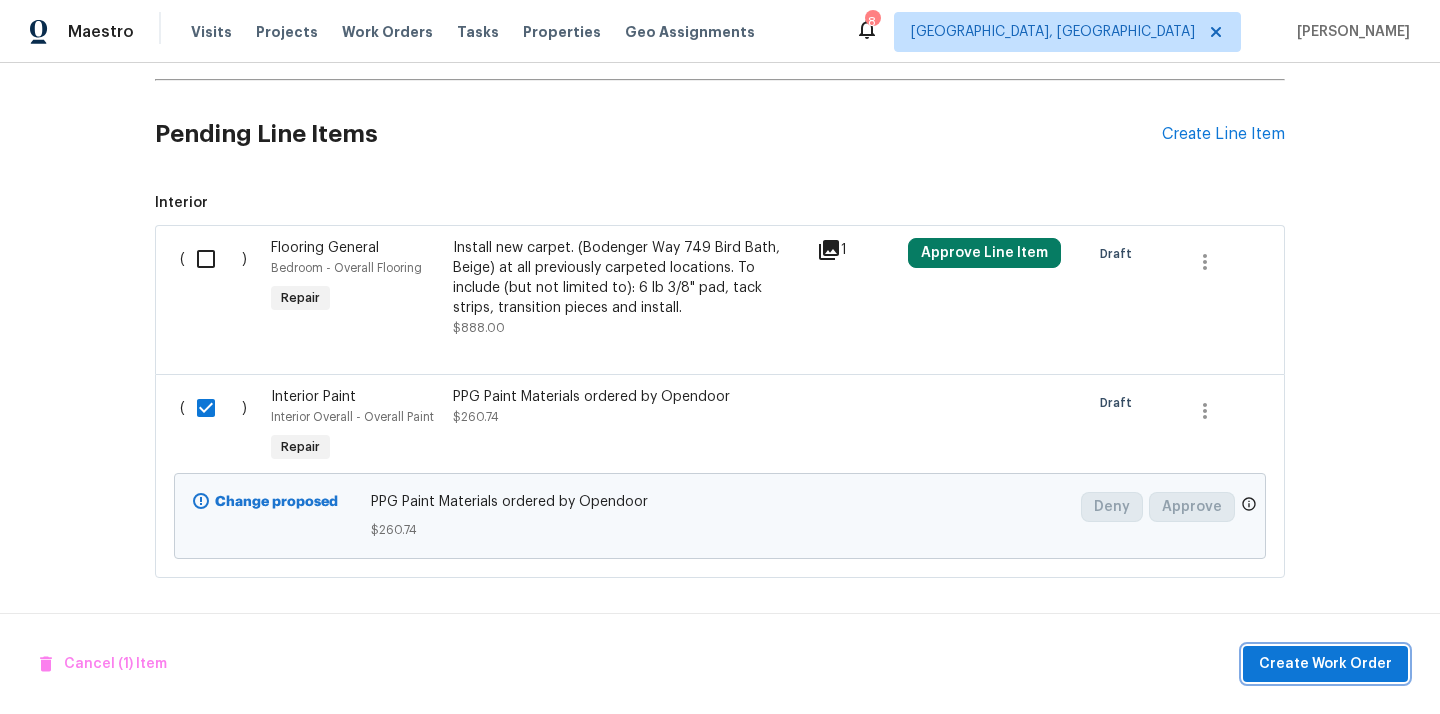 click on "Create Work Order" at bounding box center (1325, 664) 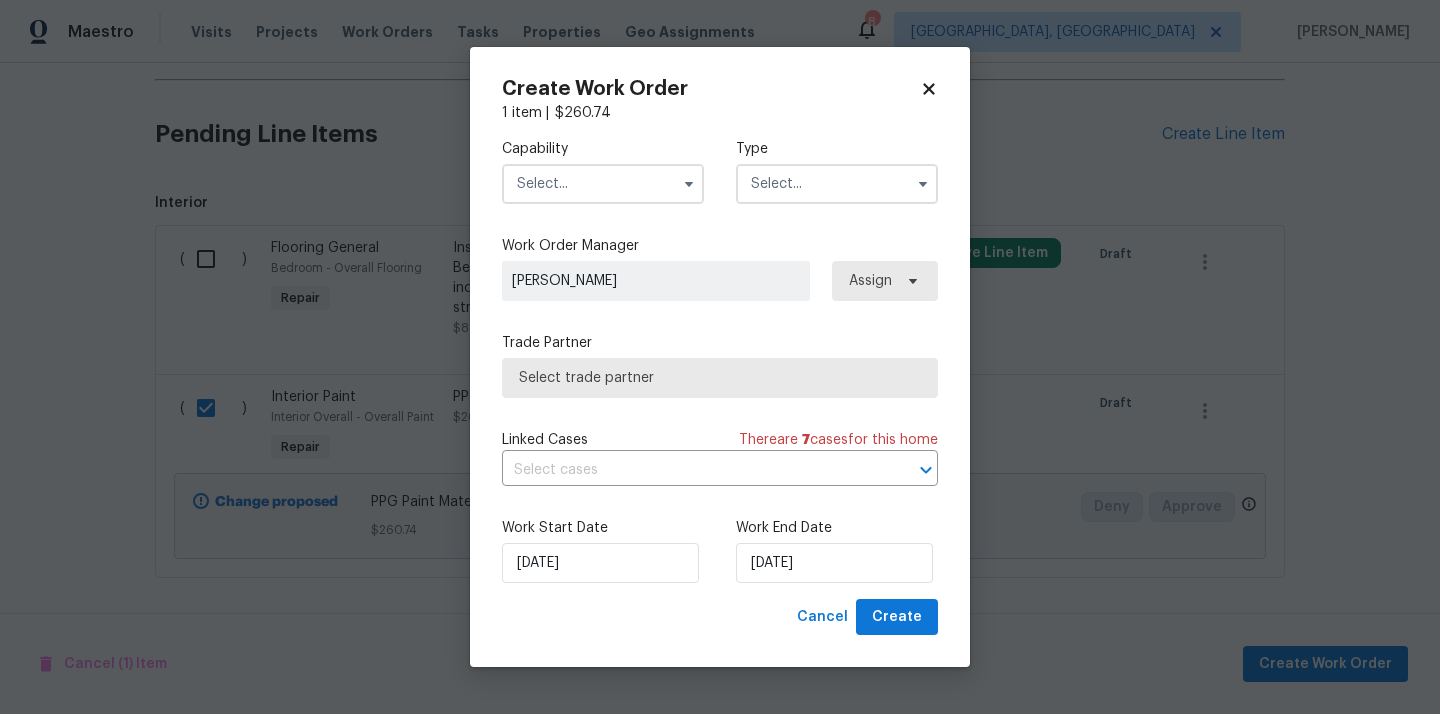 click at bounding box center (603, 184) 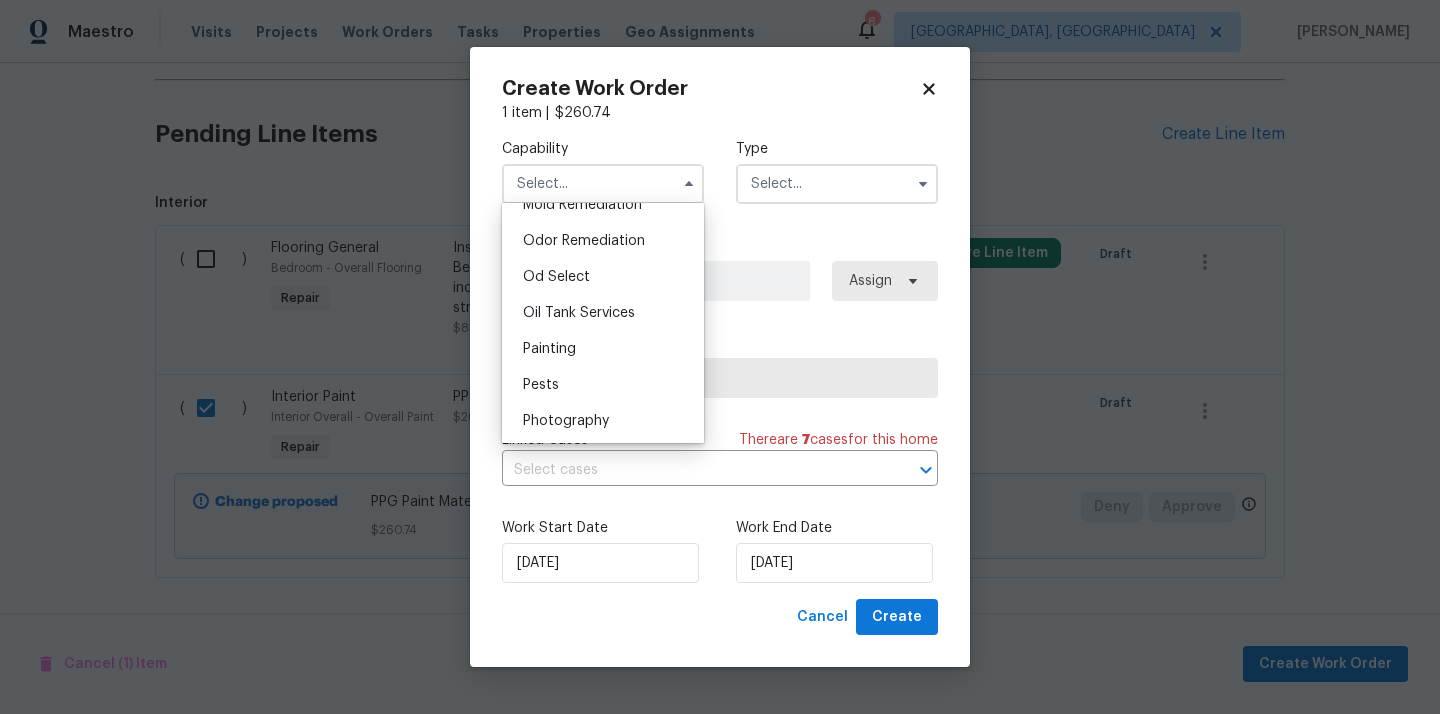 scroll, scrollTop: 1562, scrollLeft: 0, axis: vertical 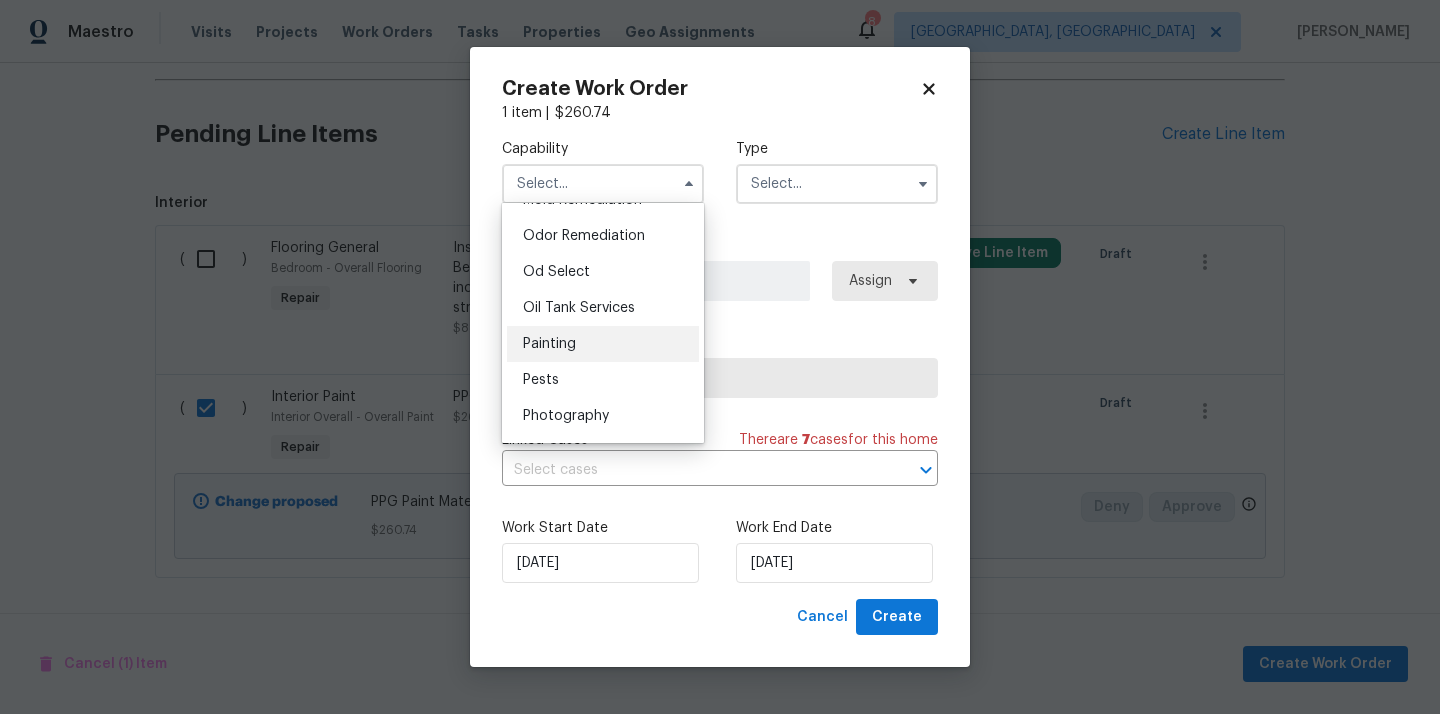 click on "Painting" at bounding box center (603, 344) 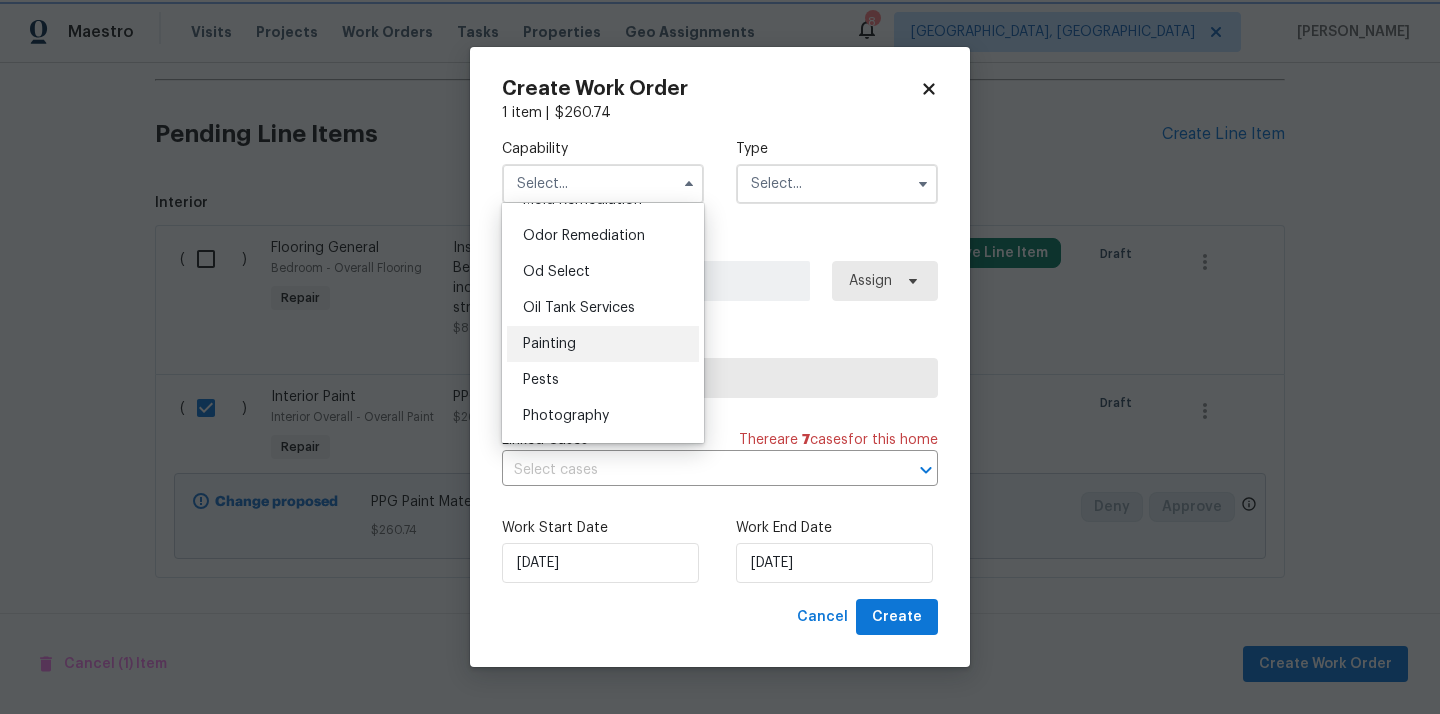 type on "Painting" 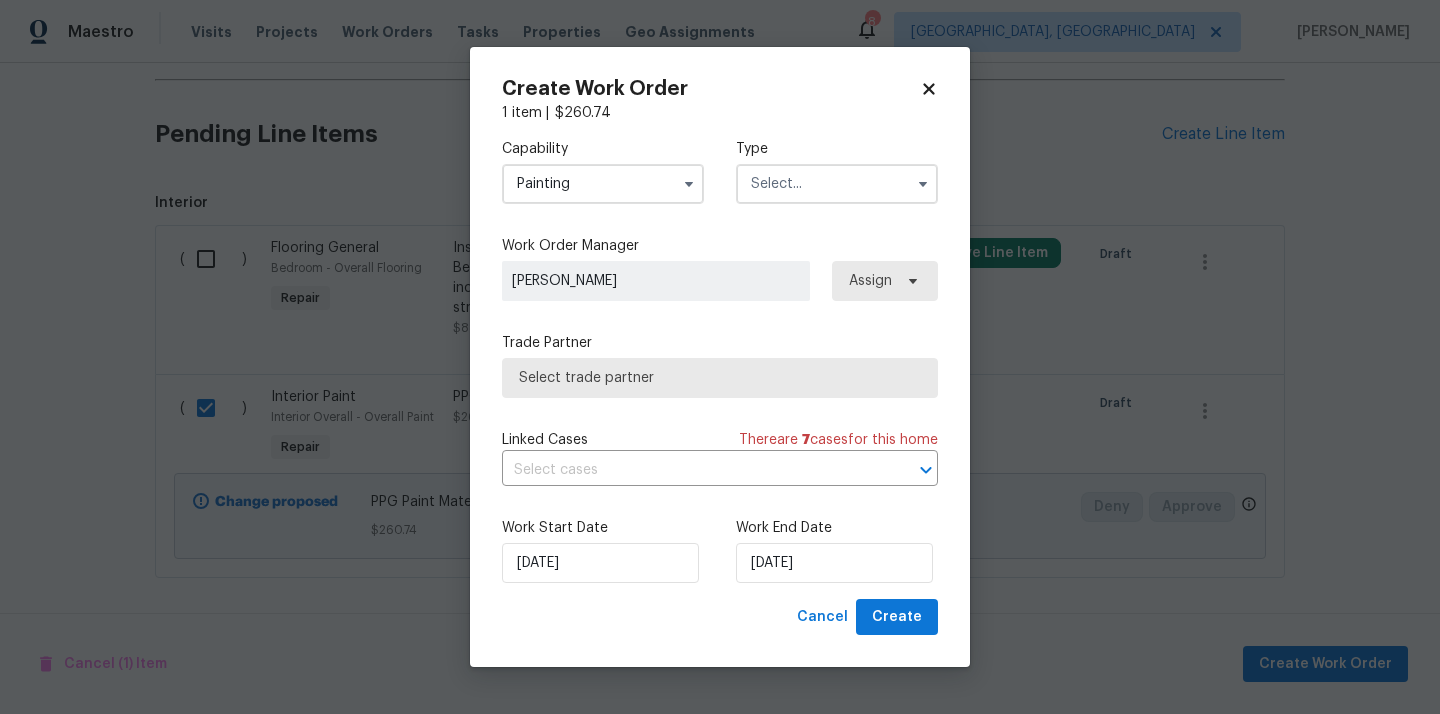 click on "Type" at bounding box center [837, 149] 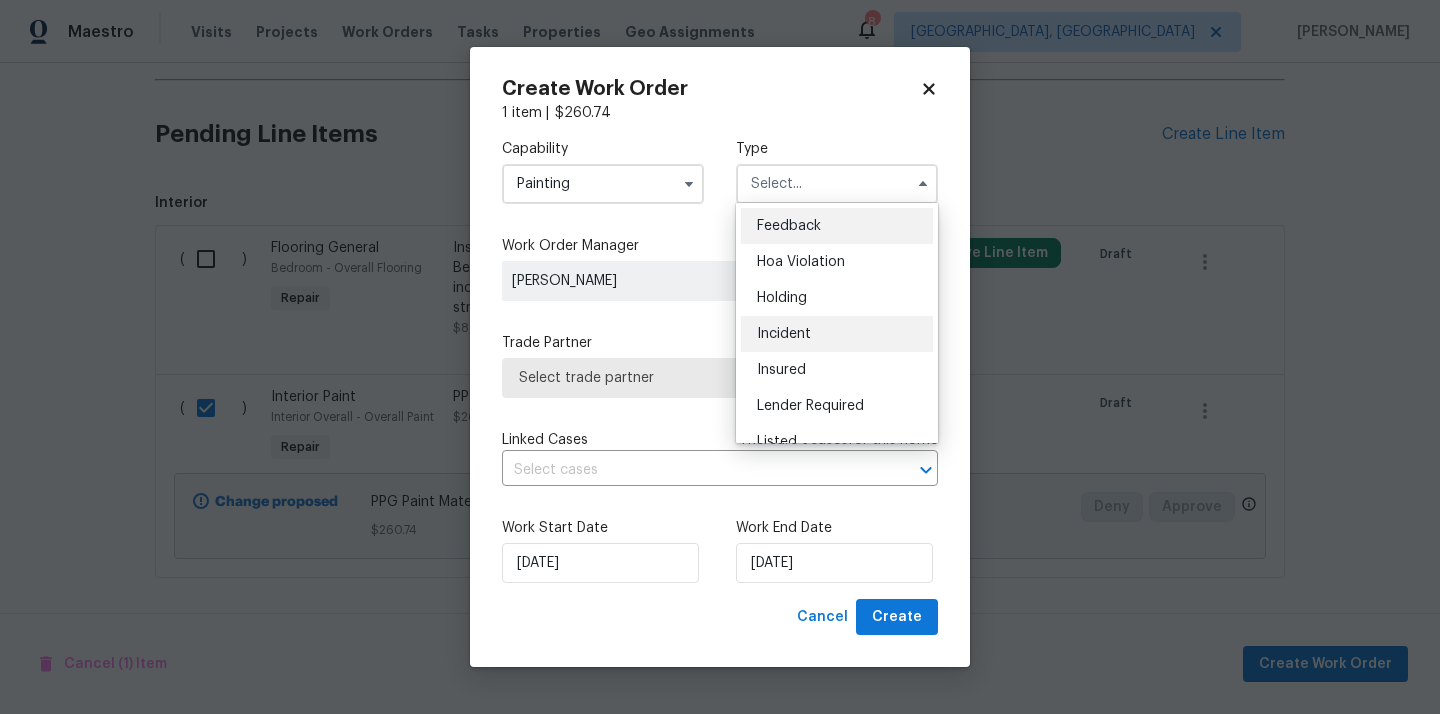 scroll, scrollTop: 454, scrollLeft: 0, axis: vertical 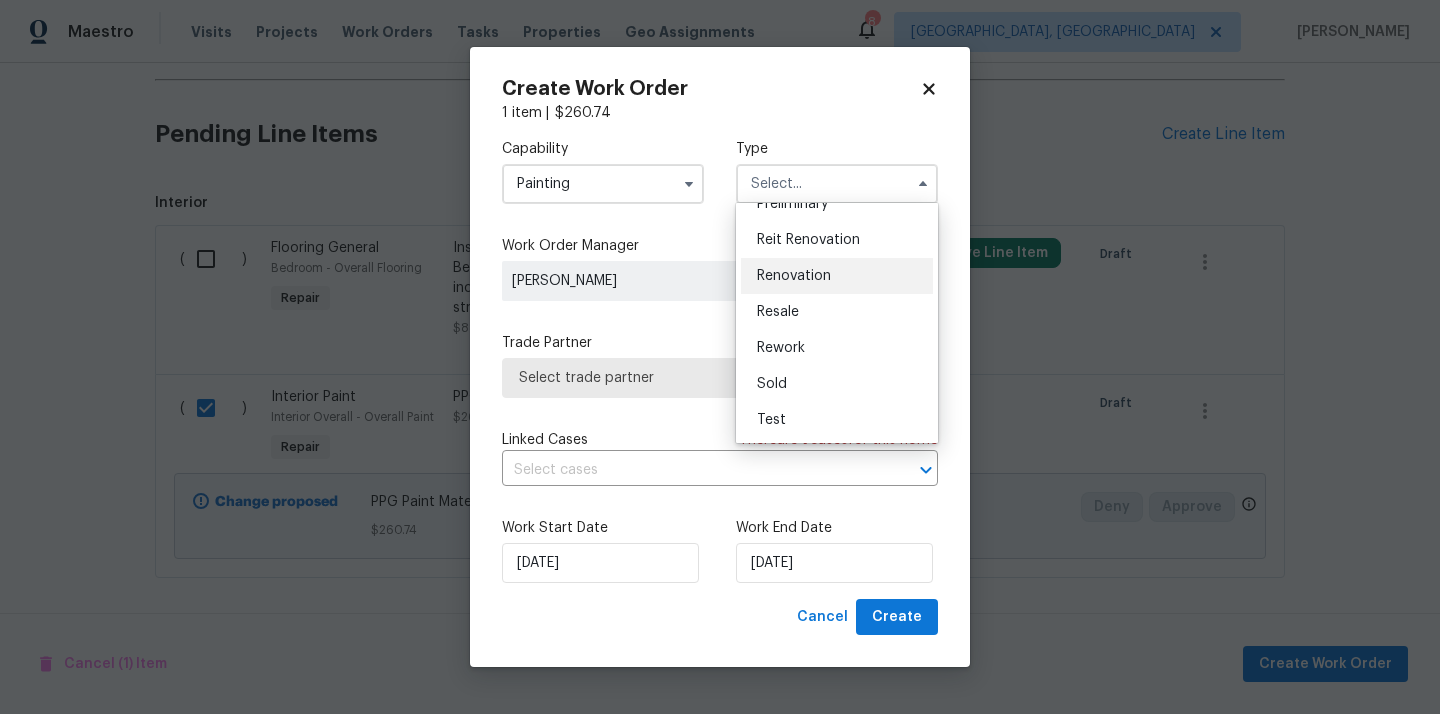 click on "Renovation" at bounding box center (794, 276) 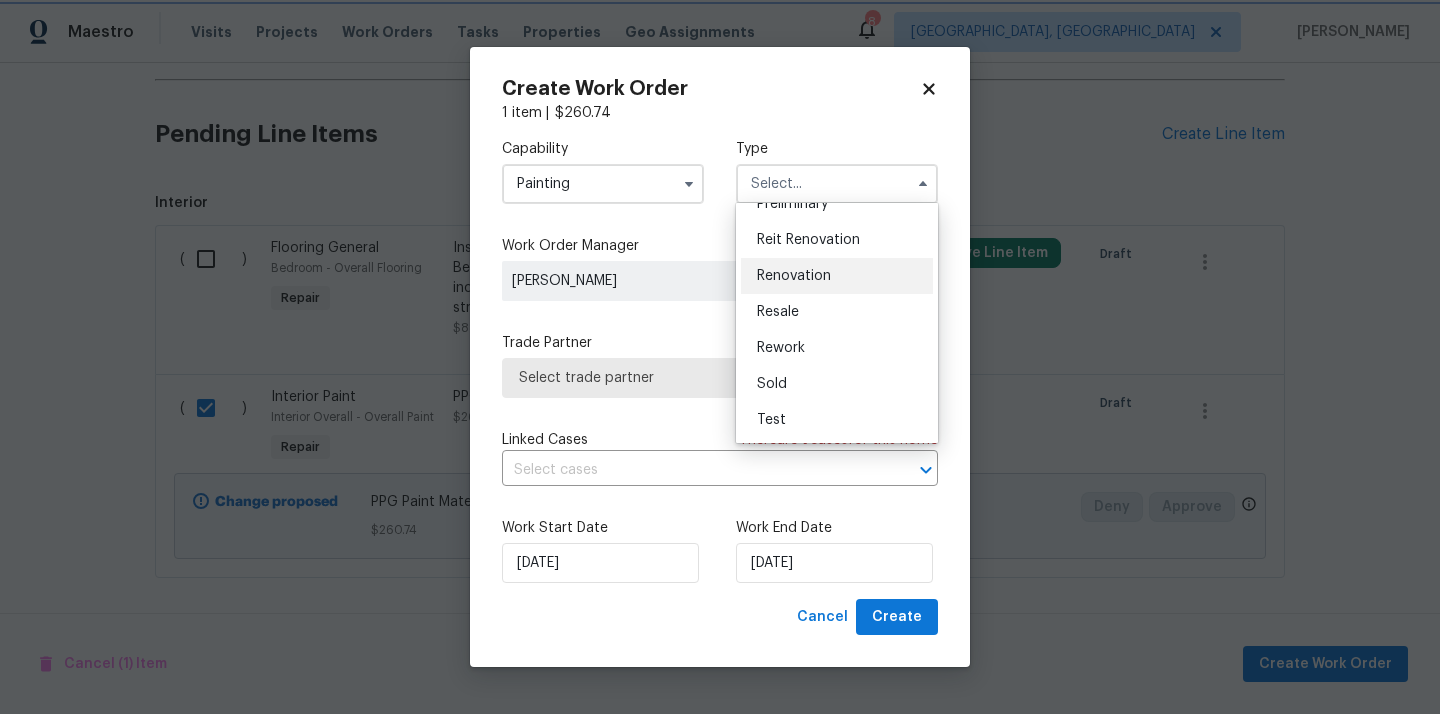 type on "Renovation" 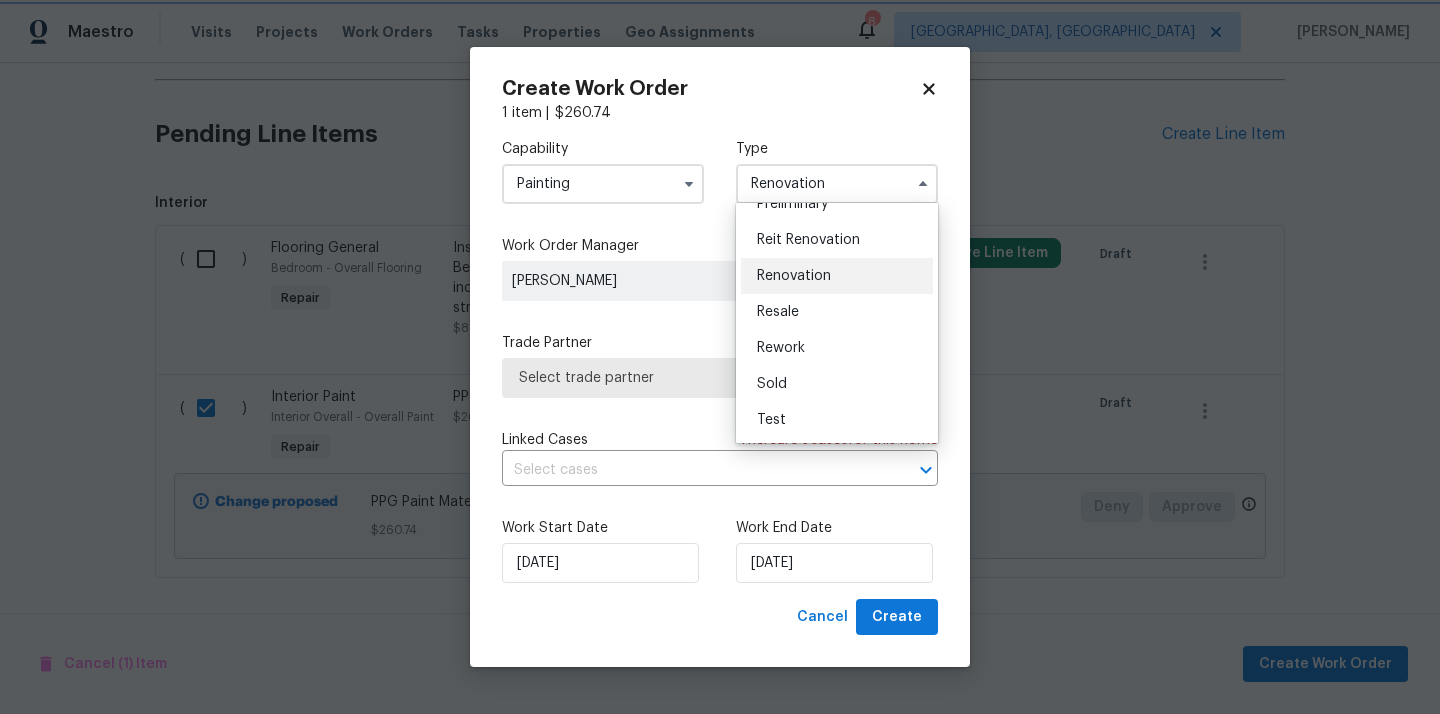 scroll, scrollTop: 0, scrollLeft: 0, axis: both 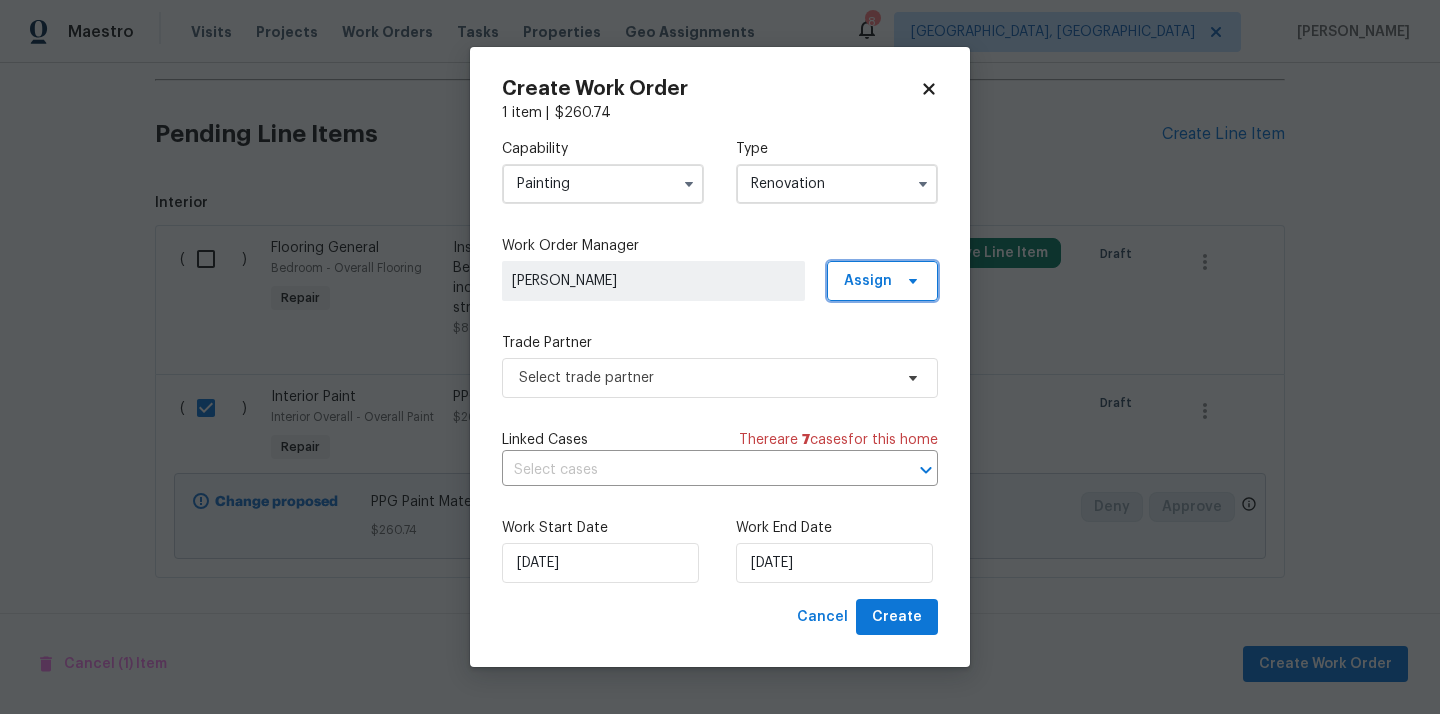 click 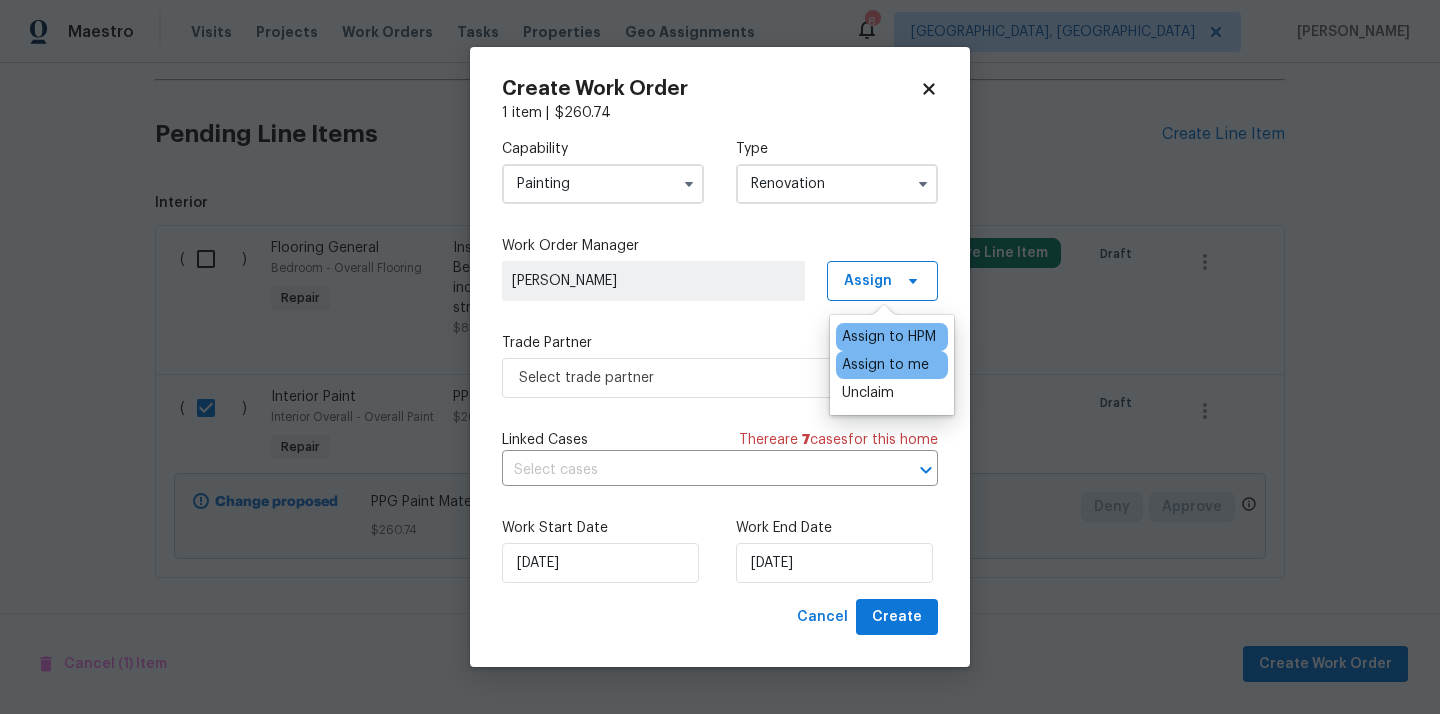 click on "Assign to me" at bounding box center [885, 365] 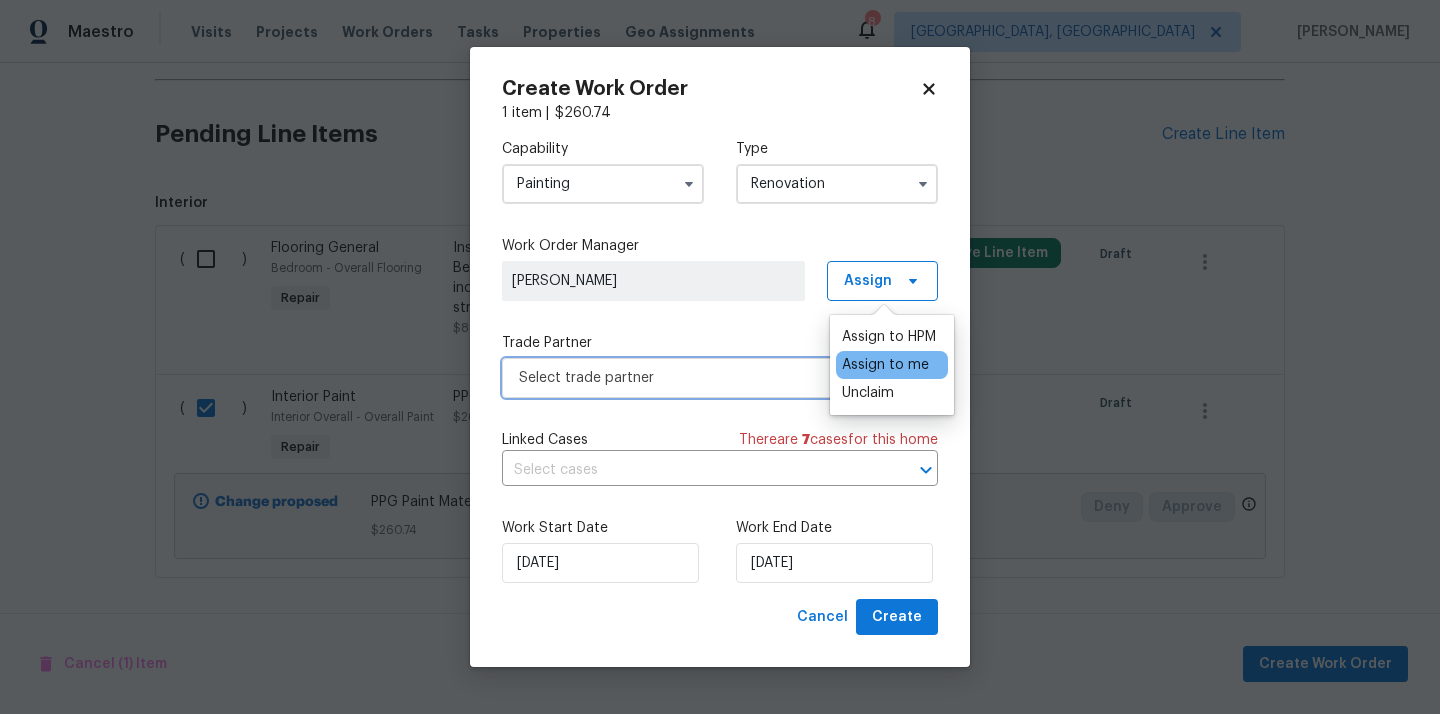 click on "Select trade partner" at bounding box center [705, 378] 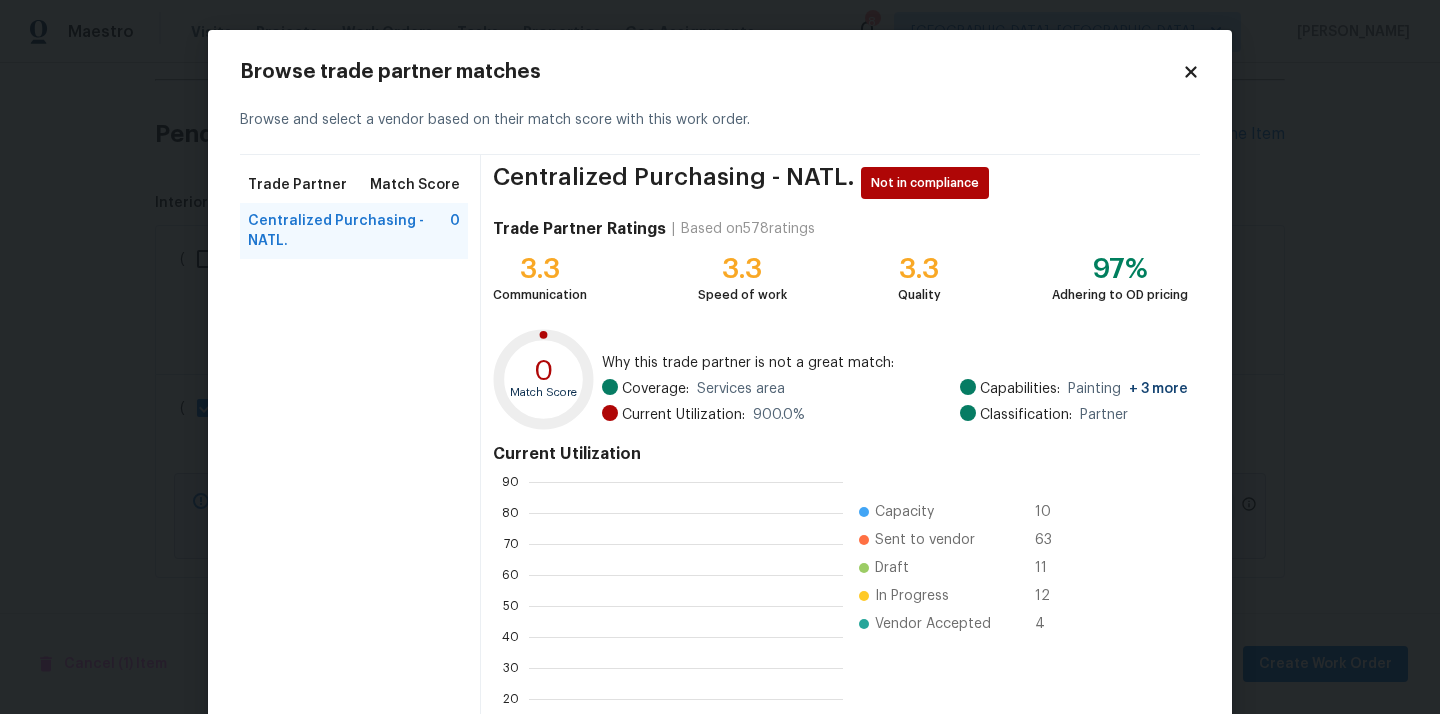 scroll, scrollTop: 2, scrollLeft: 1, axis: both 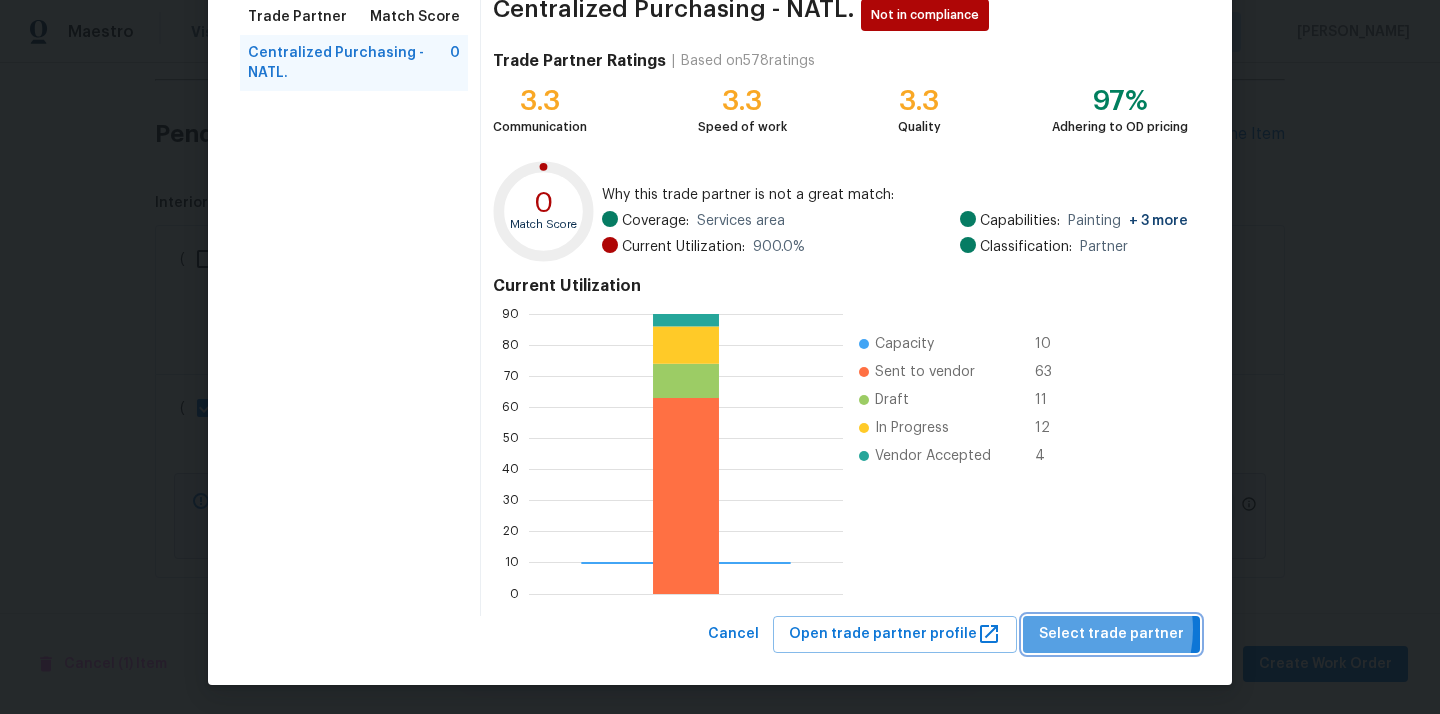 click on "Select trade partner" at bounding box center (1111, 634) 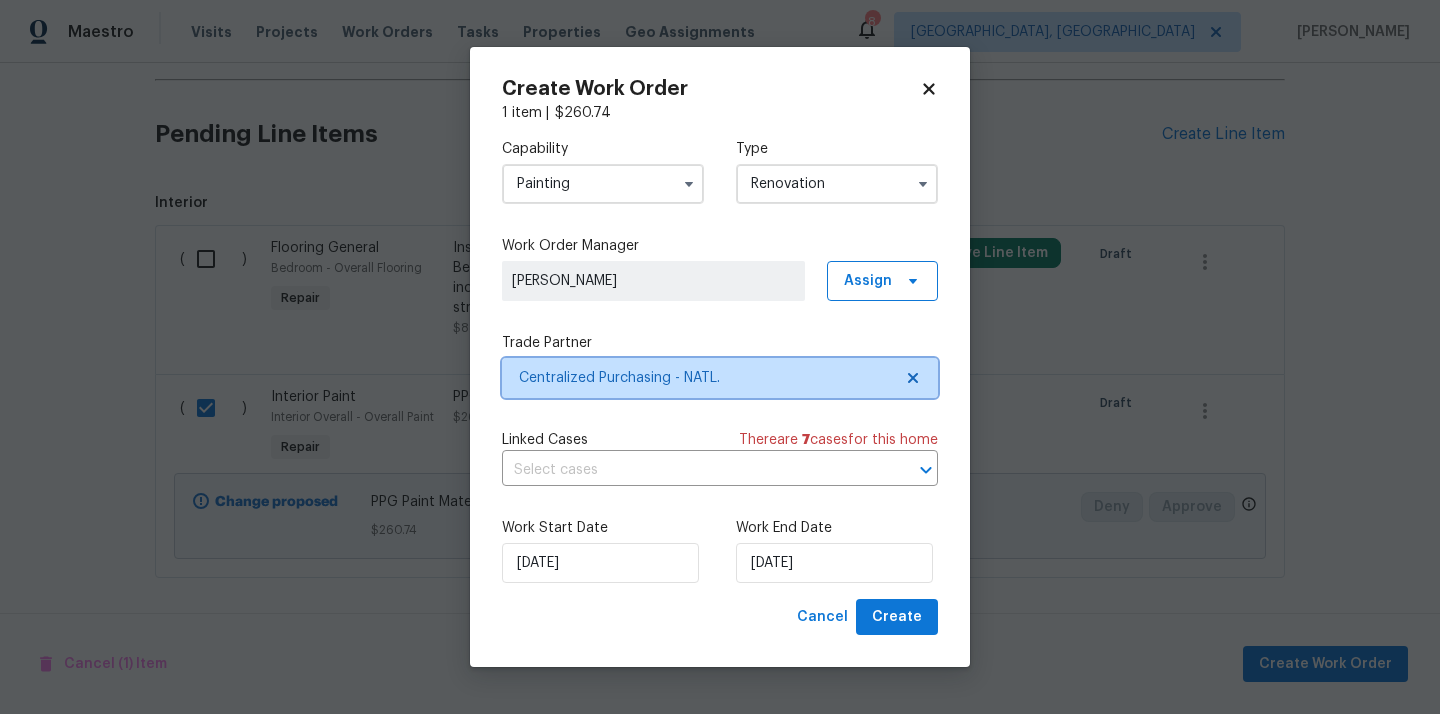 scroll, scrollTop: 0, scrollLeft: 0, axis: both 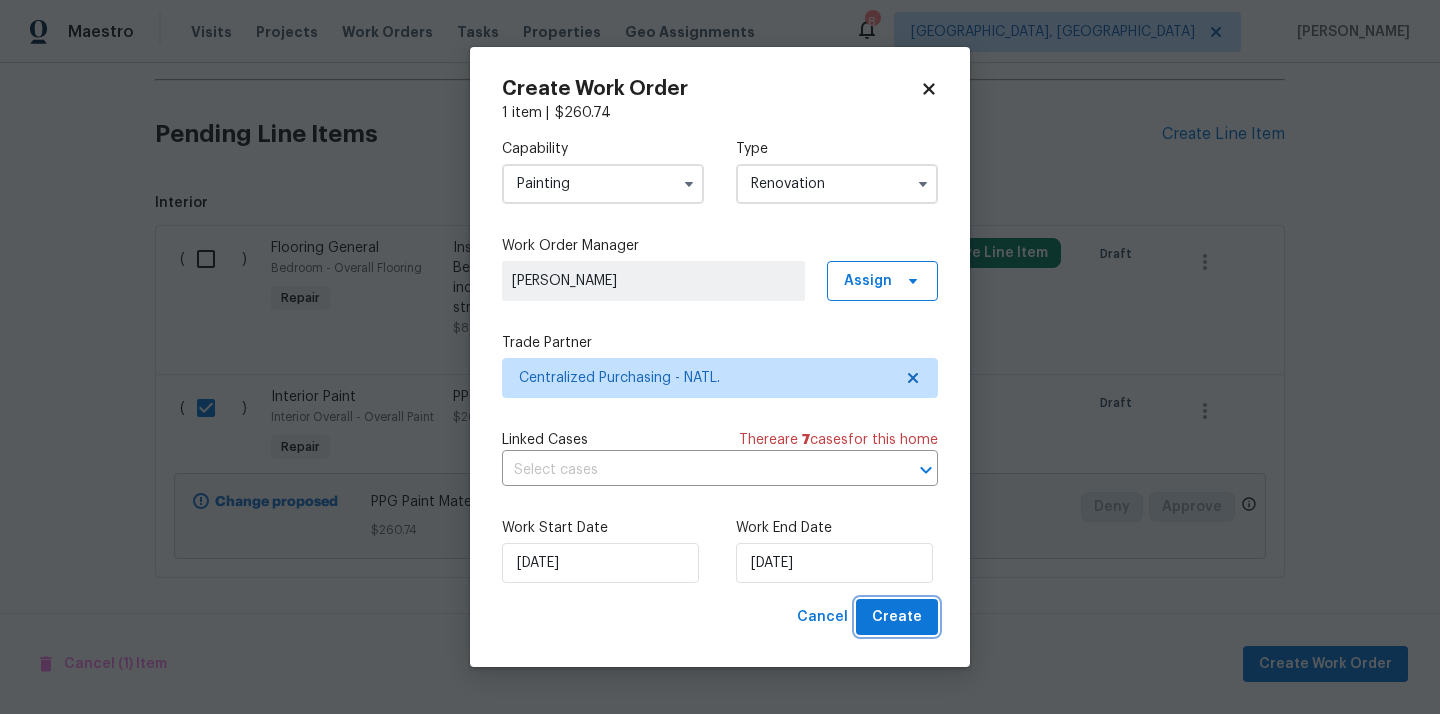 click on "Create" at bounding box center [897, 617] 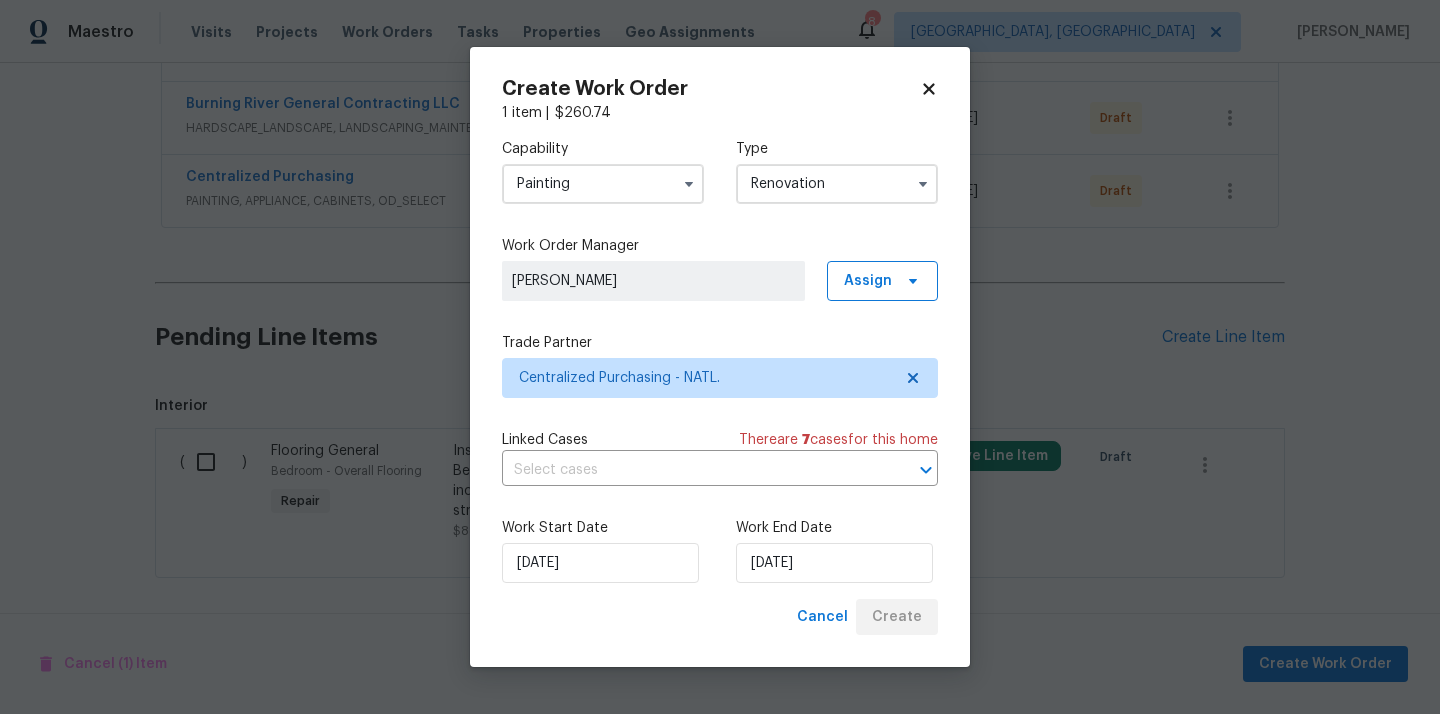 scroll, scrollTop: 511, scrollLeft: 0, axis: vertical 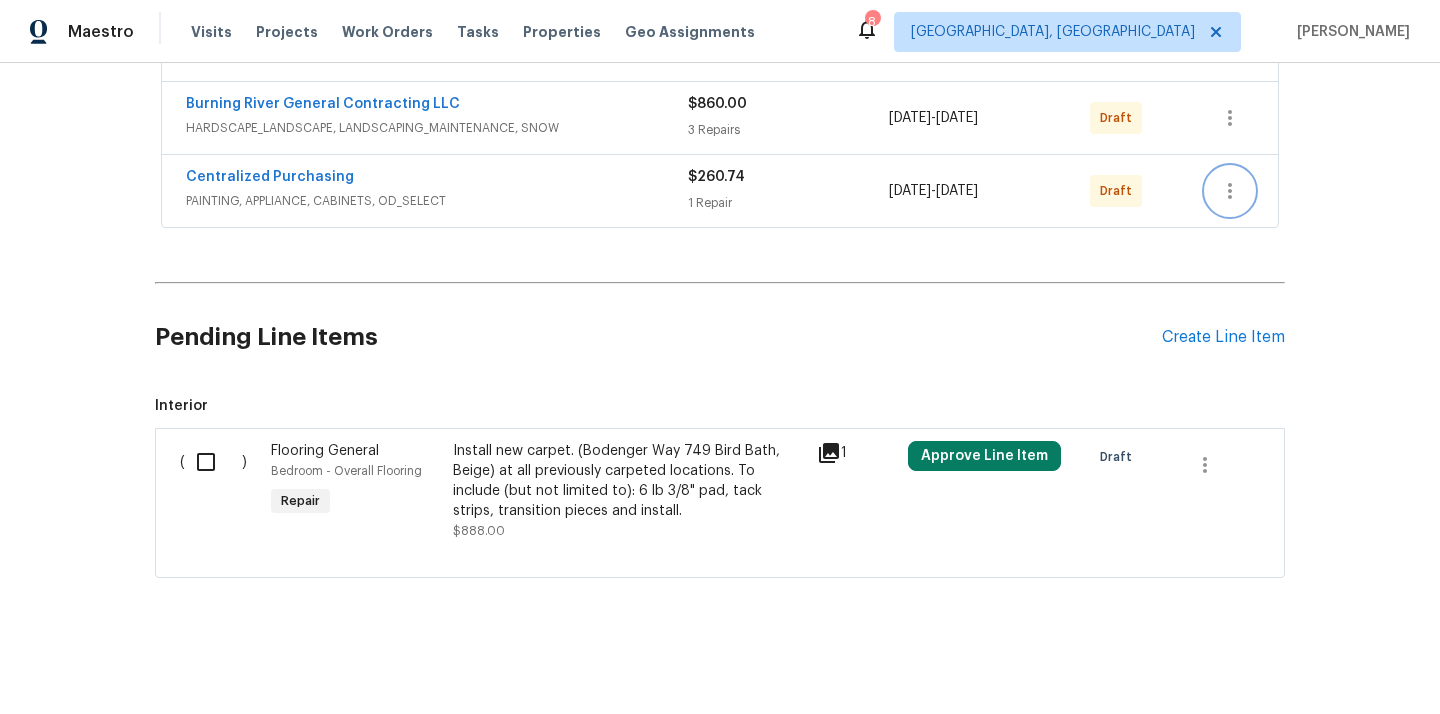 click at bounding box center (1230, 191) 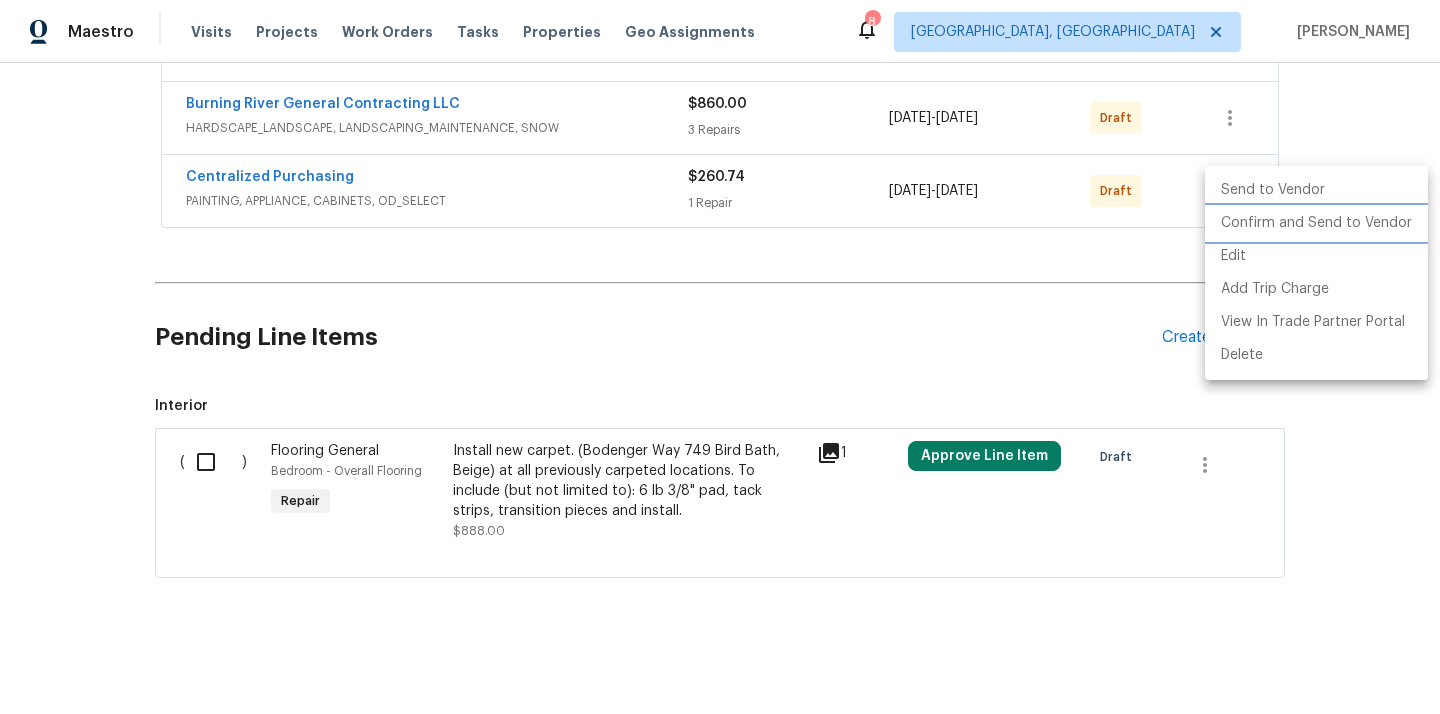 click on "Confirm and Send to Vendor" at bounding box center [1316, 223] 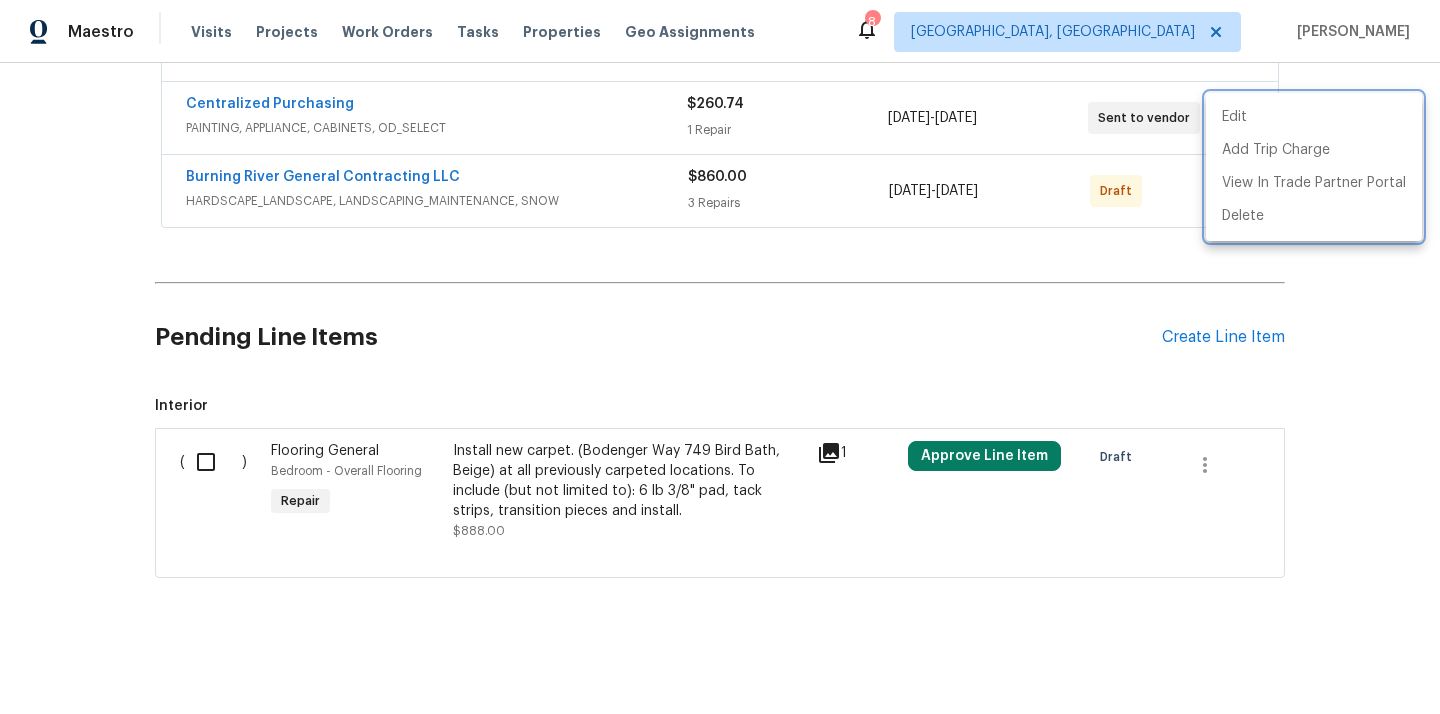 click at bounding box center (720, 357) 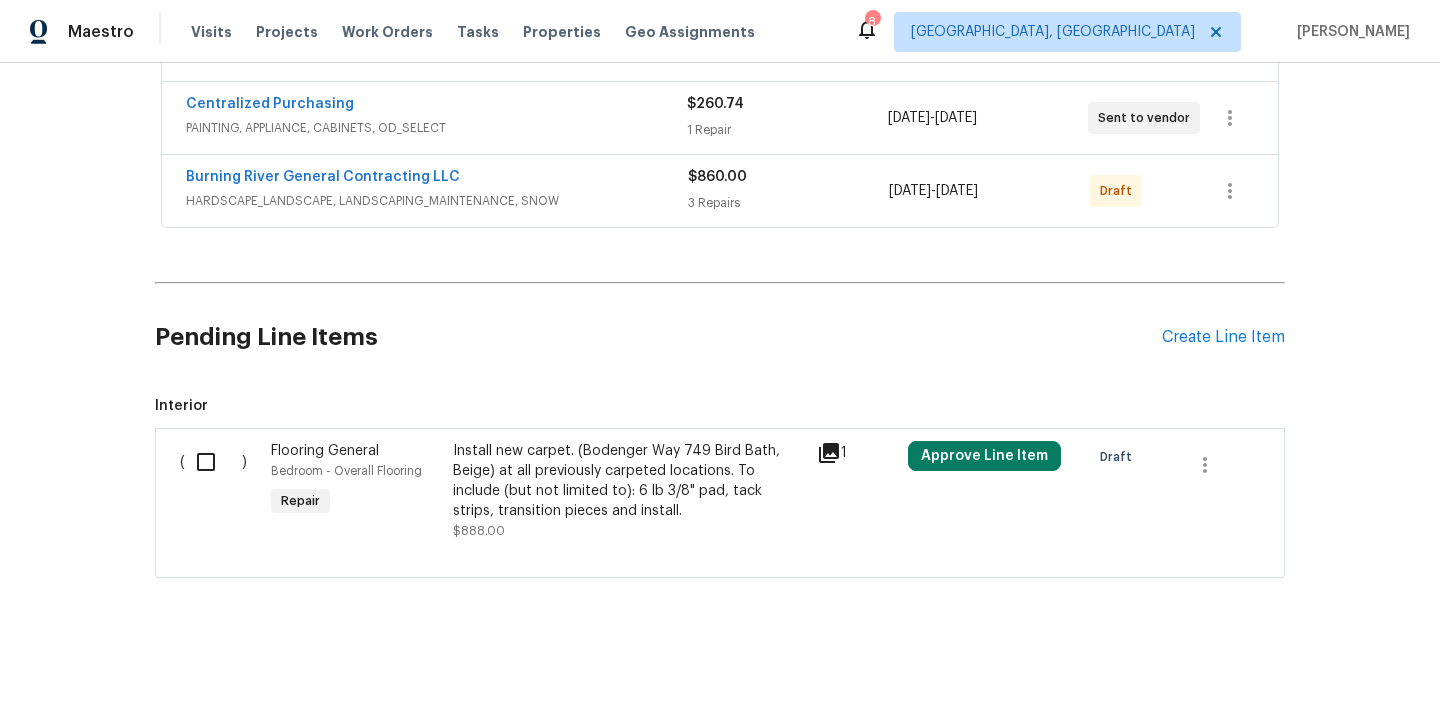 click on "Centralized Purchasing" at bounding box center [270, 104] 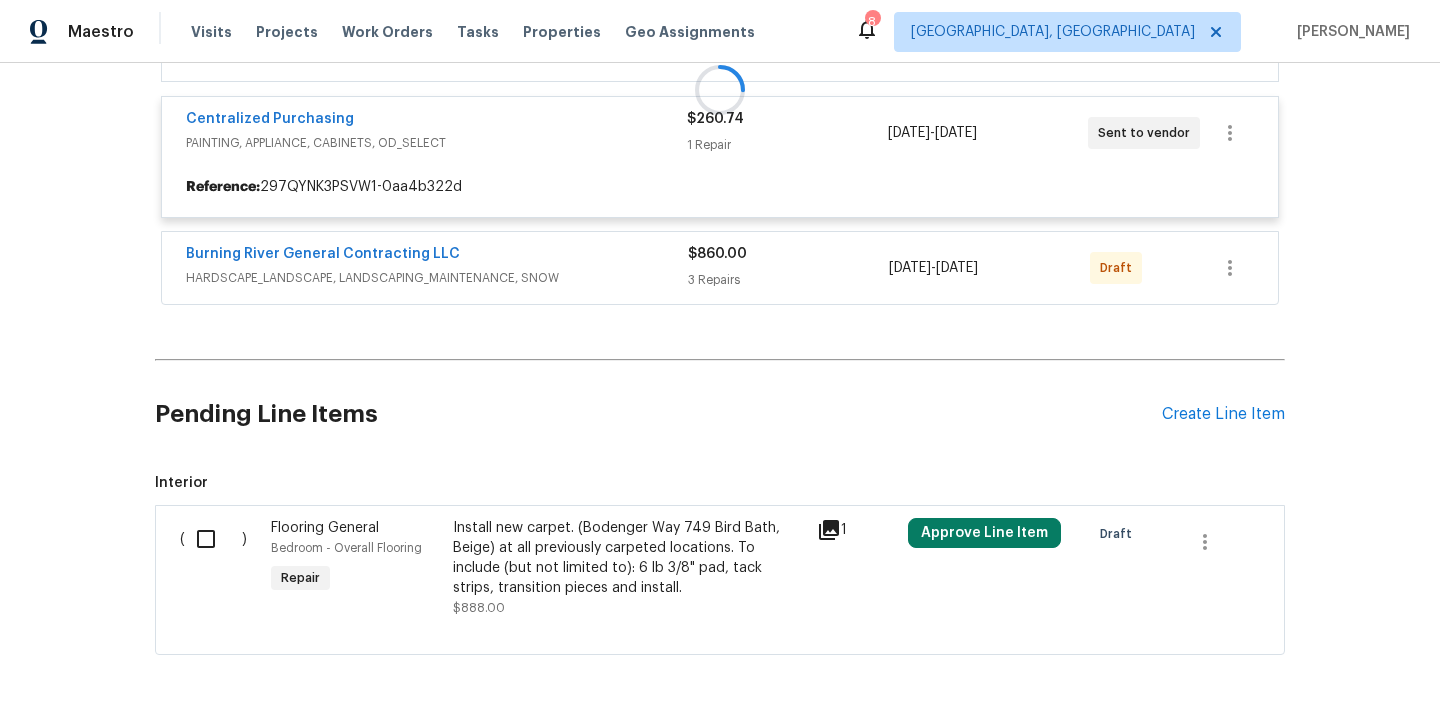 click at bounding box center (720, 89) 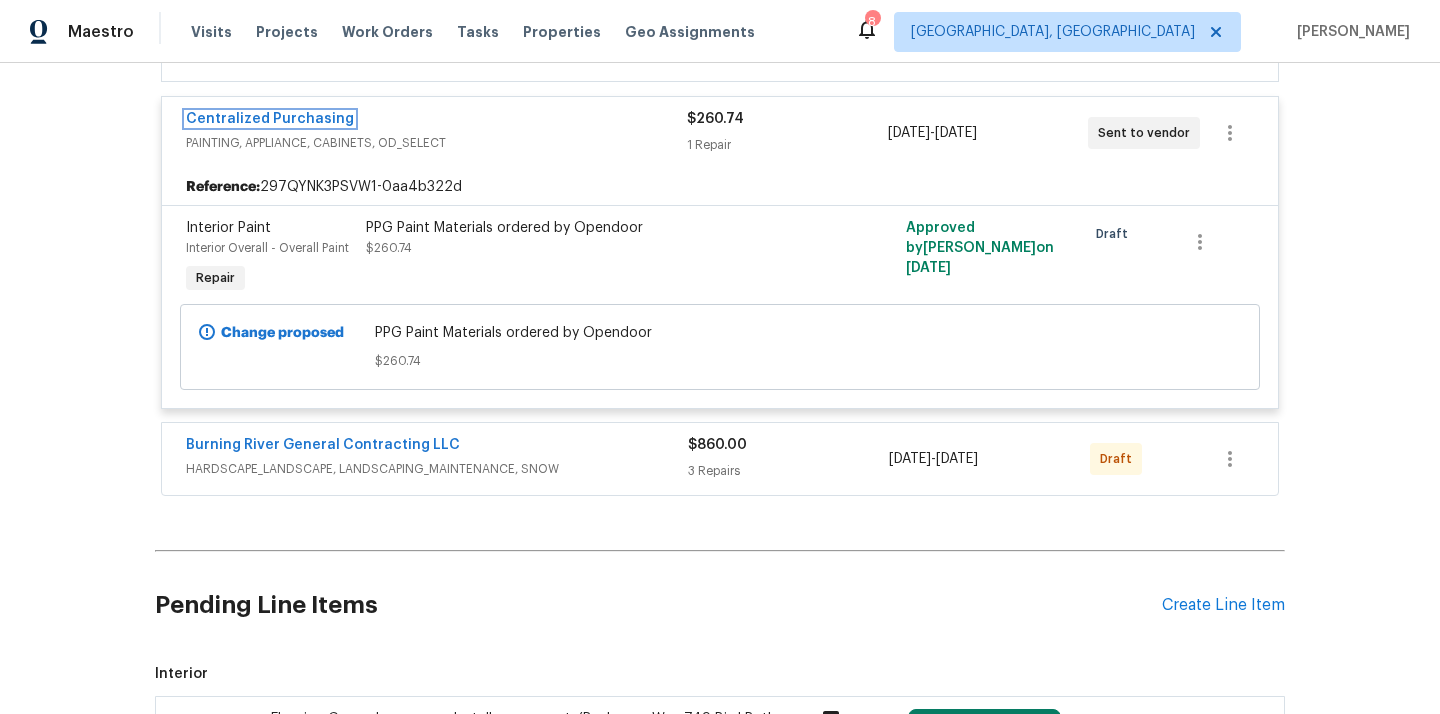 click on "Centralized Purchasing" at bounding box center [270, 119] 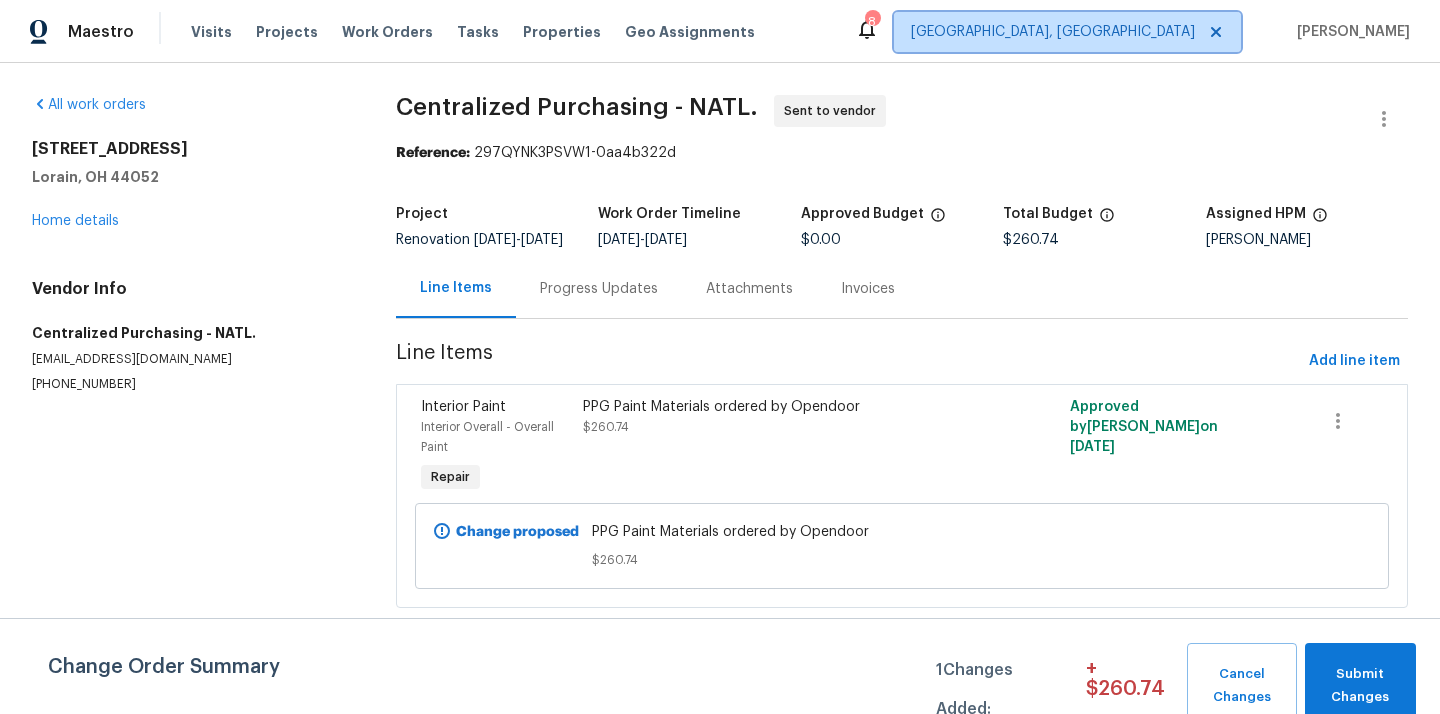 click on "[GEOGRAPHIC_DATA], [GEOGRAPHIC_DATA]" at bounding box center [1053, 32] 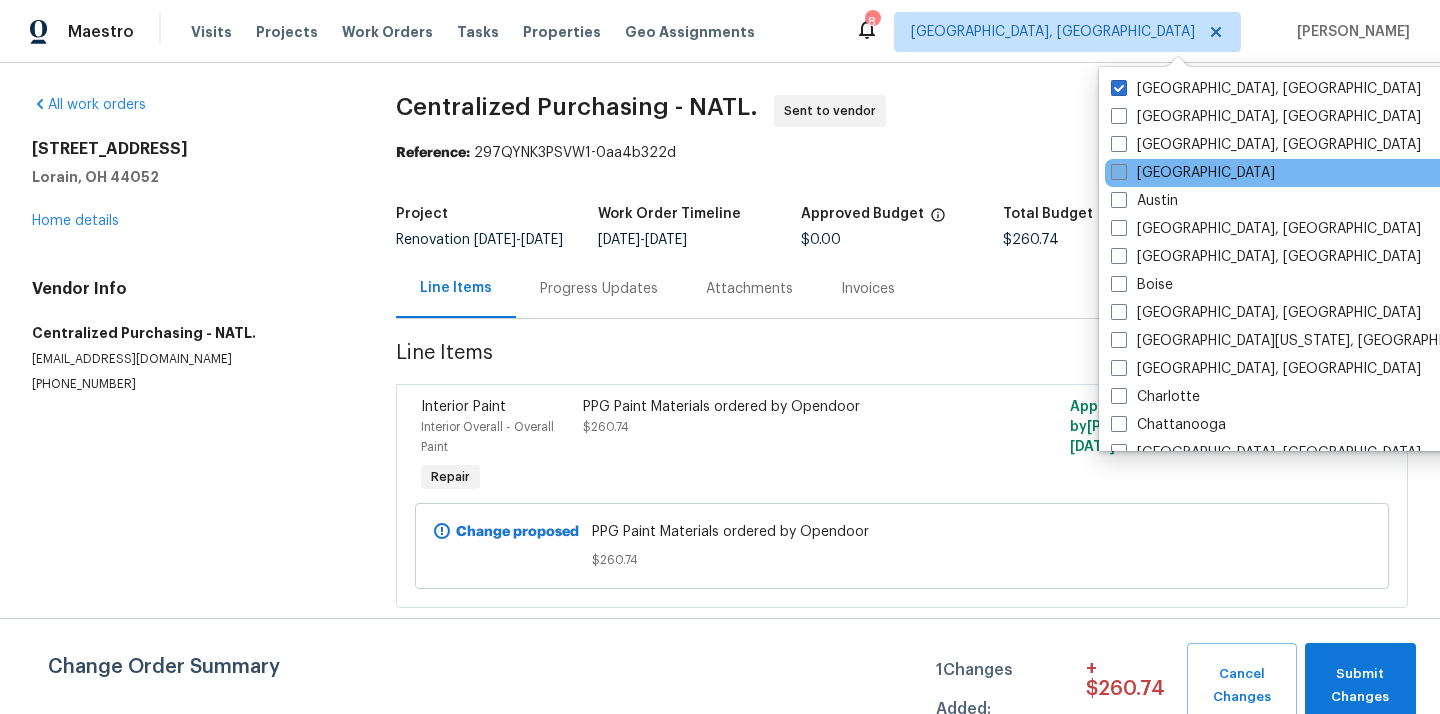 click on "[GEOGRAPHIC_DATA]" at bounding box center (1193, 173) 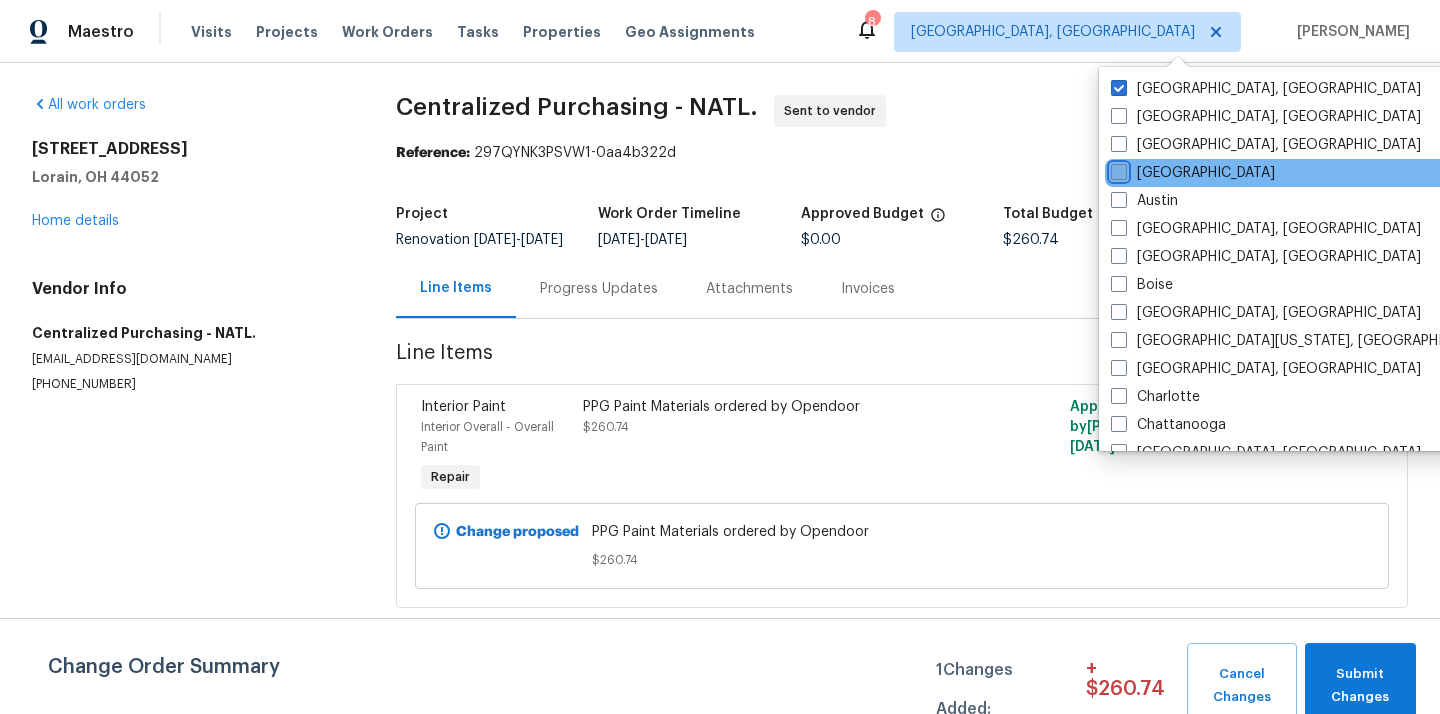 click on "[GEOGRAPHIC_DATA]" at bounding box center [1117, 169] 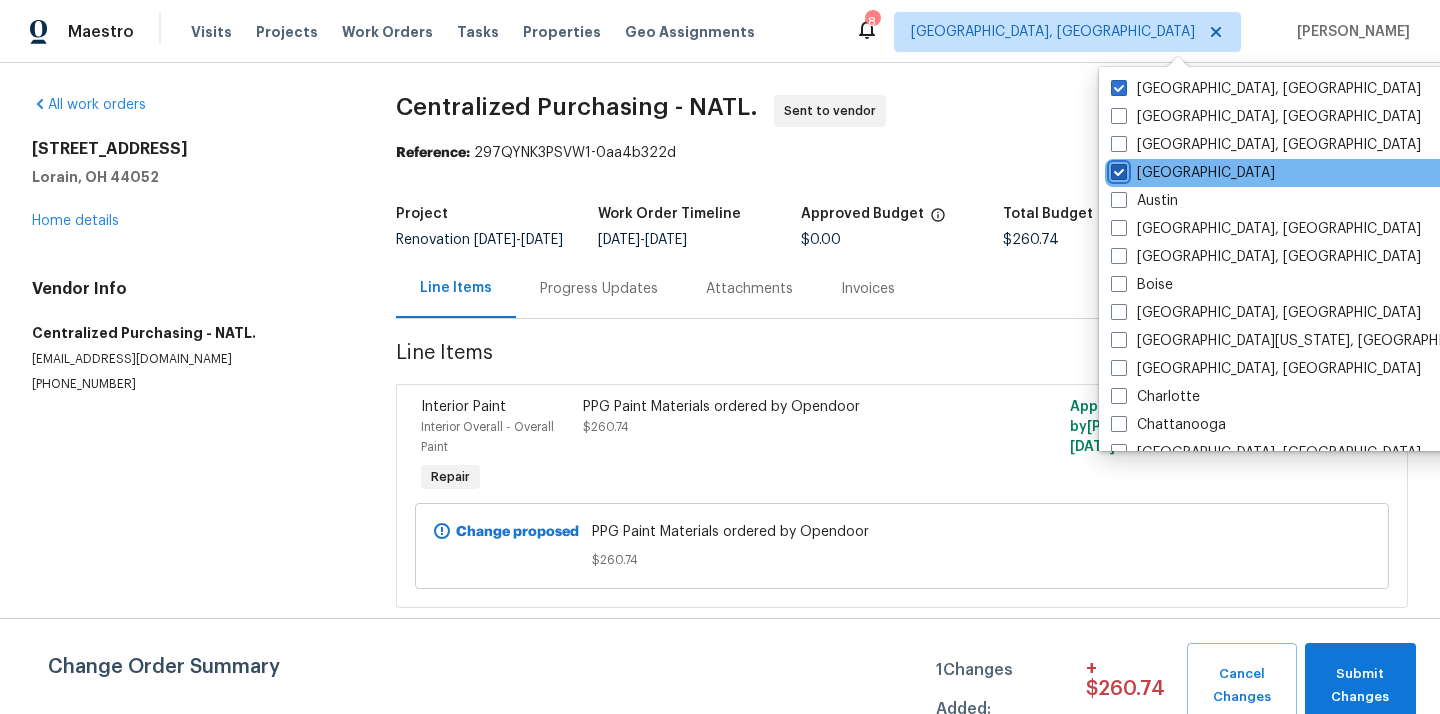 checkbox on "true" 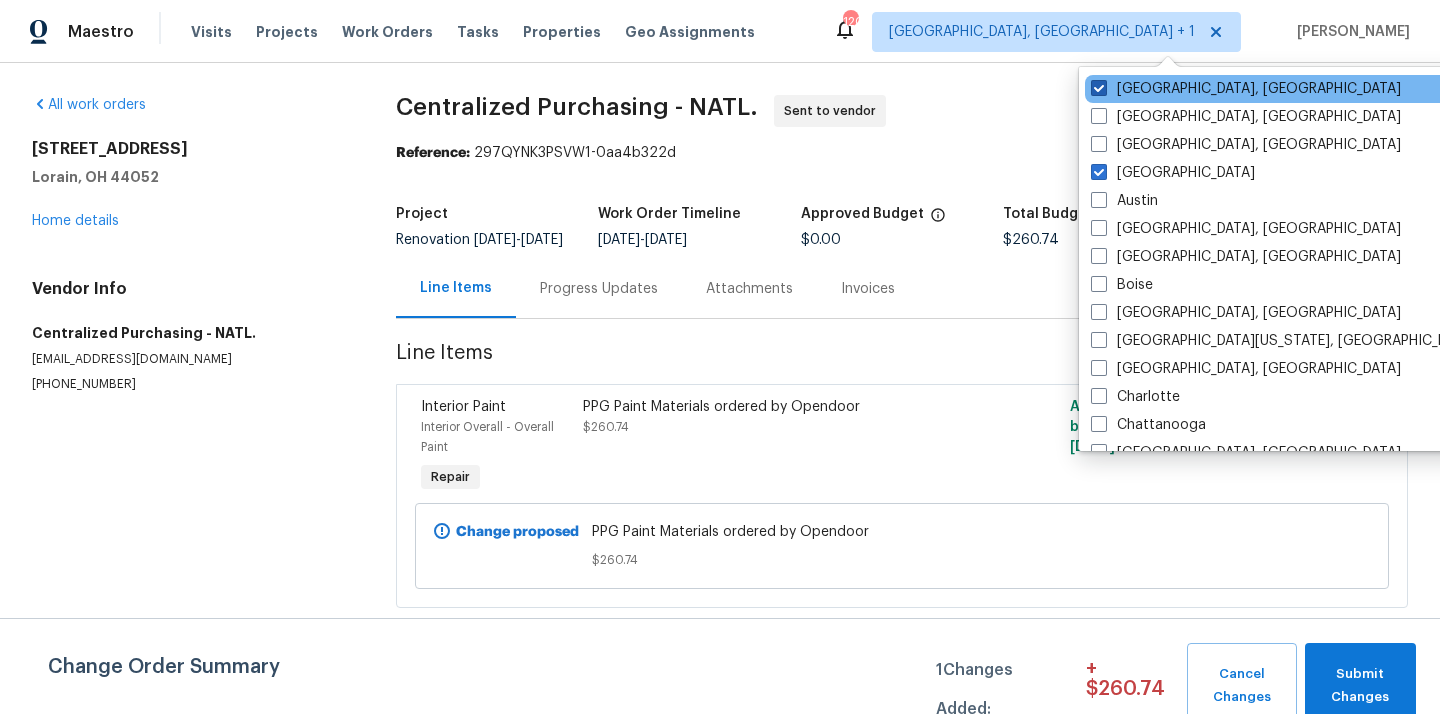 click on "[GEOGRAPHIC_DATA], [GEOGRAPHIC_DATA]" at bounding box center (1246, 89) 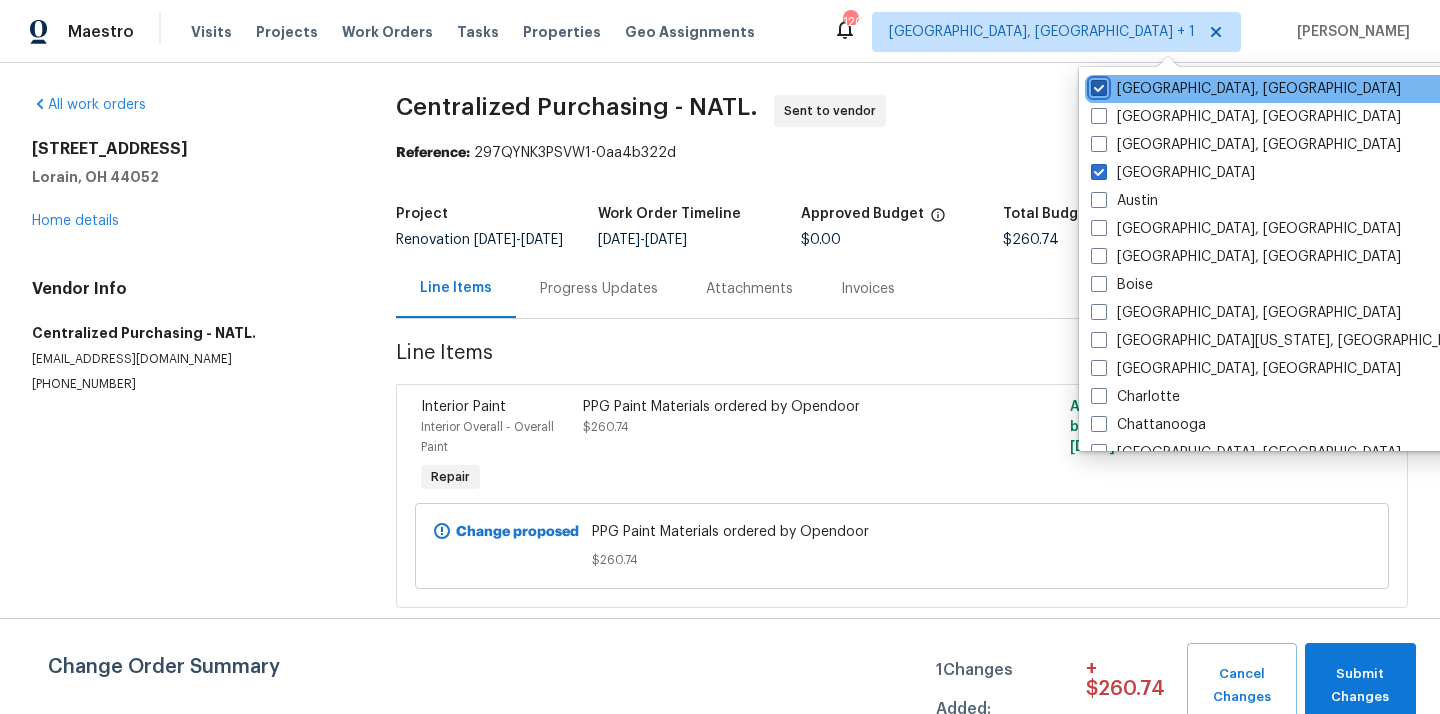 click on "[GEOGRAPHIC_DATA], [GEOGRAPHIC_DATA]" at bounding box center (1097, 85) 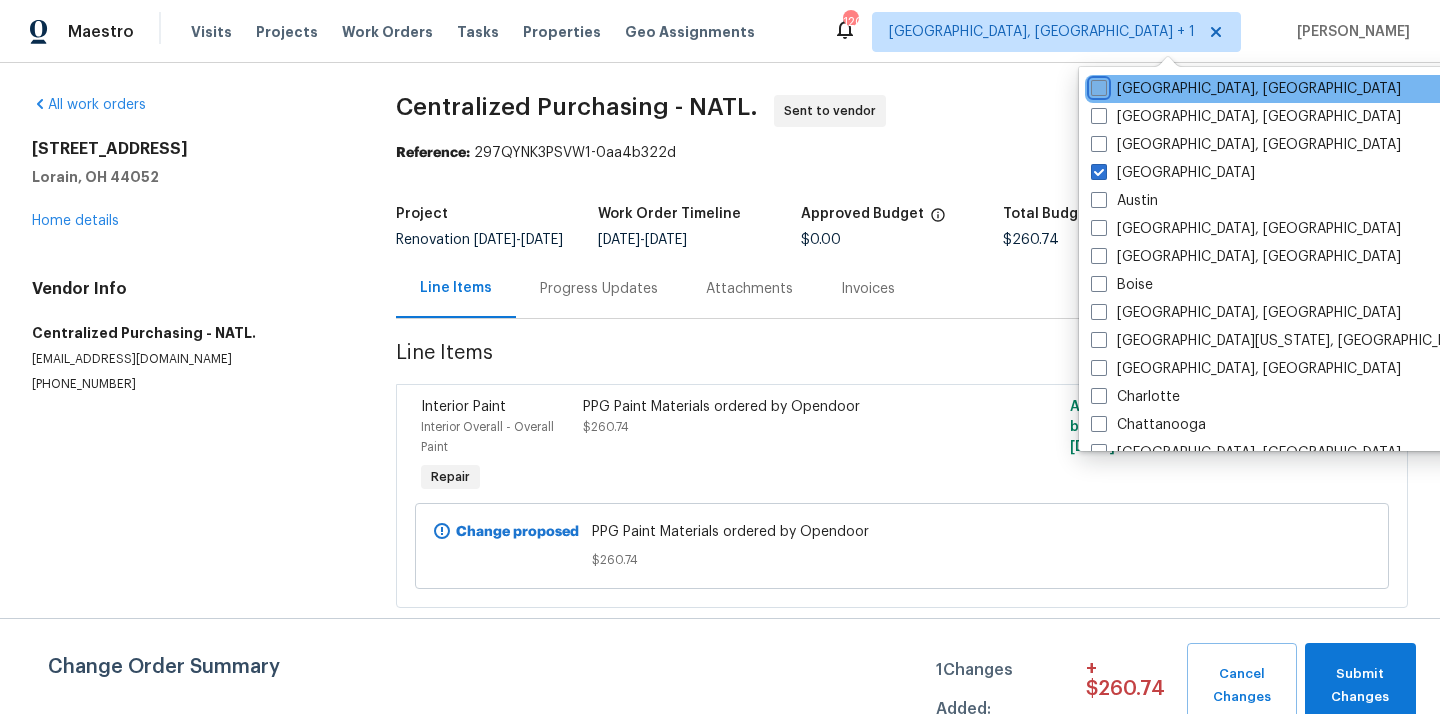 checkbox on "false" 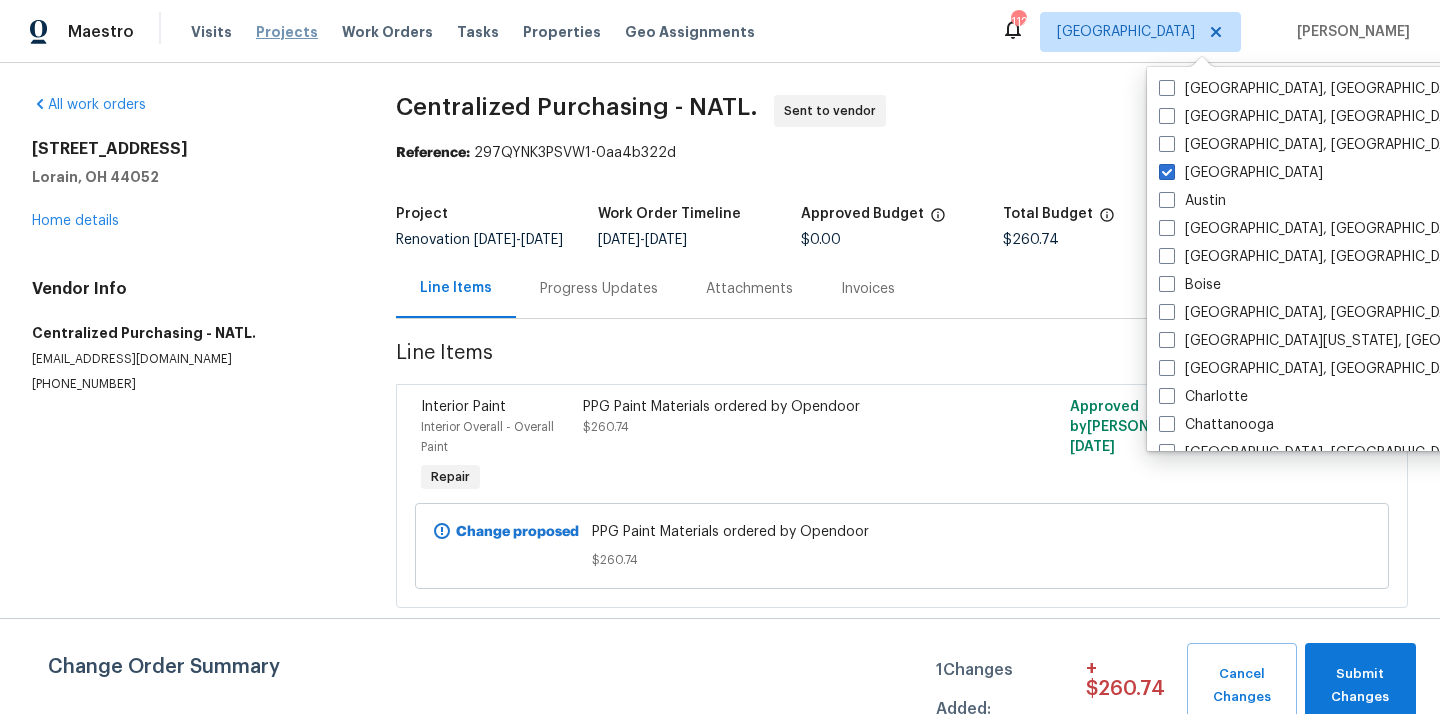 click on "Projects" at bounding box center [287, 32] 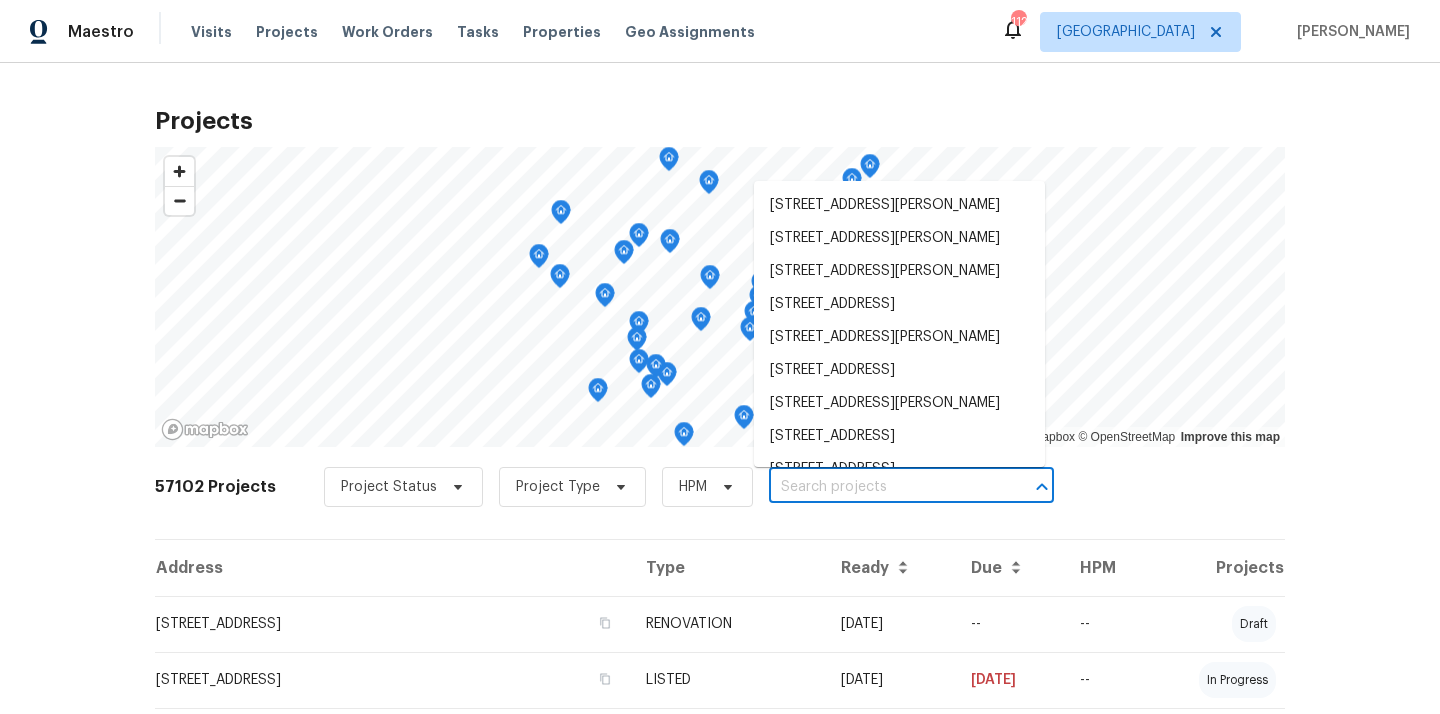 click at bounding box center [883, 487] 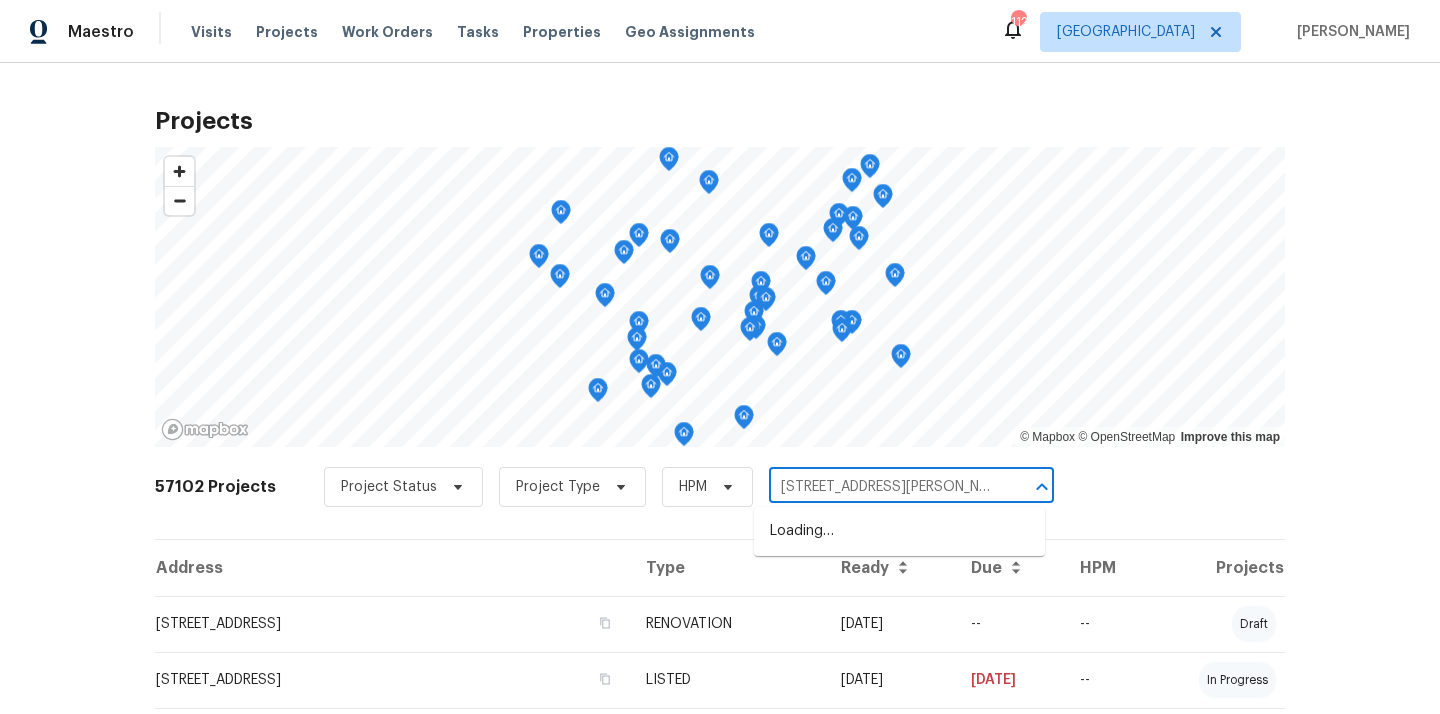scroll, scrollTop: 0, scrollLeft: 66, axis: horizontal 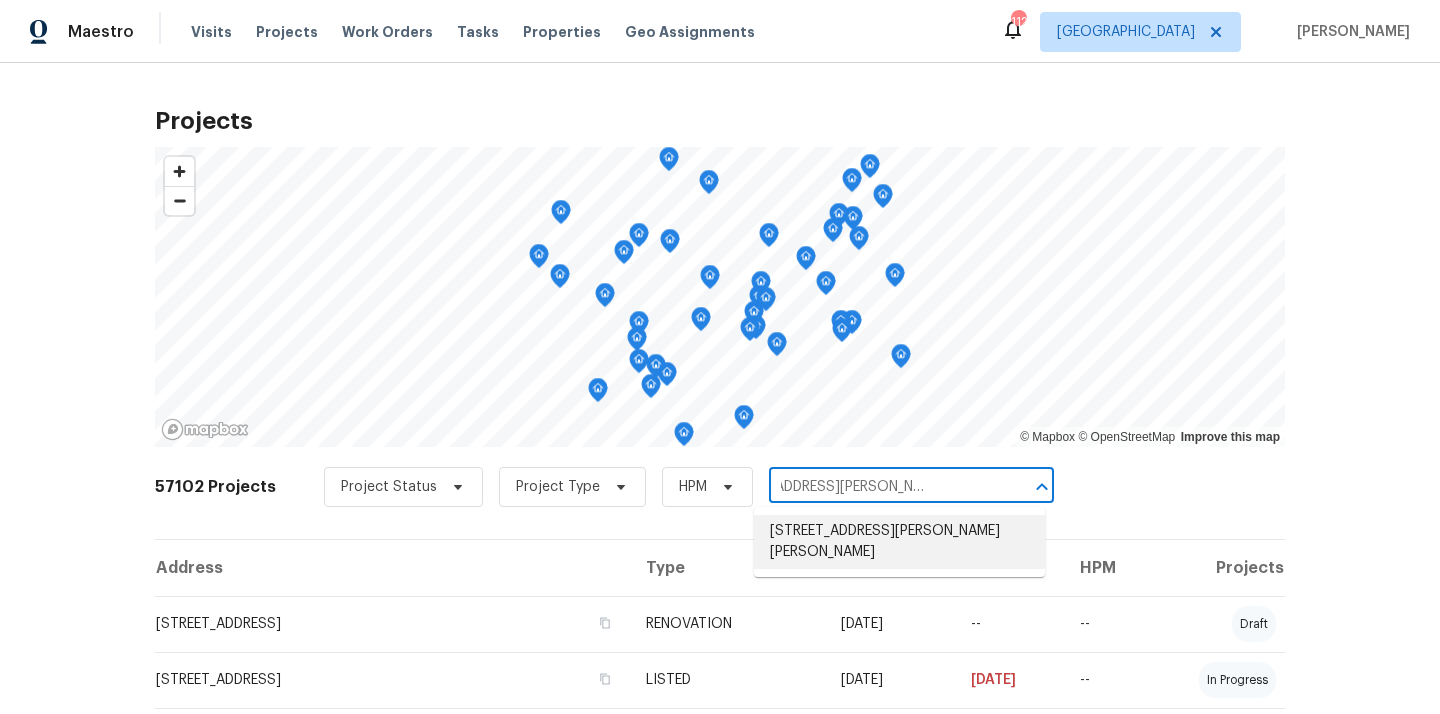 click on "124 Laura Ashlyn Ct, McDonough, GA 30252" at bounding box center (899, 542) 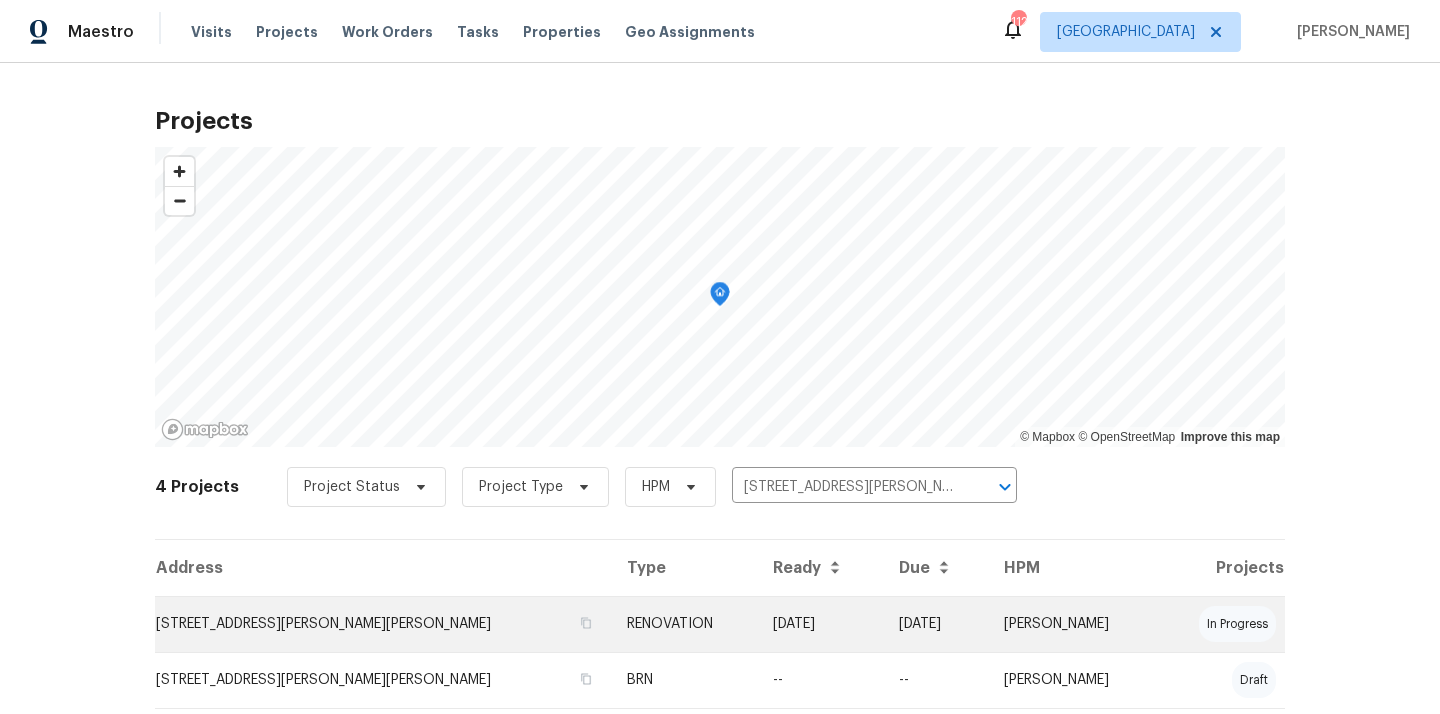 click on "RENOVATION" at bounding box center [684, 624] 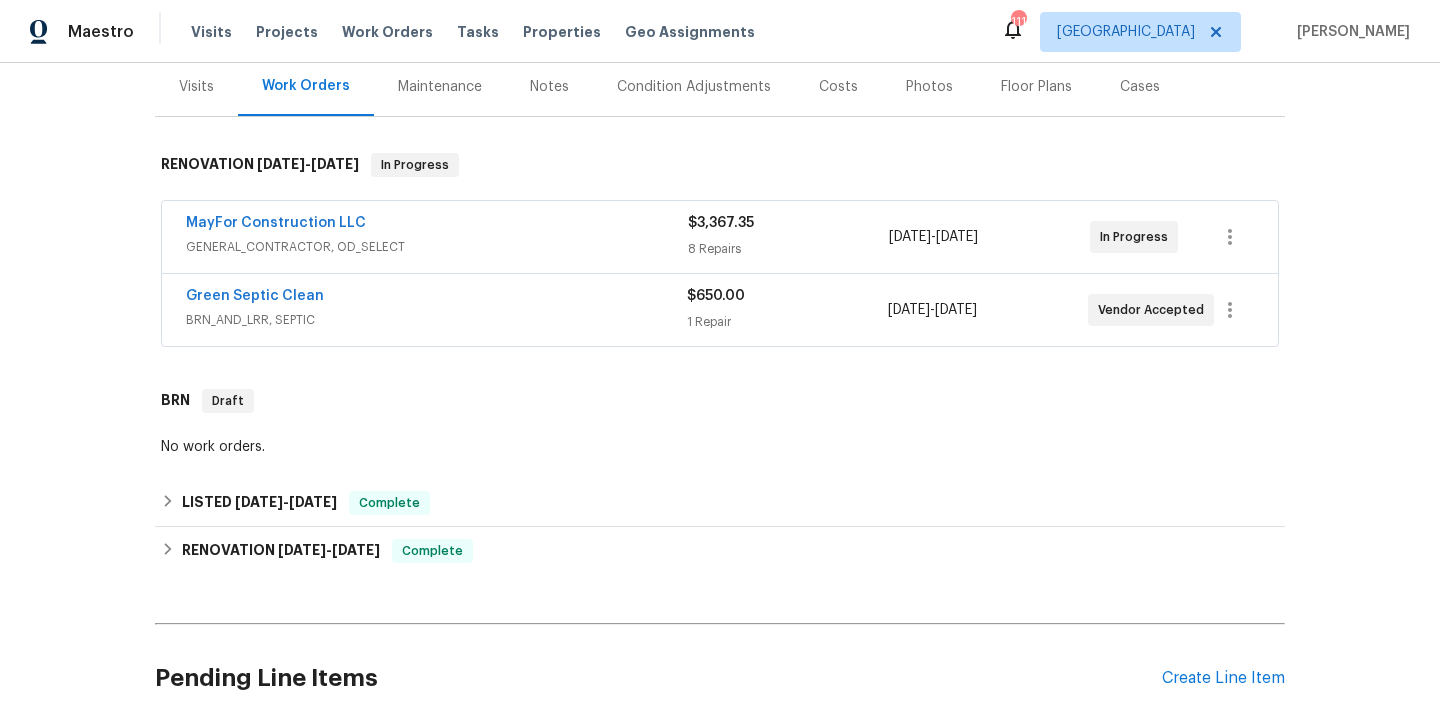 scroll, scrollTop: 413, scrollLeft: 0, axis: vertical 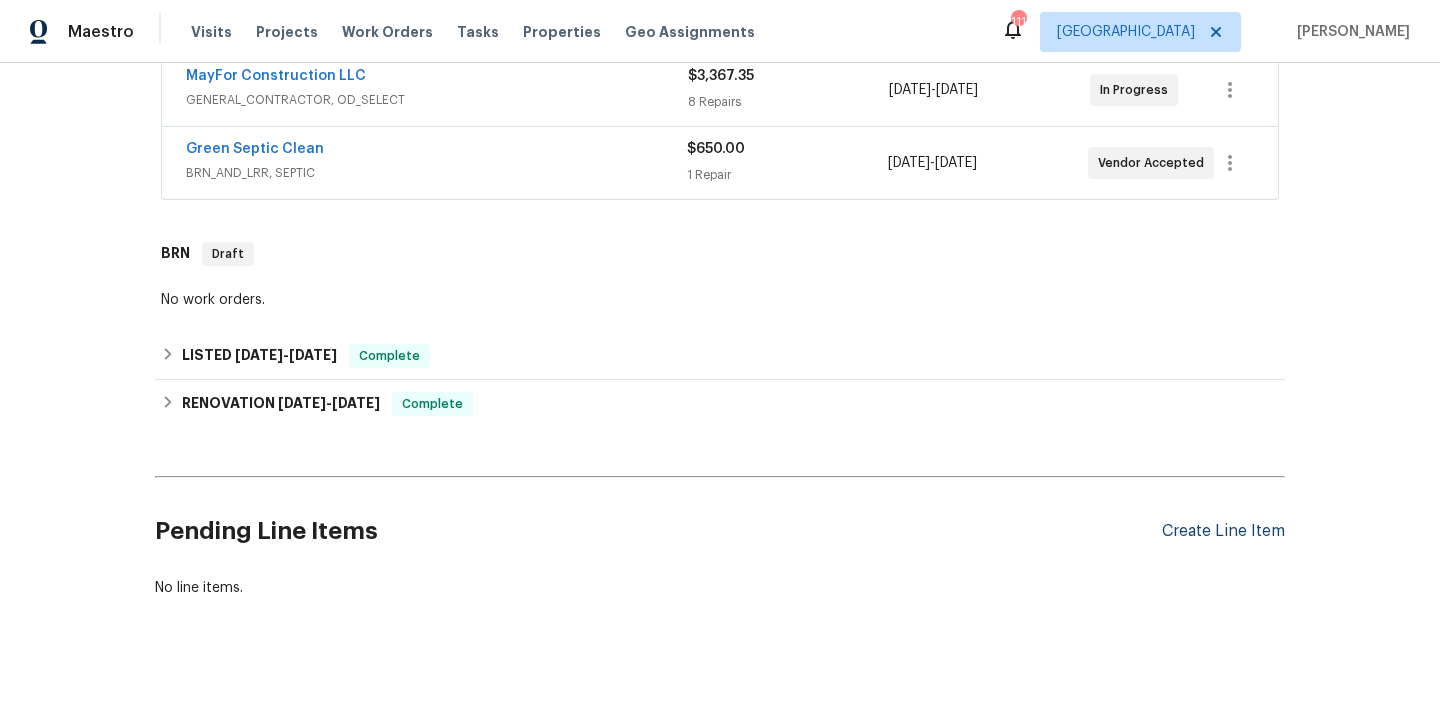 click on "Create Line Item" at bounding box center [1223, 531] 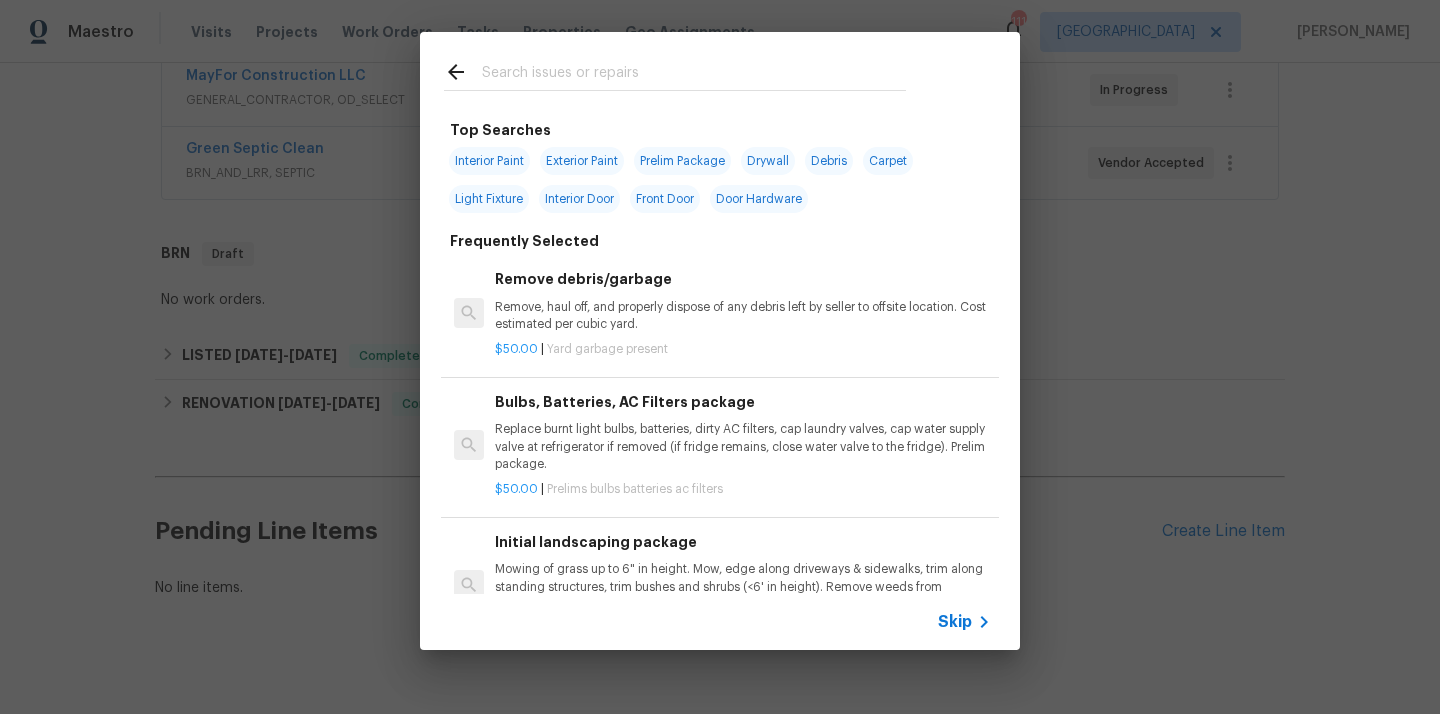 click at bounding box center (694, 75) 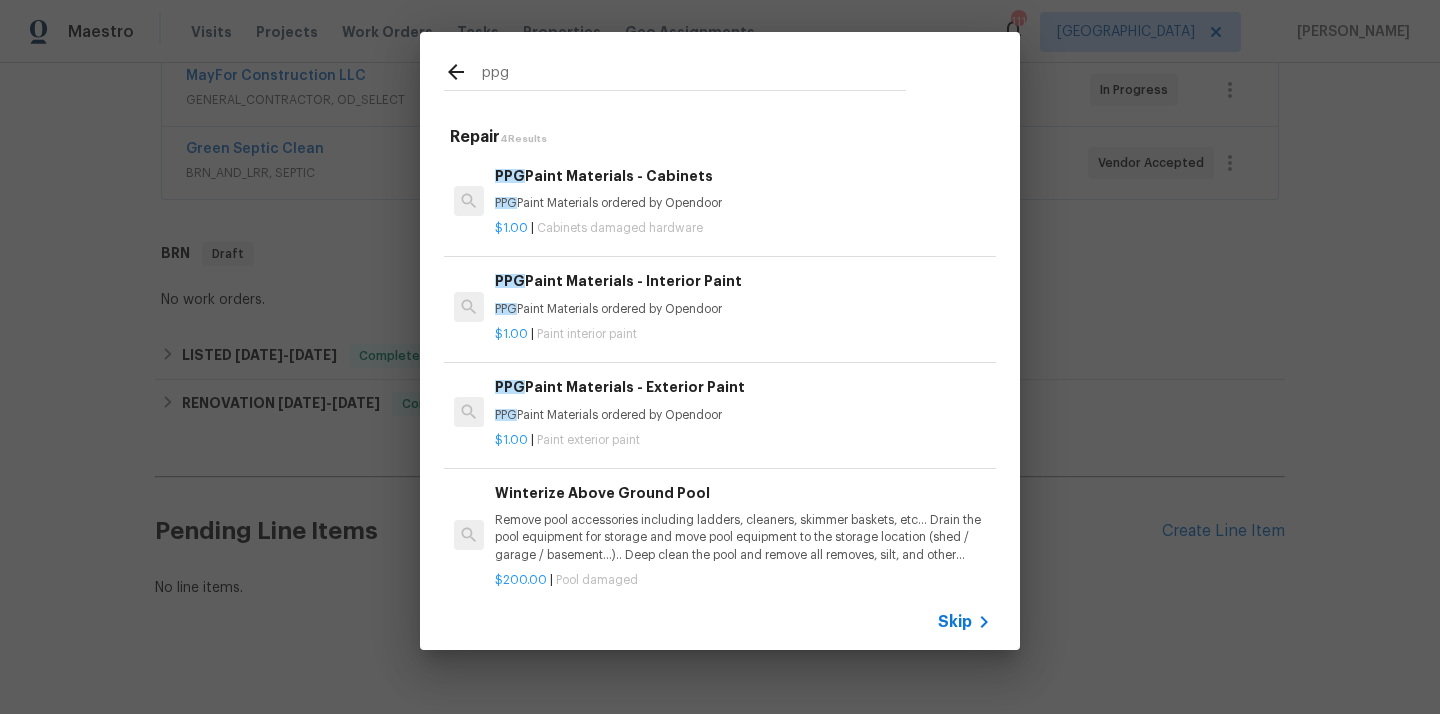 type on "ppg" 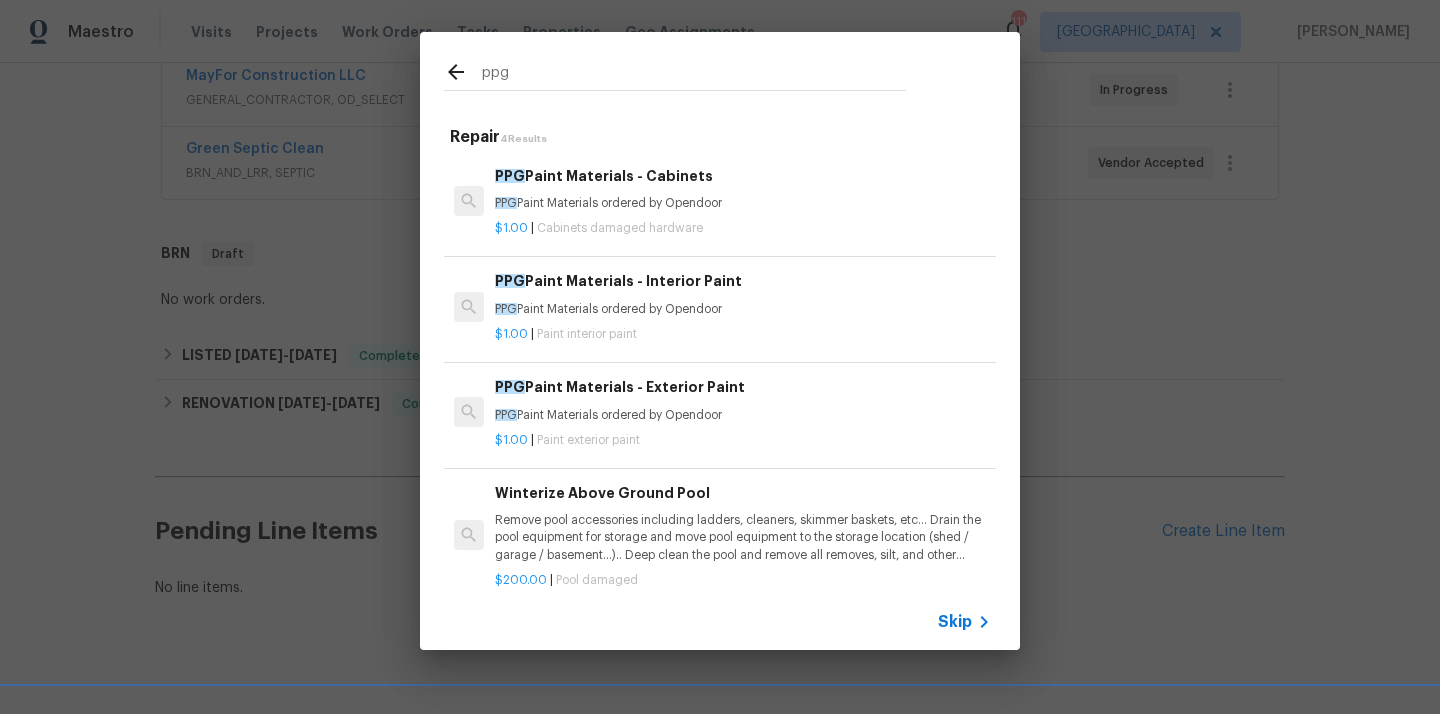 click on "PPG  Paint Materials ordered by Opendoor" at bounding box center (743, 309) 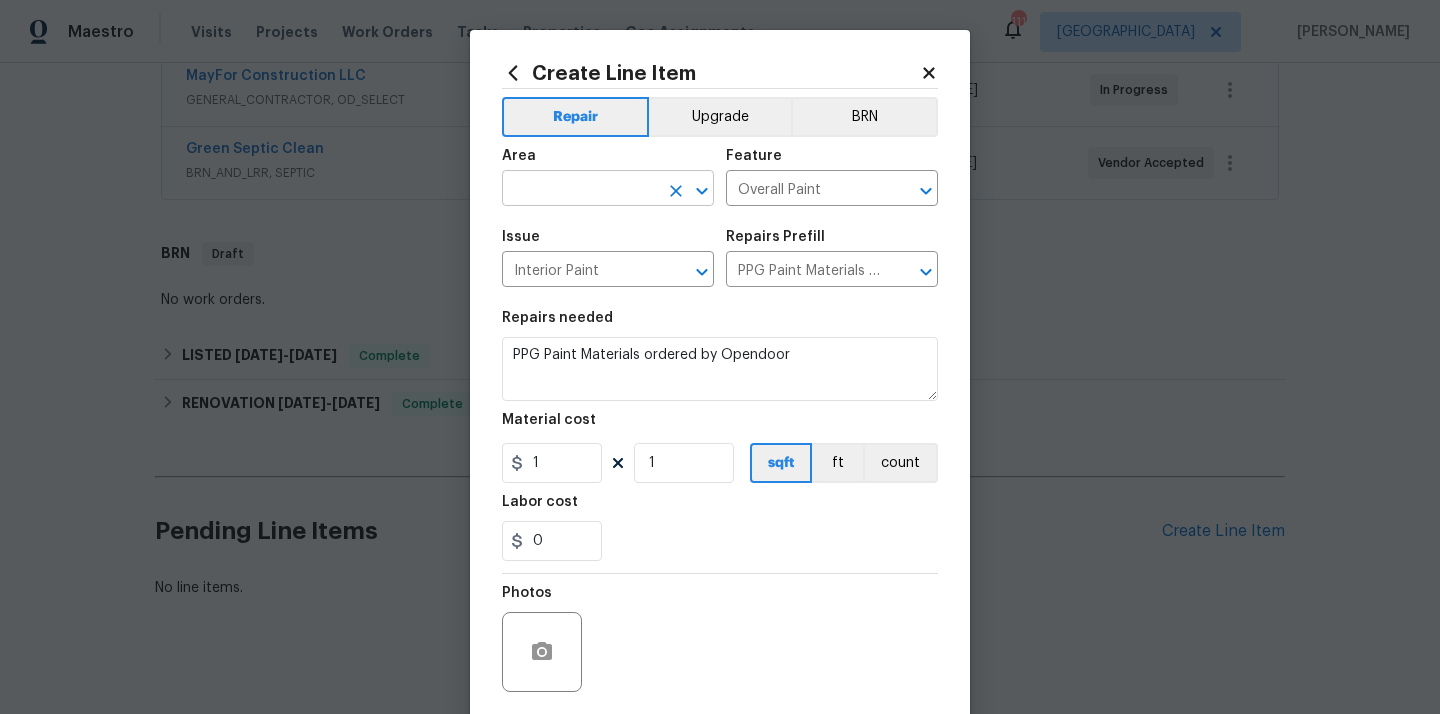 click at bounding box center [580, 190] 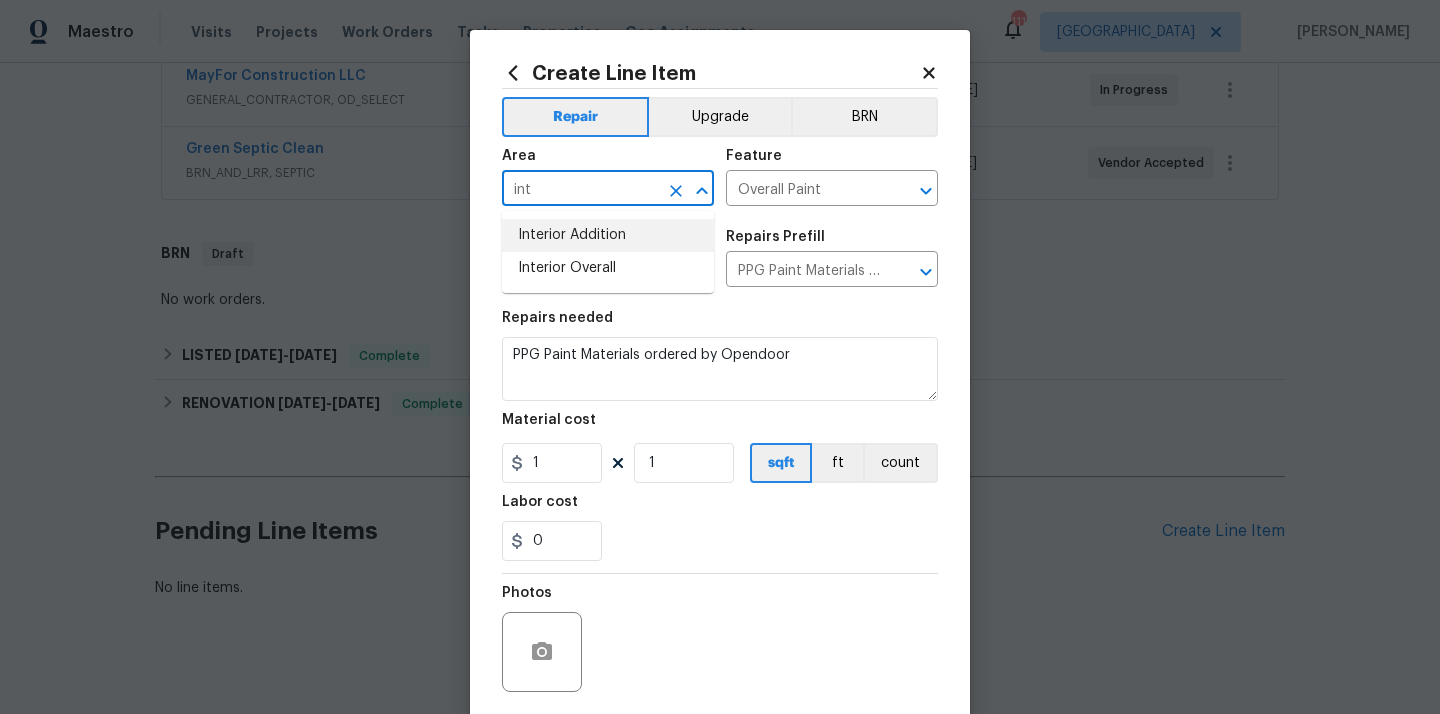 click on "Interior Overall" at bounding box center (608, 268) 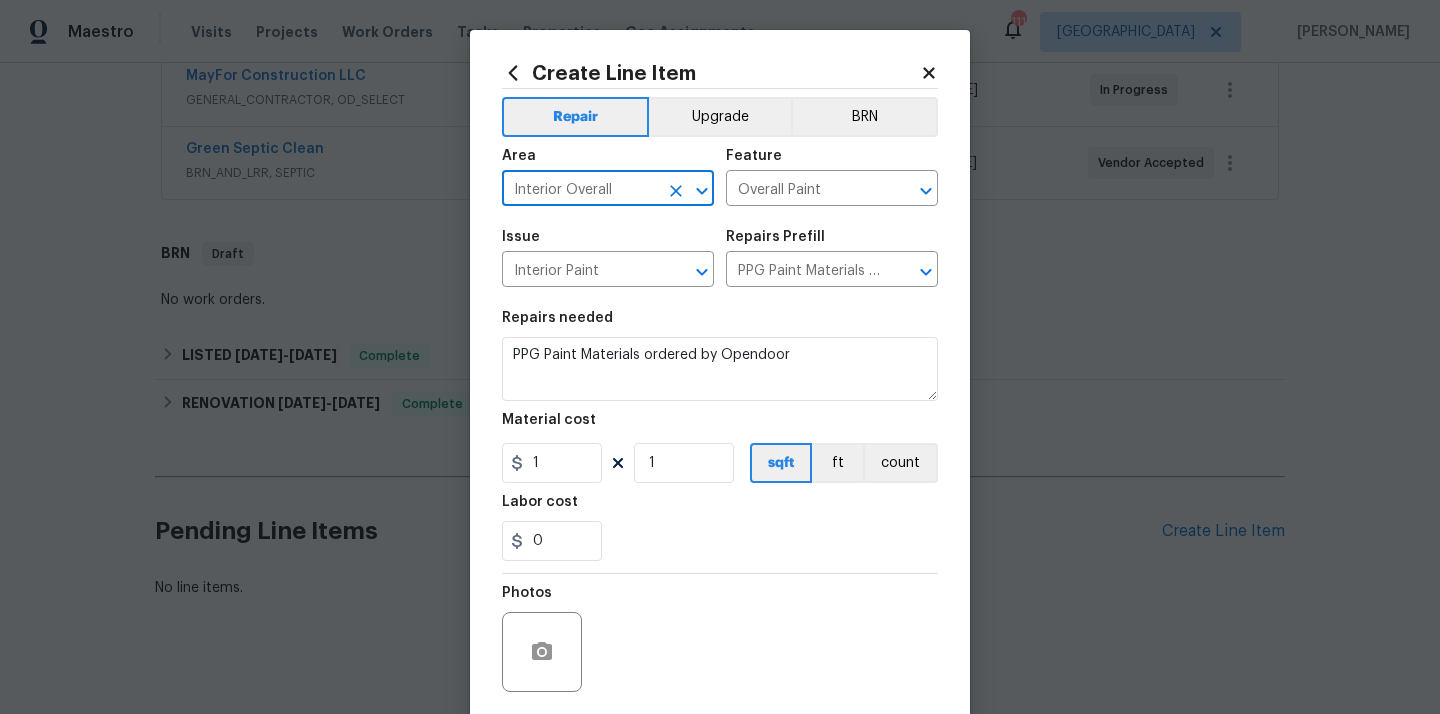 type on "Interior Overall" 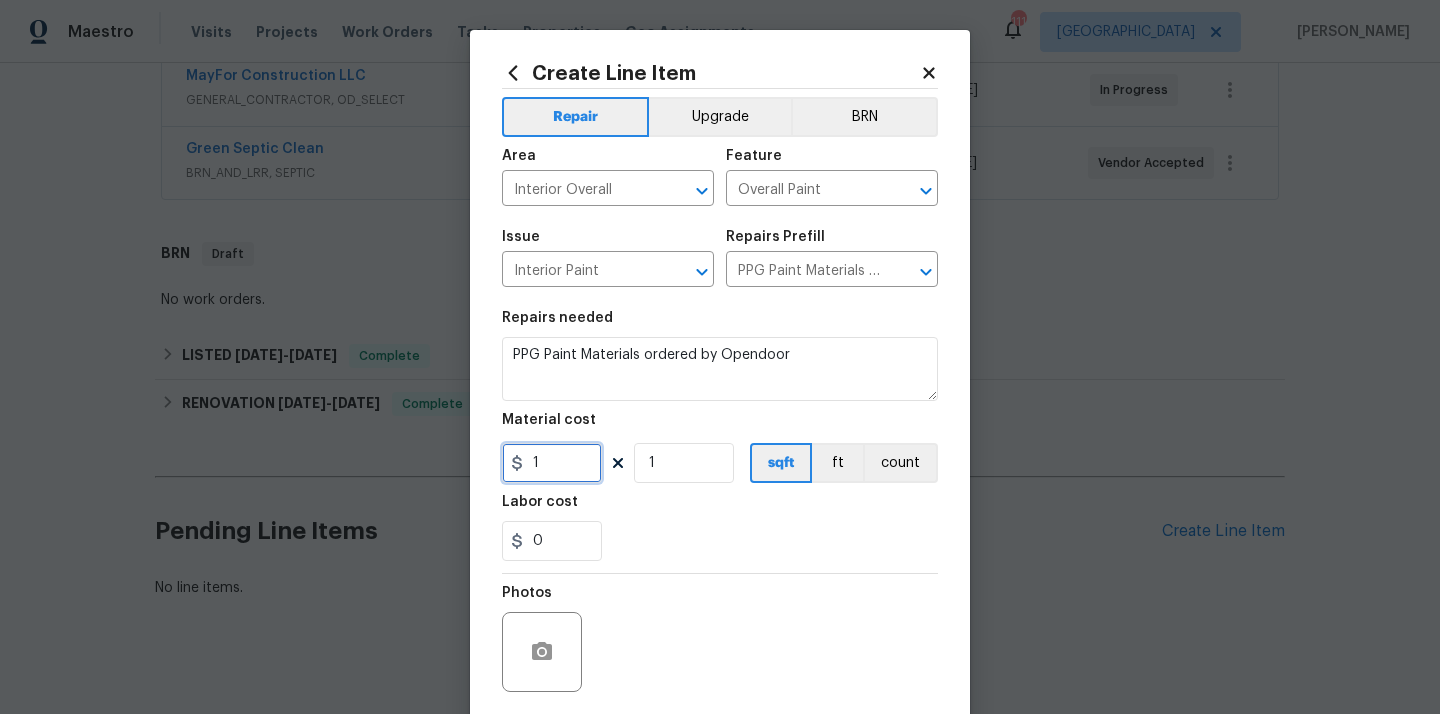 drag, startPoint x: 555, startPoint y: 472, endPoint x: 532, endPoint y: 471, distance: 23.021729 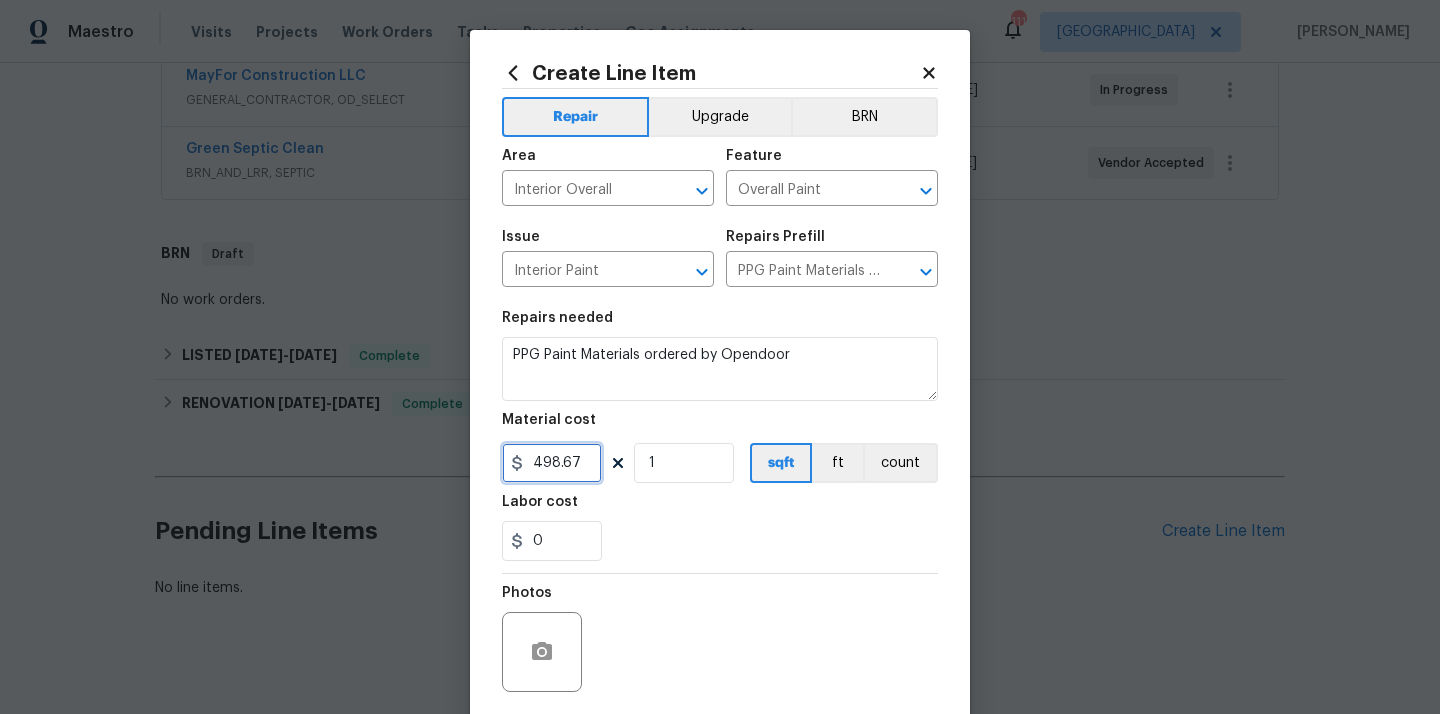 type on "498.67" 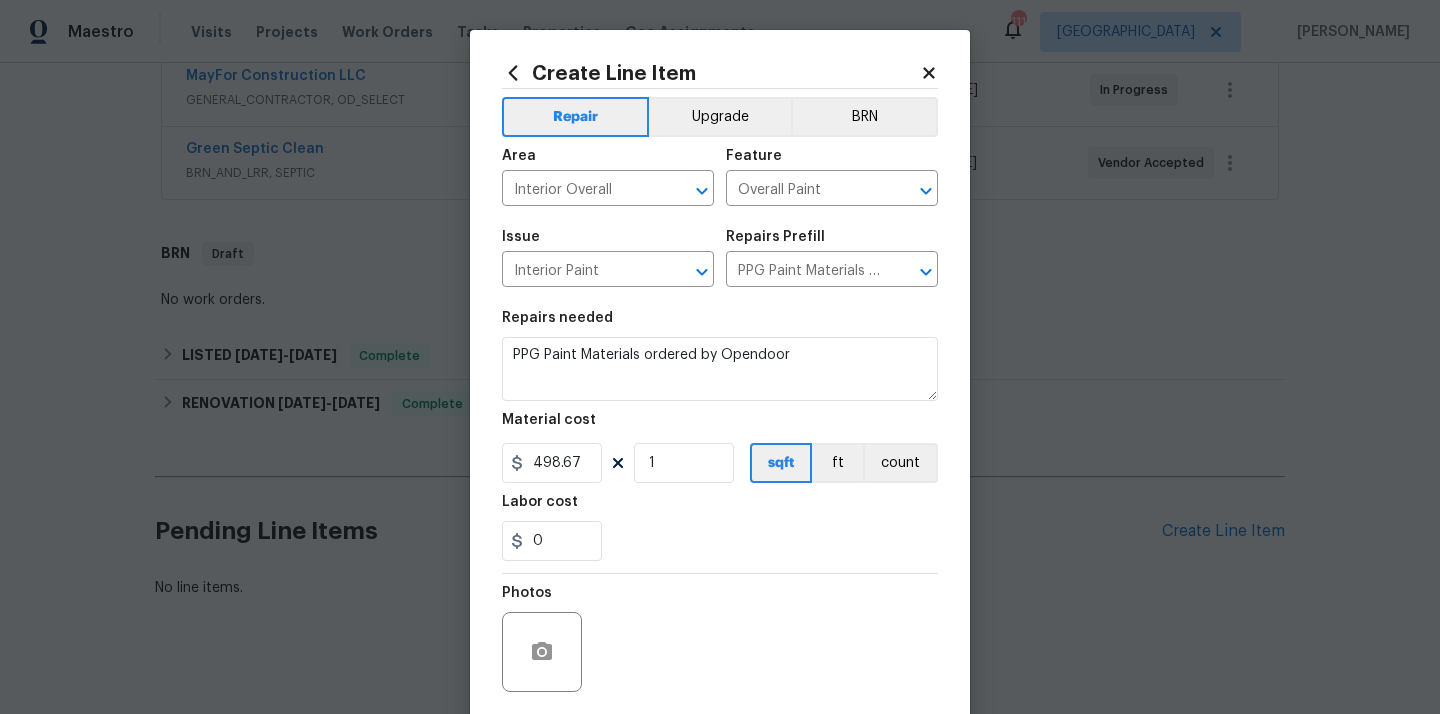click on "0" at bounding box center (720, 541) 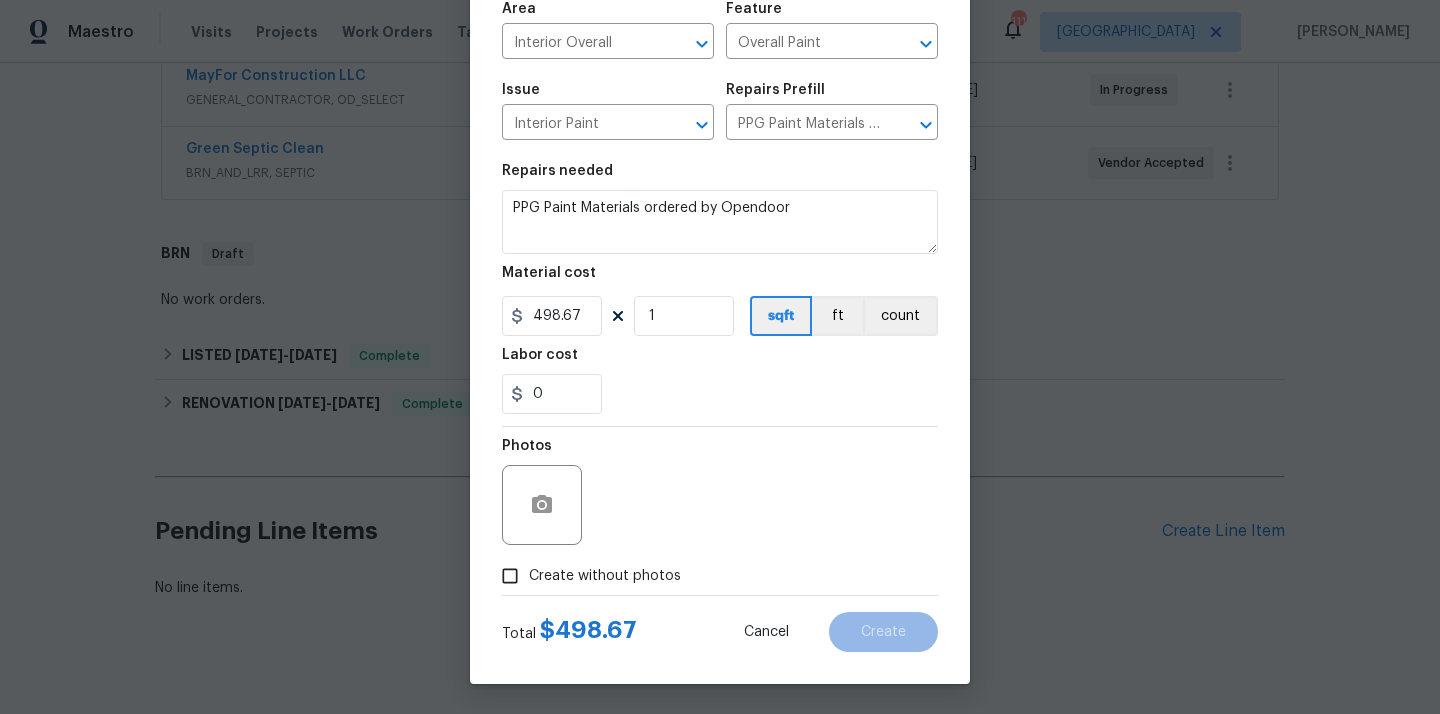 click on "Create without photos" at bounding box center [605, 576] 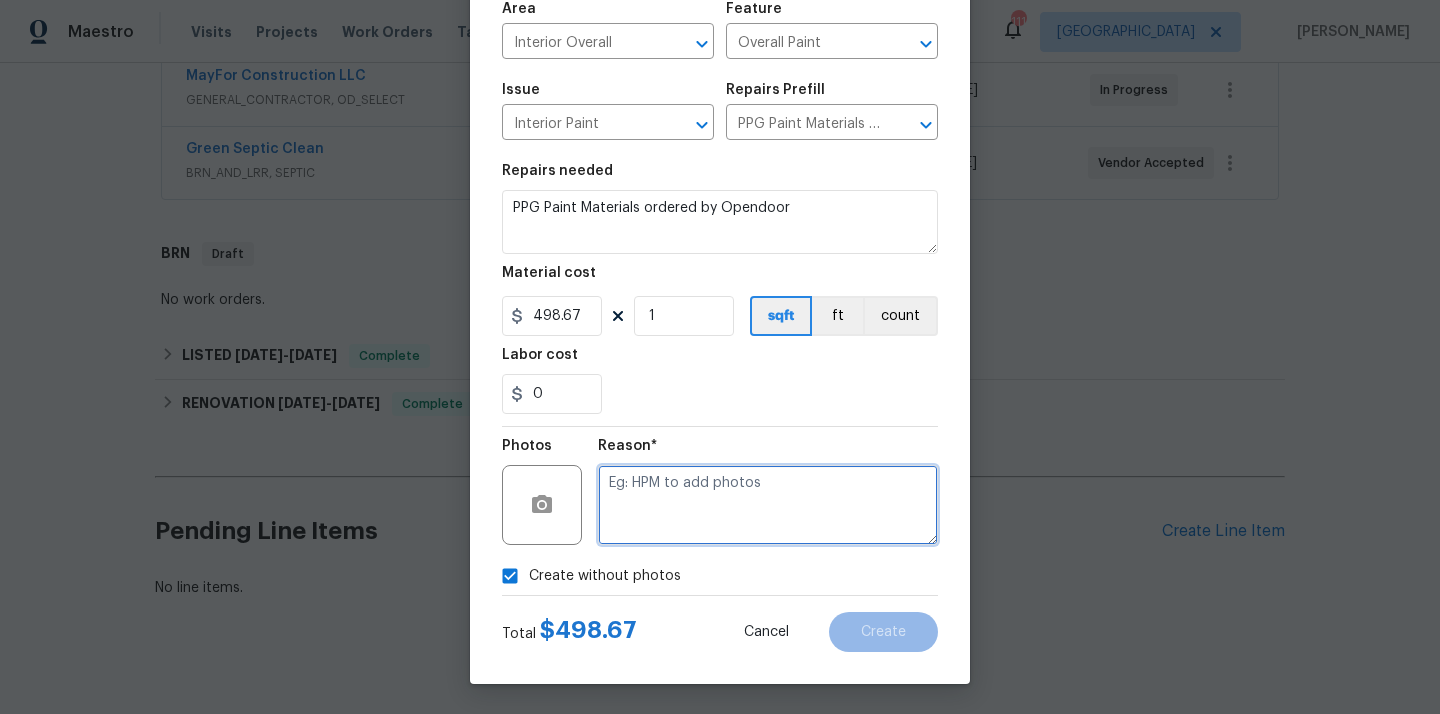 click at bounding box center [768, 505] 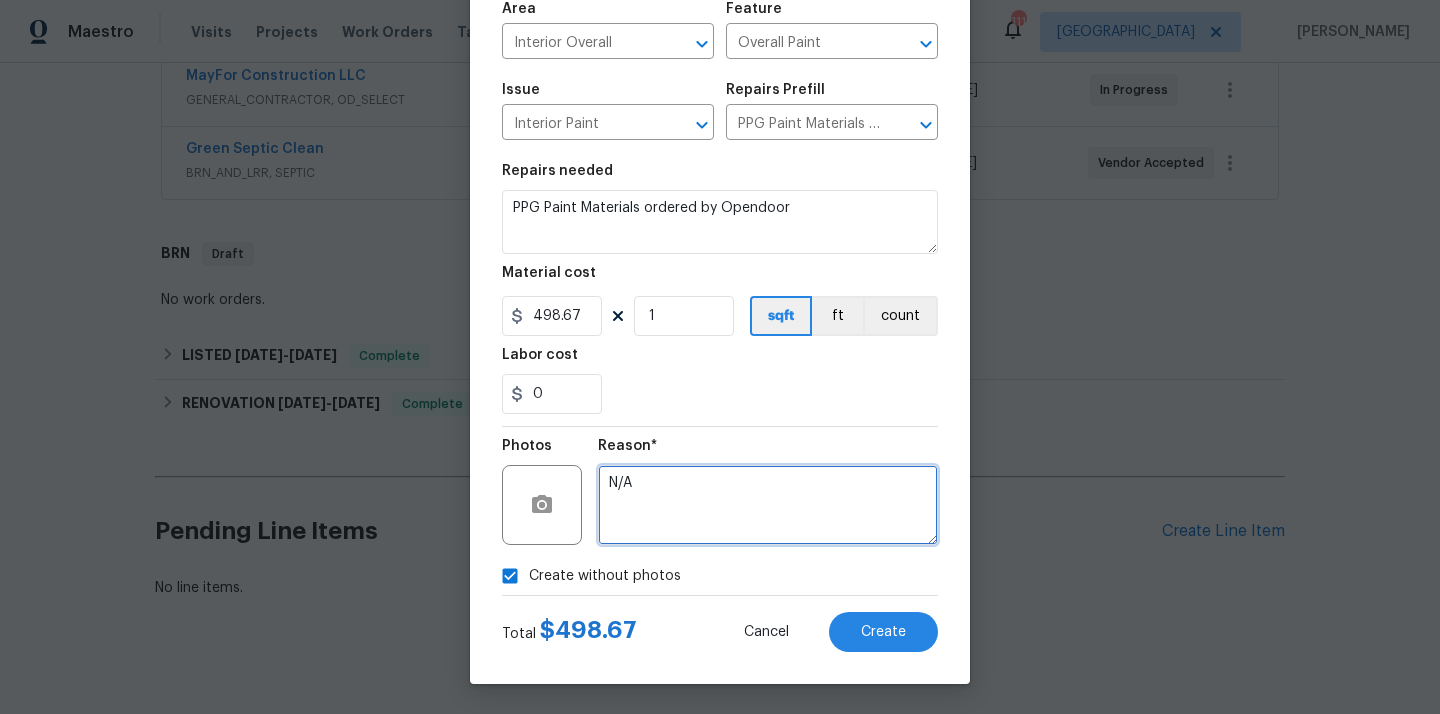 type on "N/A" 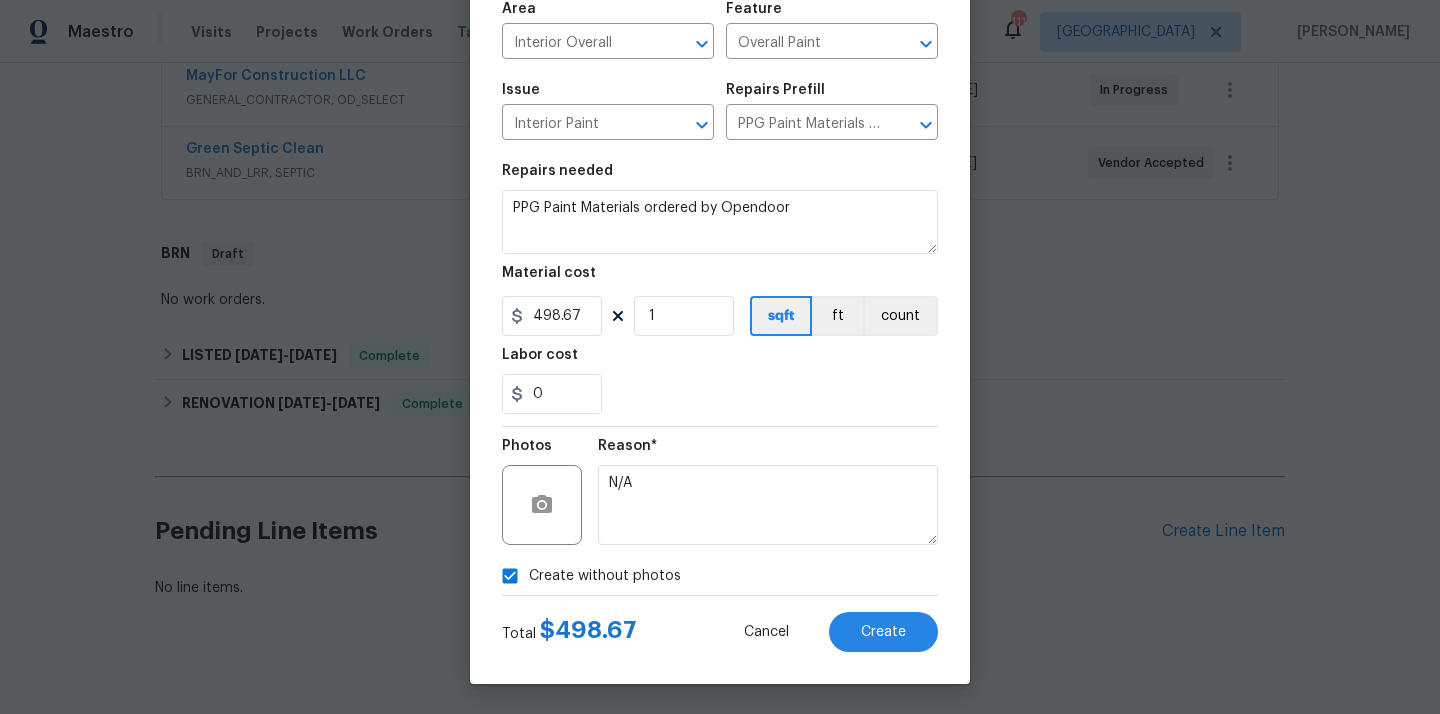 click on "Total   $ 498.67 Cancel Create" at bounding box center (720, 624) 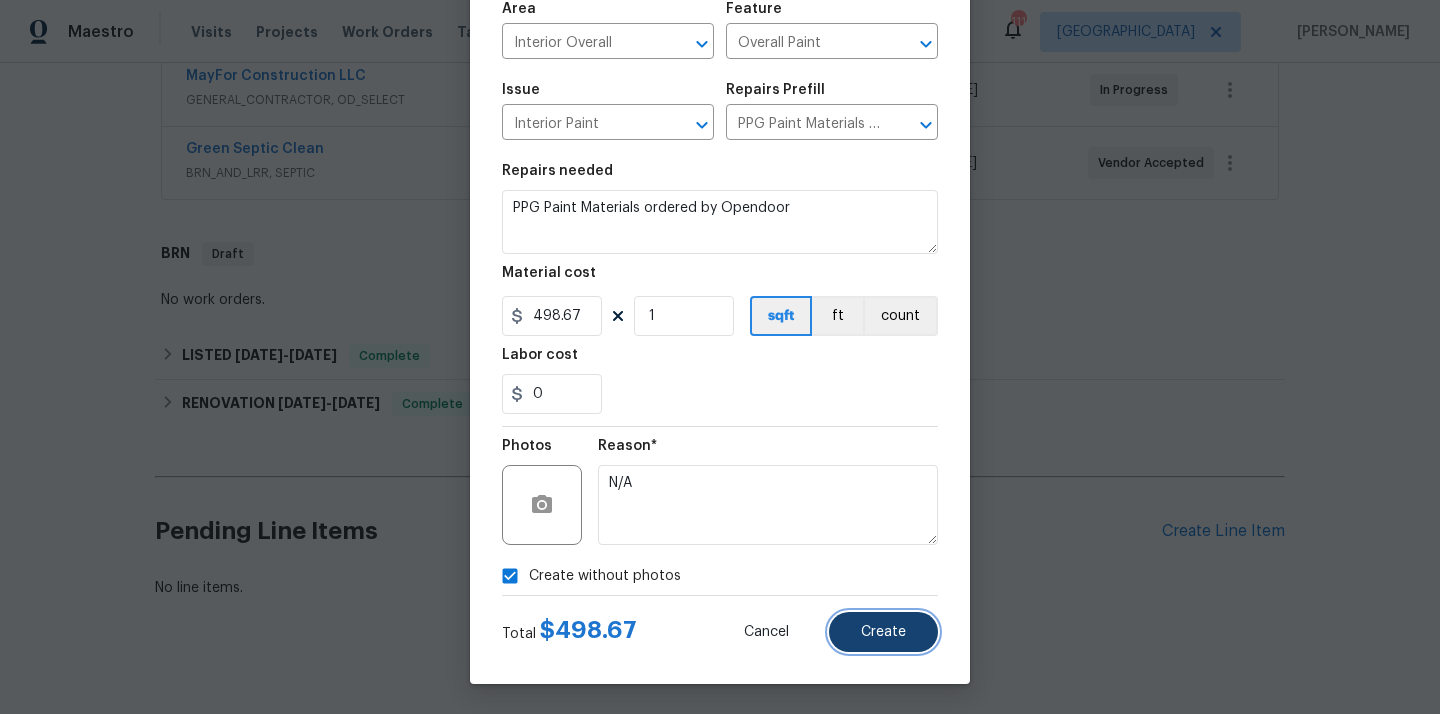 click on "Create" at bounding box center [883, 632] 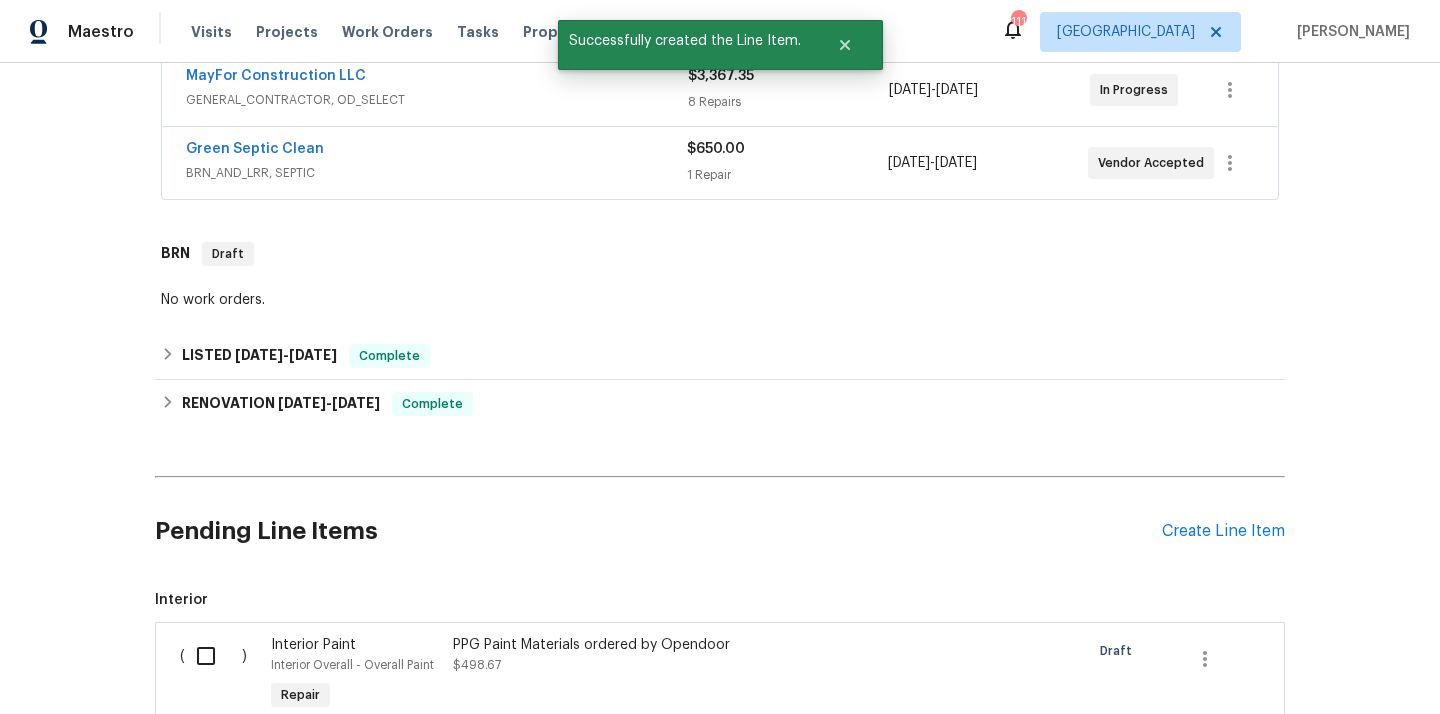 click at bounding box center [213, 656] 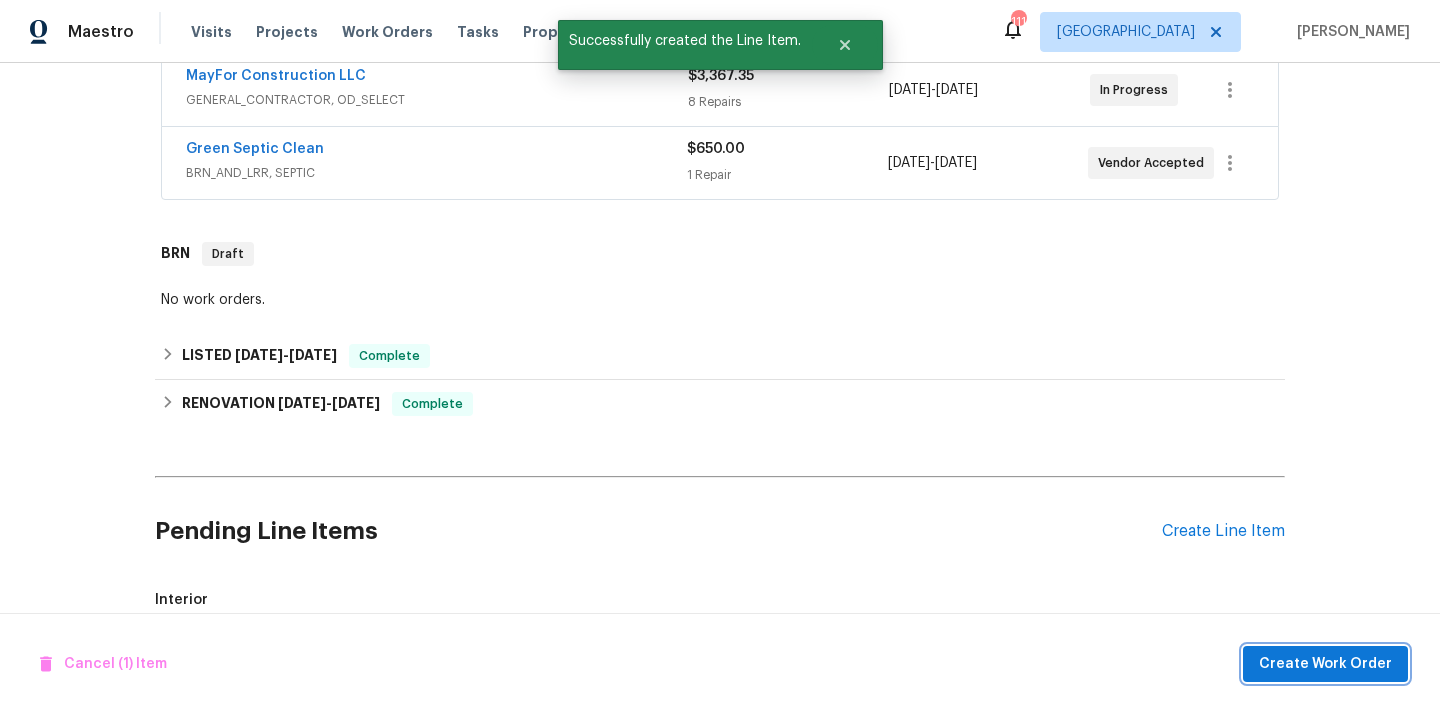click on "Create Work Order" at bounding box center [1325, 664] 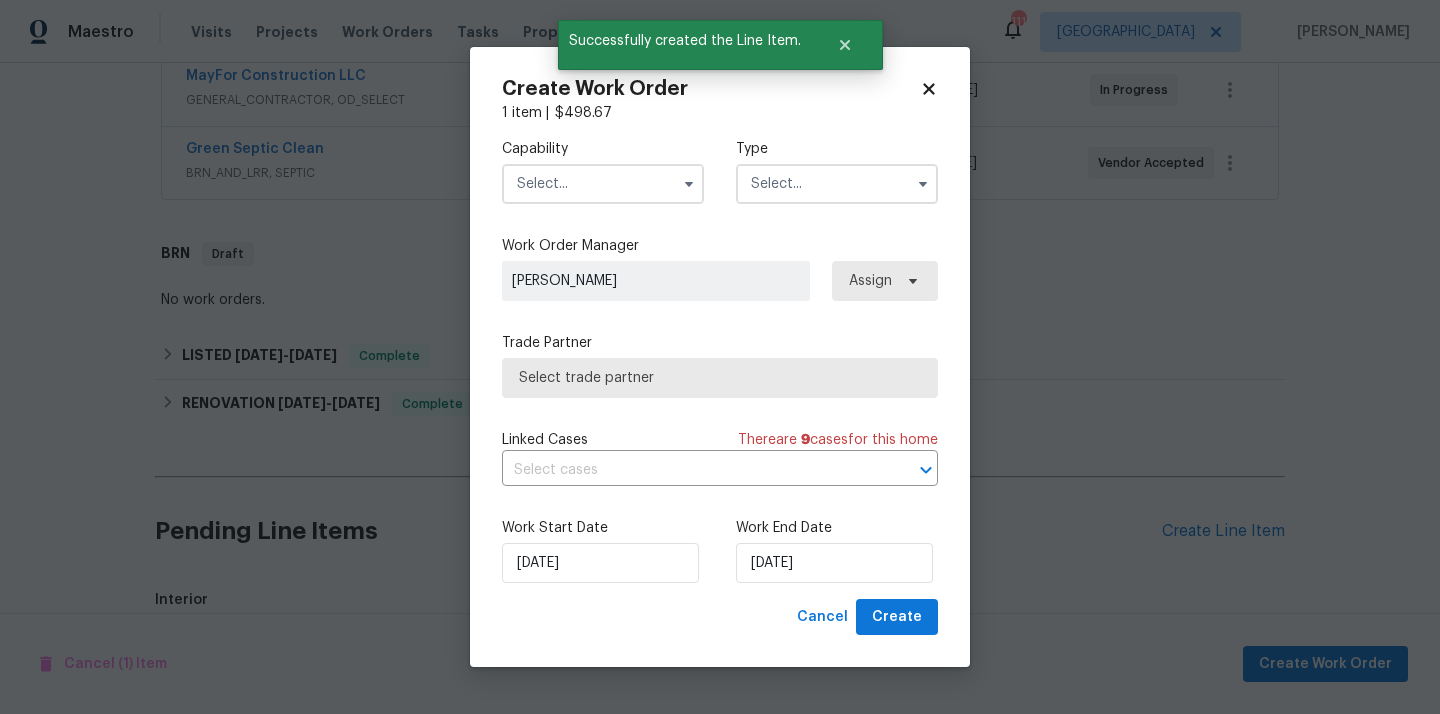 click at bounding box center (603, 184) 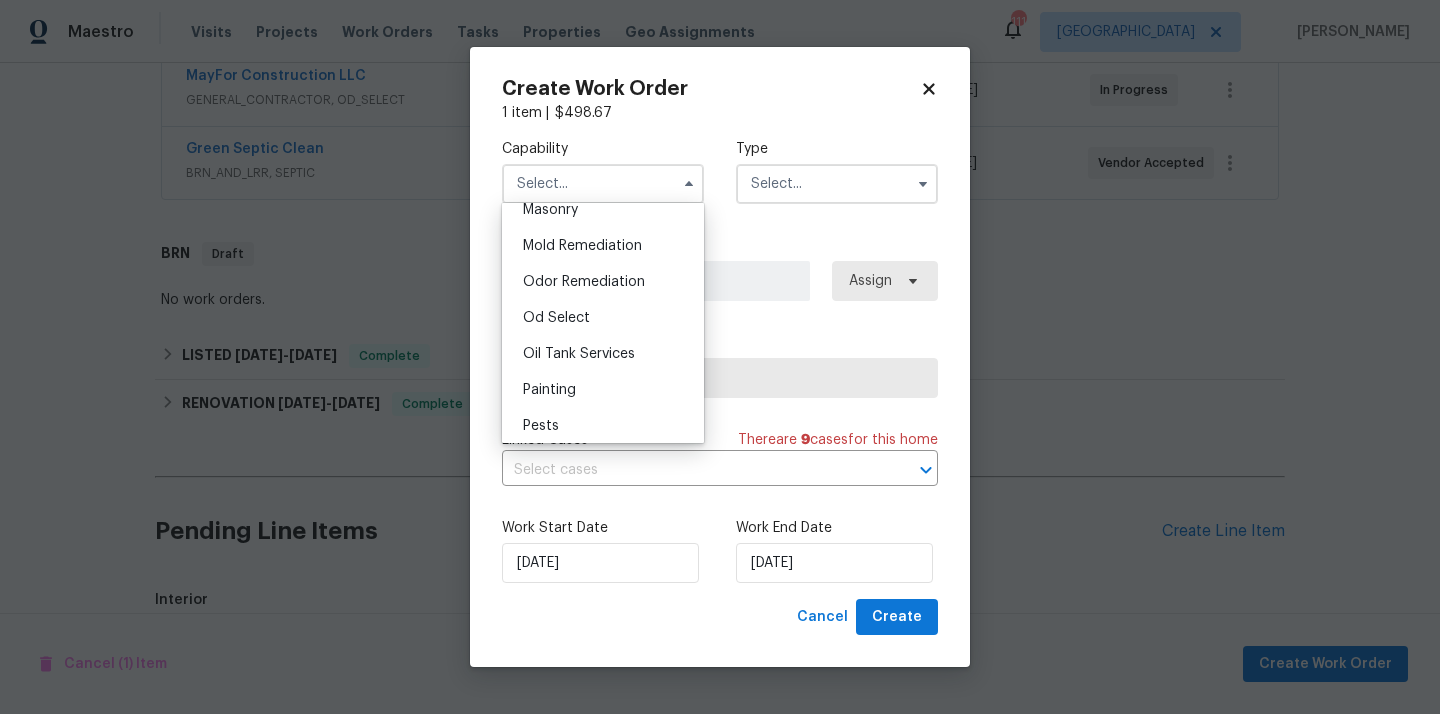 scroll, scrollTop: 1517, scrollLeft: 0, axis: vertical 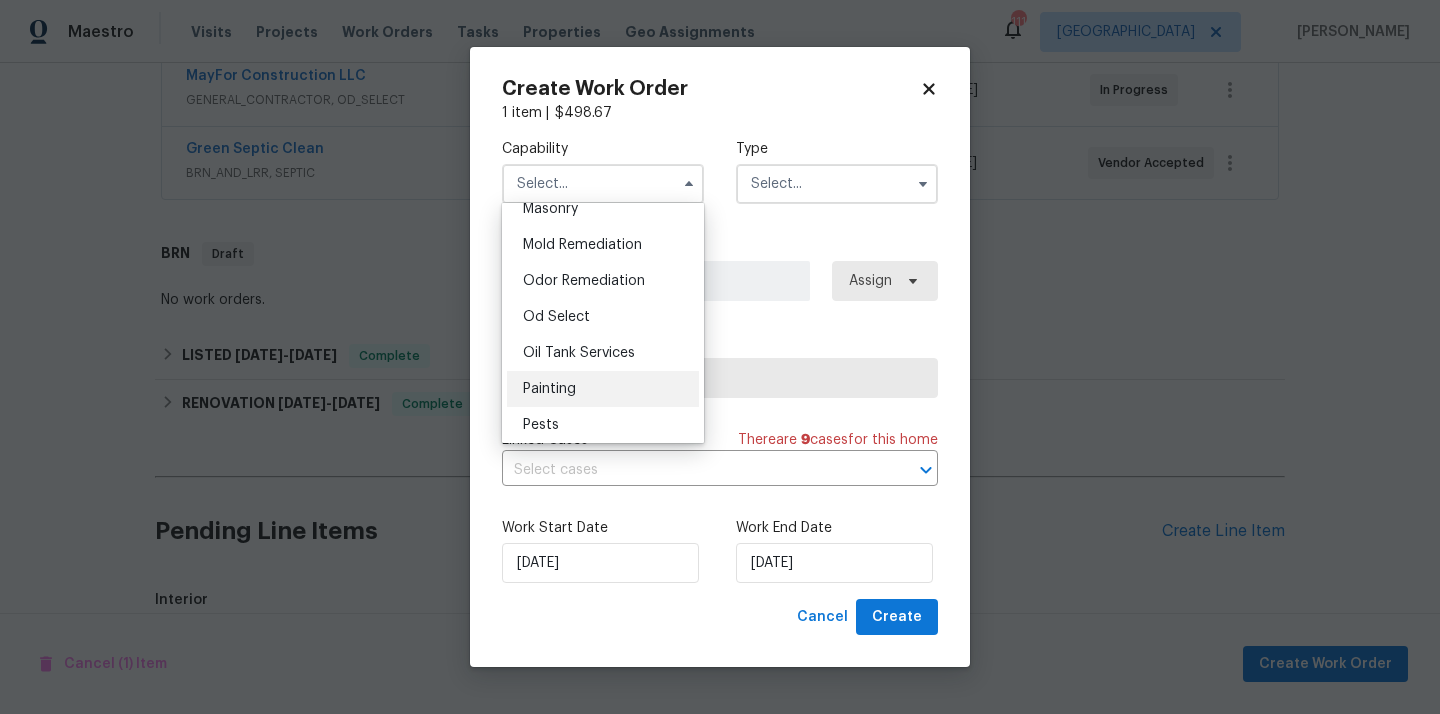 click on "Painting" at bounding box center [603, 389] 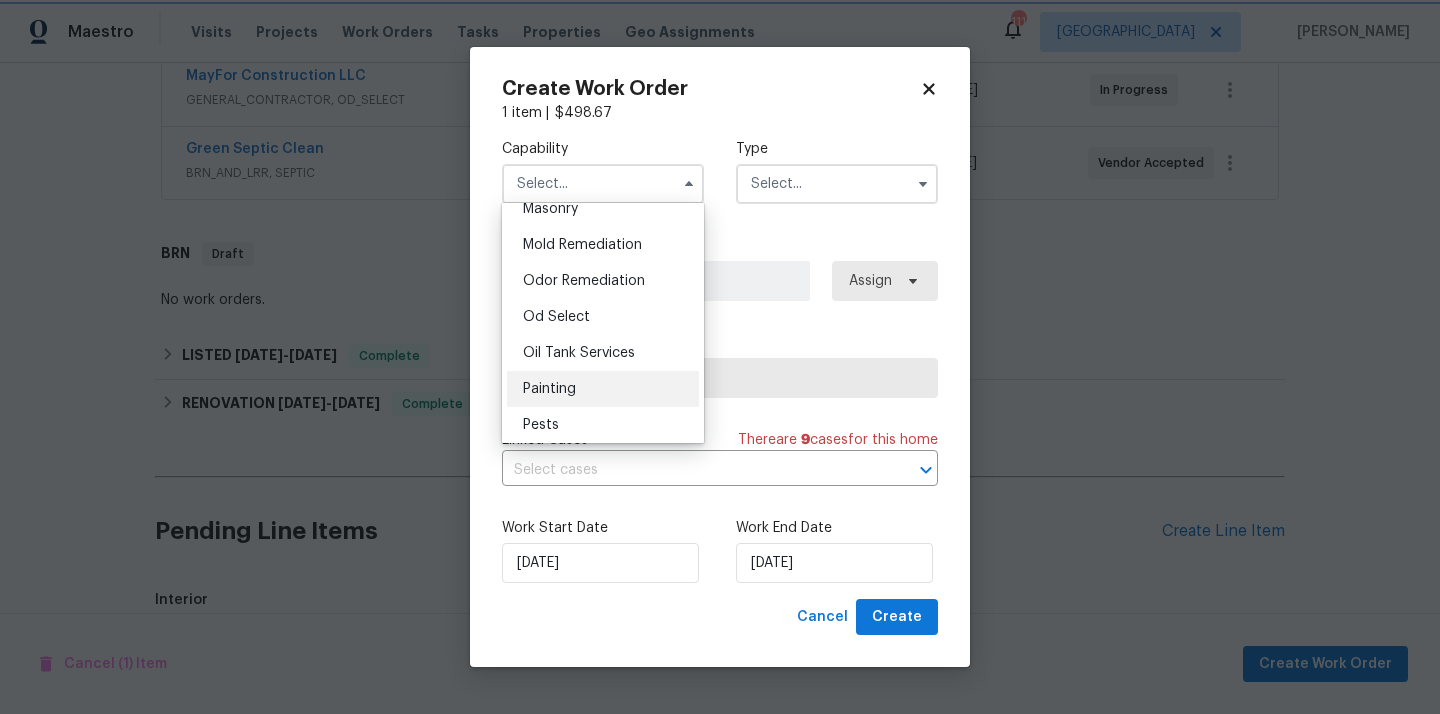 type on "Painting" 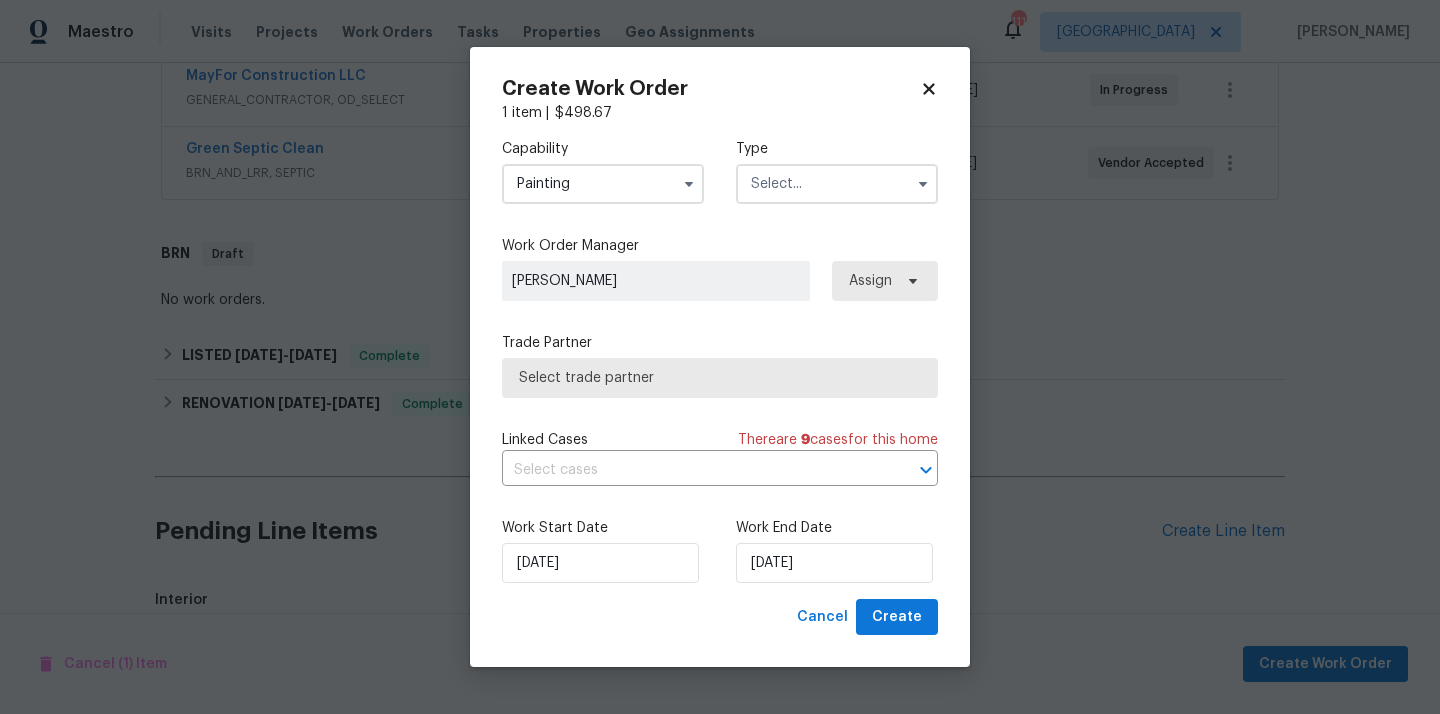 click at bounding box center [837, 184] 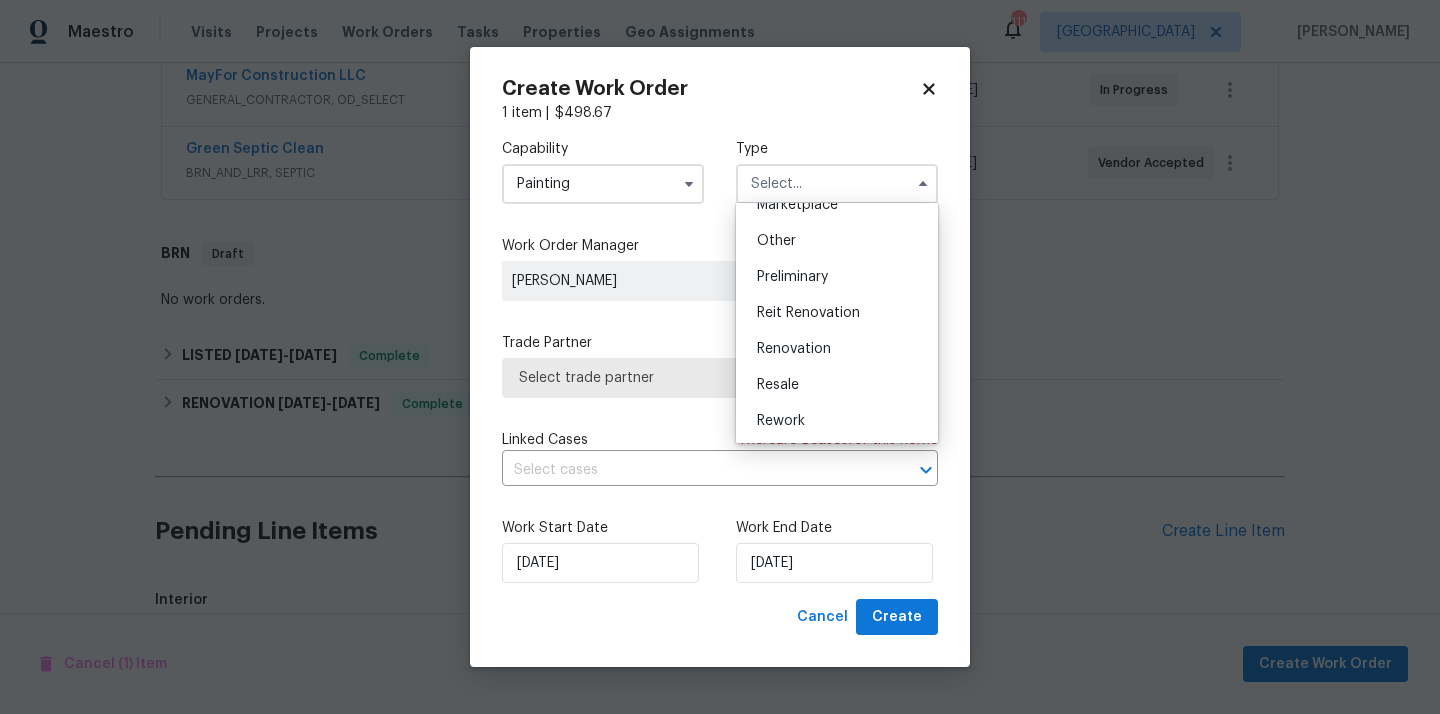 scroll, scrollTop: 454, scrollLeft: 0, axis: vertical 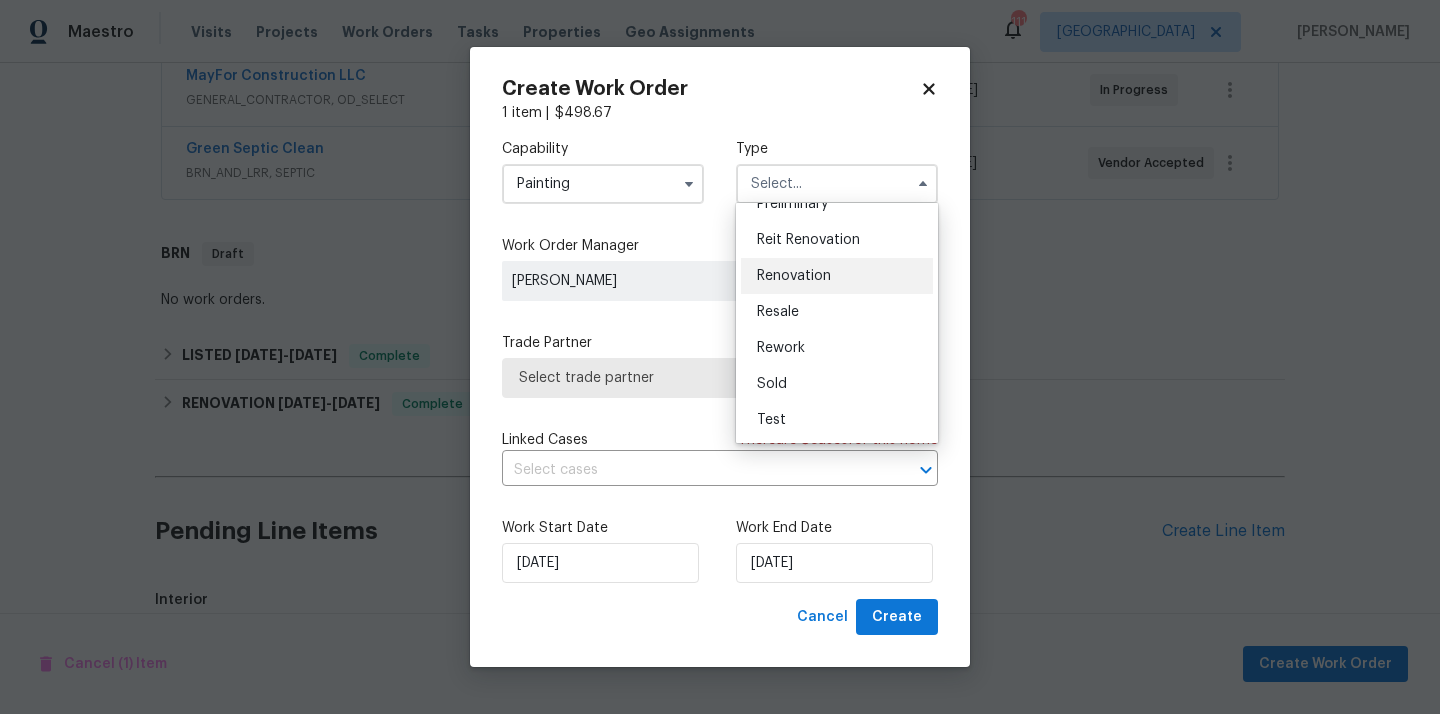 click on "Renovation" at bounding box center (794, 276) 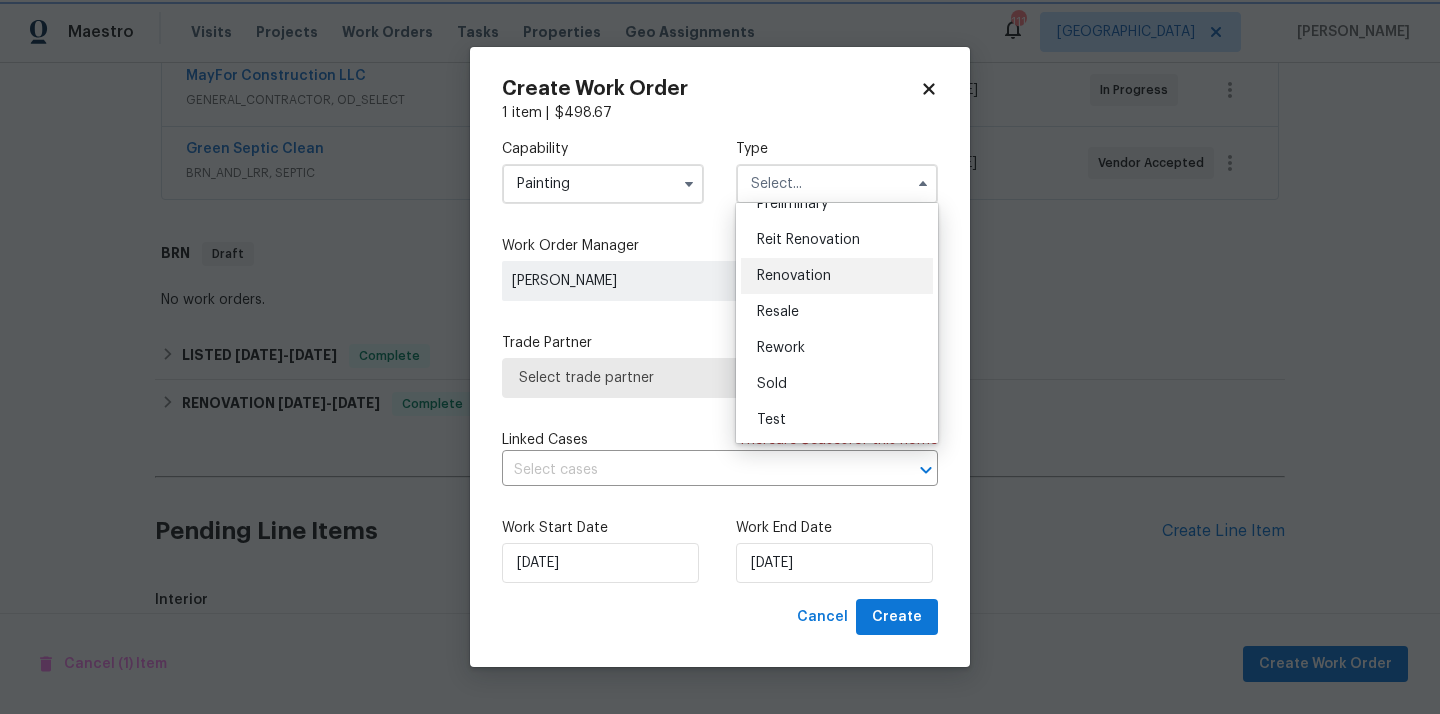 type on "Renovation" 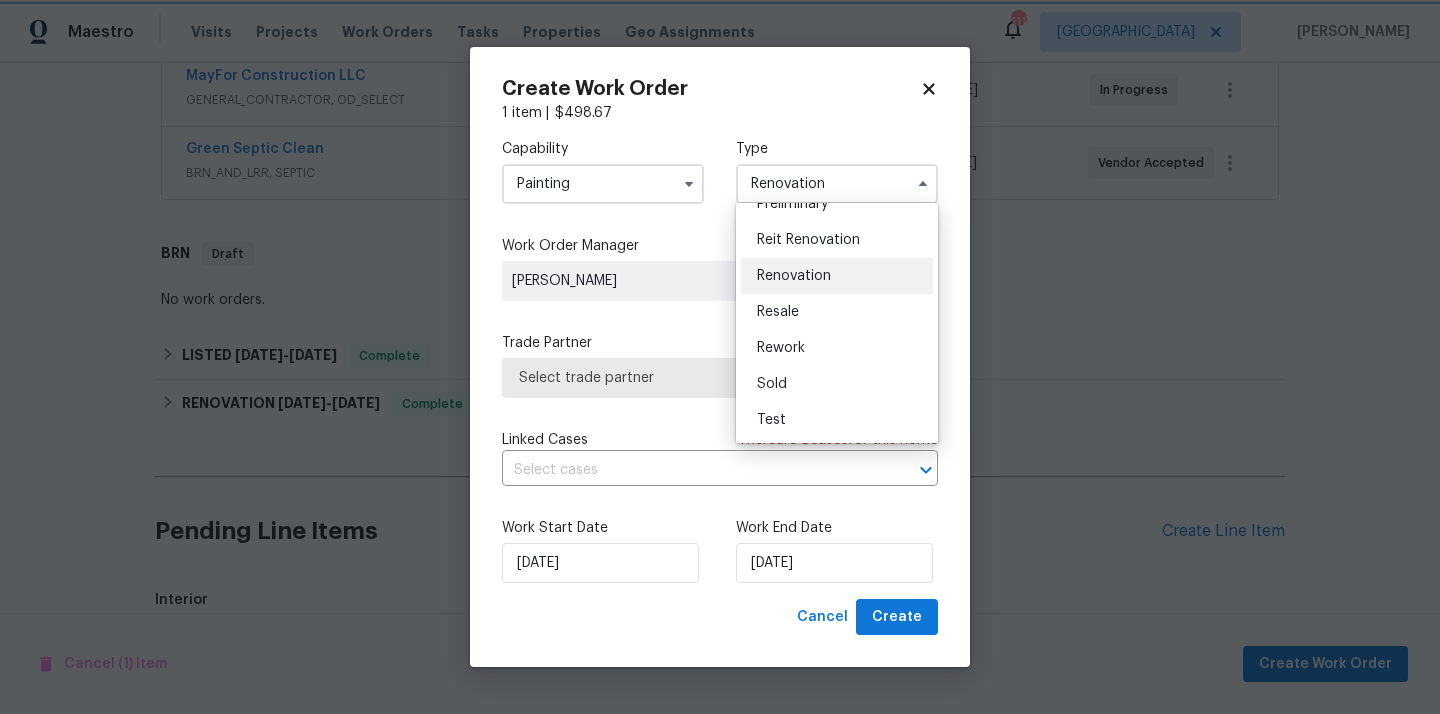 scroll, scrollTop: 0, scrollLeft: 0, axis: both 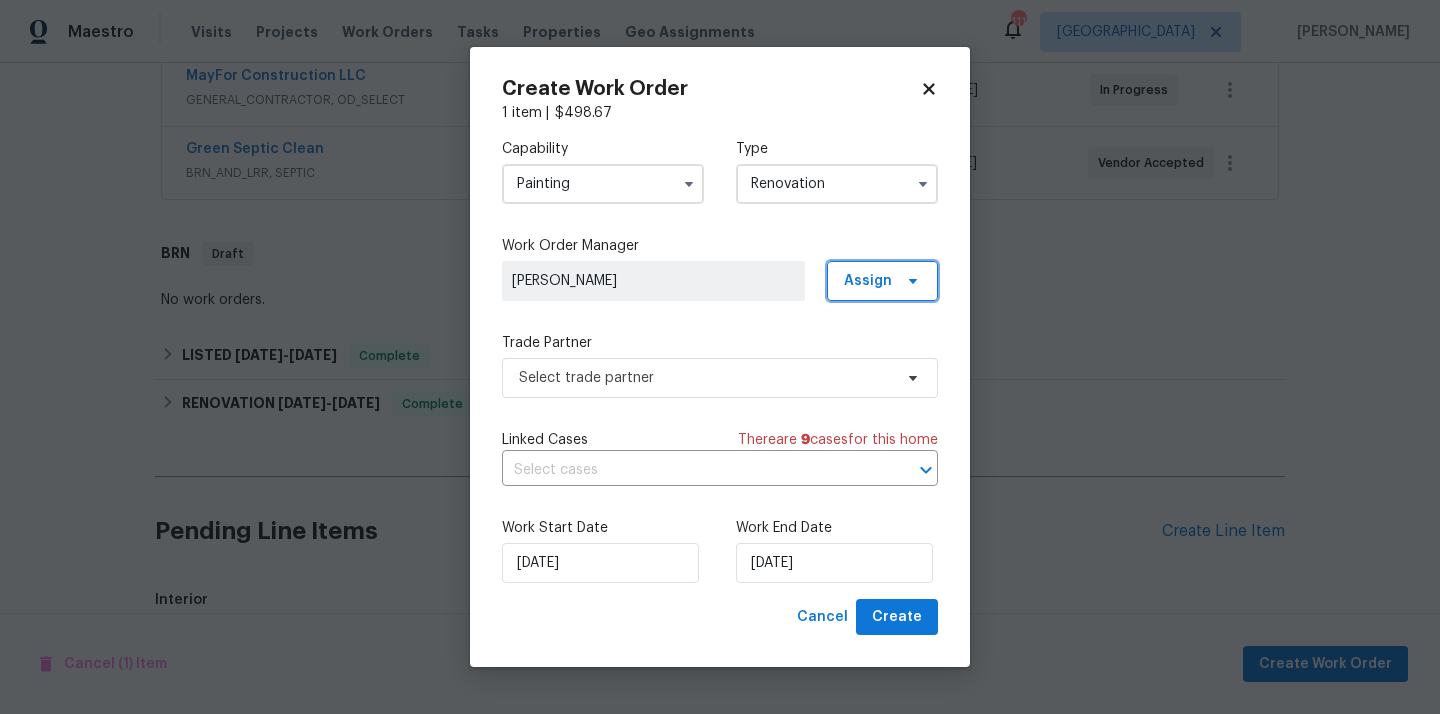 click on "Assign" at bounding box center (868, 281) 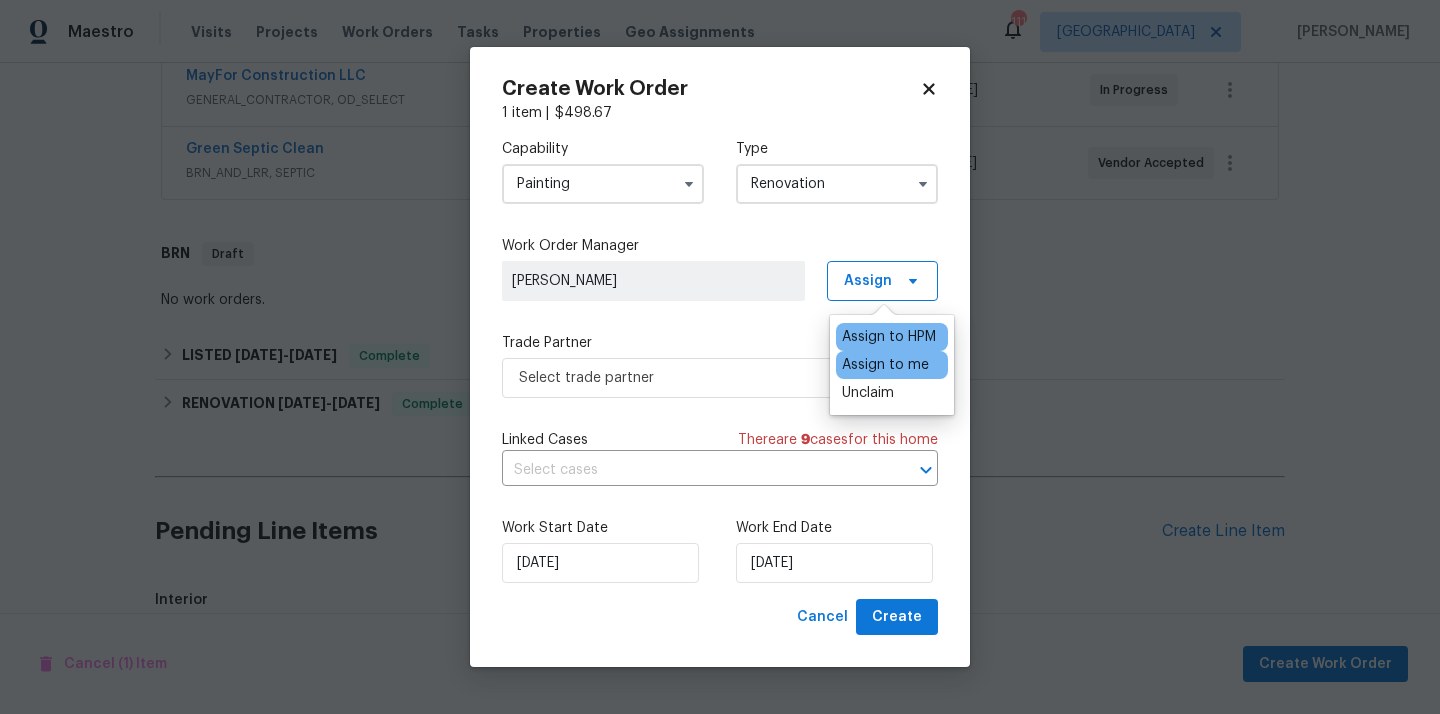 click on "Assign to me" at bounding box center (885, 365) 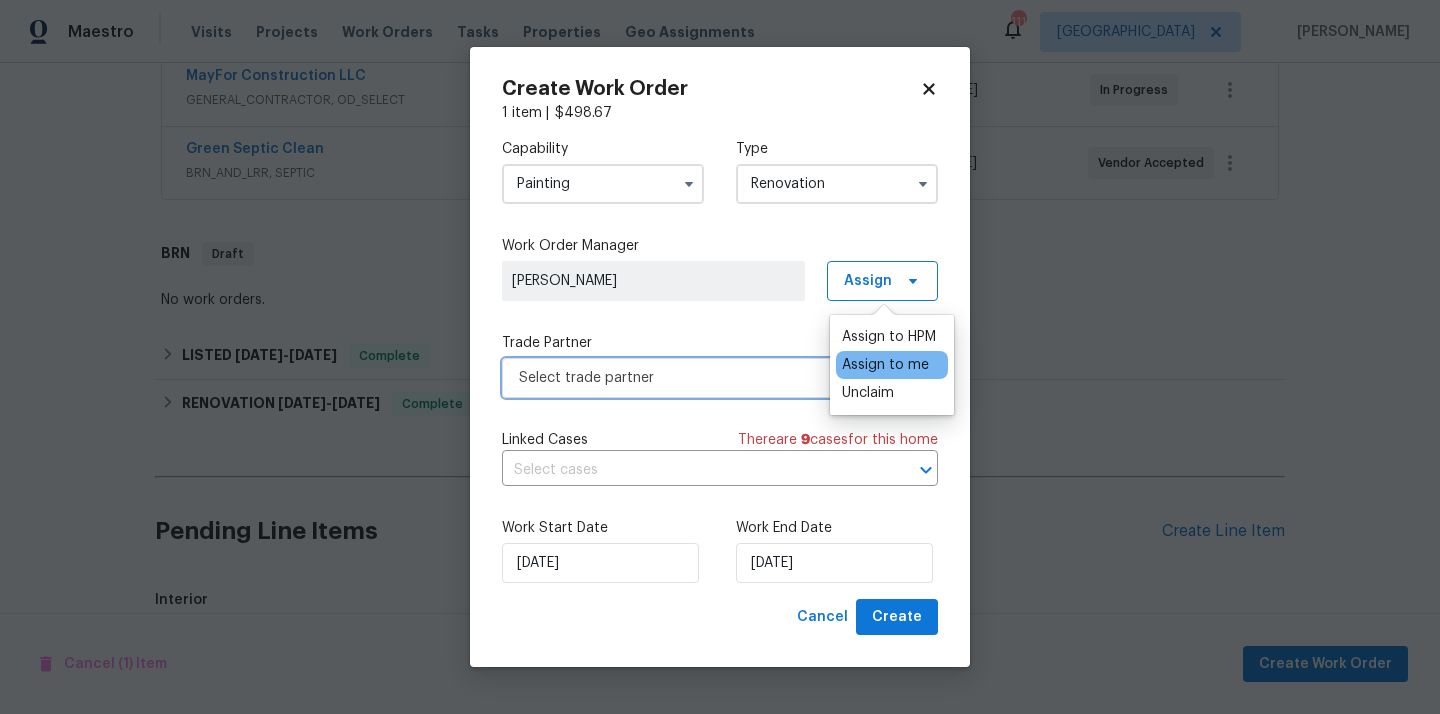 click on "Select trade partner" at bounding box center (705, 378) 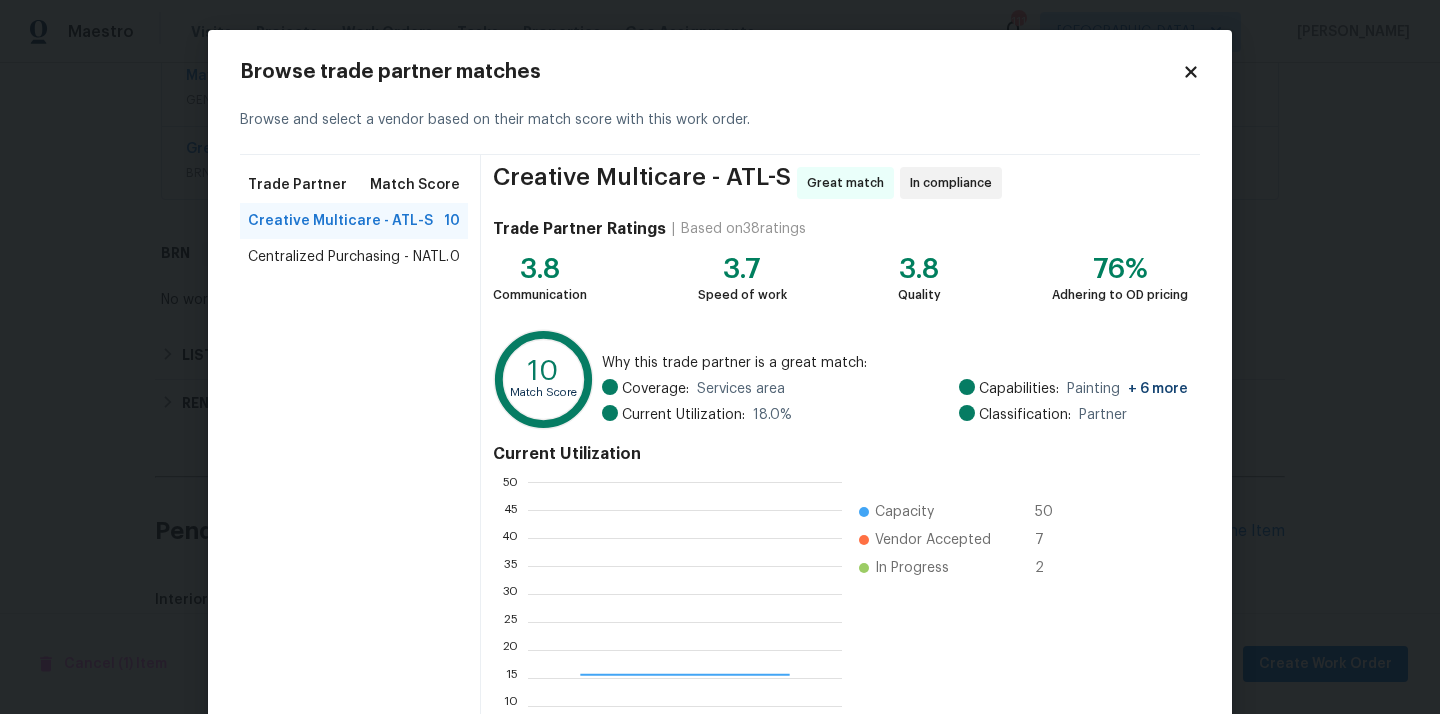 scroll, scrollTop: 2, scrollLeft: 1, axis: both 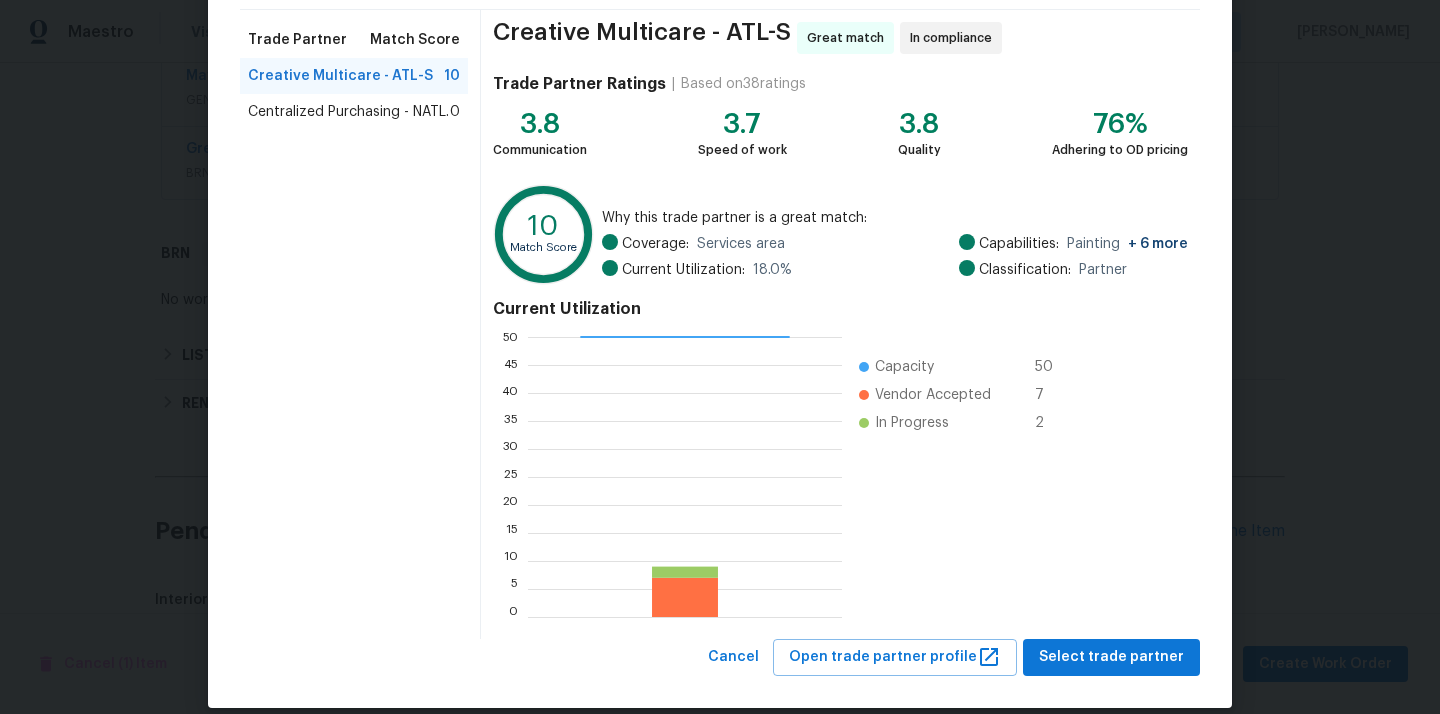 click on "Centralized Purchasing - NATL." at bounding box center [348, 112] 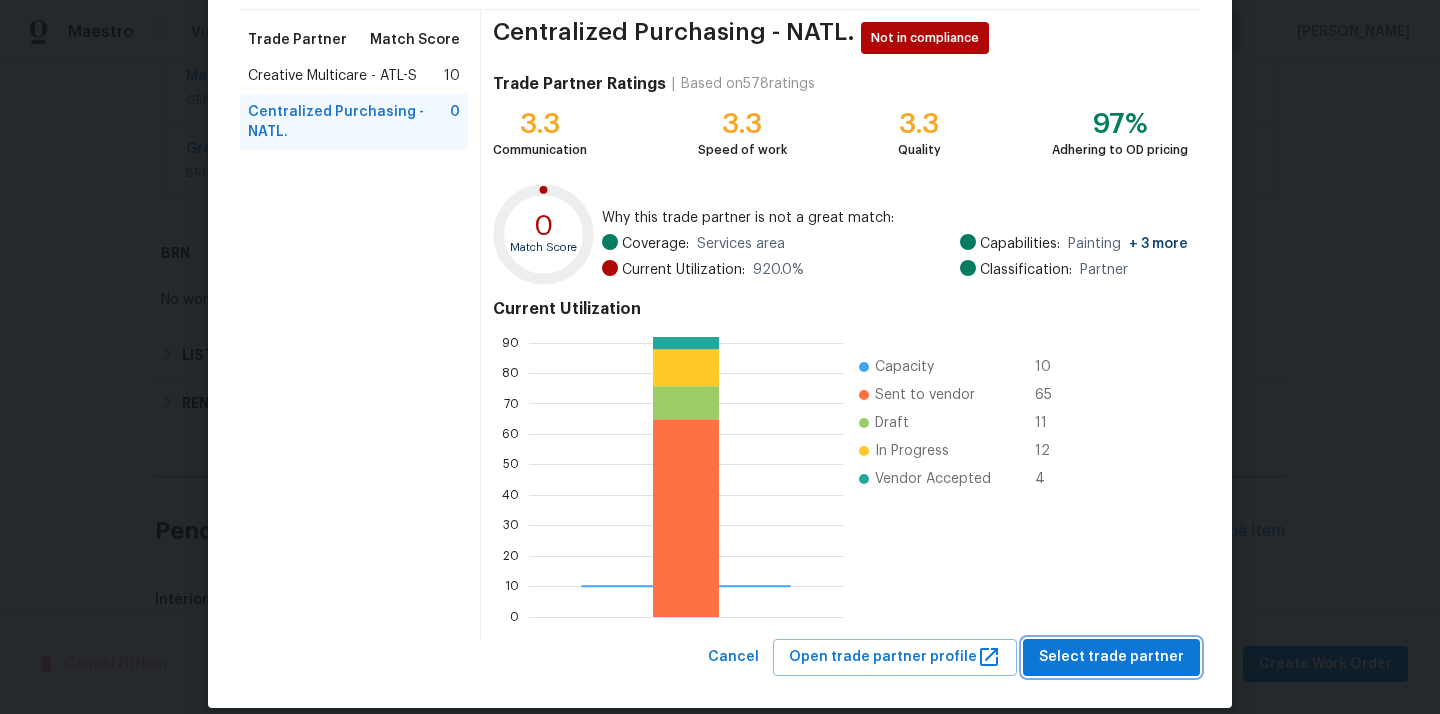 click on "Select trade partner" at bounding box center [1111, 657] 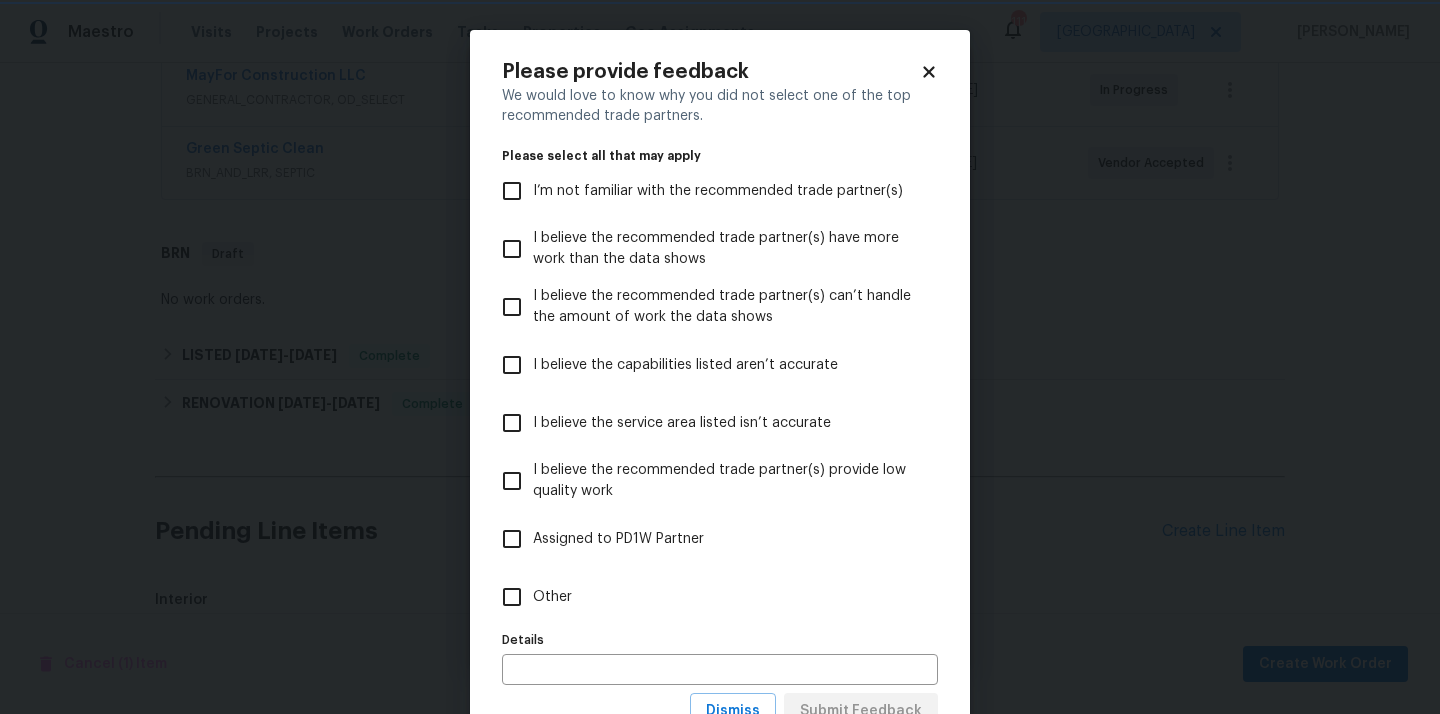 scroll, scrollTop: 0, scrollLeft: 0, axis: both 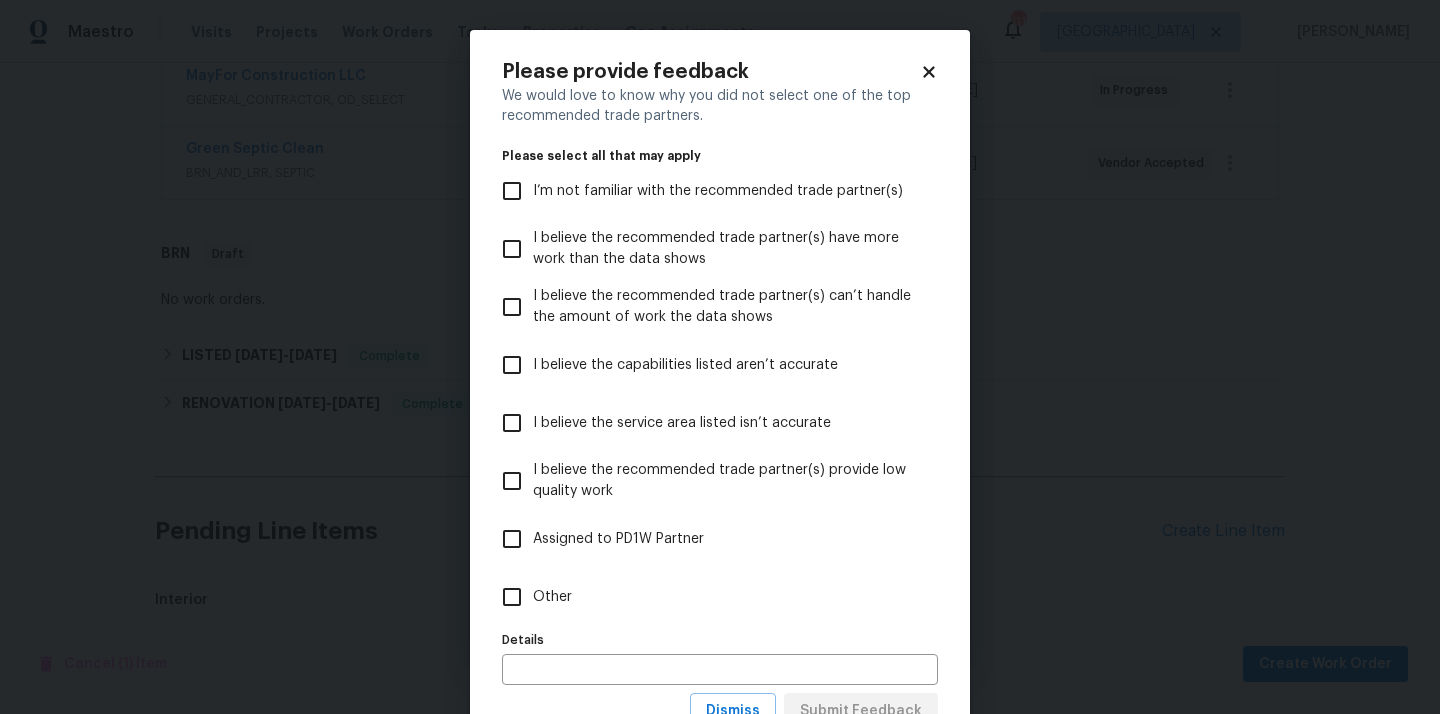 click on "Other" at bounding box center (706, 597) 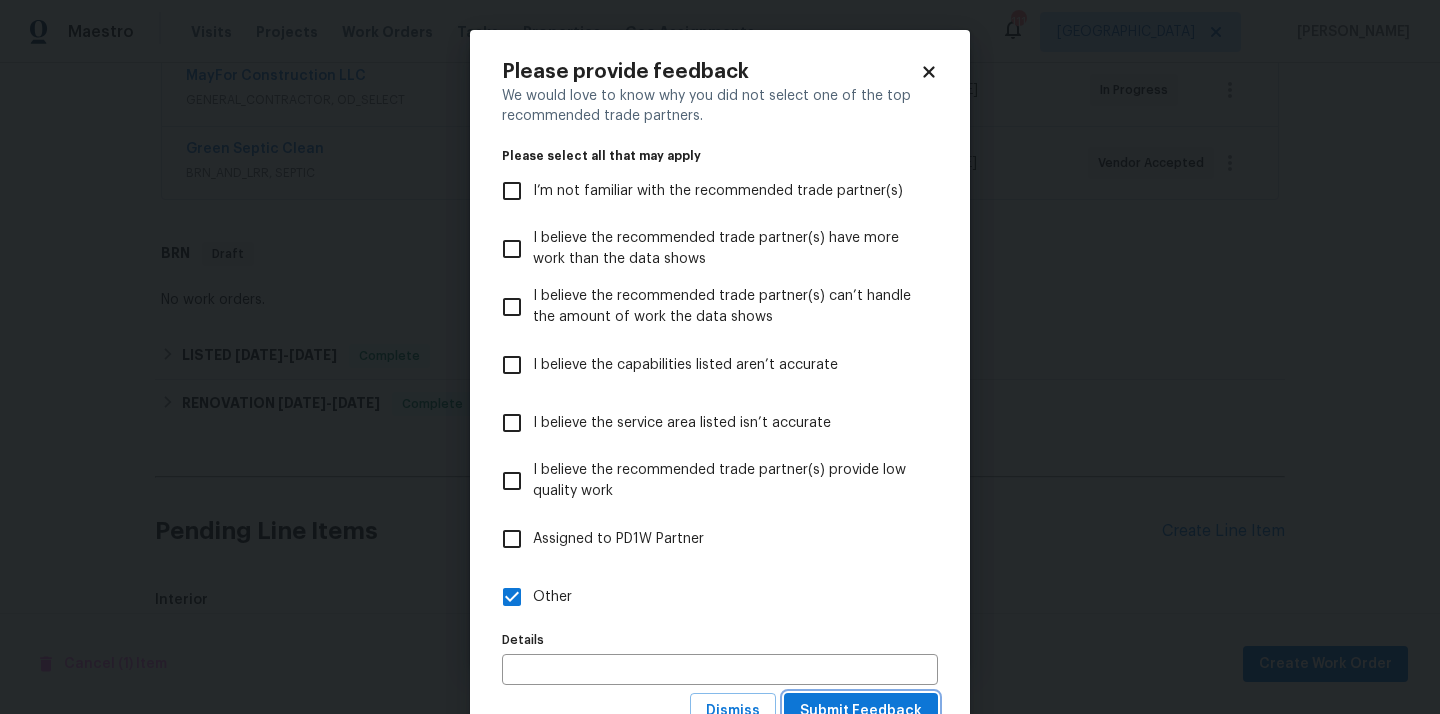 click on "Submit Feedback" at bounding box center [861, 711] 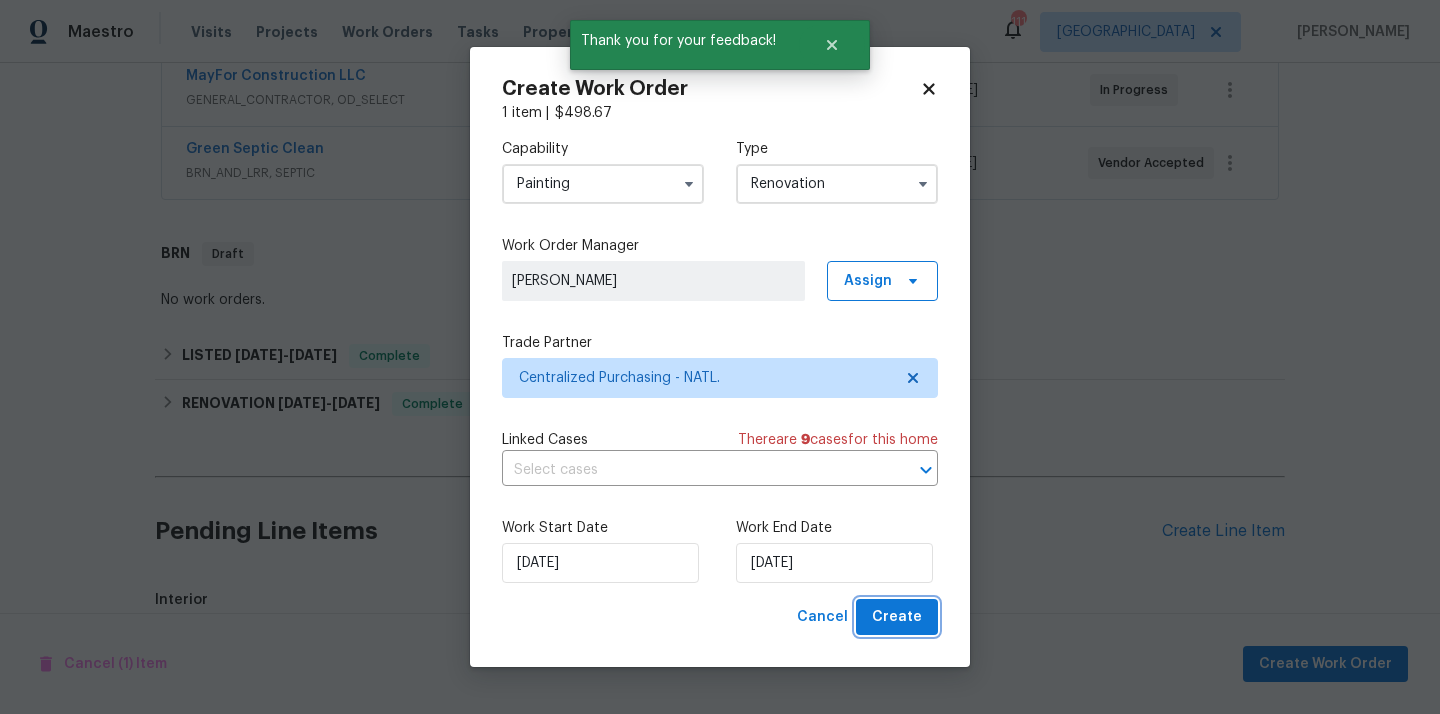 click on "Create" at bounding box center [897, 617] 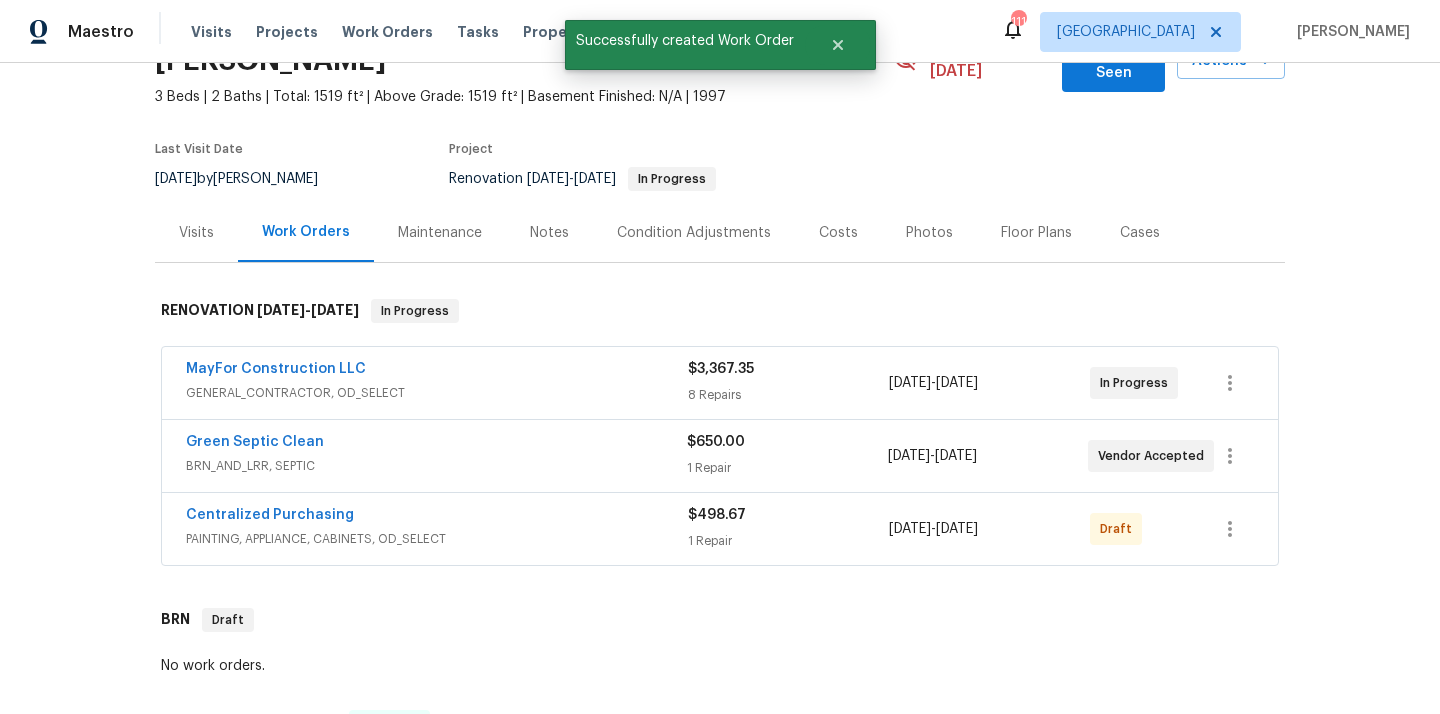 scroll, scrollTop: 111, scrollLeft: 0, axis: vertical 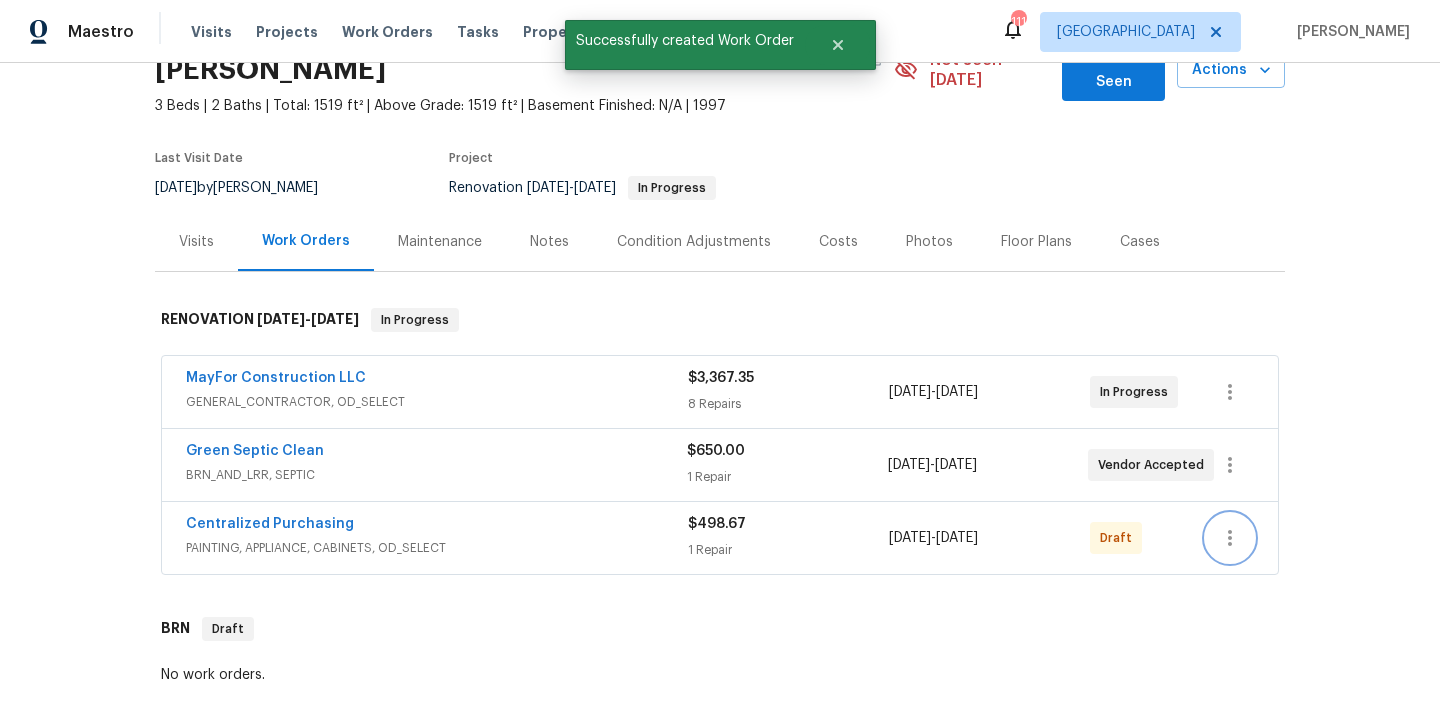 click 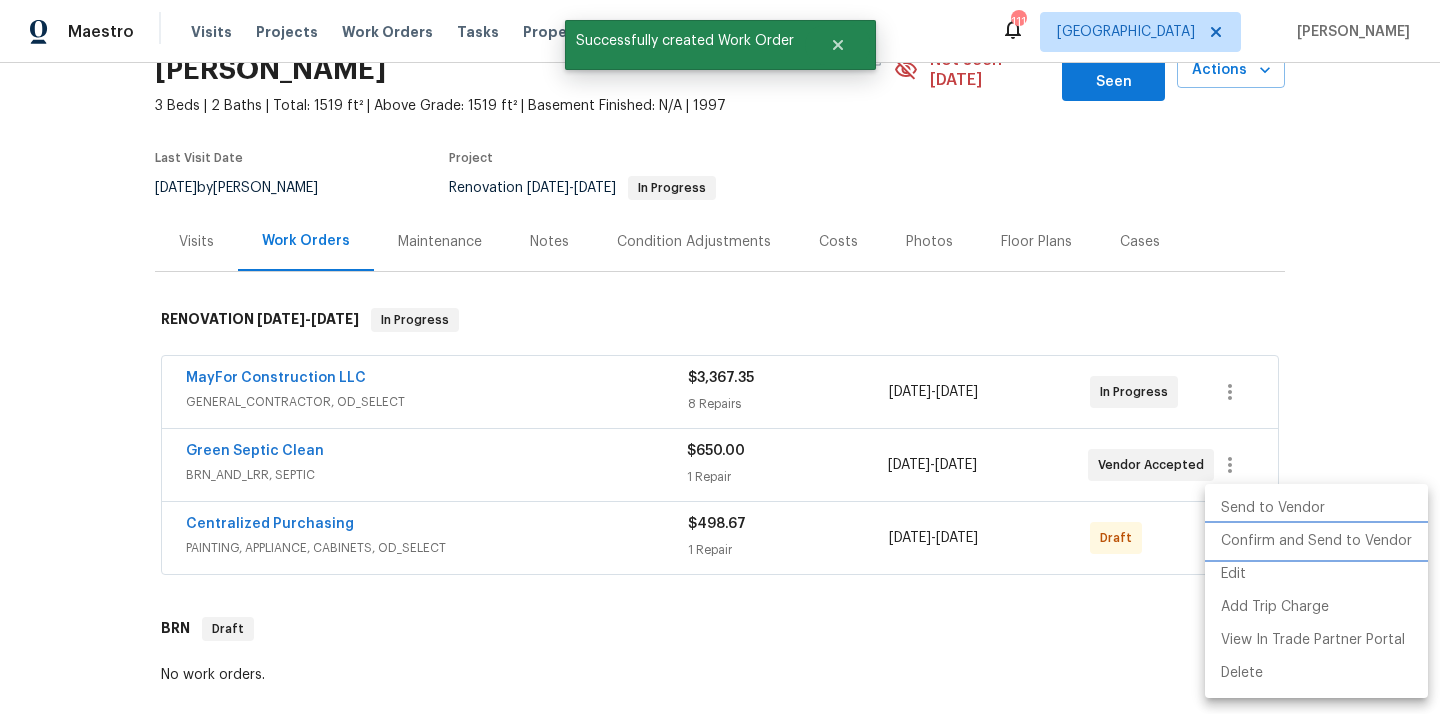 click on "Confirm and Send to Vendor" at bounding box center [1316, 541] 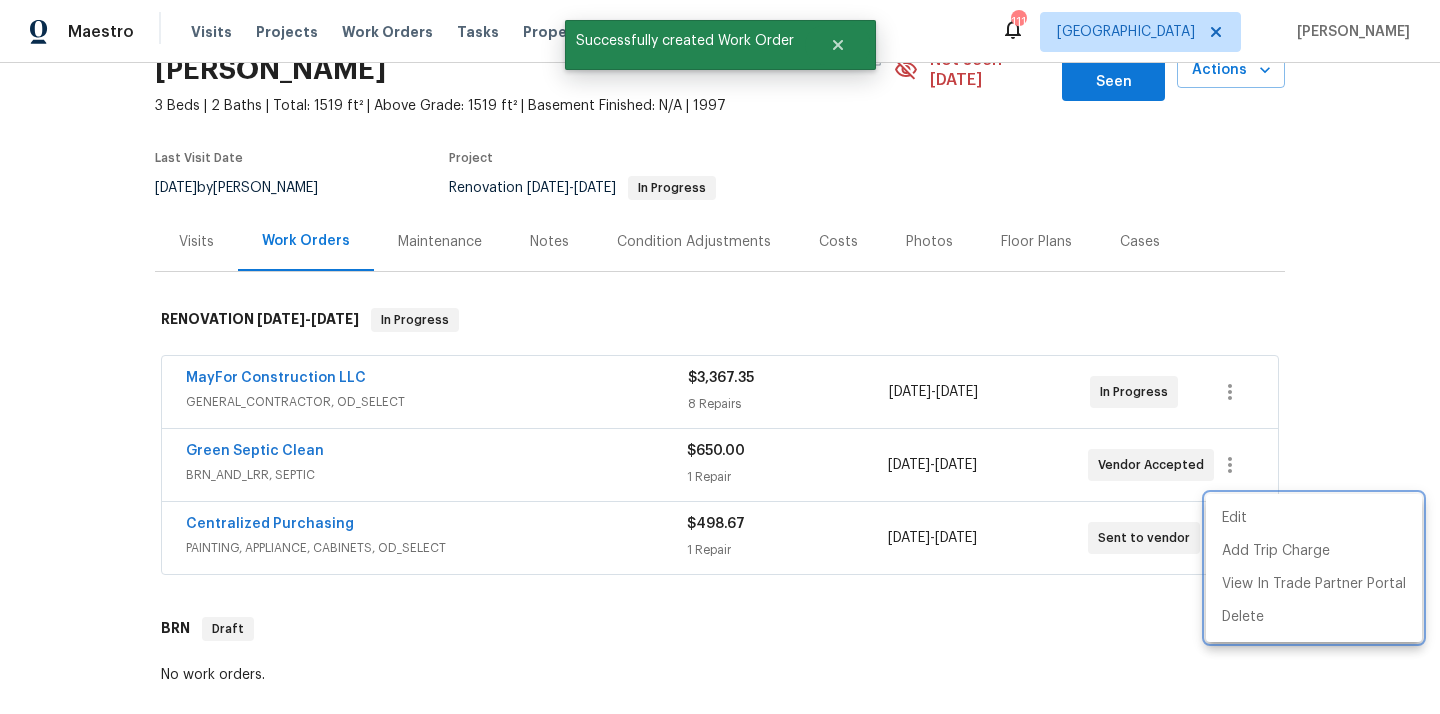 click at bounding box center [720, 357] 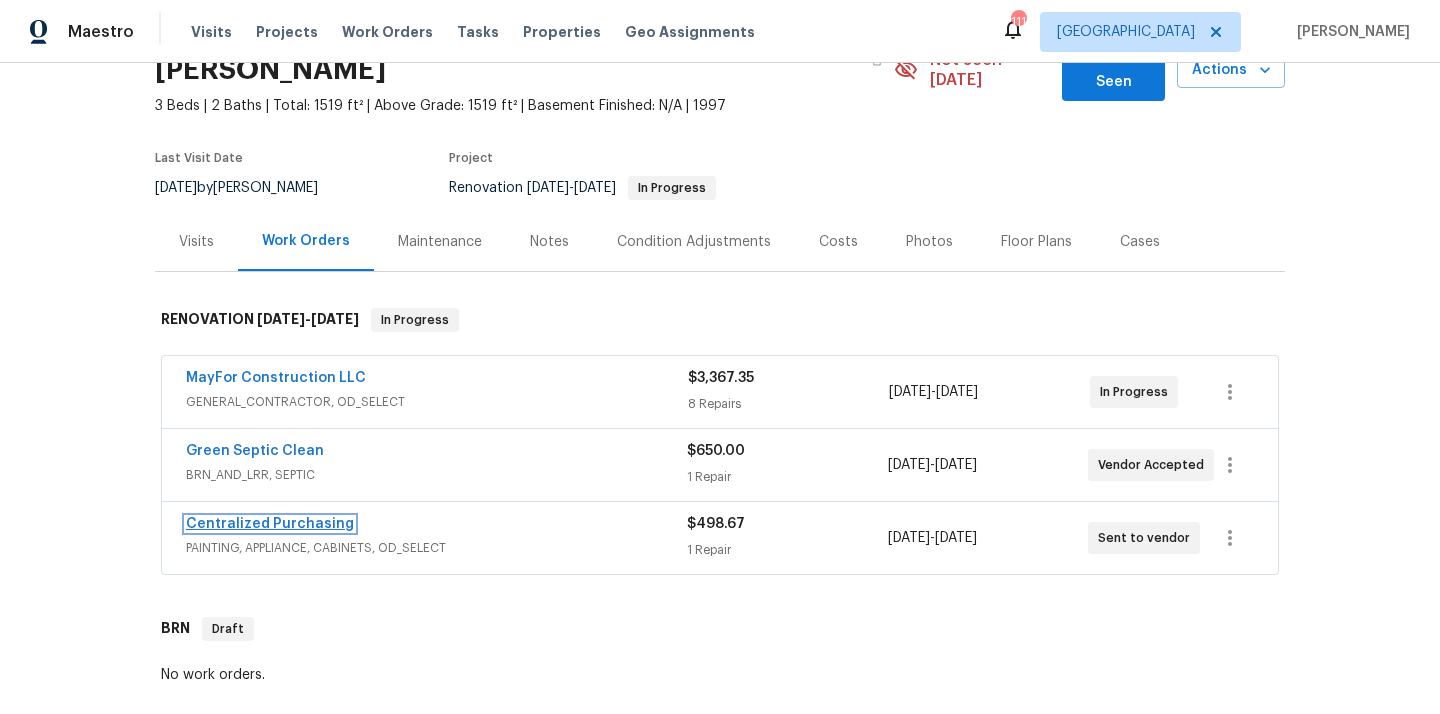 click on "Centralized Purchasing" at bounding box center [270, 524] 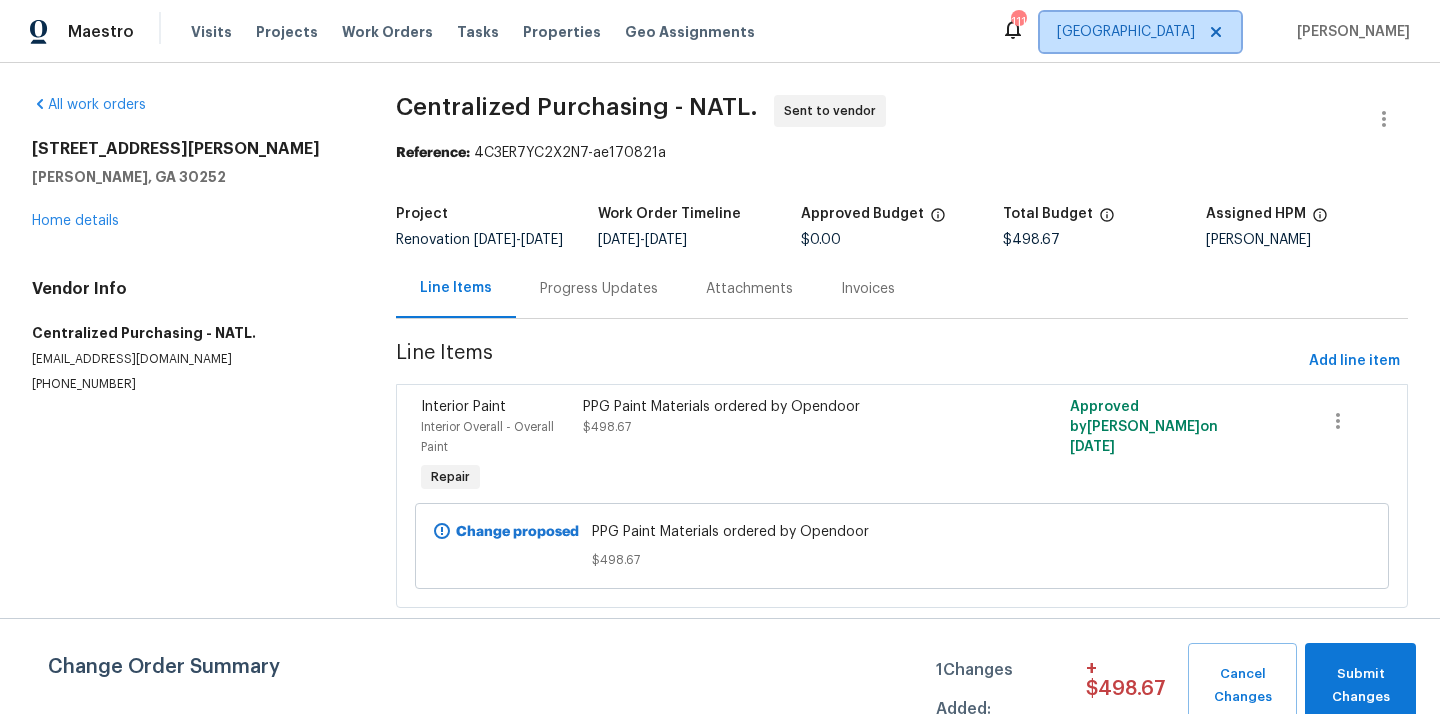 click on "[GEOGRAPHIC_DATA]" at bounding box center [1140, 32] 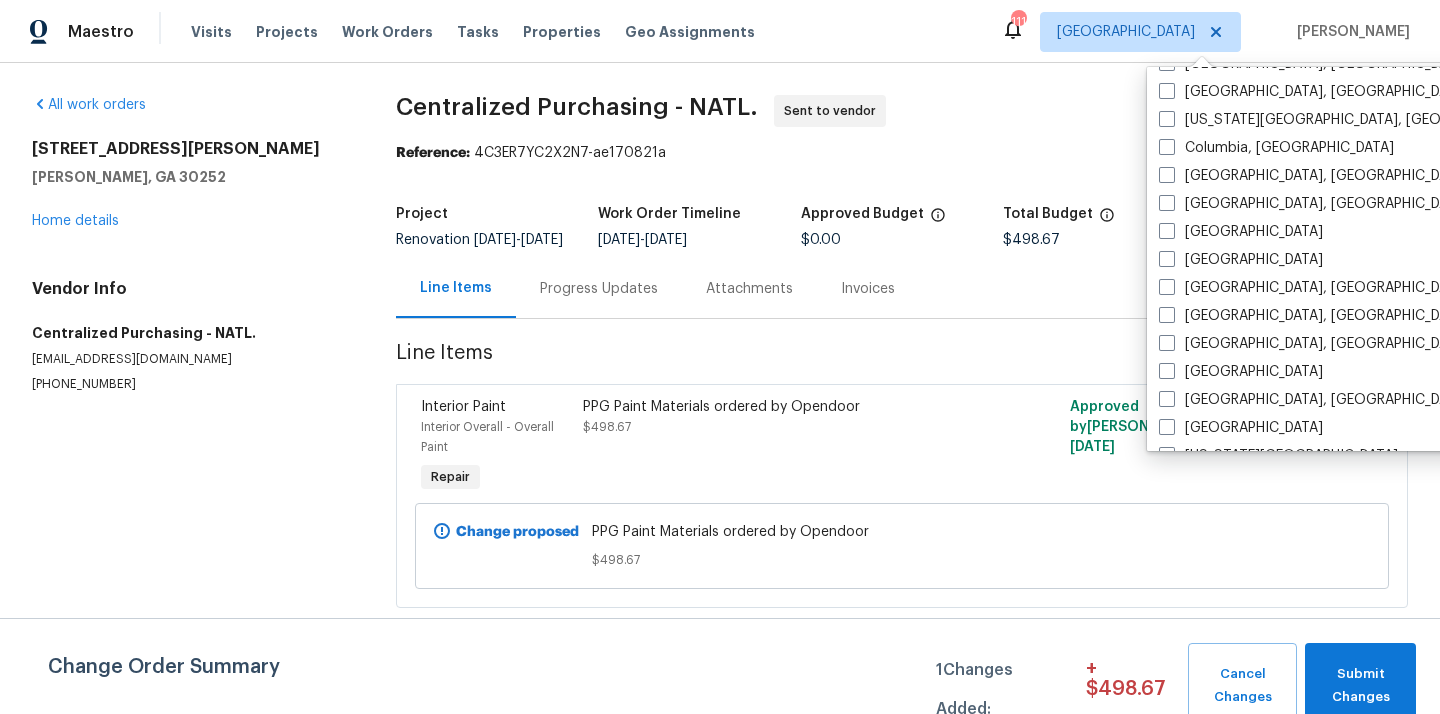 scroll, scrollTop: 424, scrollLeft: 0, axis: vertical 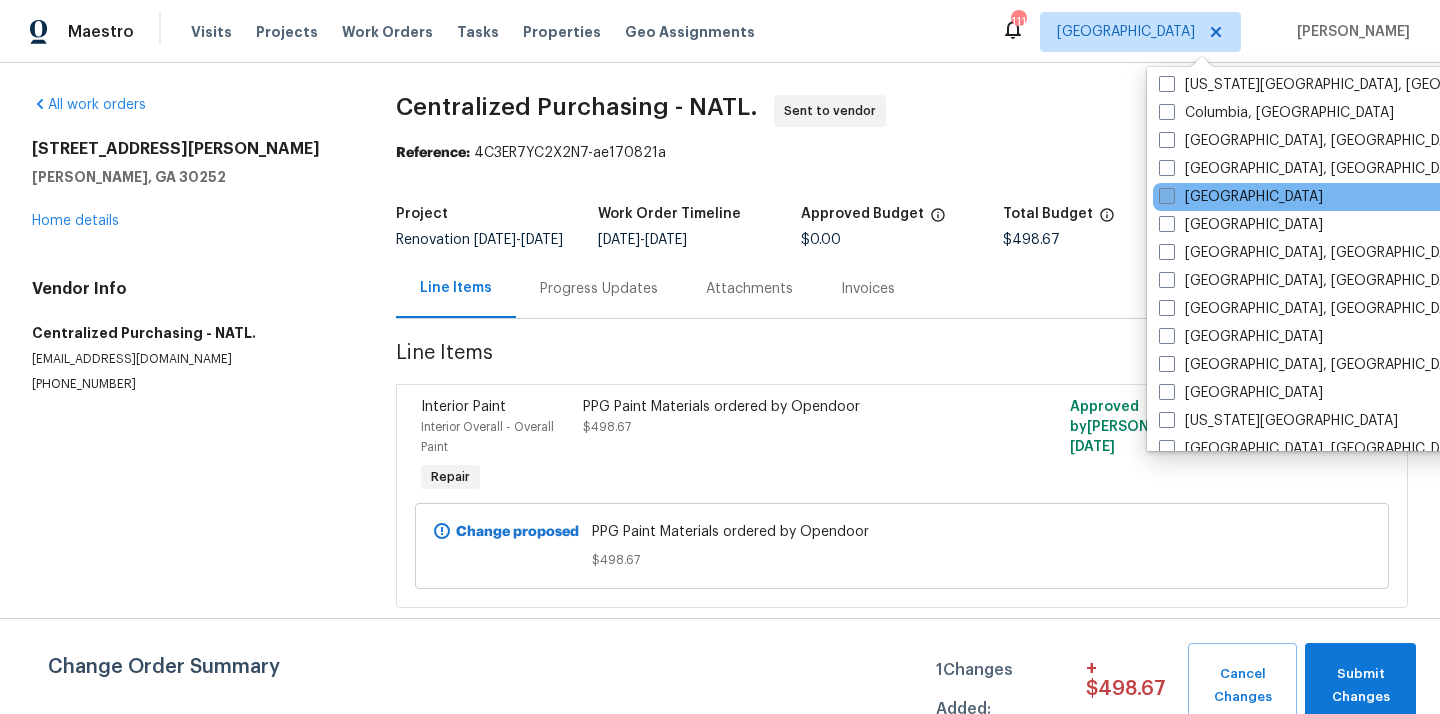 click on "[GEOGRAPHIC_DATA]" at bounding box center [1241, 197] 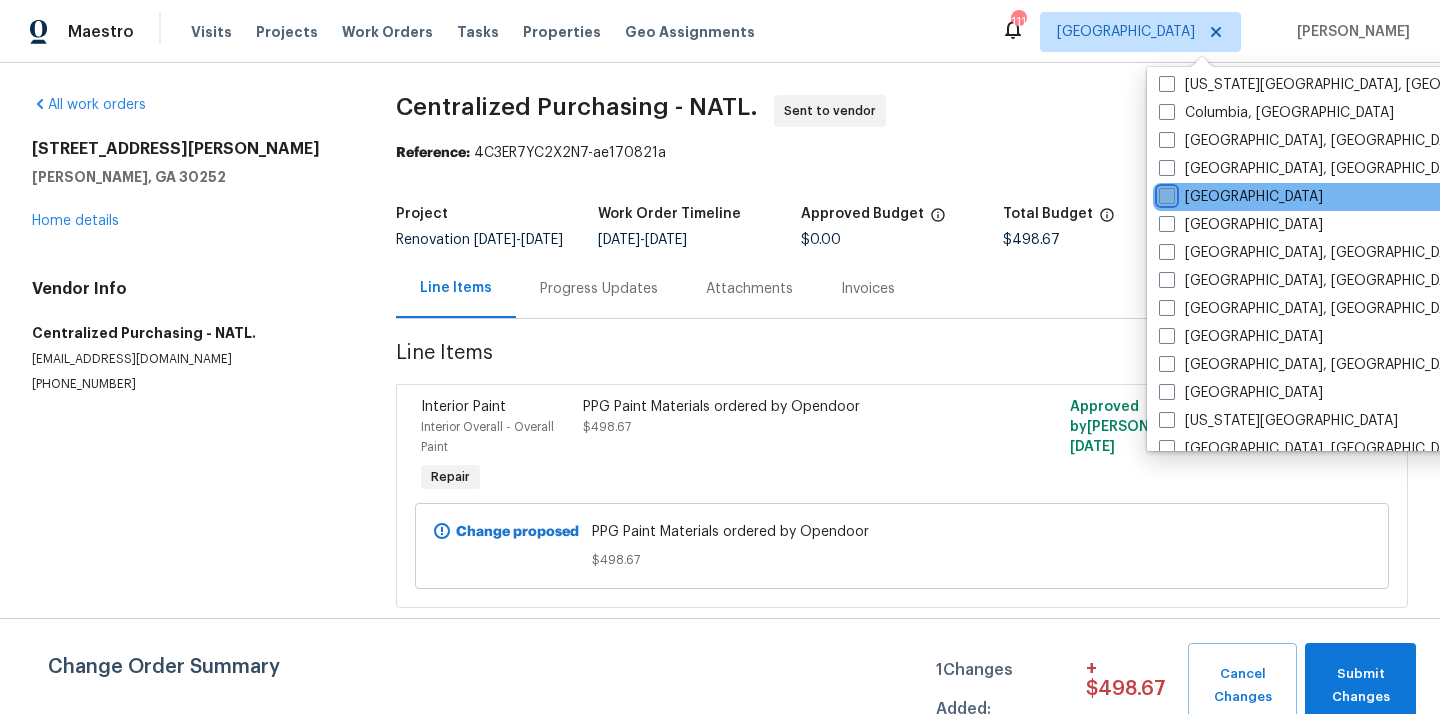 click on "[GEOGRAPHIC_DATA]" at bounding box center (1165, 193) 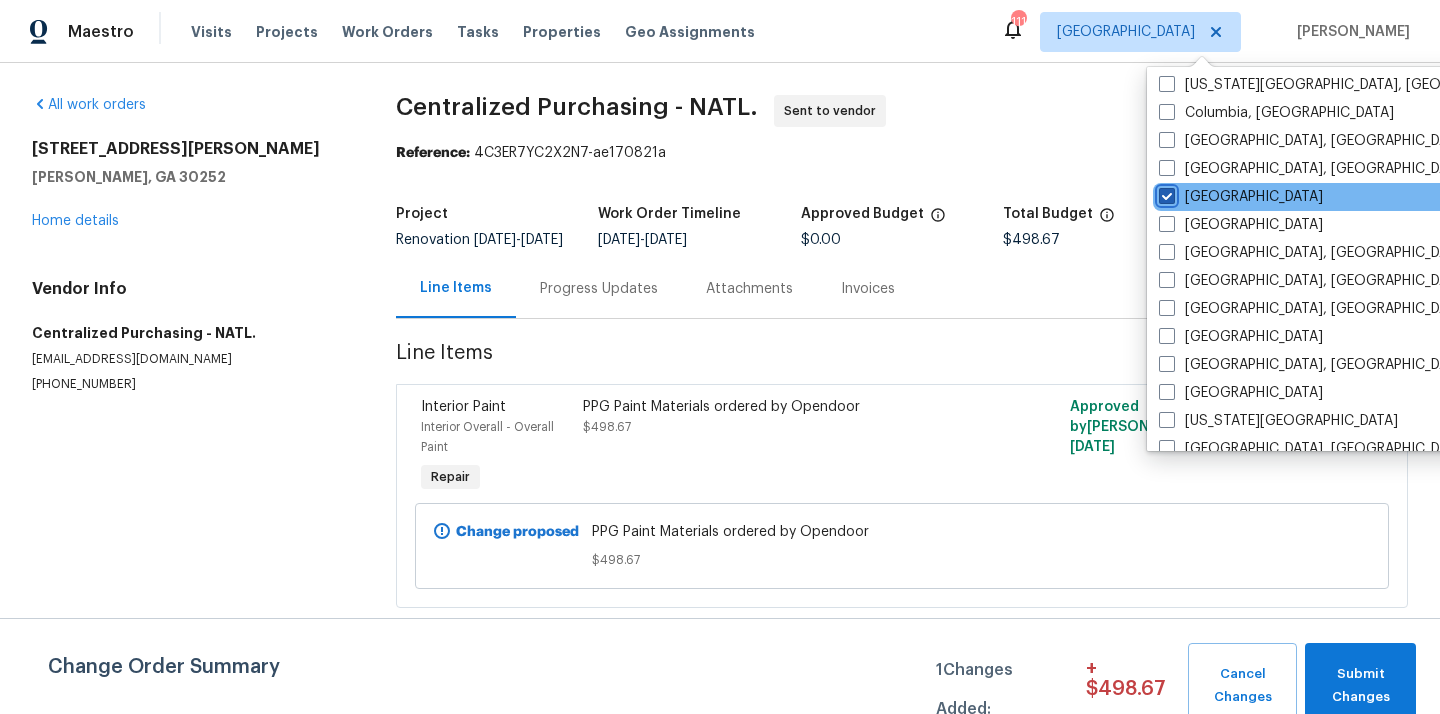 checkbox on "true" 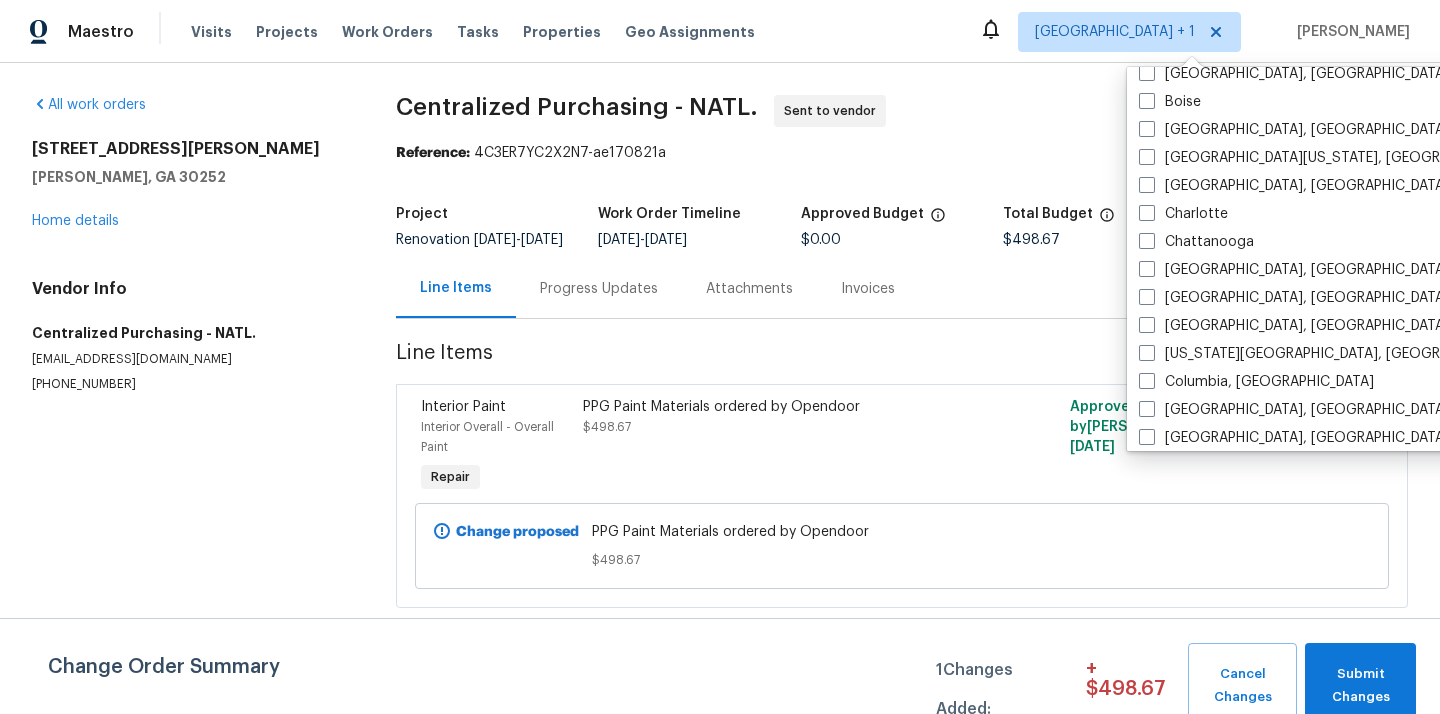 scroll, scrollTop: 0, scrollLeft: 0, axis: both 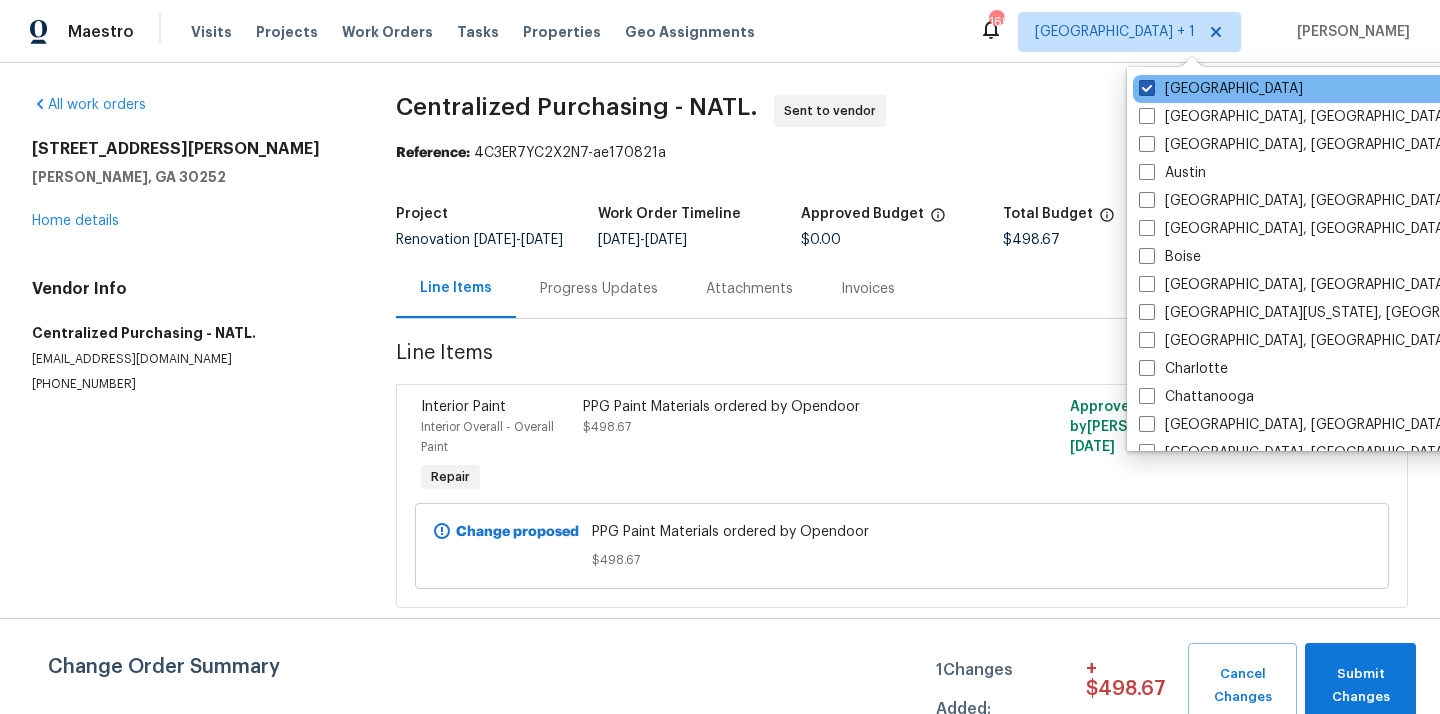click on "[GEOGRAPHIC_DATA]" at bounding box center [1221, 89] 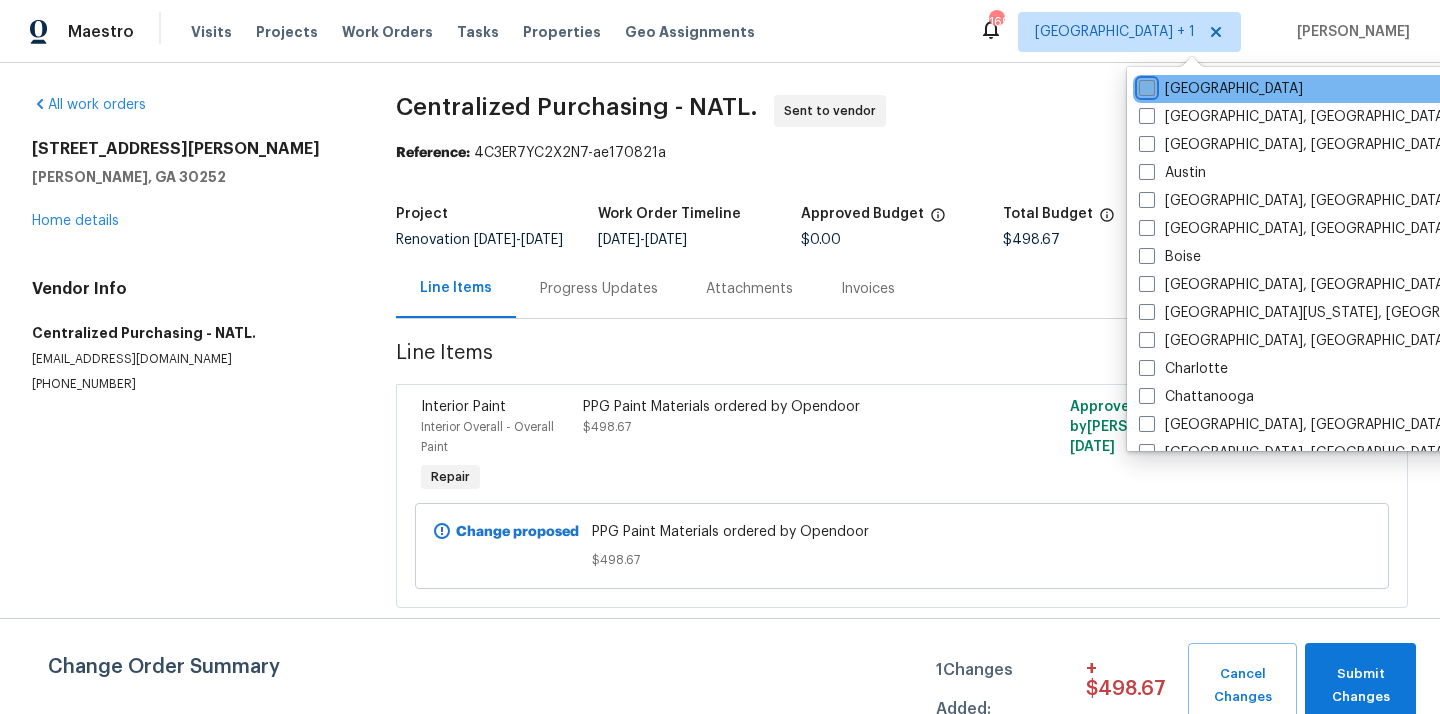 checkbox on "false" 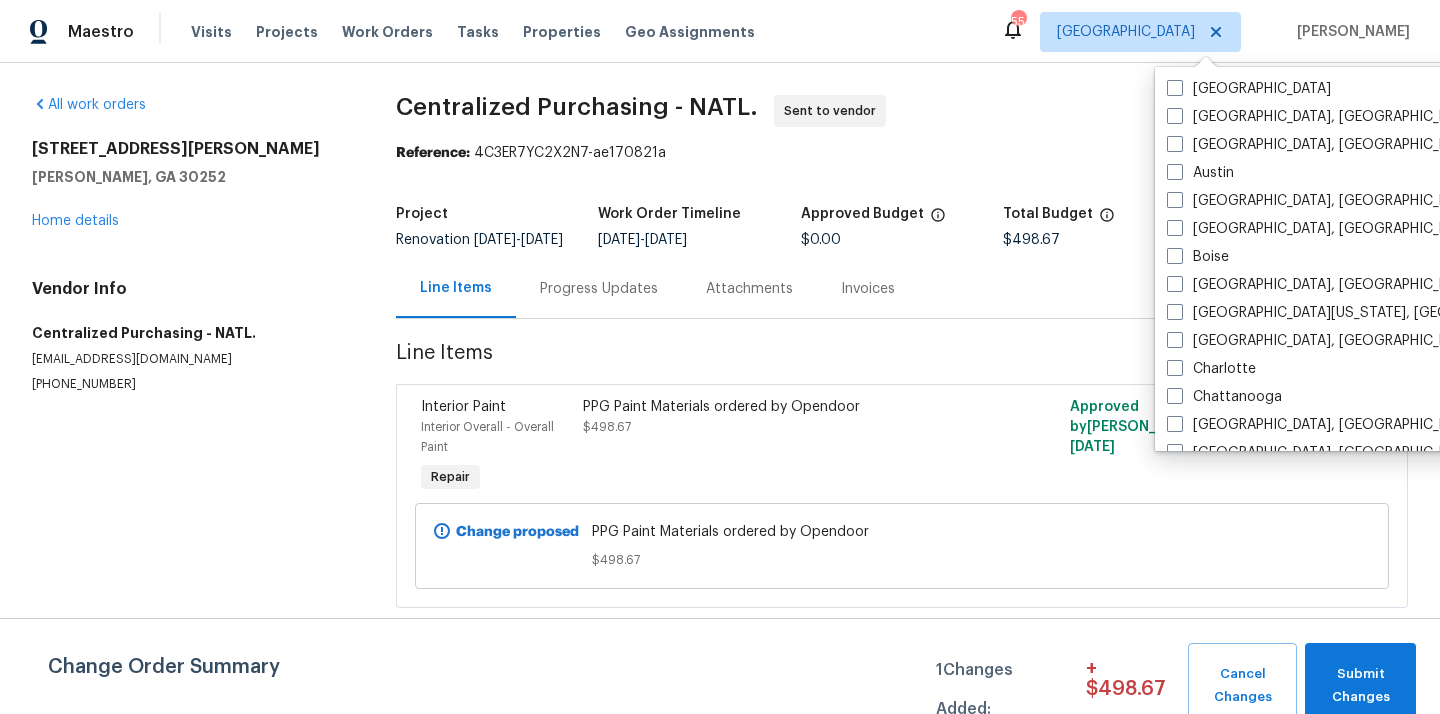 click on "Visits Projects Work Orders Tasks Properties Geo Assignments" at bounding box center [485, 32] 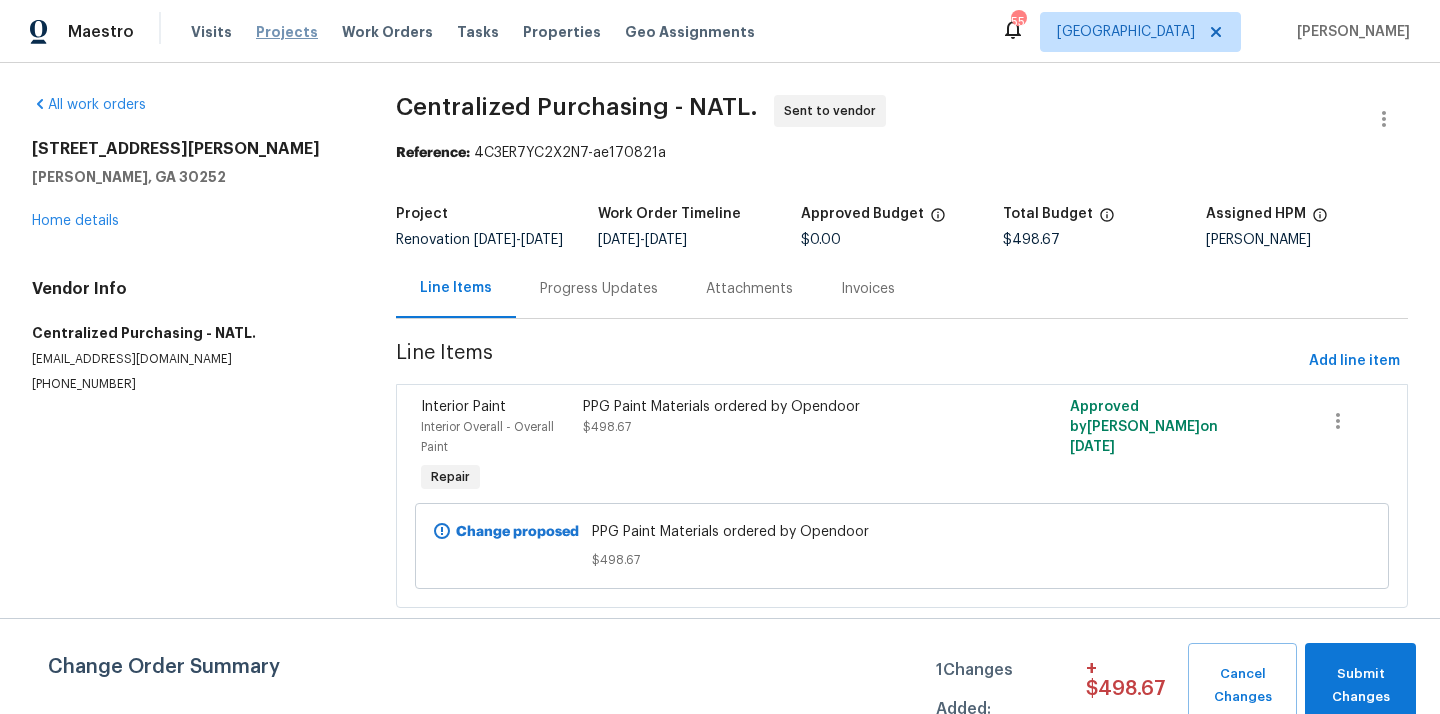 click on "Projects" at bounding box center (287, 32) 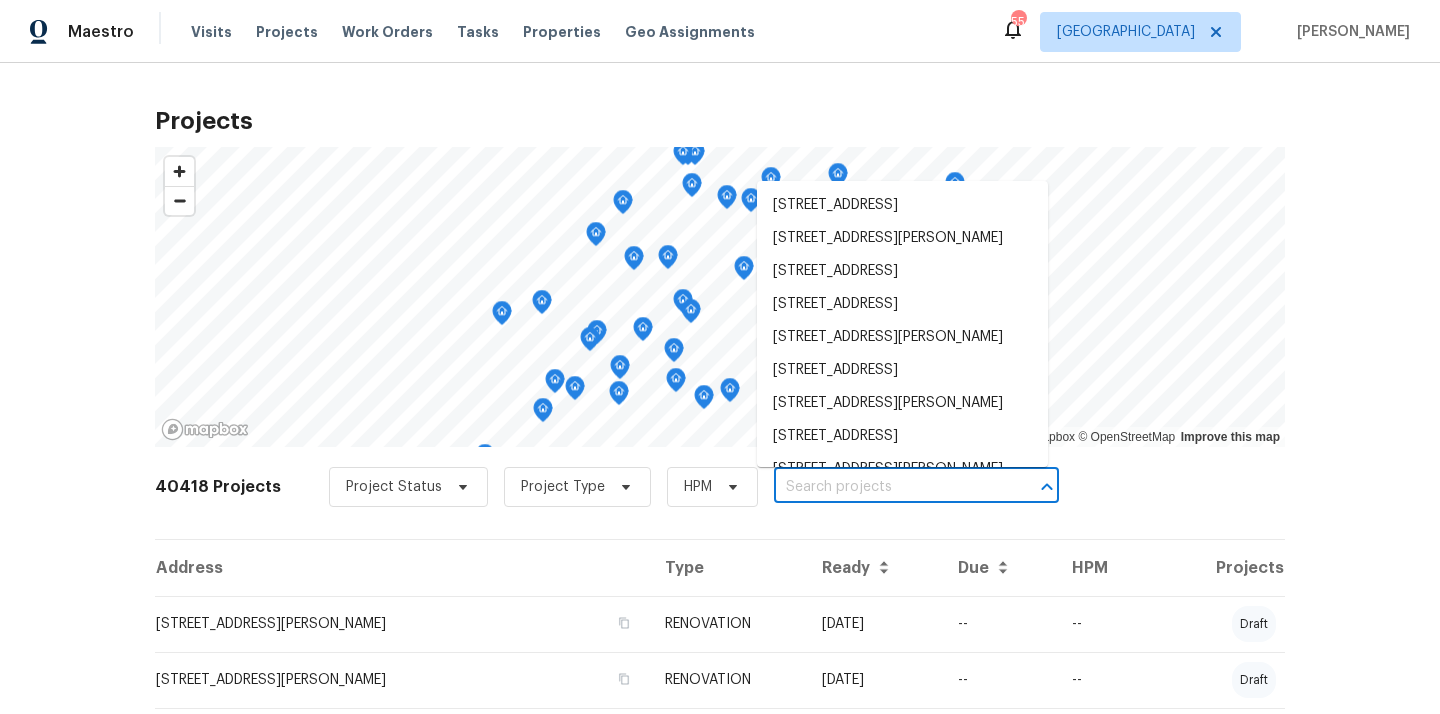 click at bounding box center [888, 487] 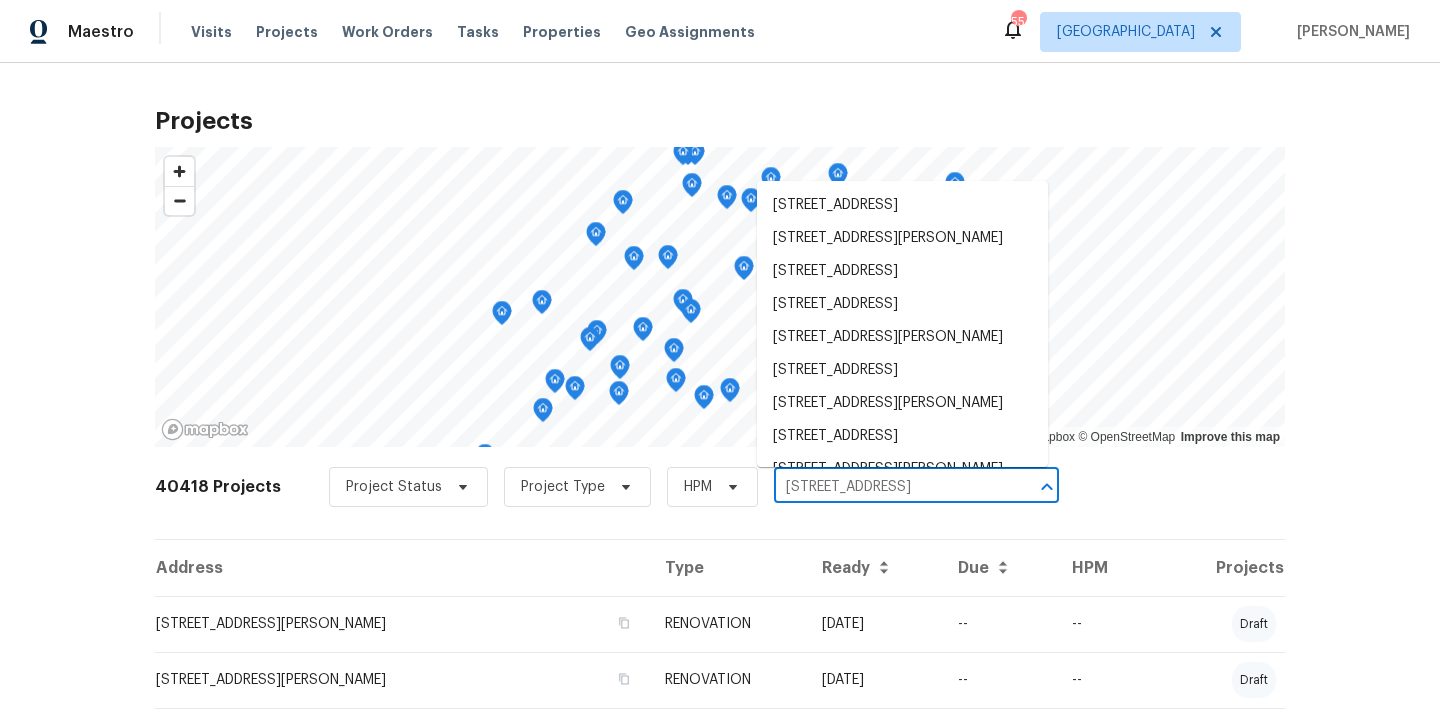 scroll, scrollTop: 0, scrollLeft: 42, axis: horizontal 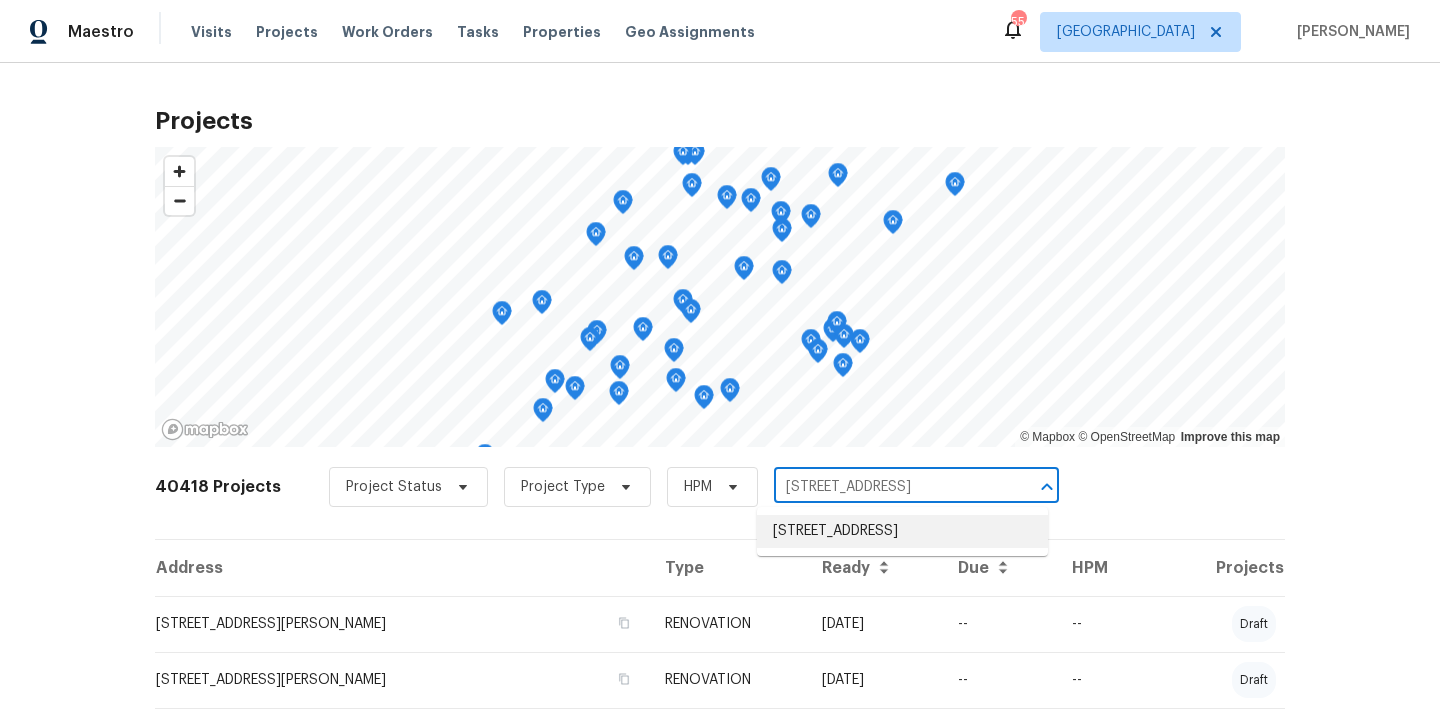 click on "[STREET_ADDRESS]" at bounding box center (902, 531) 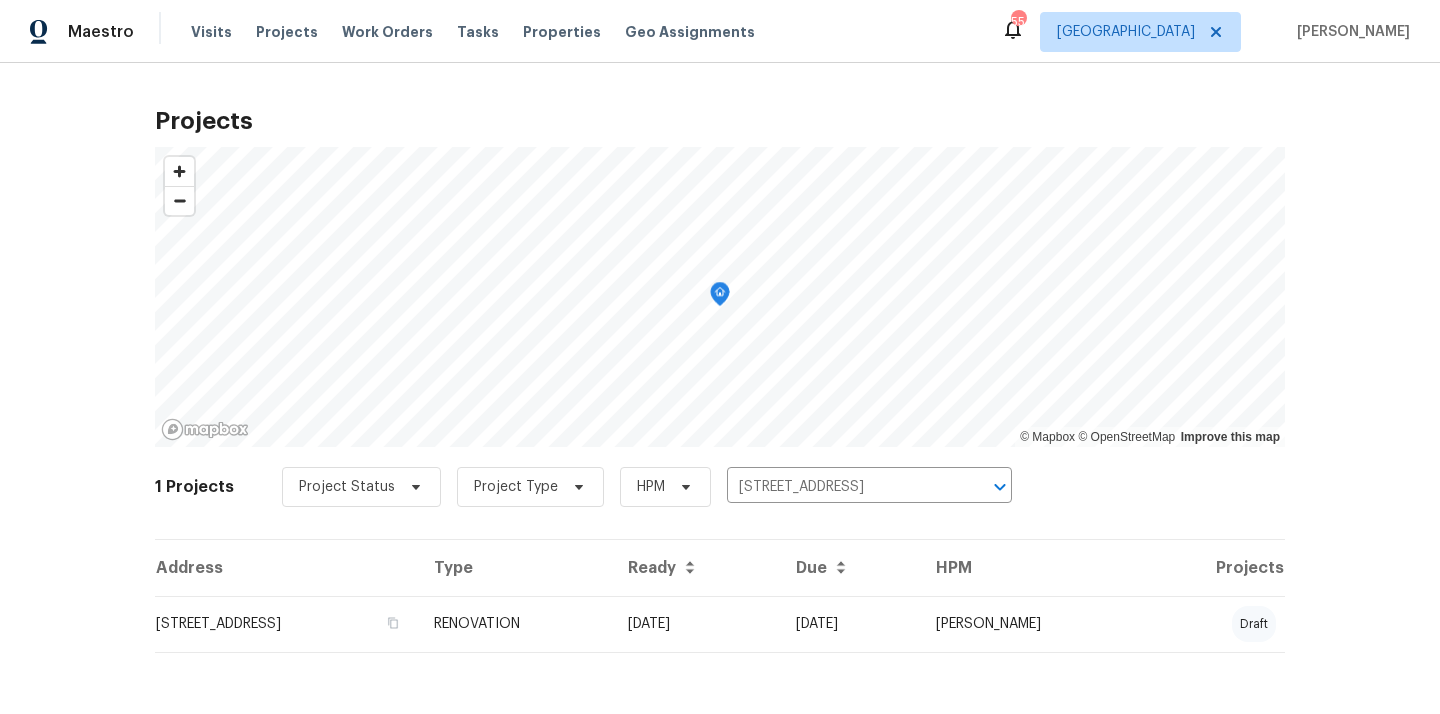 click on "Ready" at bounding box center [696, 568] 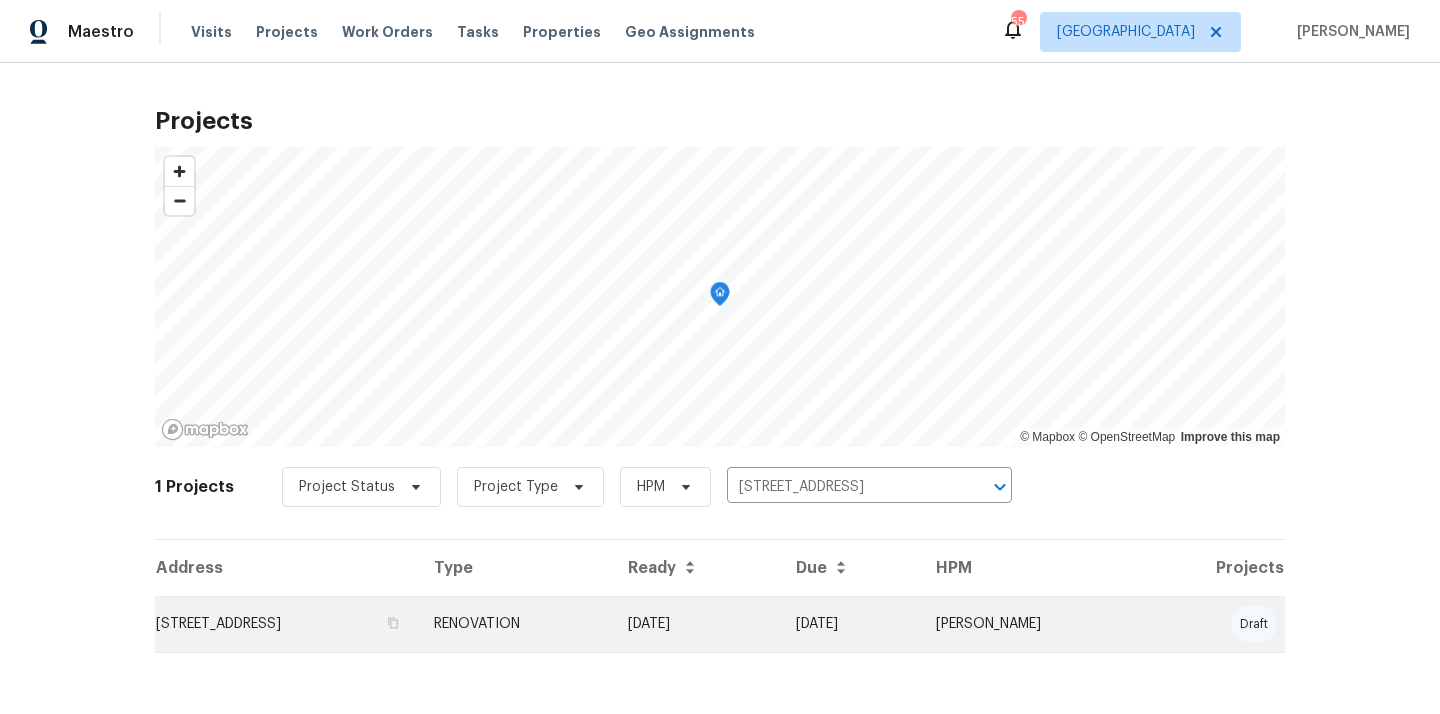 click on "[DATE]" at bounding box center [696, 624] 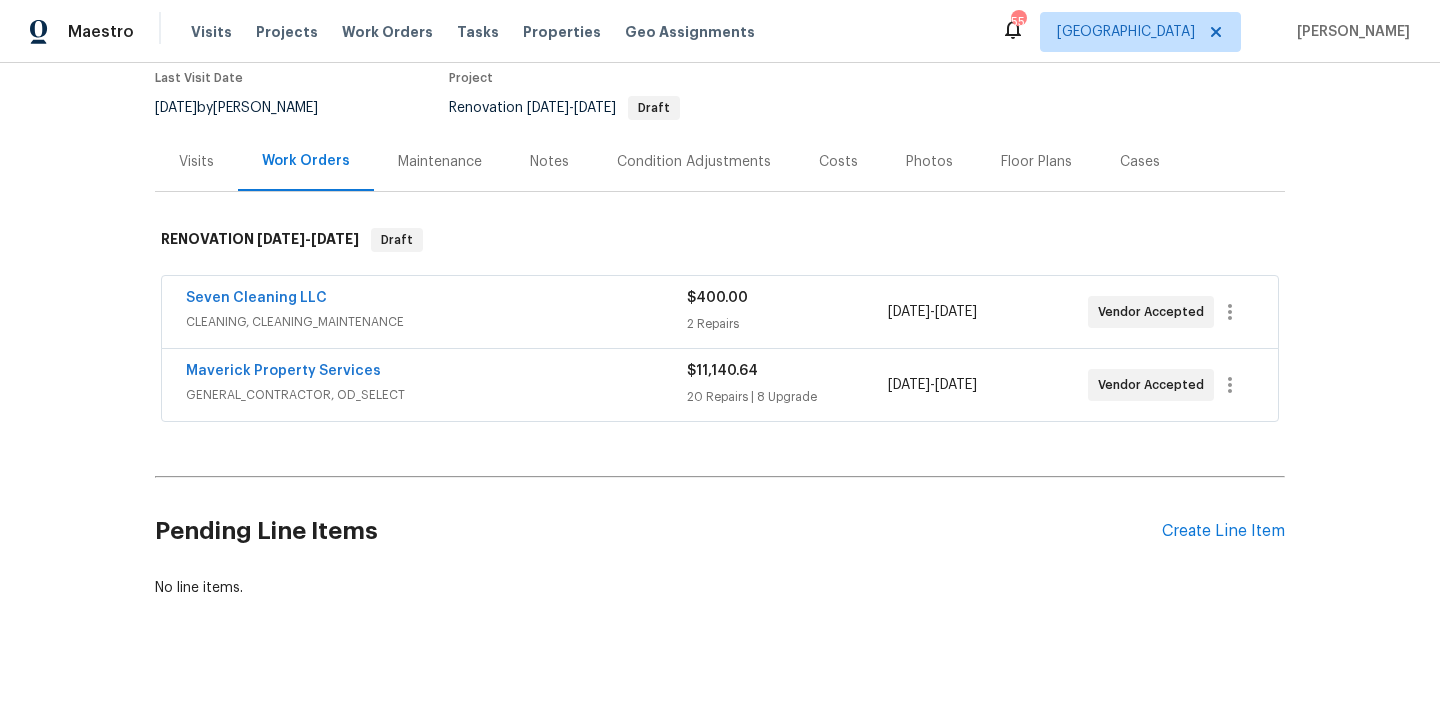 scroll, scrollTop: 191, scrollLeft: 0, axis: vertical 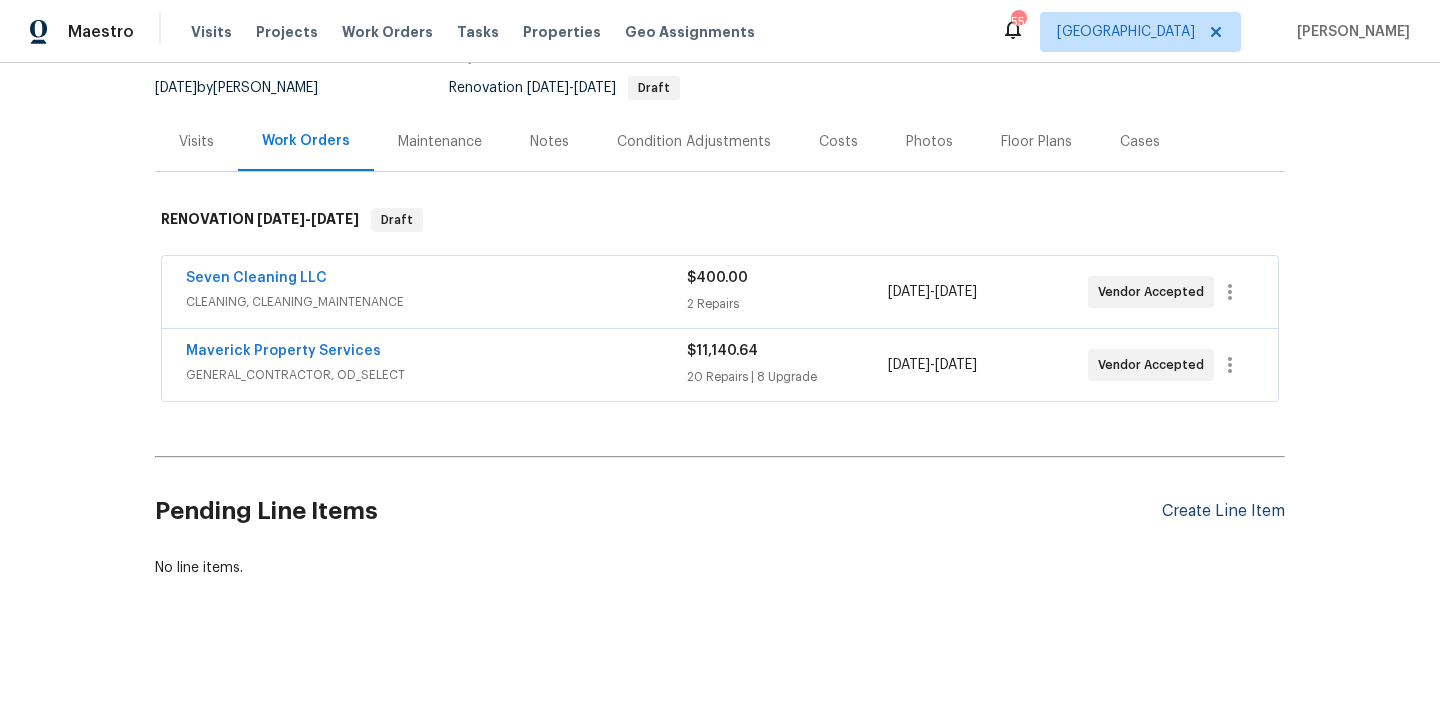 click on "Create Line Item" at bounding box center (1223, 511) 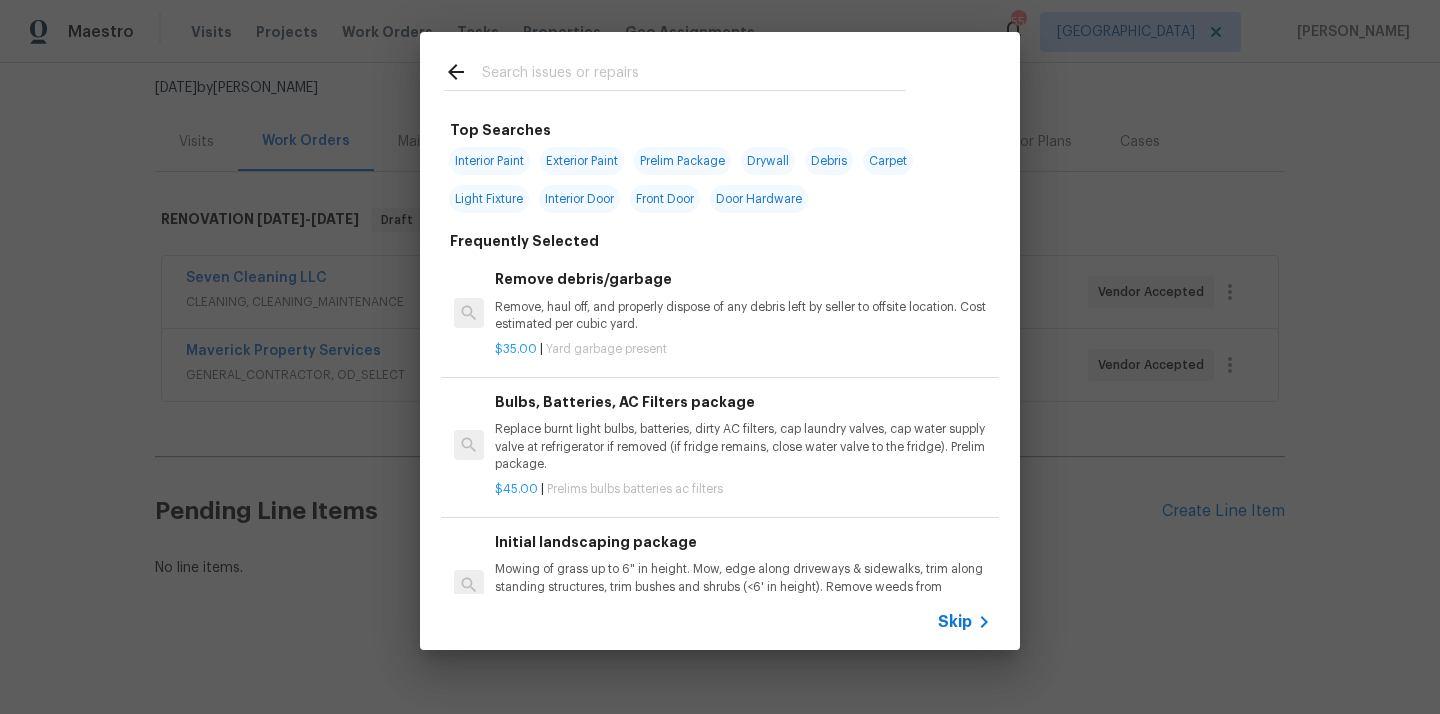 click at bounding box center (694, 75) 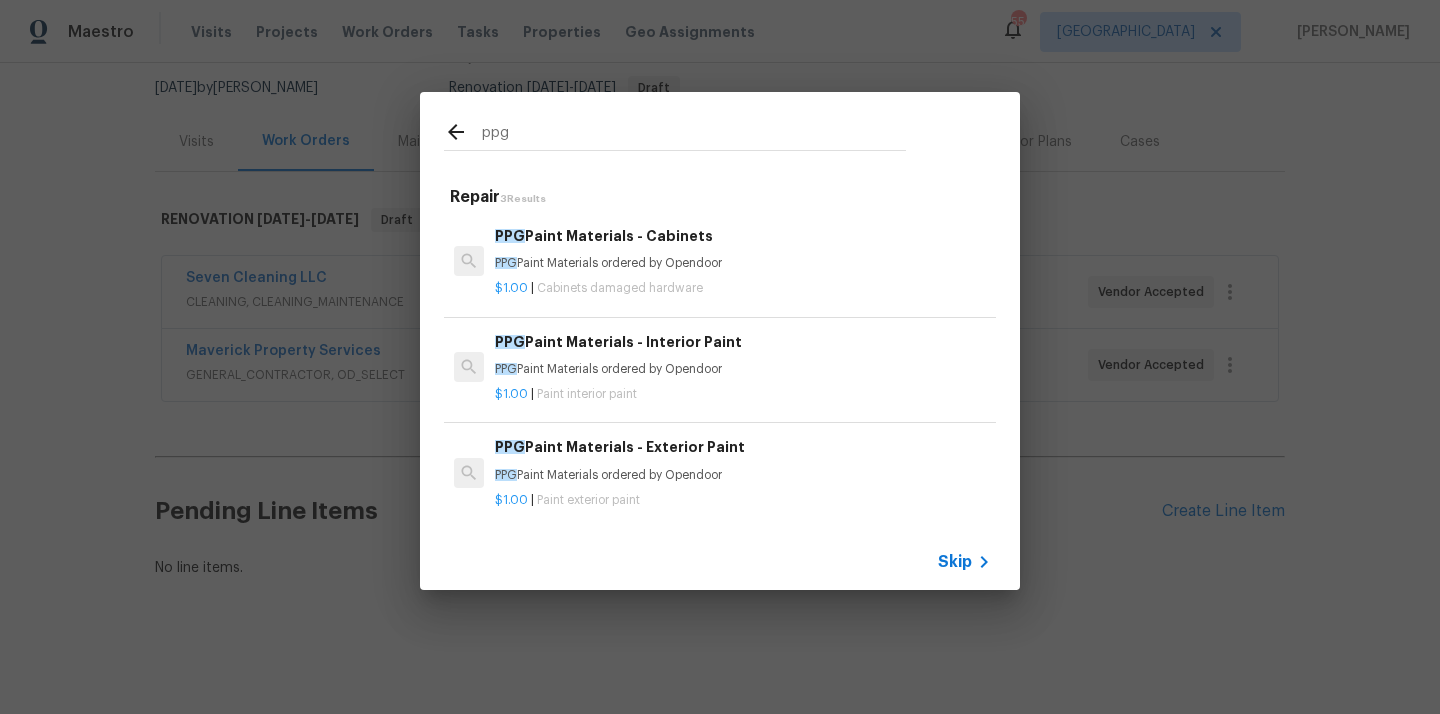 type on "ppg" 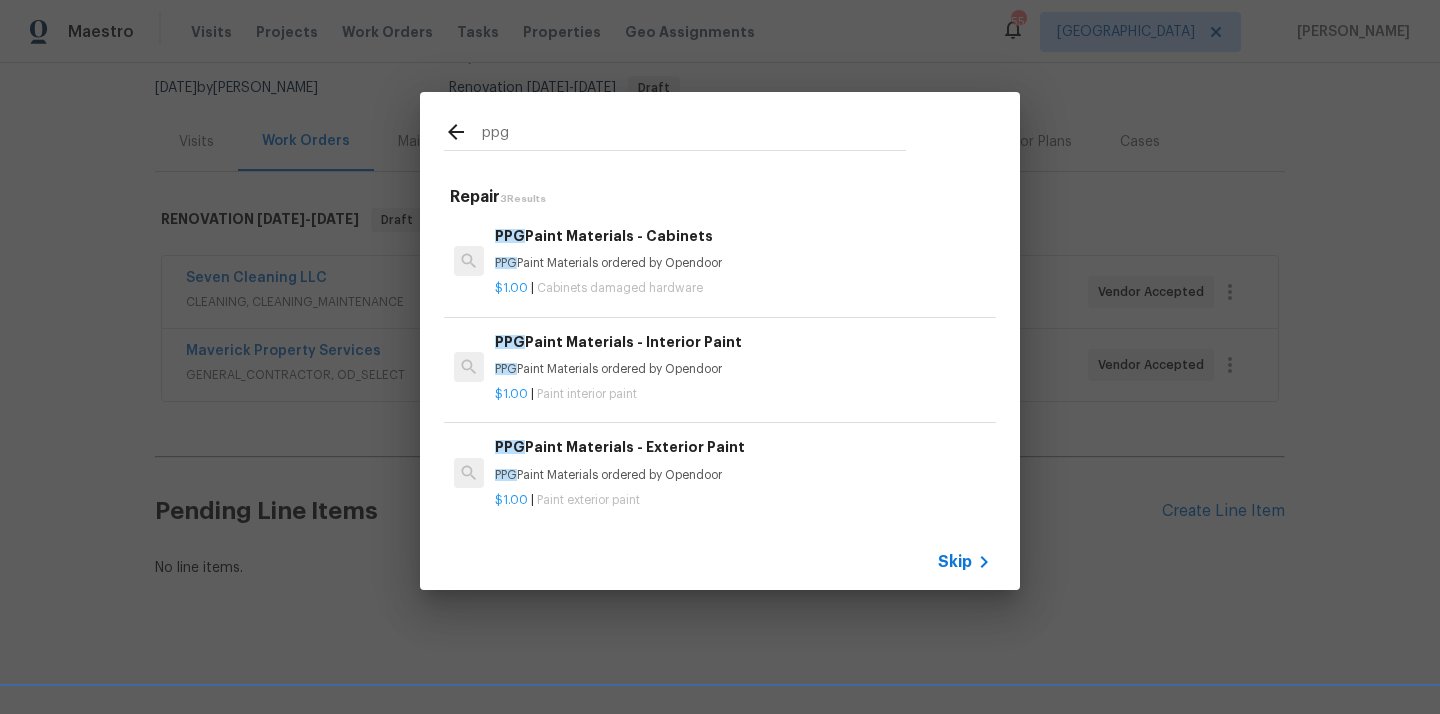 click on "Cabinets damaged hardware" at bounding box center [620, 288] 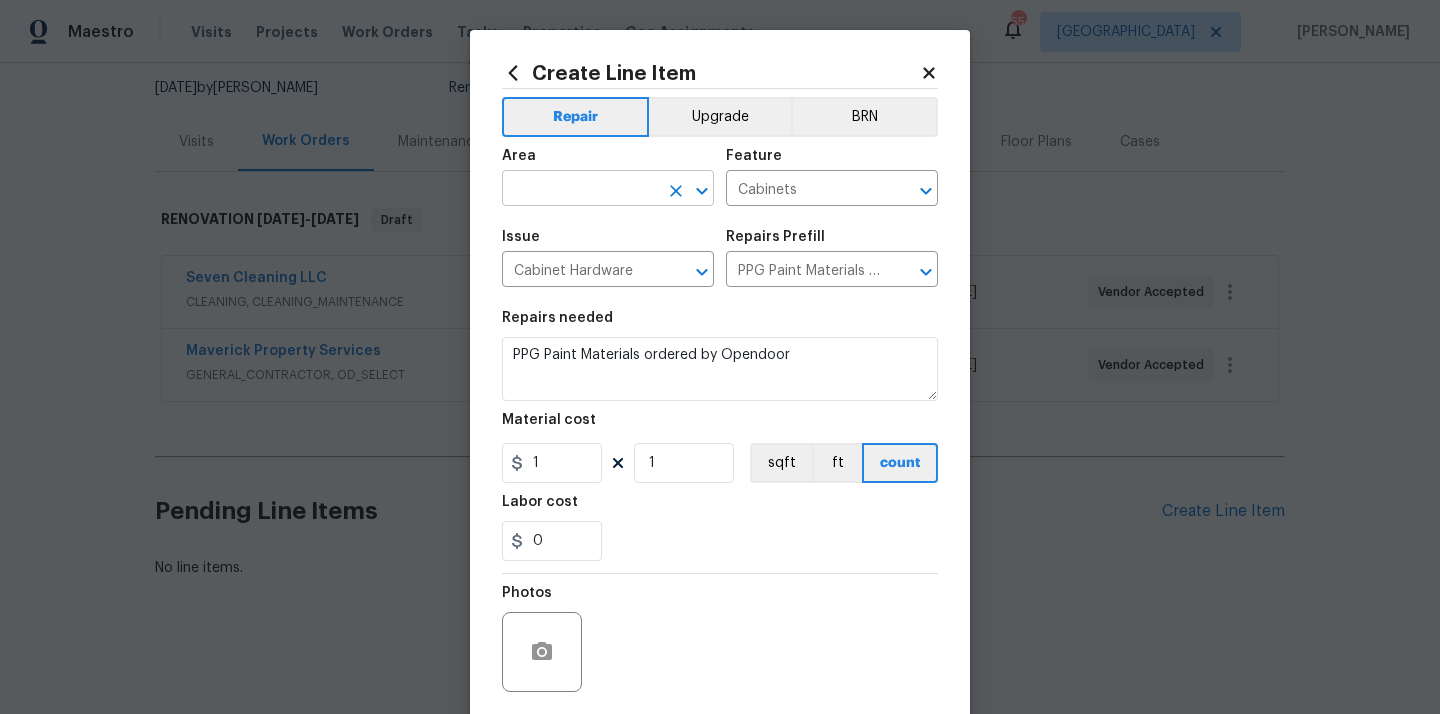 click at bounding box center [580, 190] 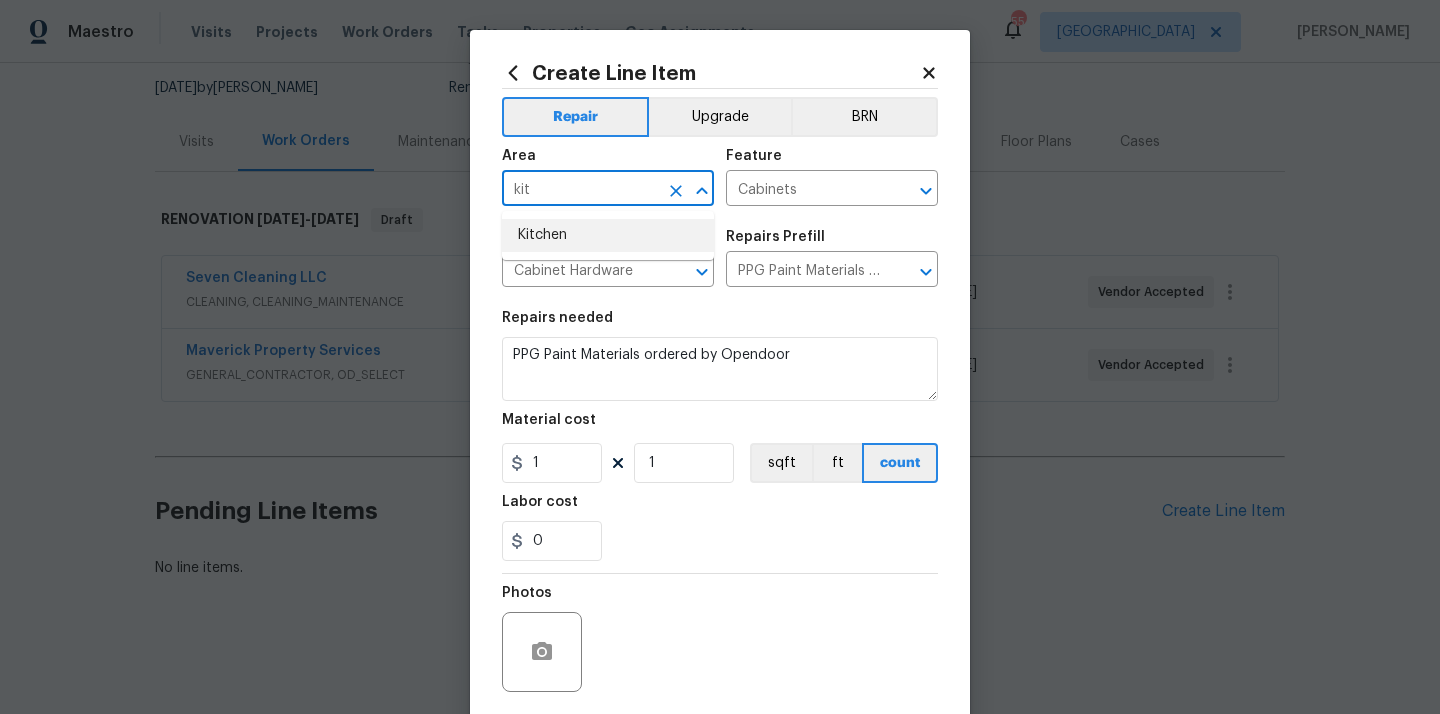 click on "Kitchen" at bounding box center (608, 235) 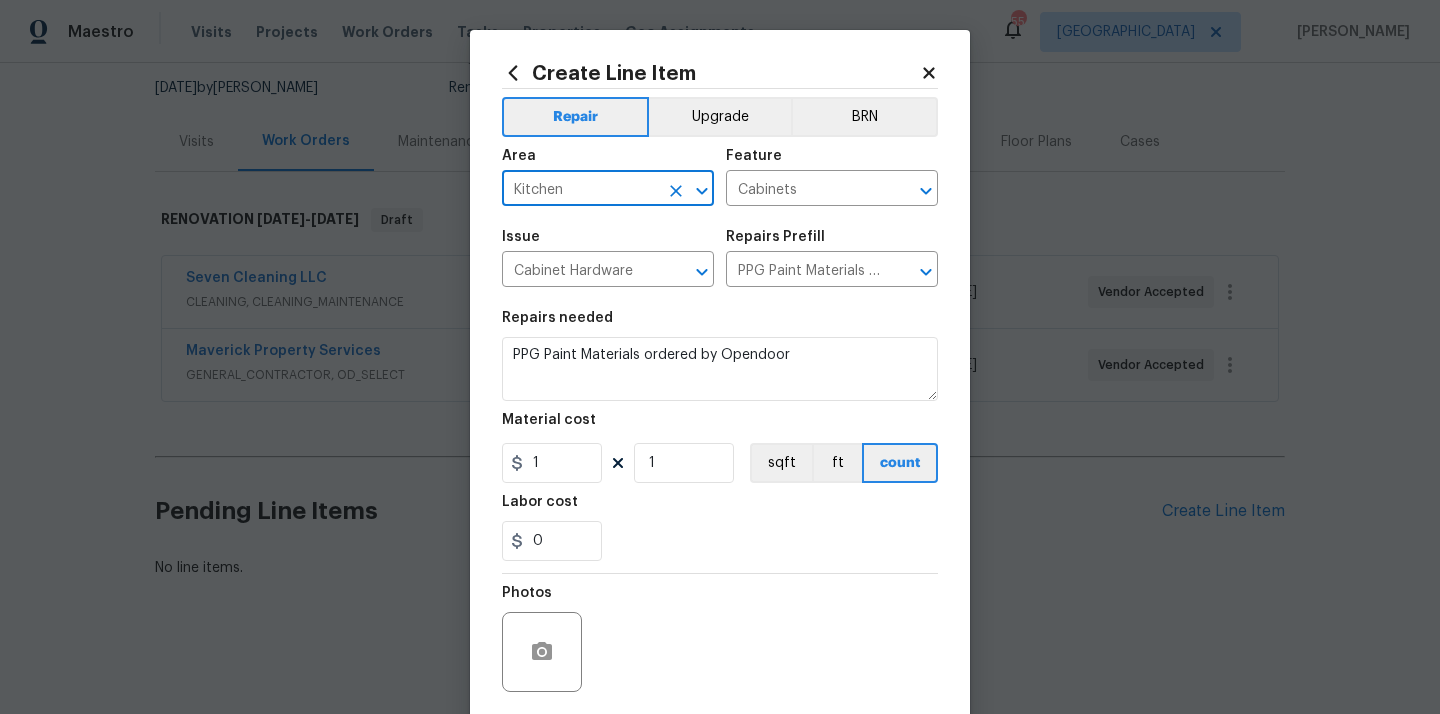 type on "Kitchen" 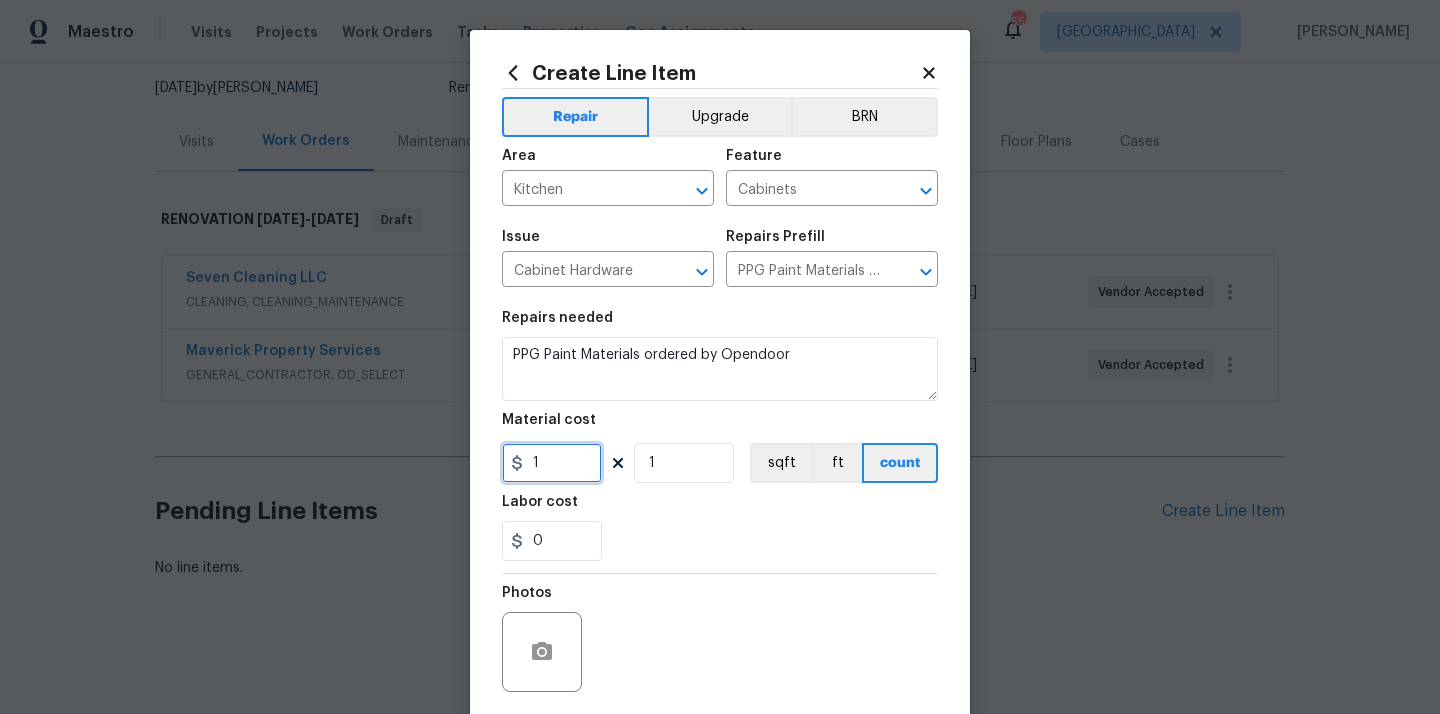 drag, startPoint x: 563, startPoint y: 460, endPoint x: 480, endPoint y: 456, distance: 83.09633 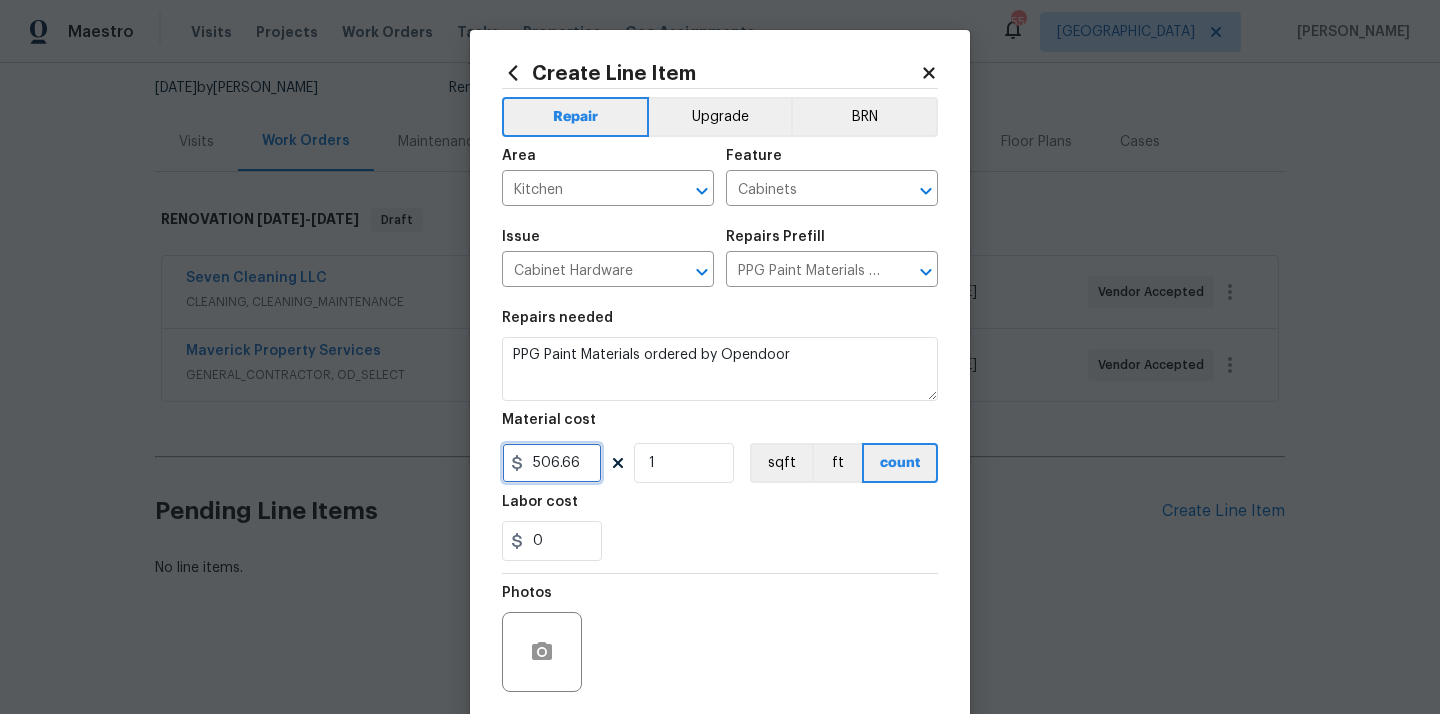 type on "506.66" 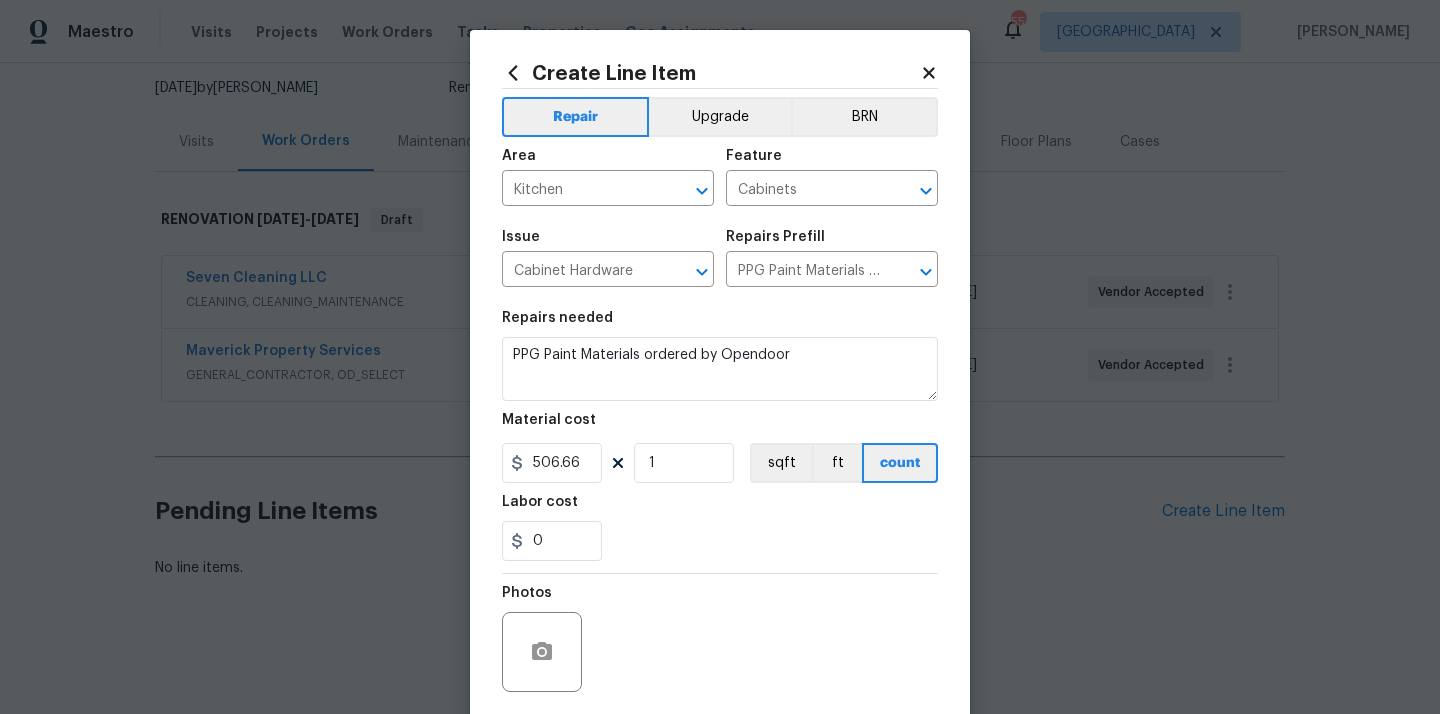 click on "0" at bounding box center [720, 541] 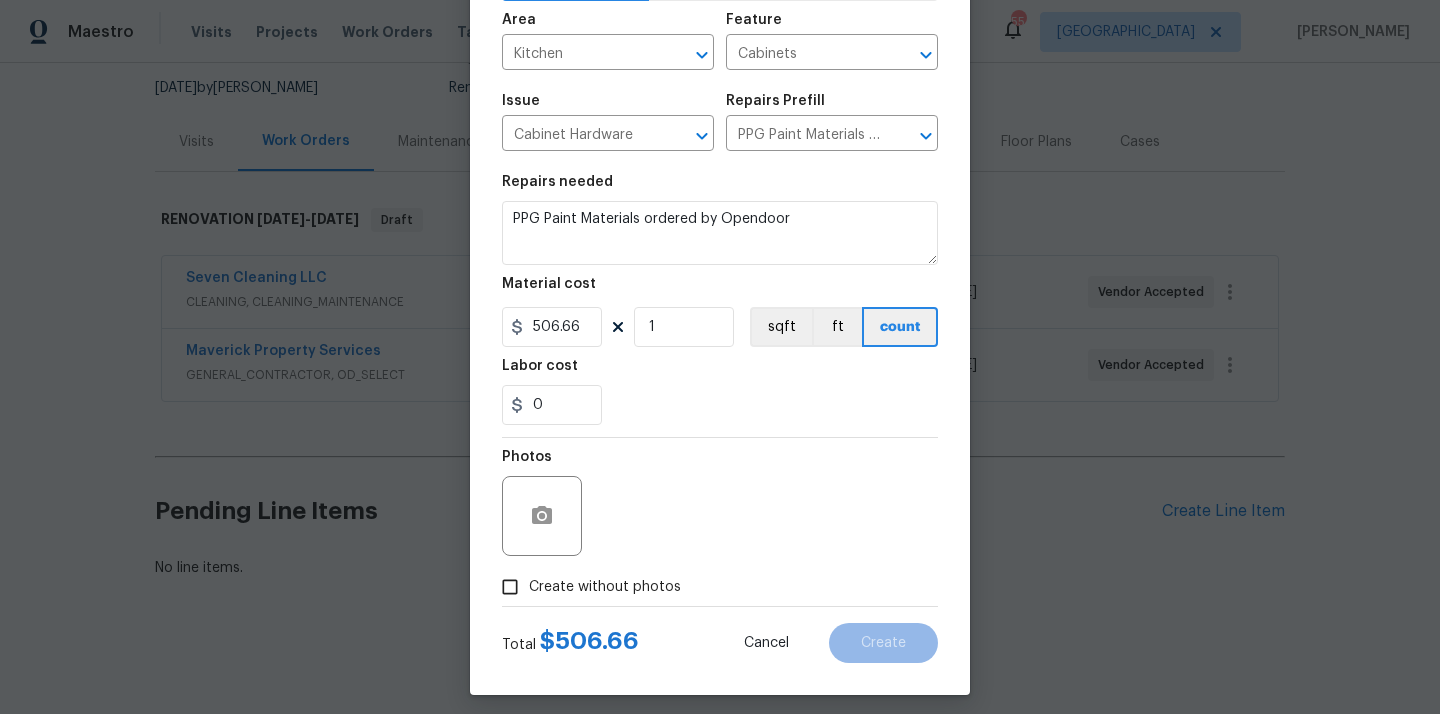 scroll, scrollTop: 148, scrollLeft: 0, axis: vertical 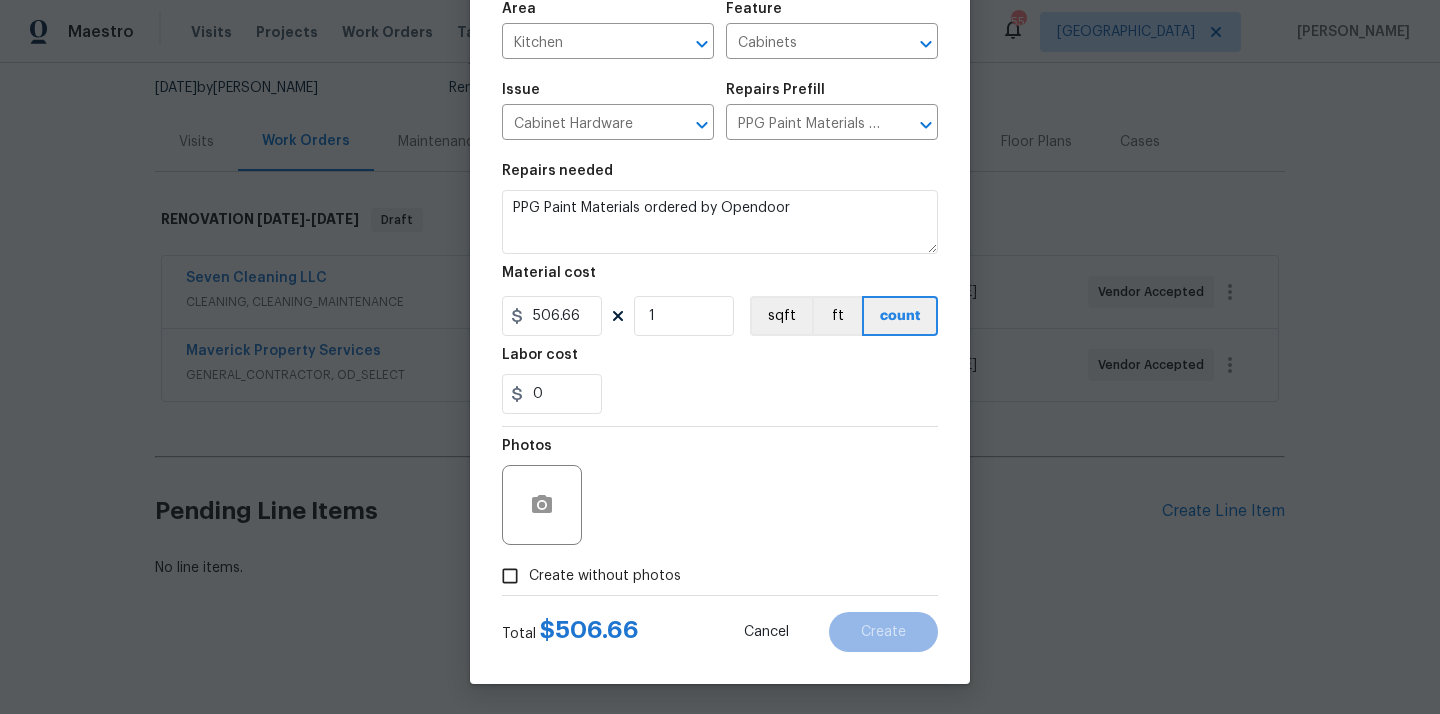 click on "Create without photos" at bounding box center (605, 576) 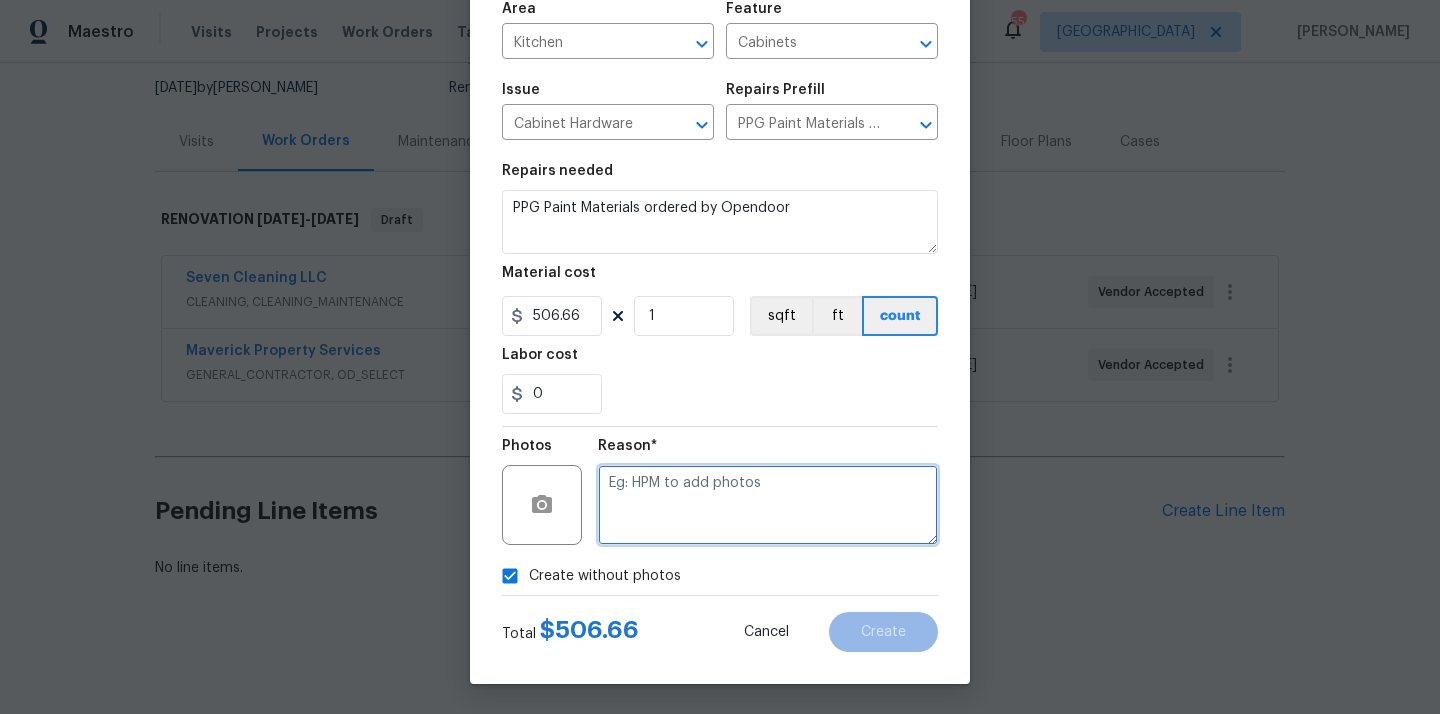click at bounding box center (768, 505) 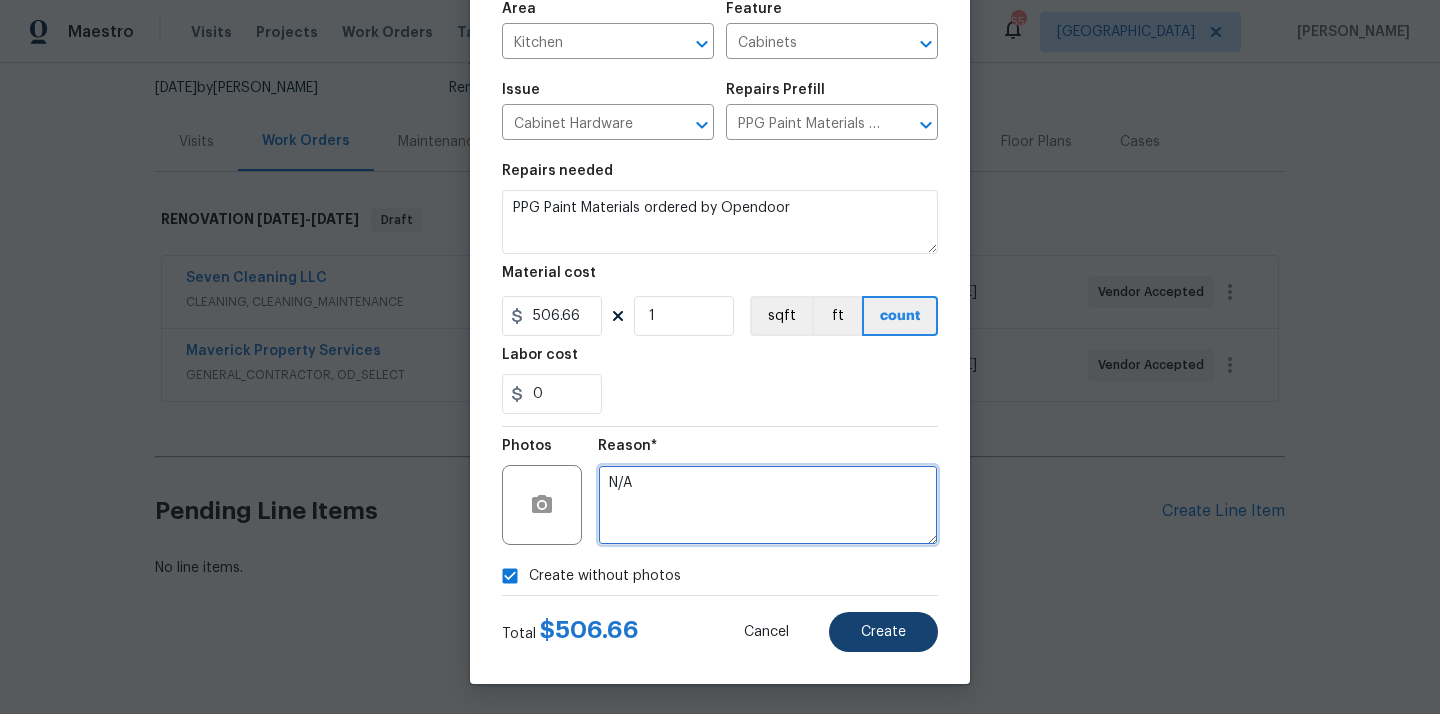 type on "N/A" 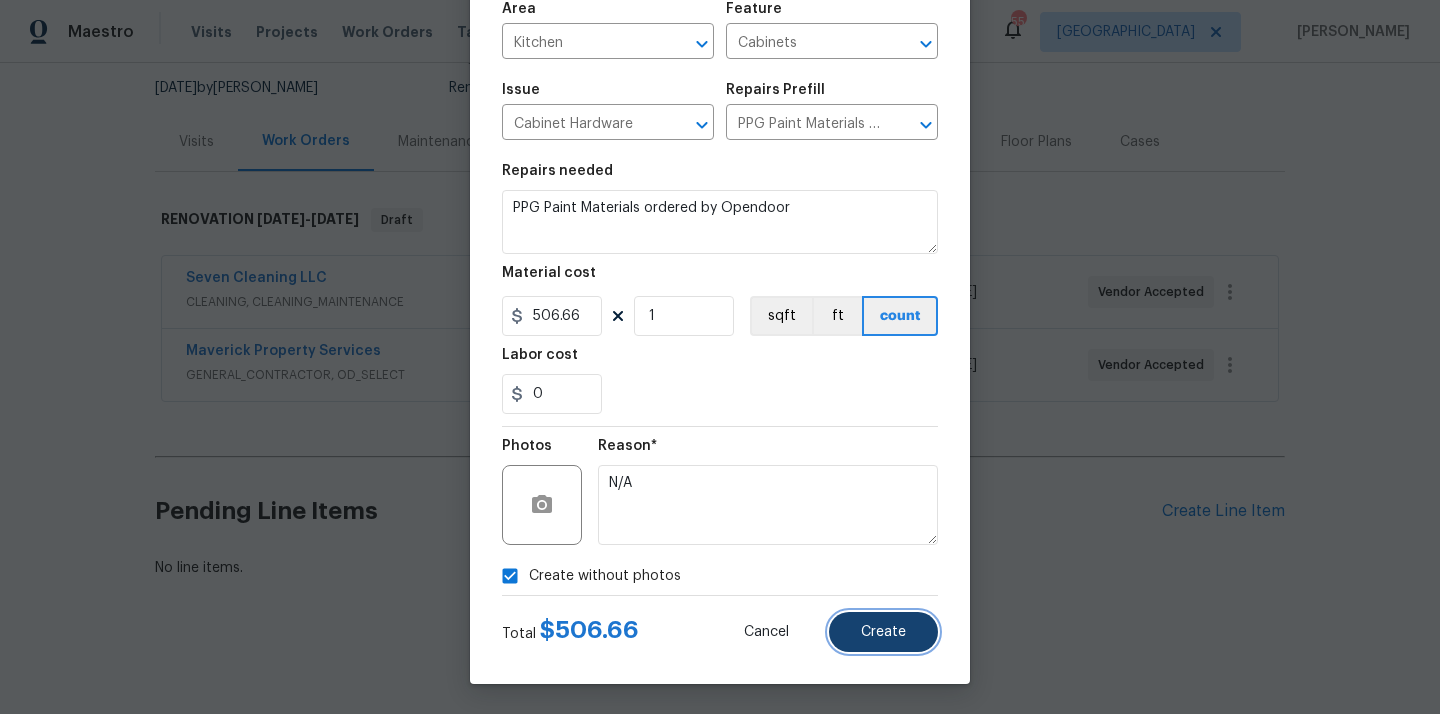 click on "Create" at bounding box center (883, 632) 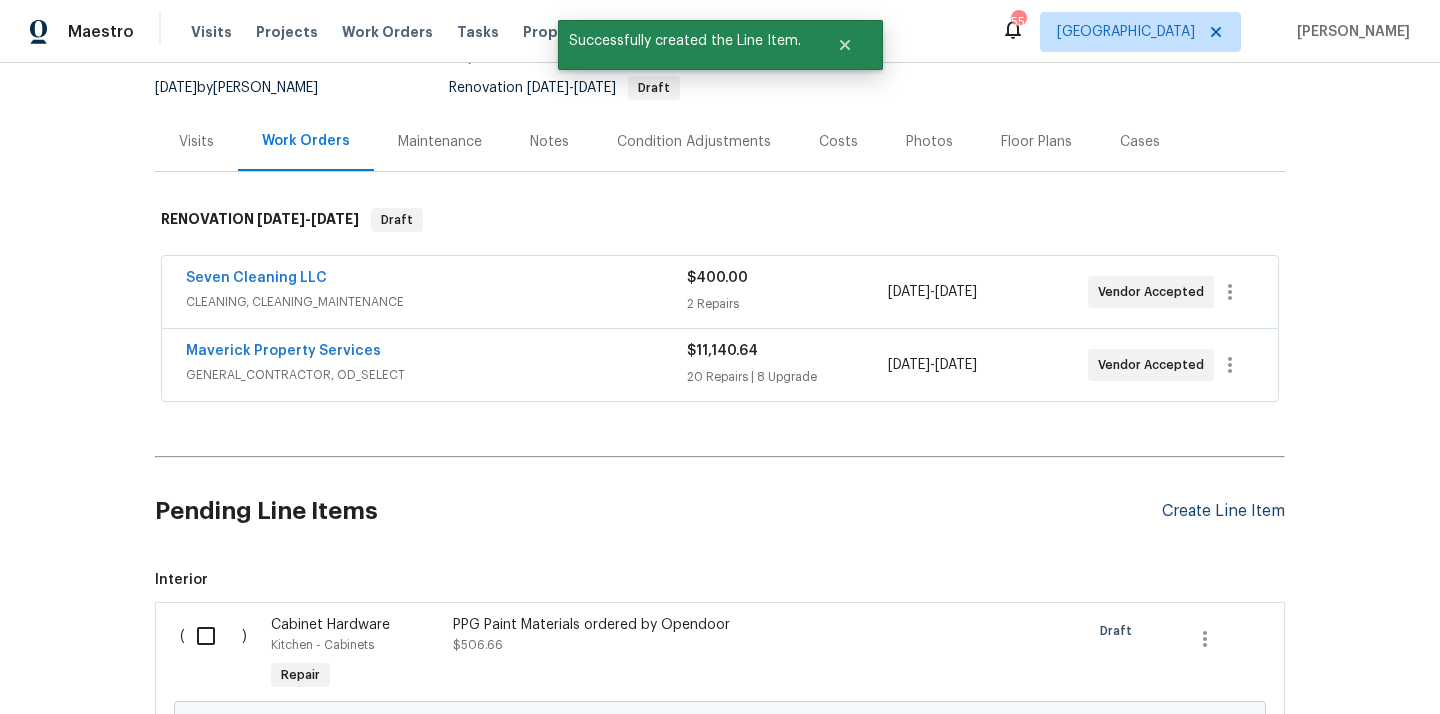 click on "Create Line Item" at bounding box center (1223, 511) 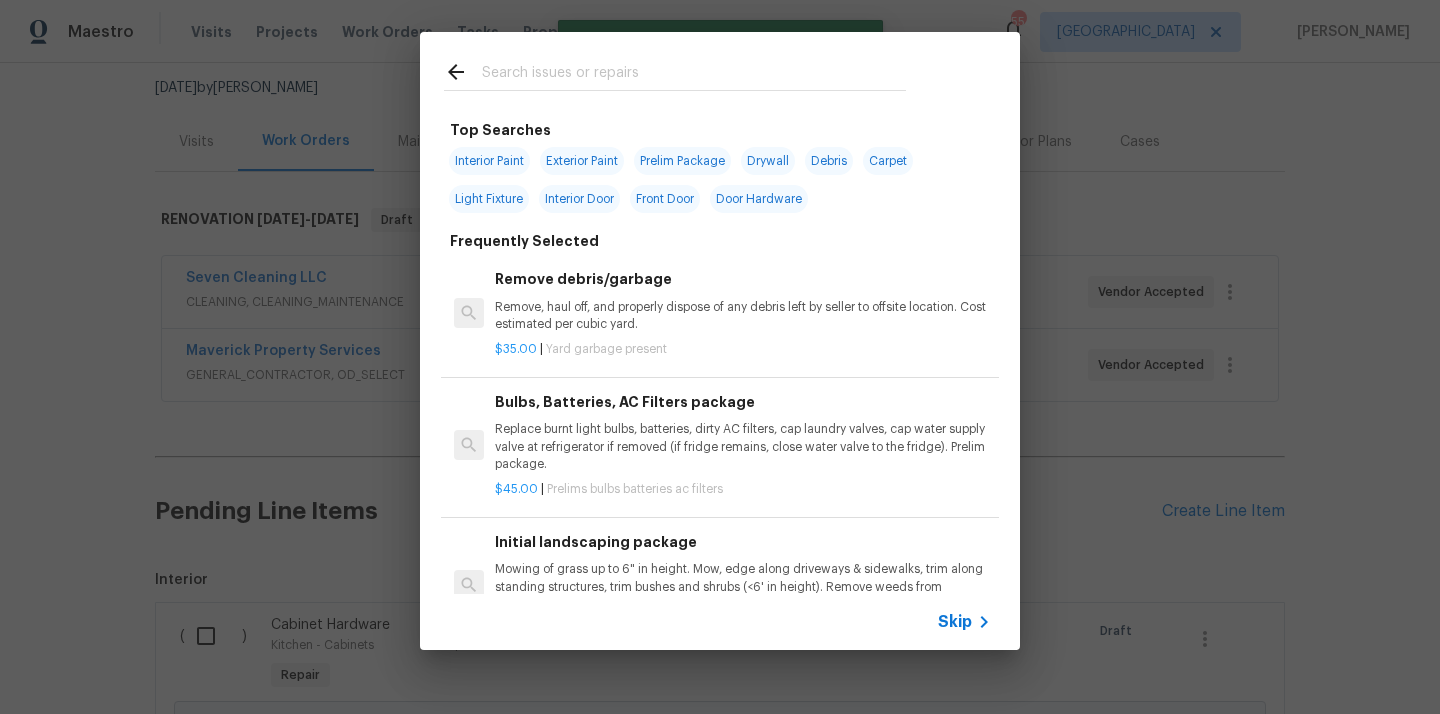 click at bounding box center [675, 71] 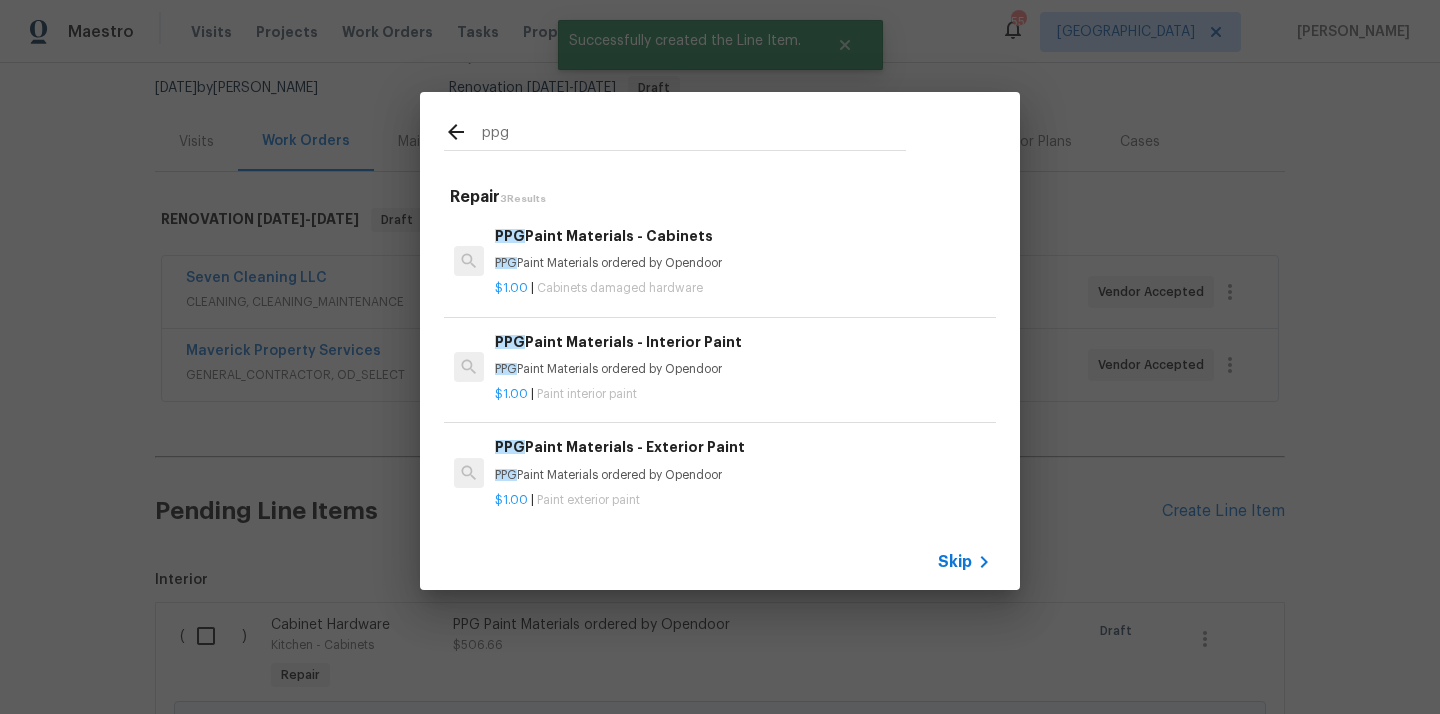 type on "ppg" 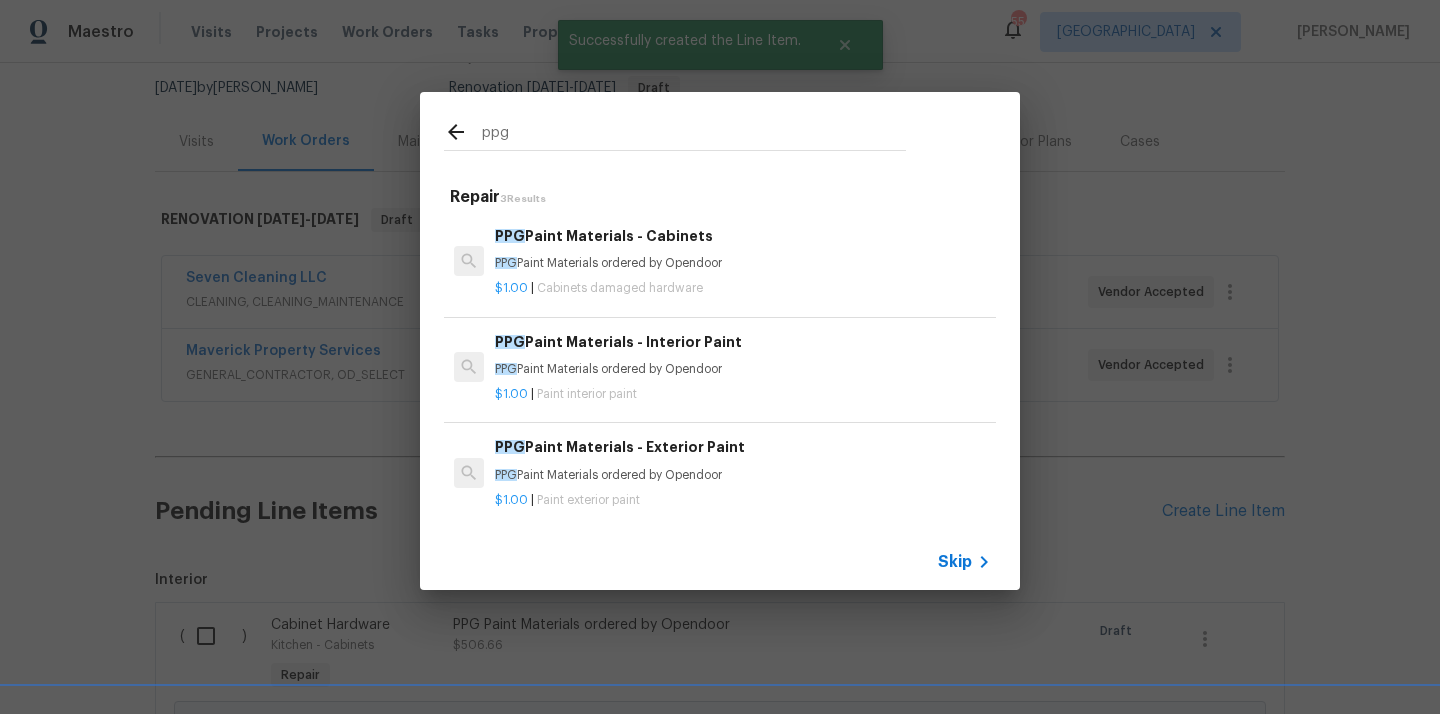 click on "PPG  Paint Materials ordered by Opendoor" at bounding box center [743, 369] 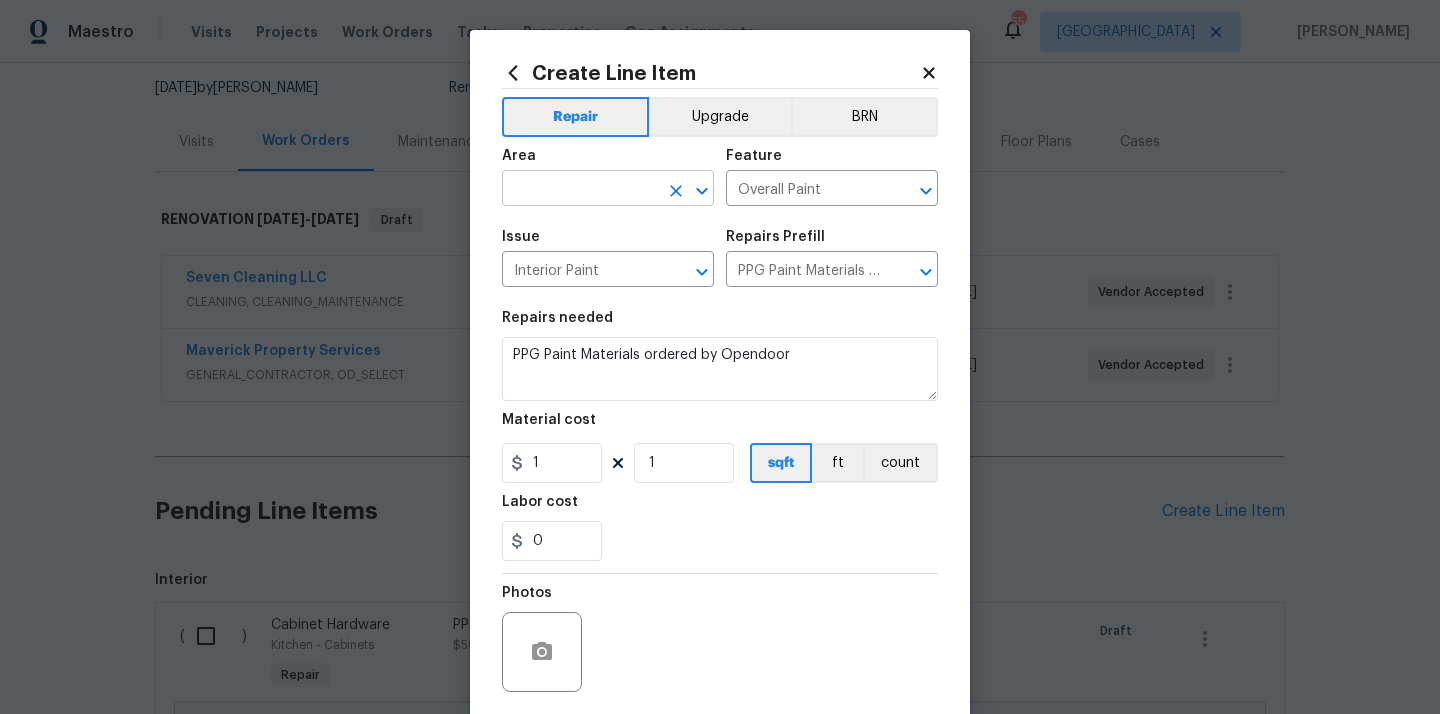 click at bounding box center (580, 190) 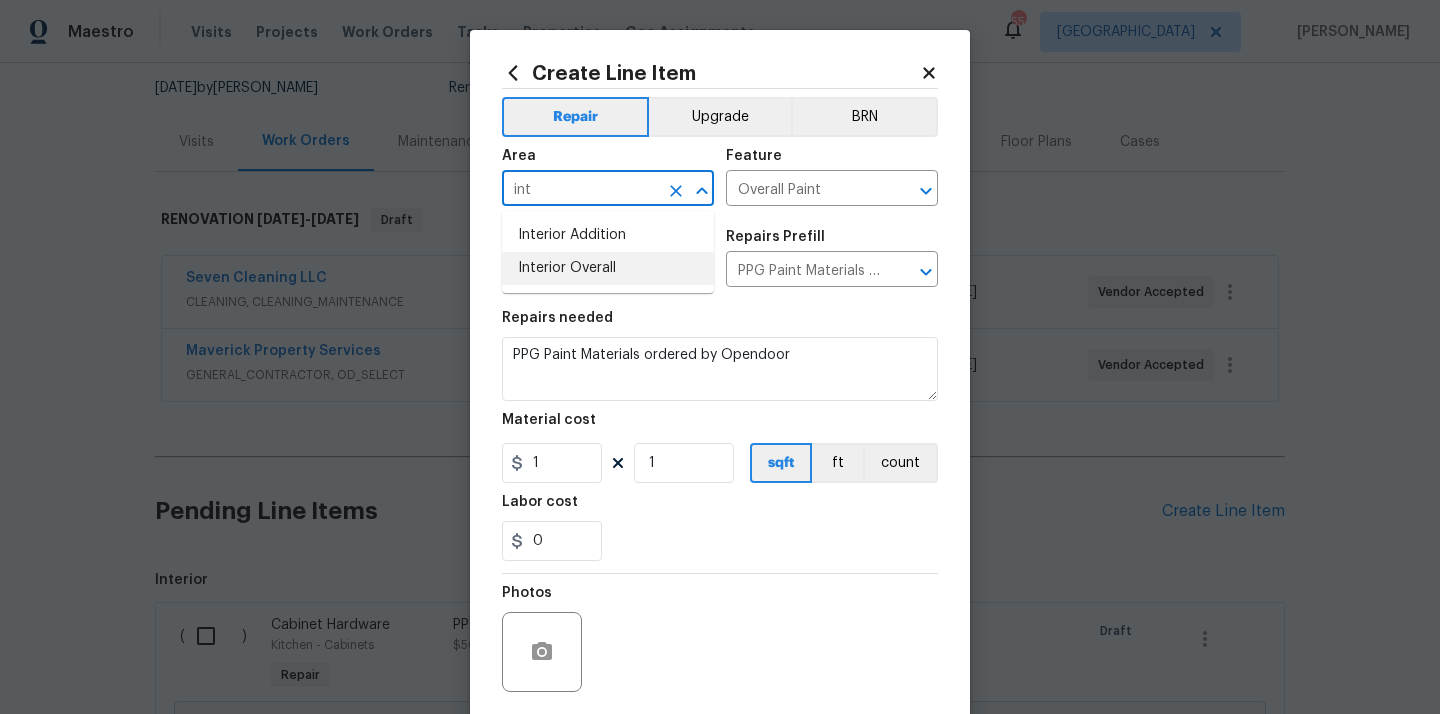 click on "Interior Overall" at bounding box center (608, 268) 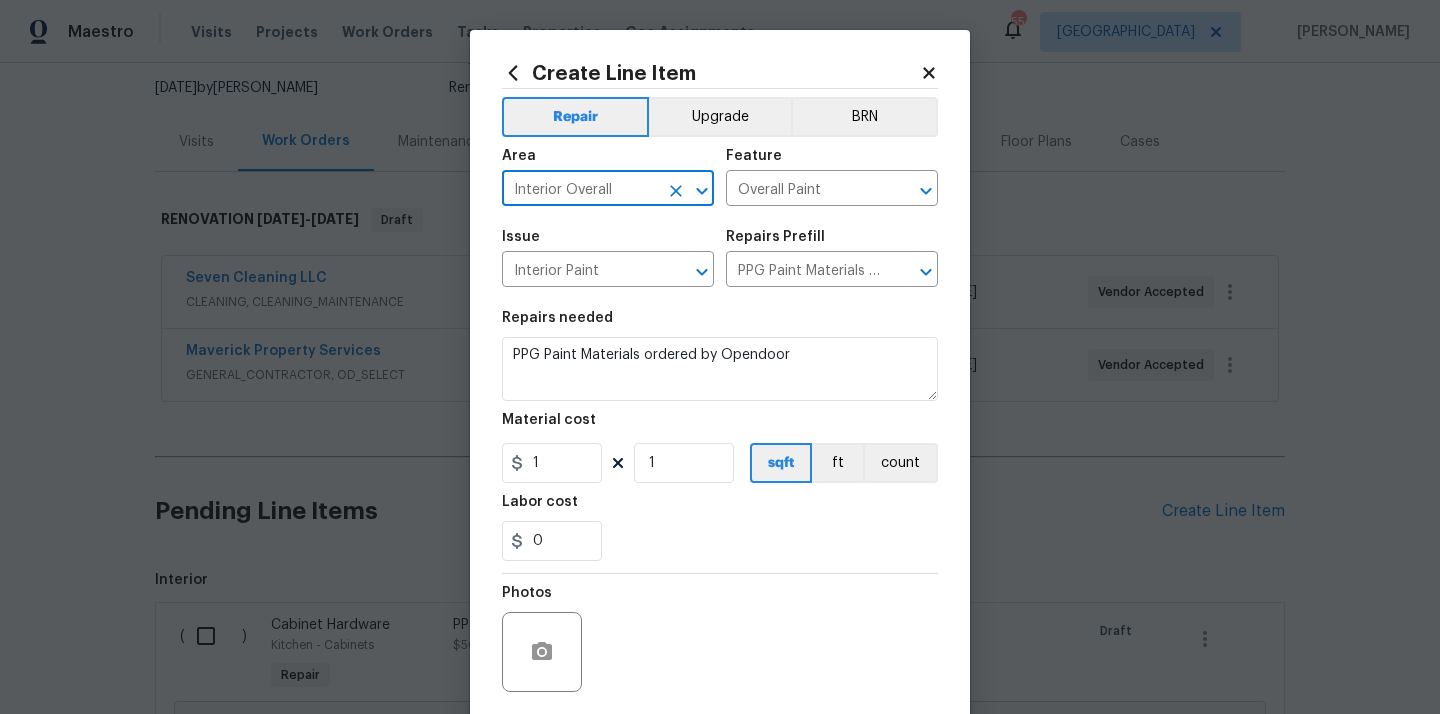 type on "Interior Overall" 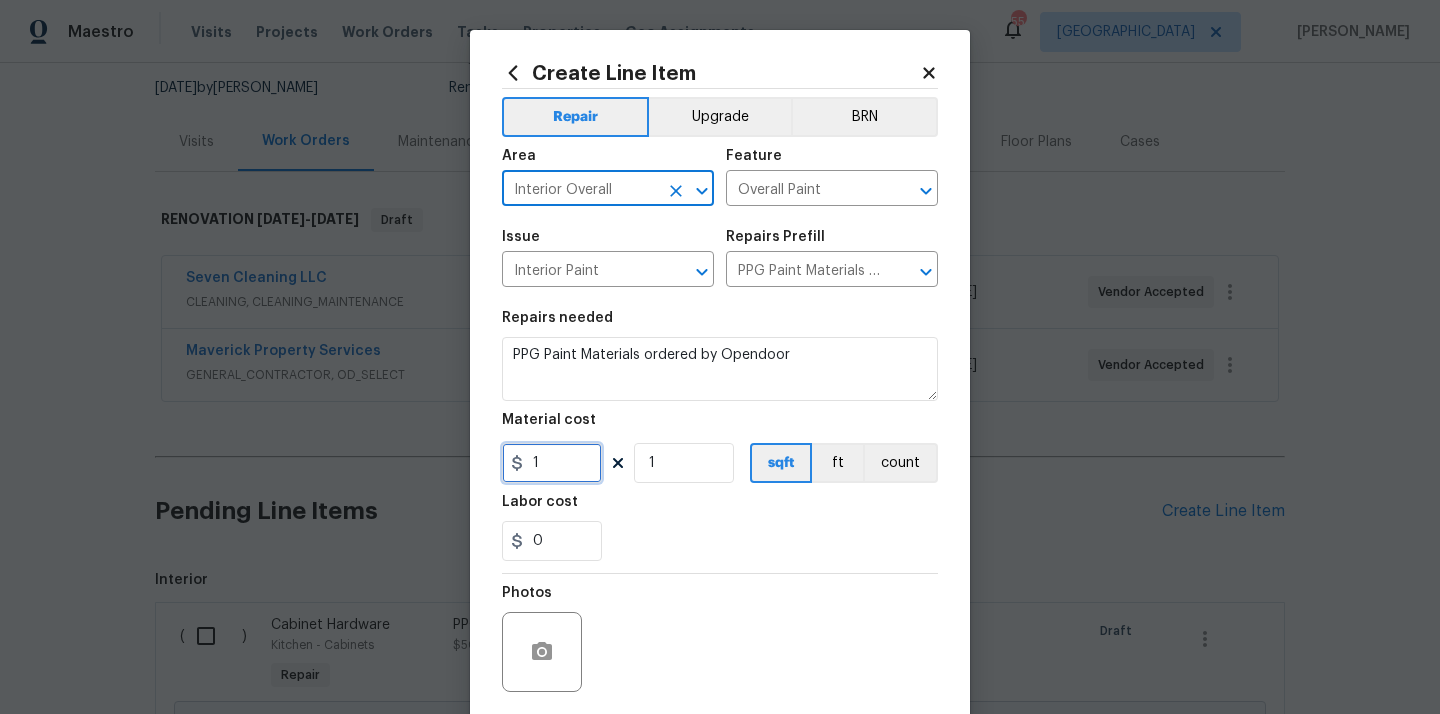 drag, startPoint x: 543, startPoint y: 468, endPoint x: 487, endPoint y: 463, distance: 56.22277 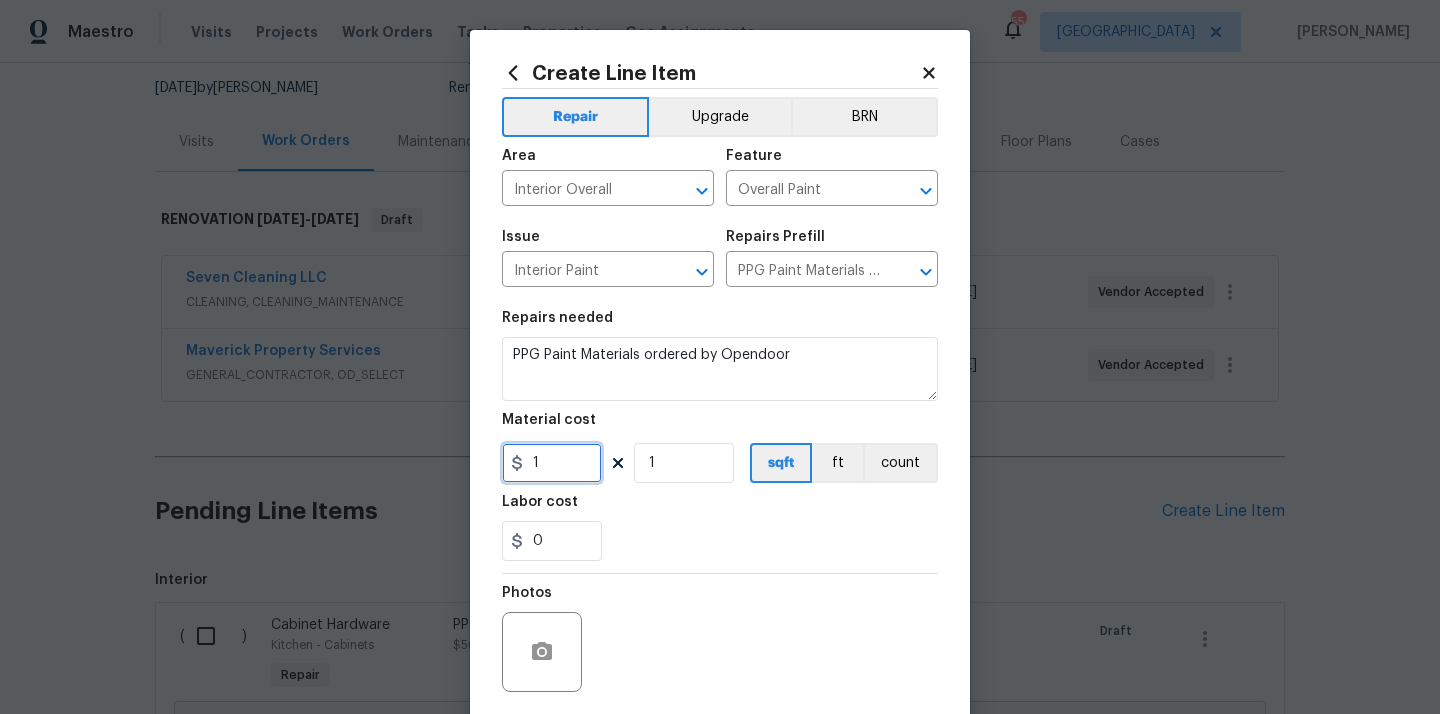 paste on "578.2" 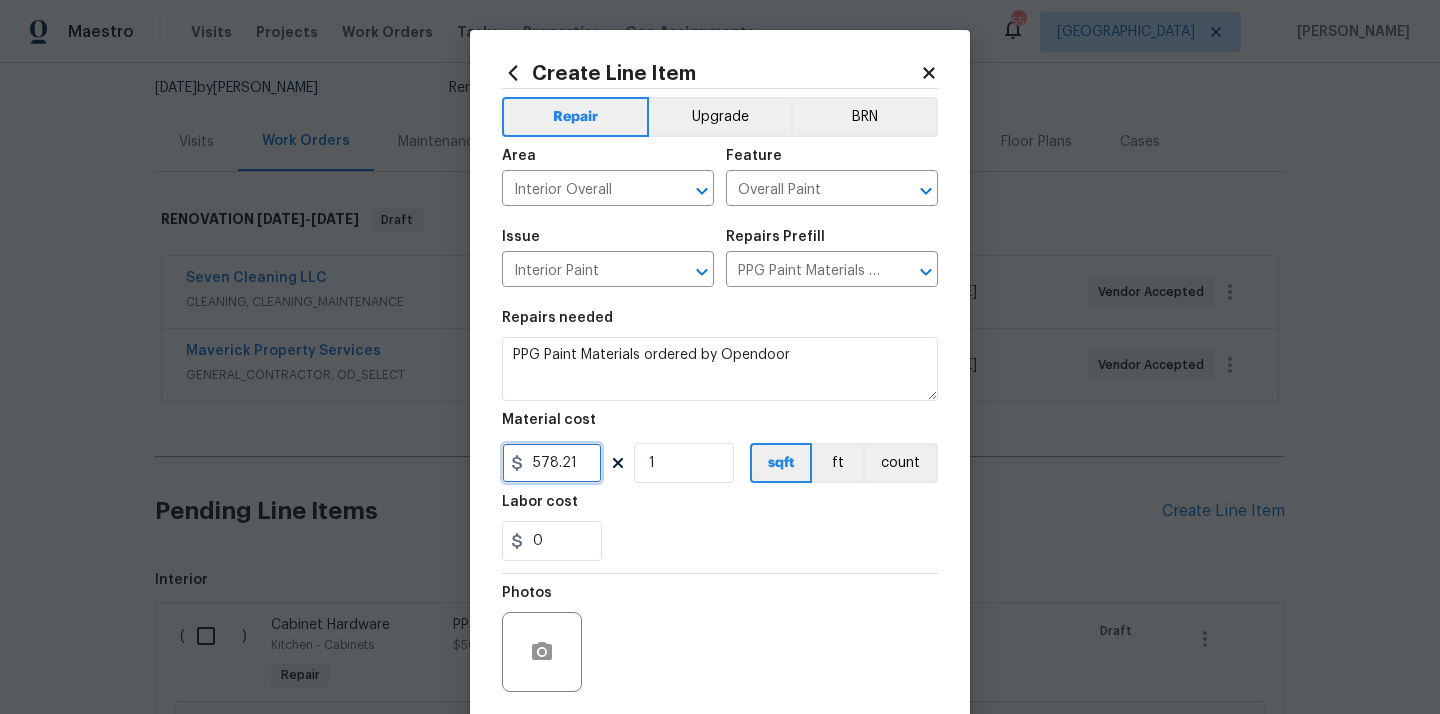 type on "578.21" 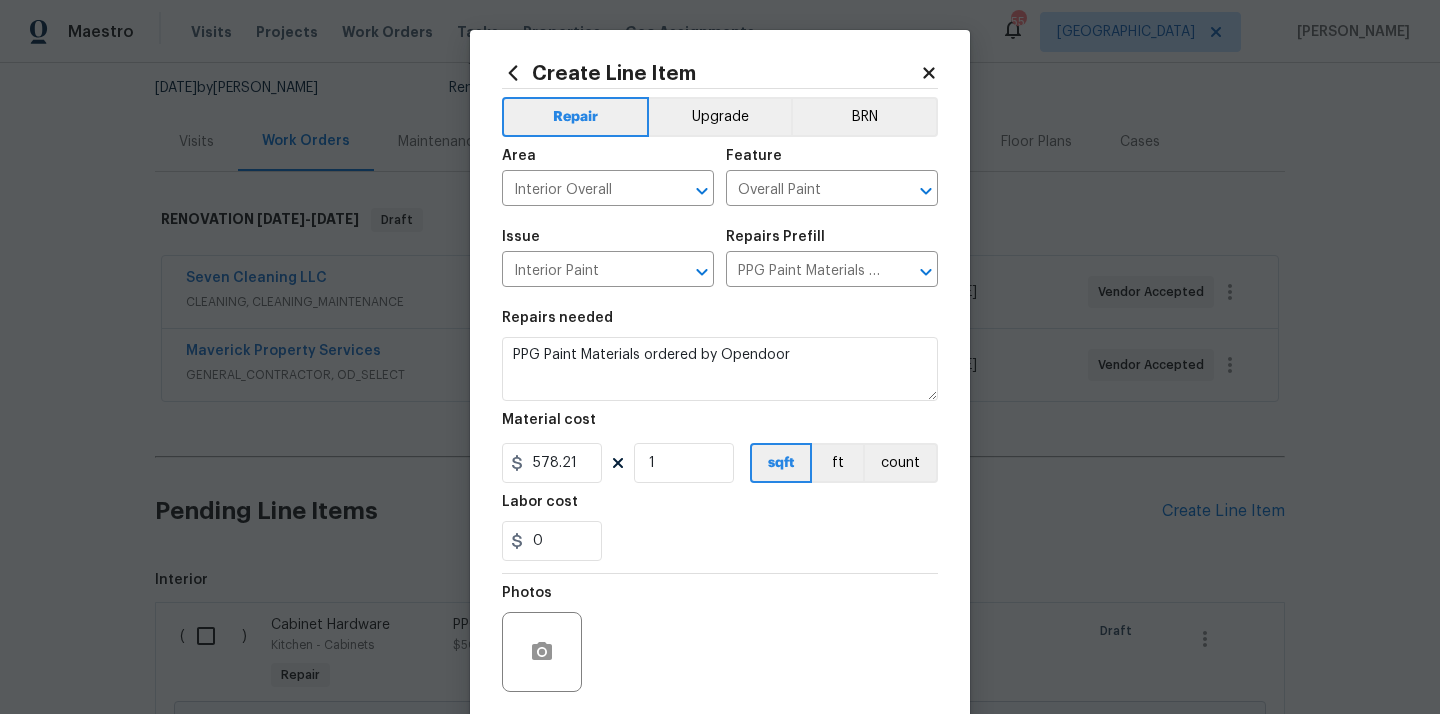 click on "0" at bounding box center (720, 541) 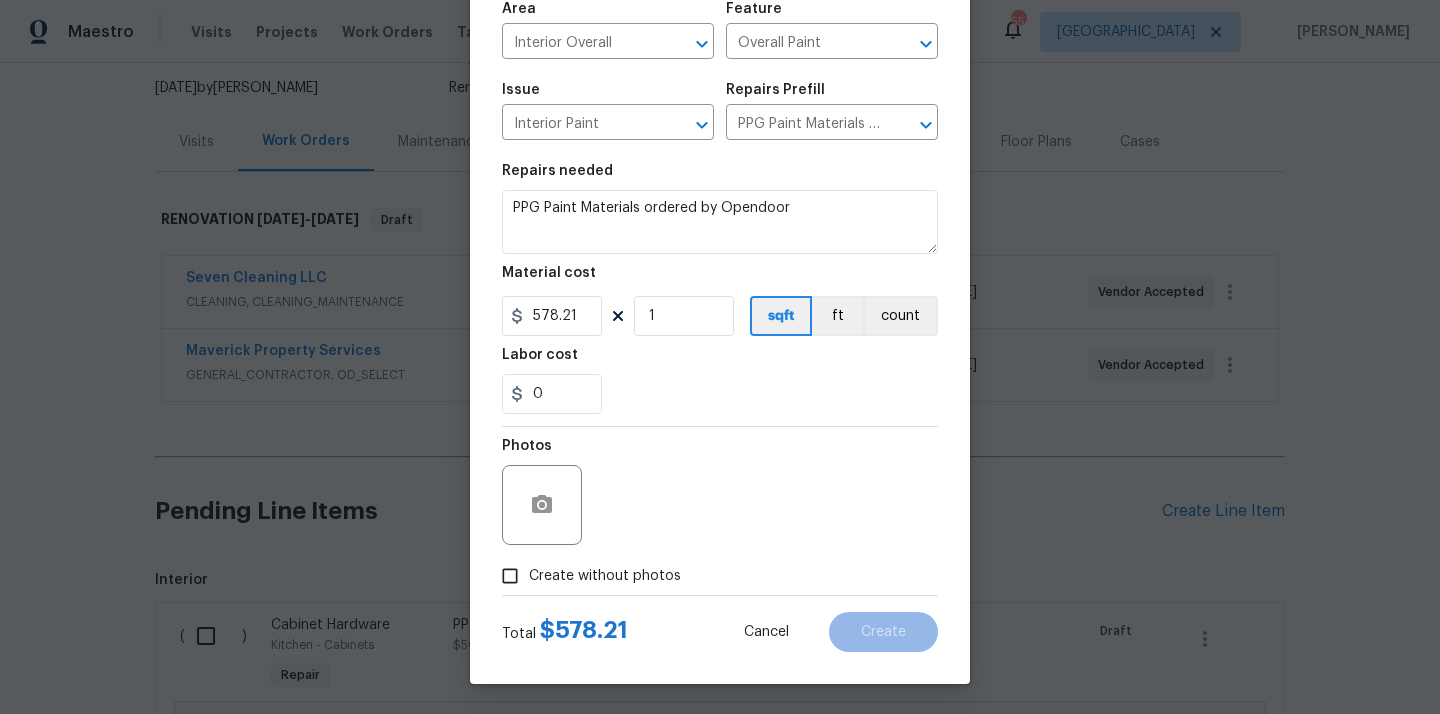 click on "Create without photos" at bounding box center (605, 576) 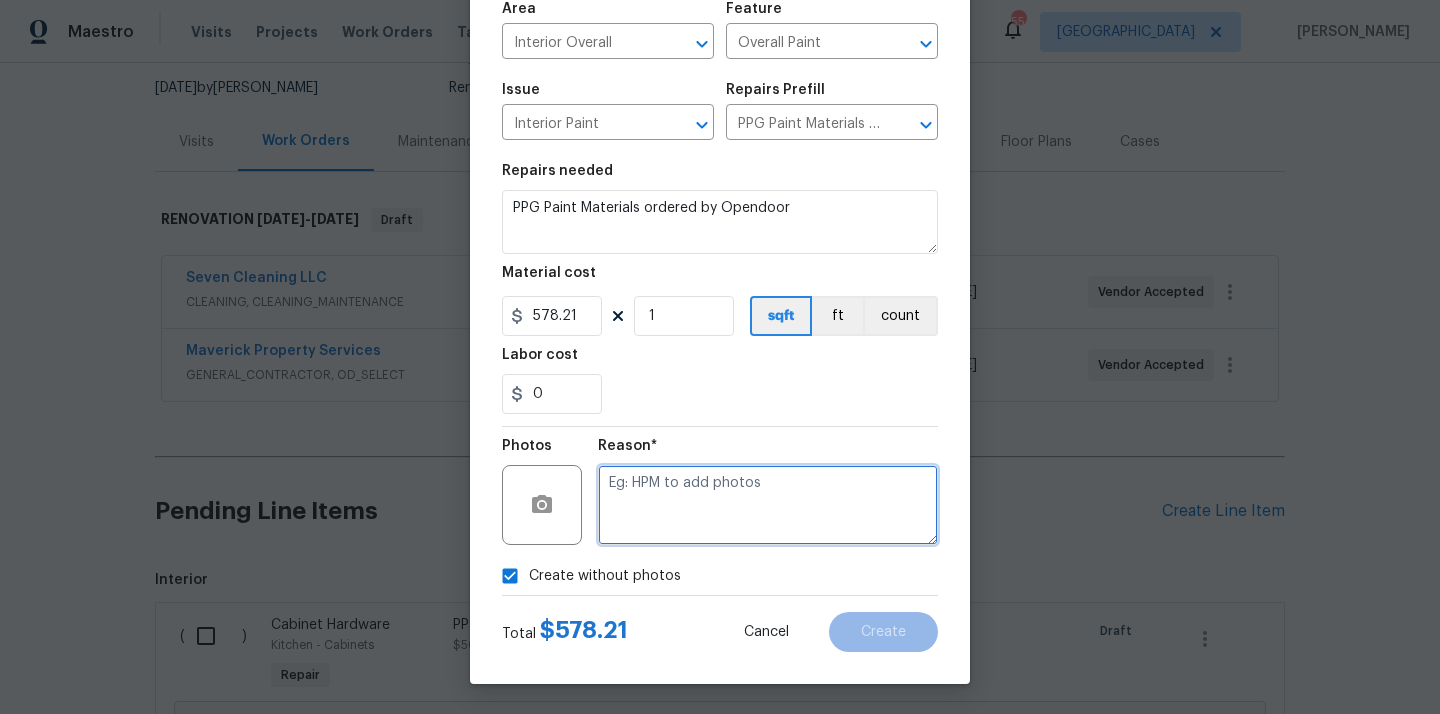 click at bounding box center (768, 505) 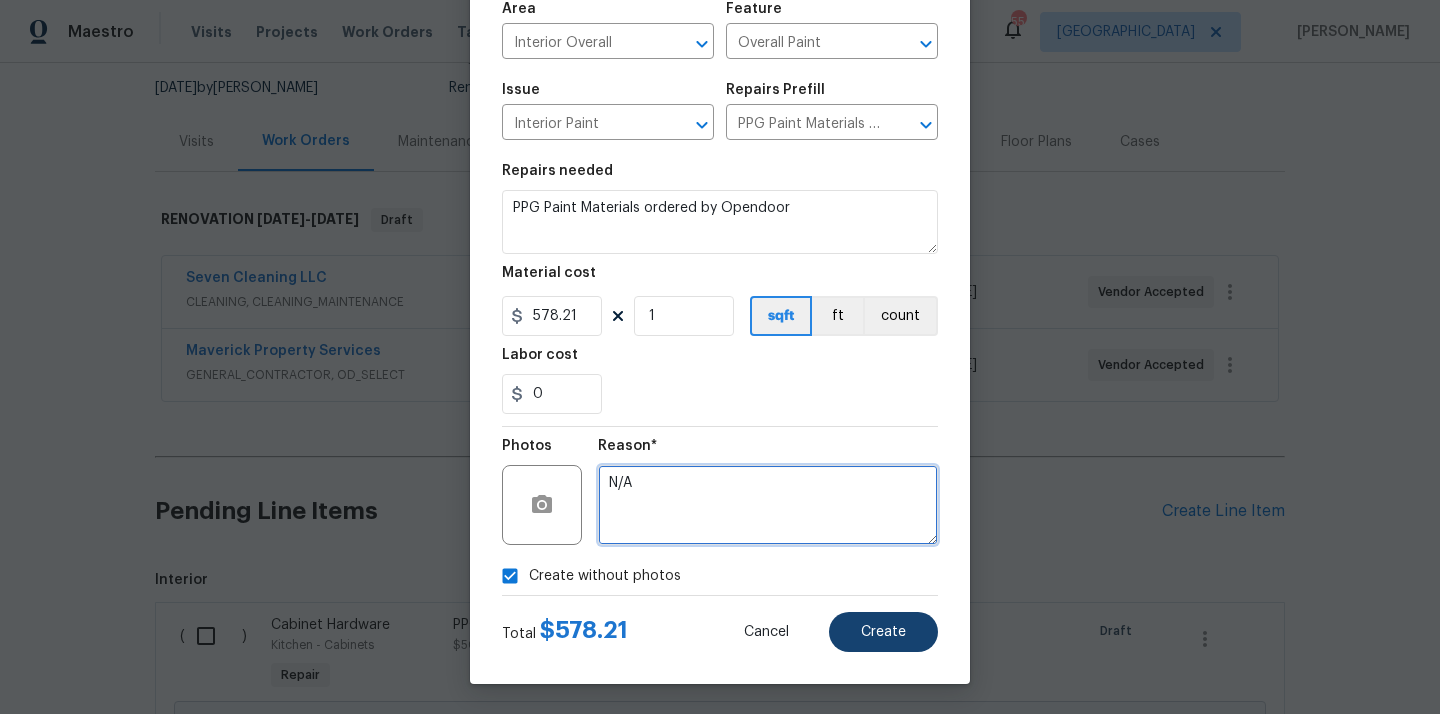 type on "N/A" 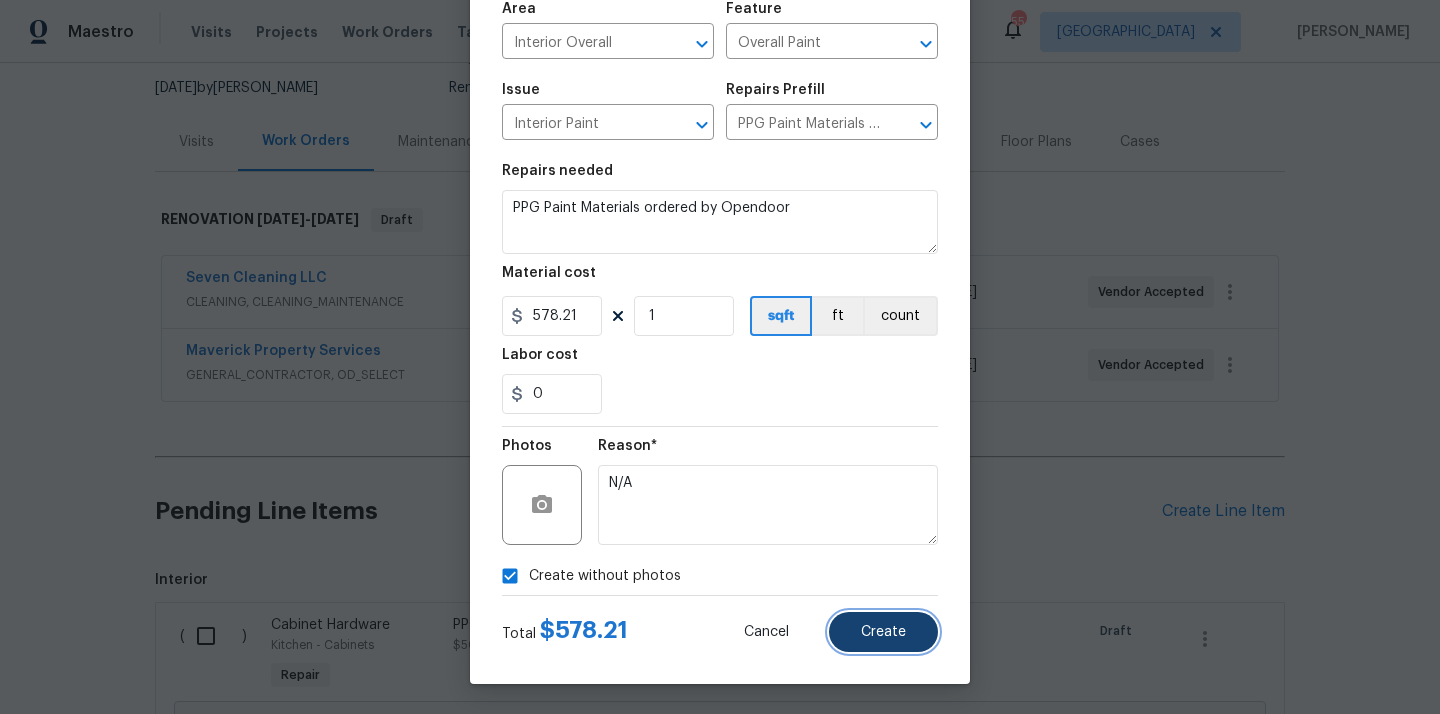 click on "Create" at bounding box center [883, 632] 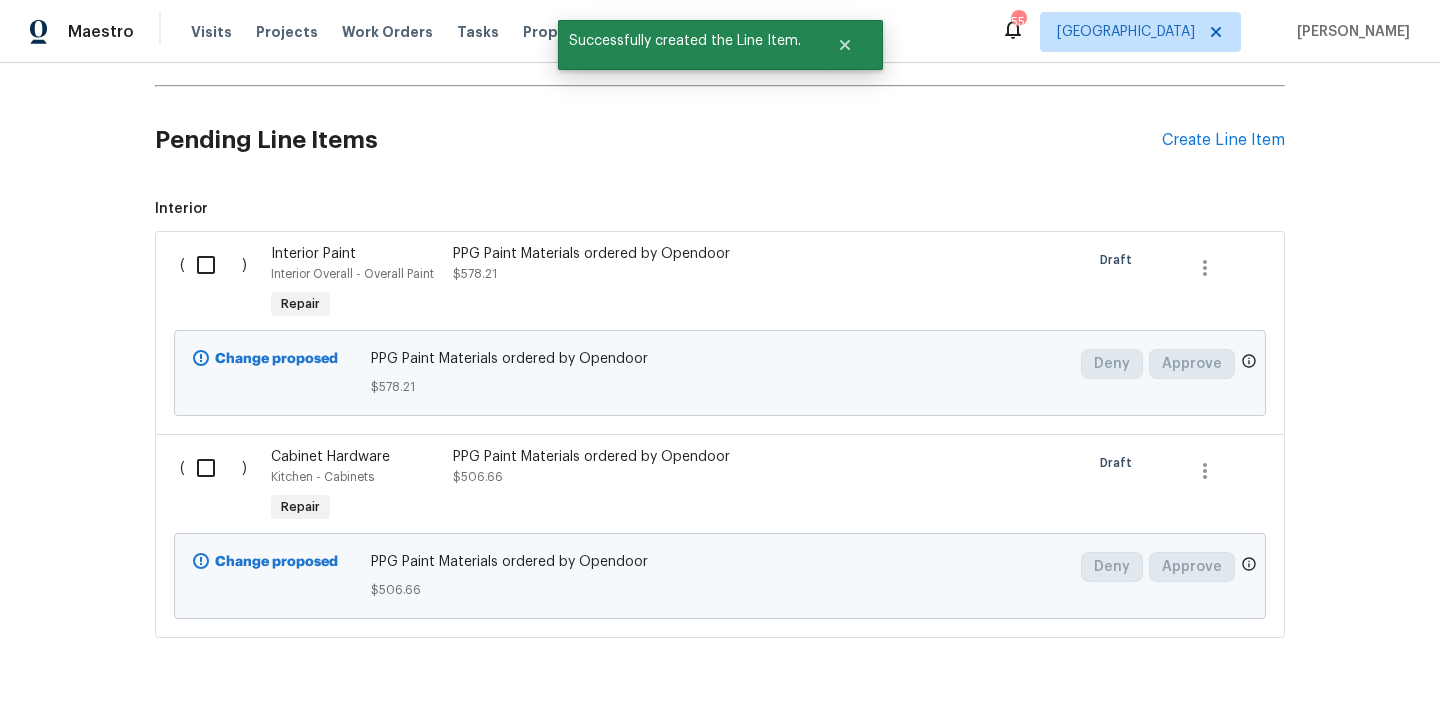 scroll, scrollTop: 623, scrollLeft: 0, axis: vertical 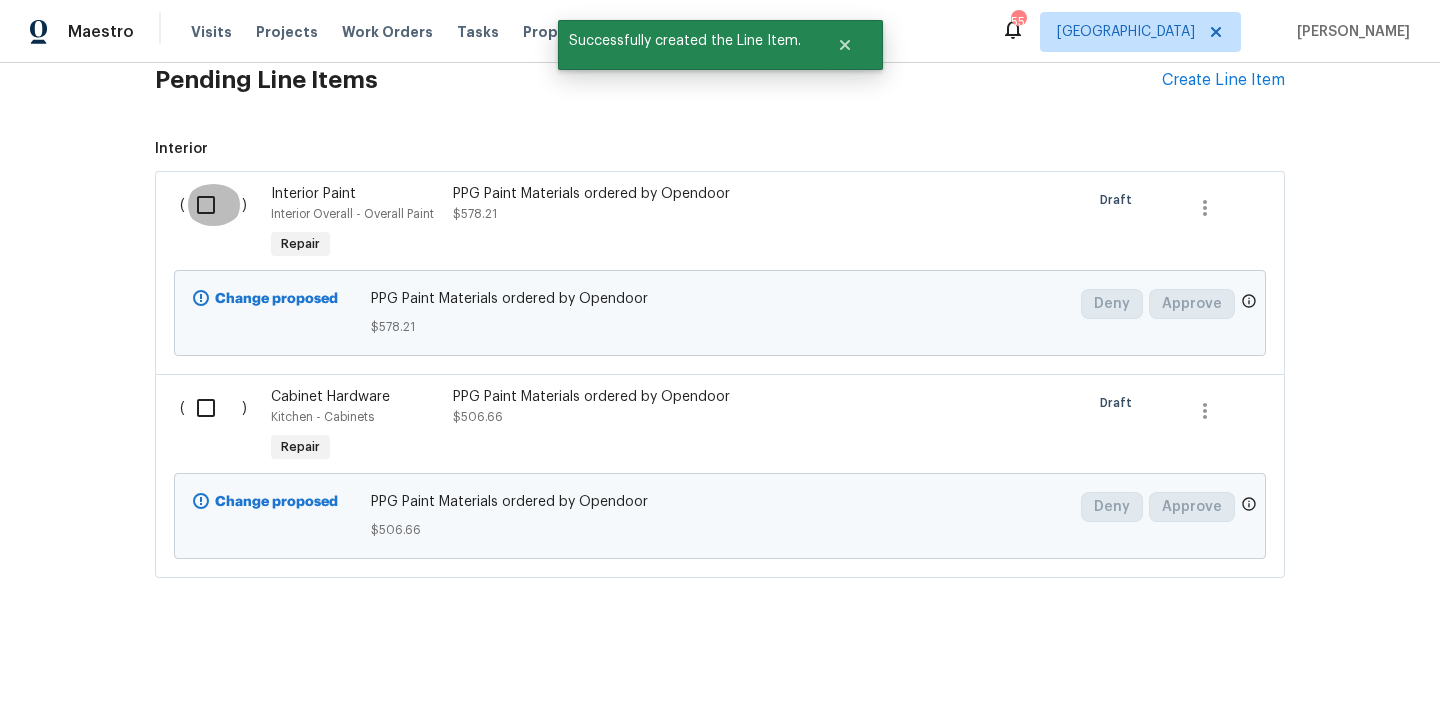 click at bounding box center [213, 205] 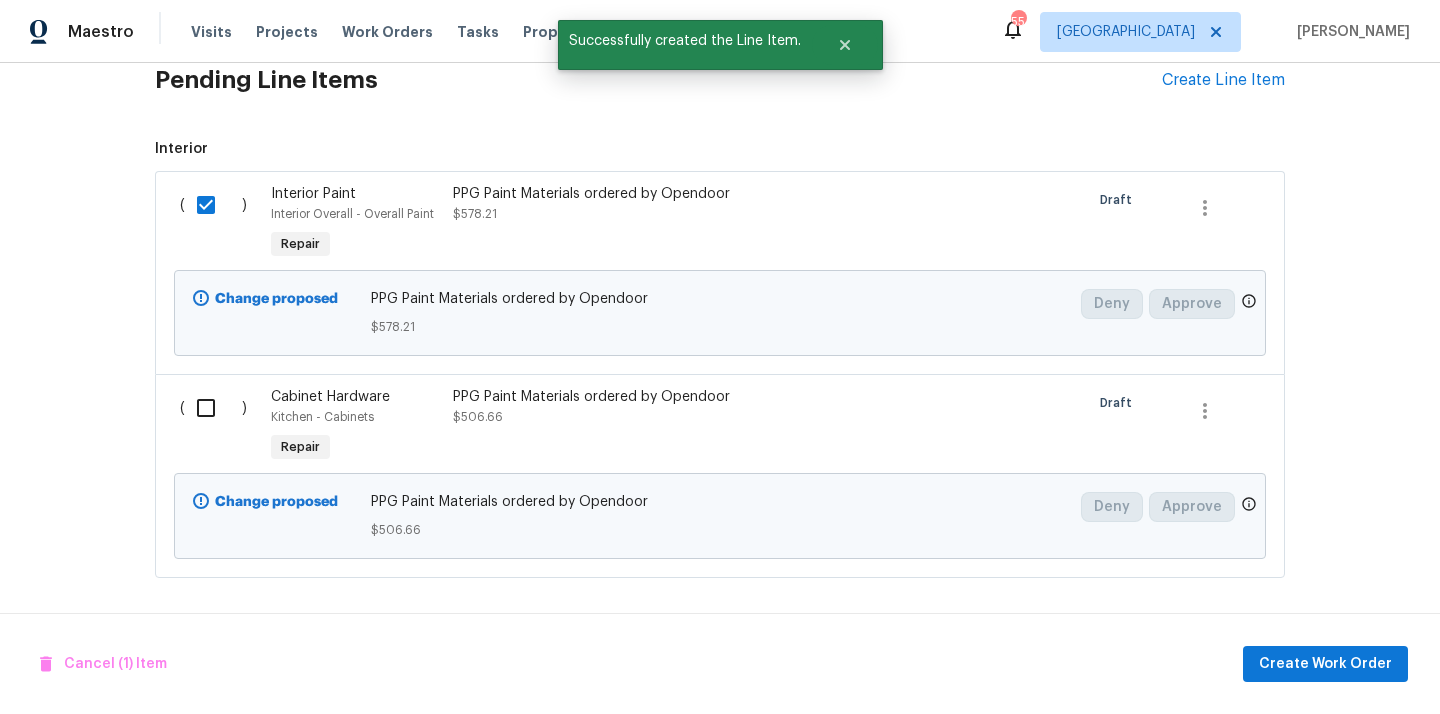 click at bounding box center (213, 408) 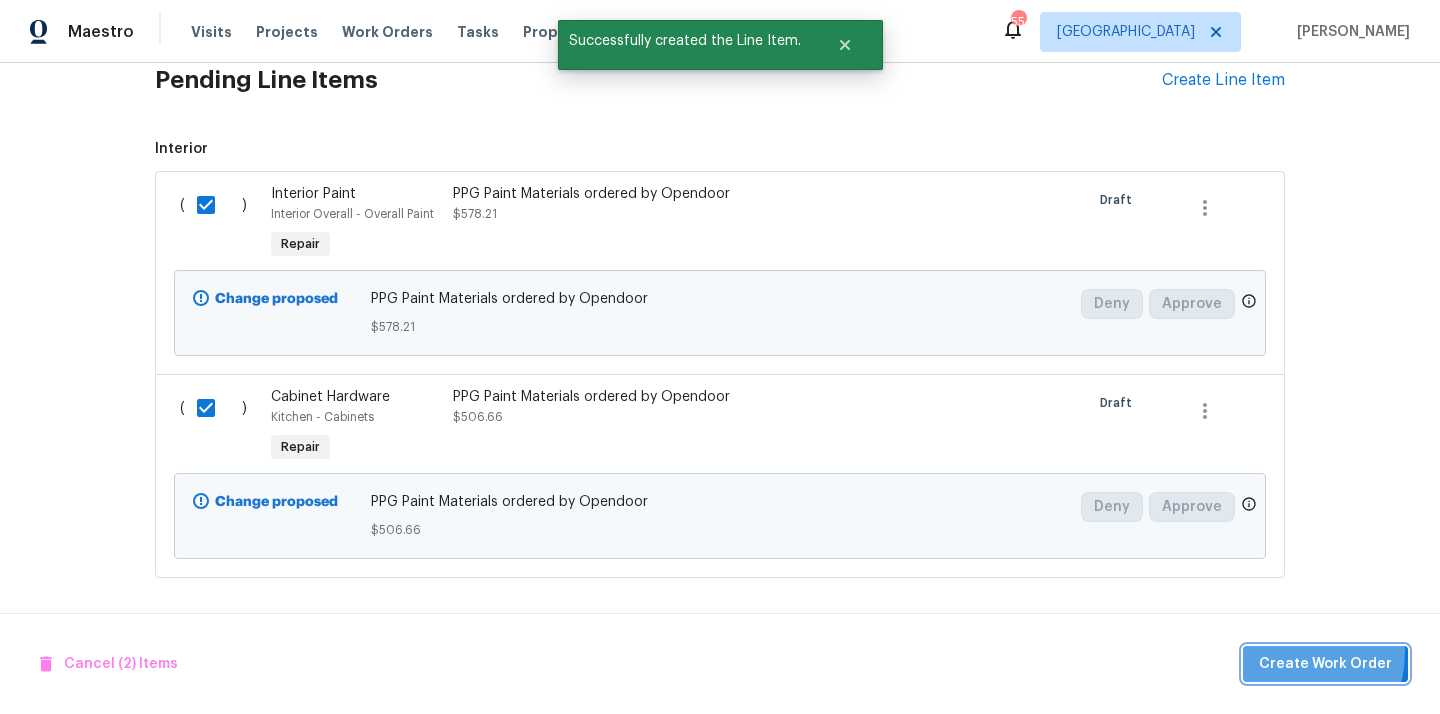 click on "Create Work Order" at bounding box center [1325, 664] 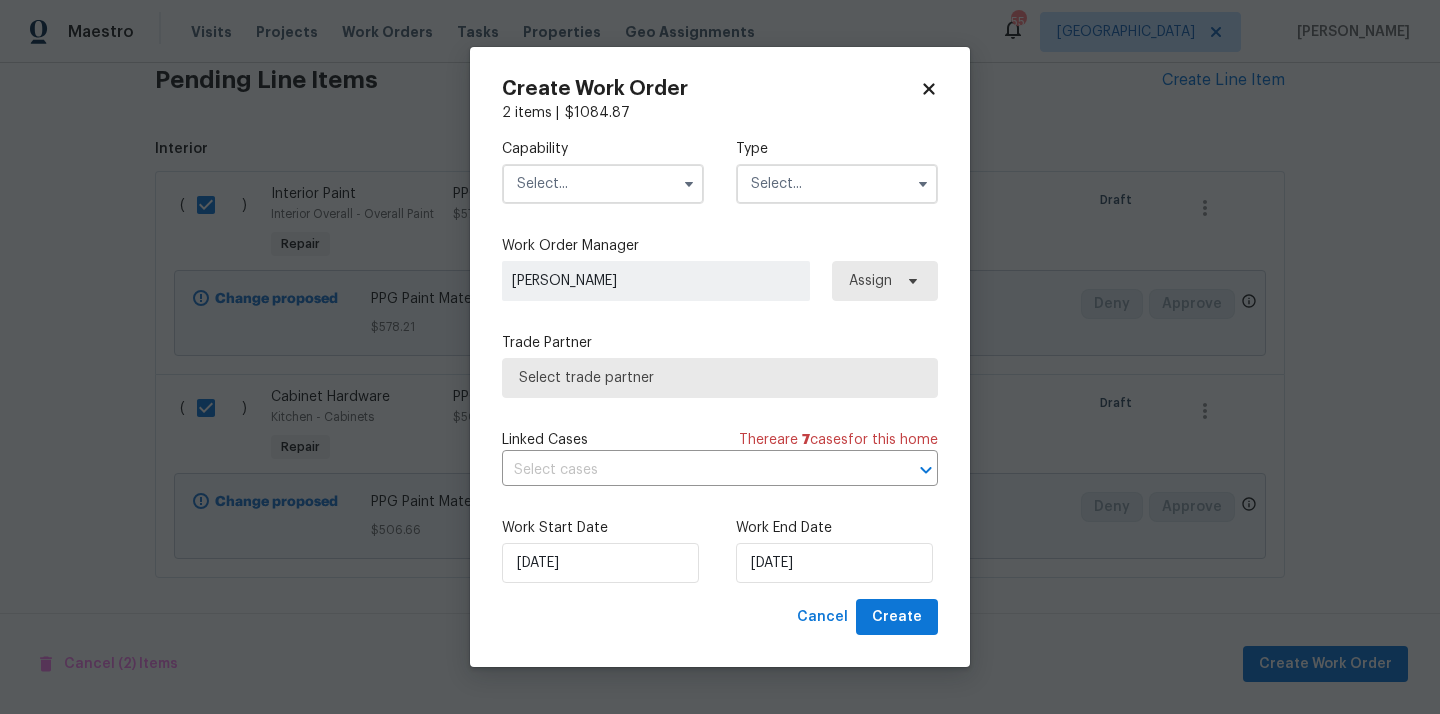click at bounding box center (603, 184) 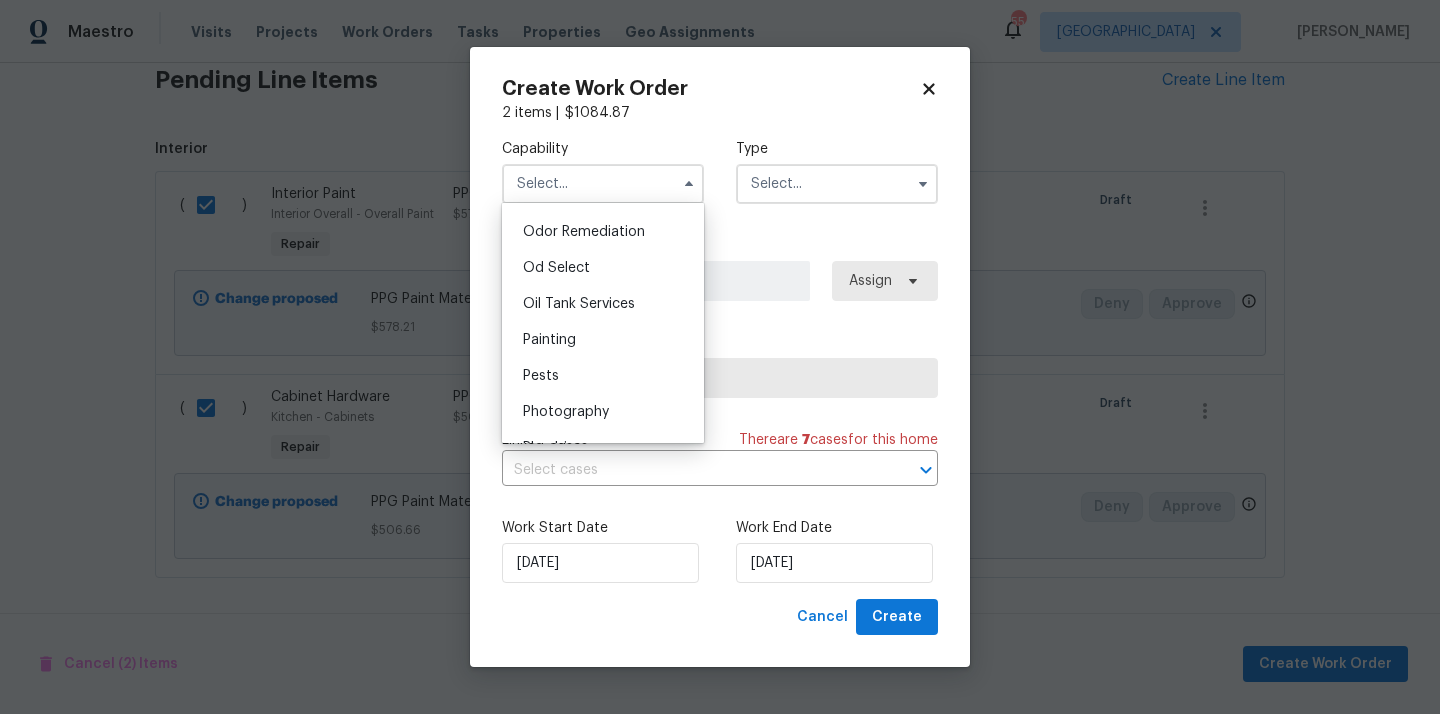 scroll, scrollTop: 1593, scrollLeft: 0, axis: vertical 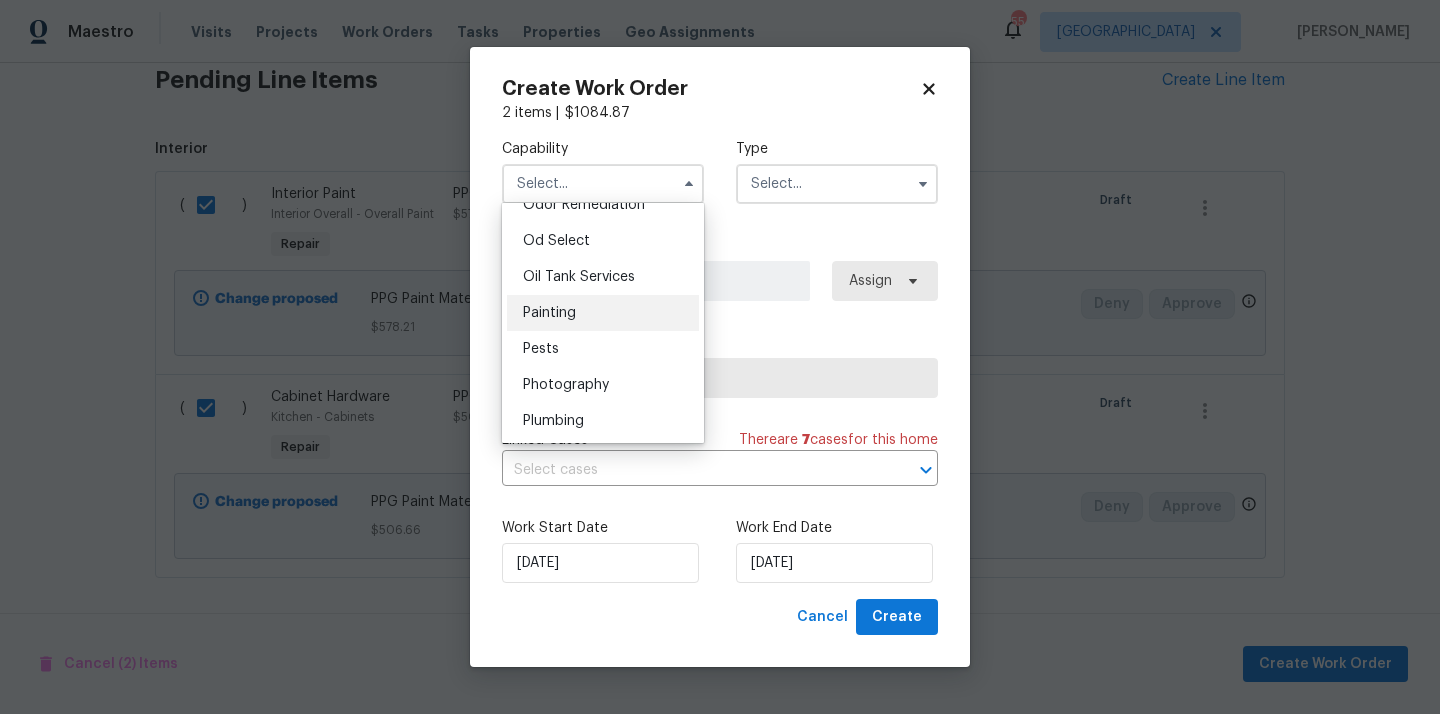 click on "Painting" at bounding box center [603, 313] 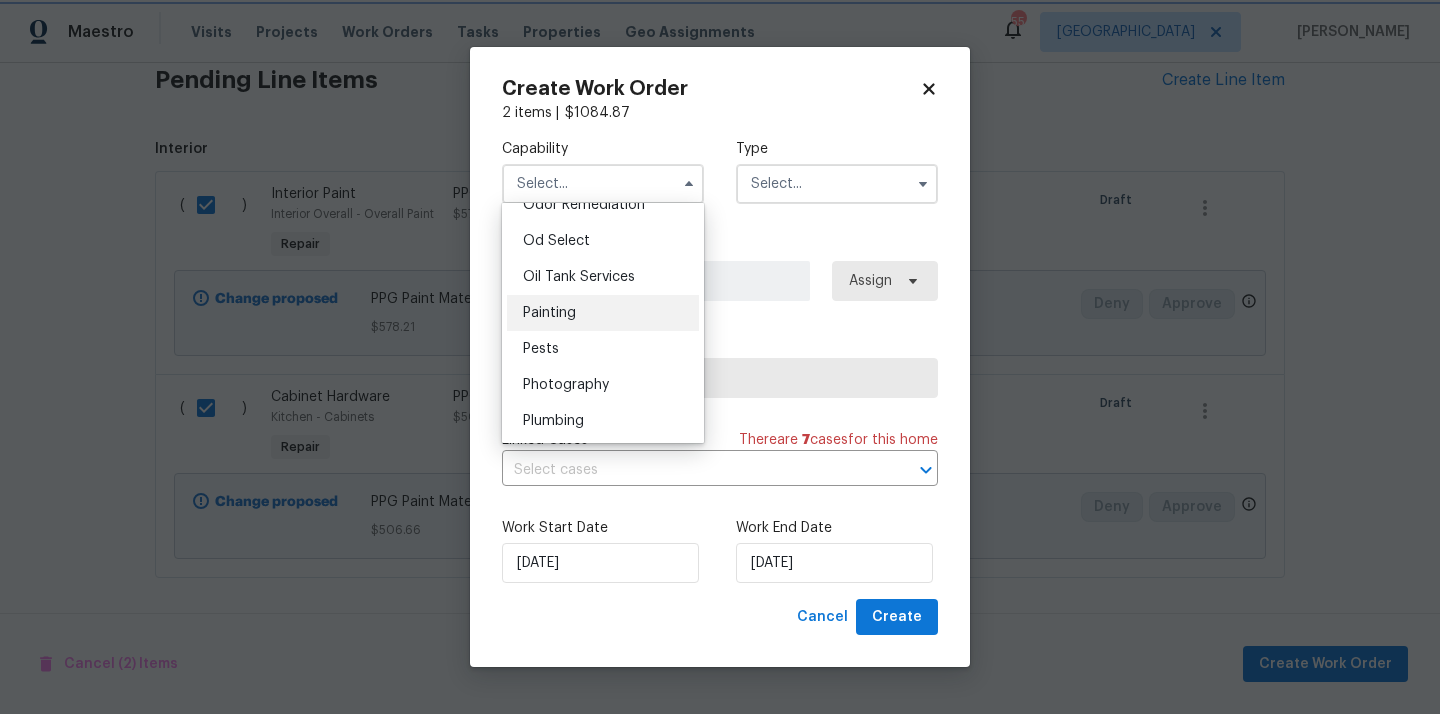 type on "Painting" 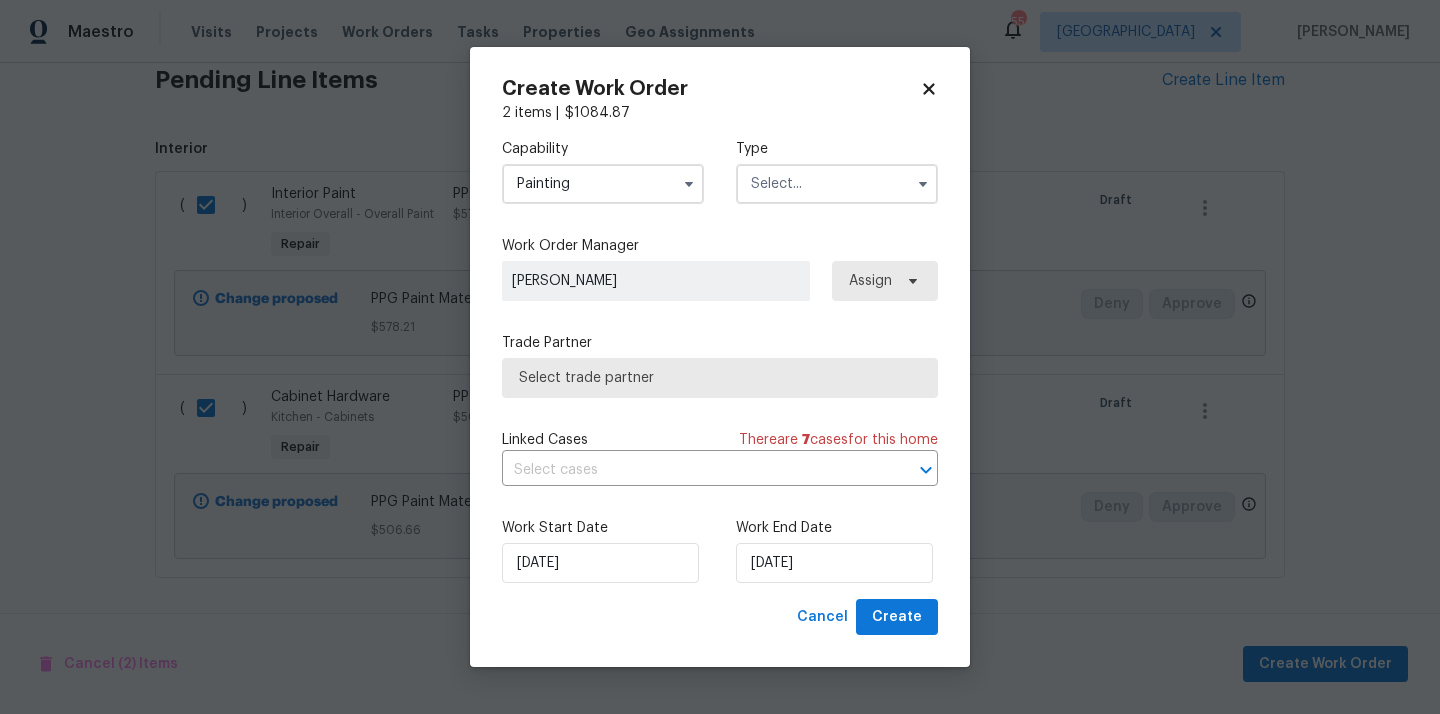 click at bounding box center (837, 184) 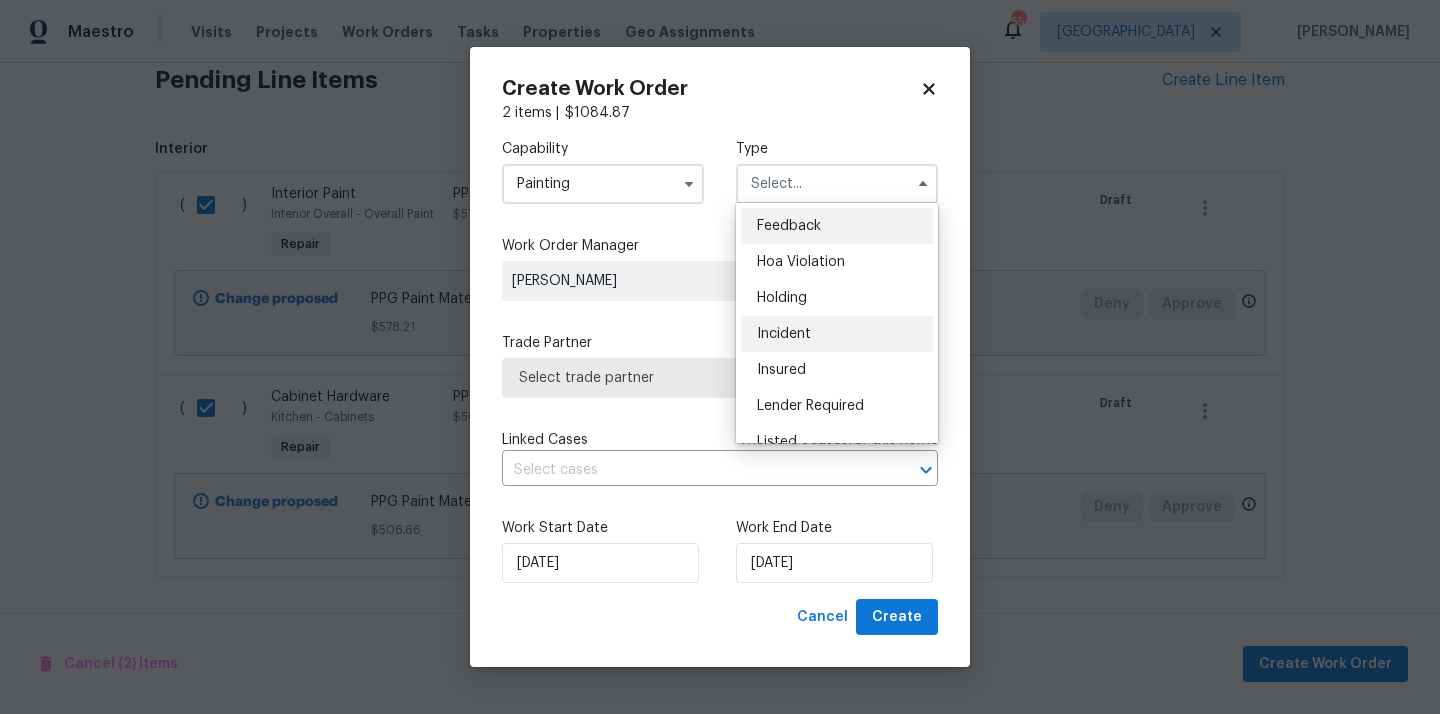 scroll, scrollTop: 454, scrollLeft: 0, axis: vertical 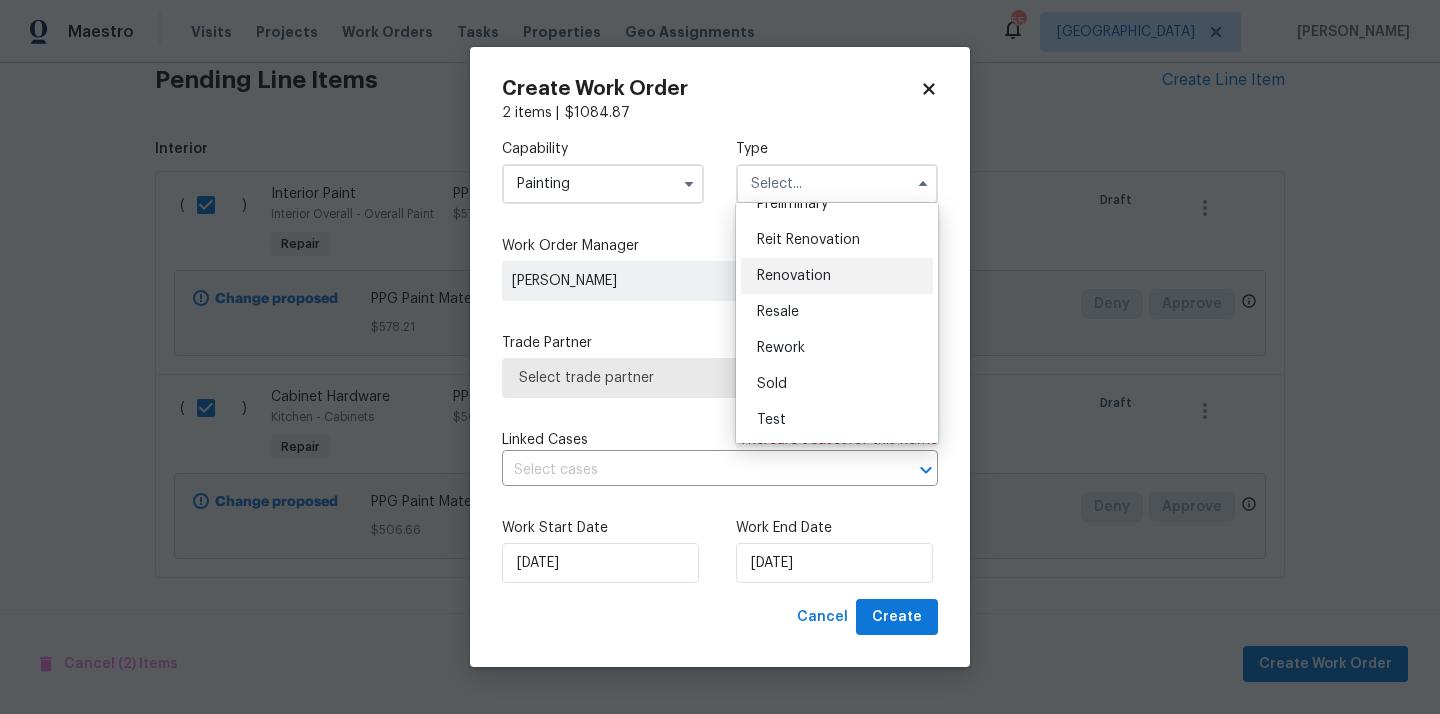 click on "Renovation" at bounding box center (794, 276) 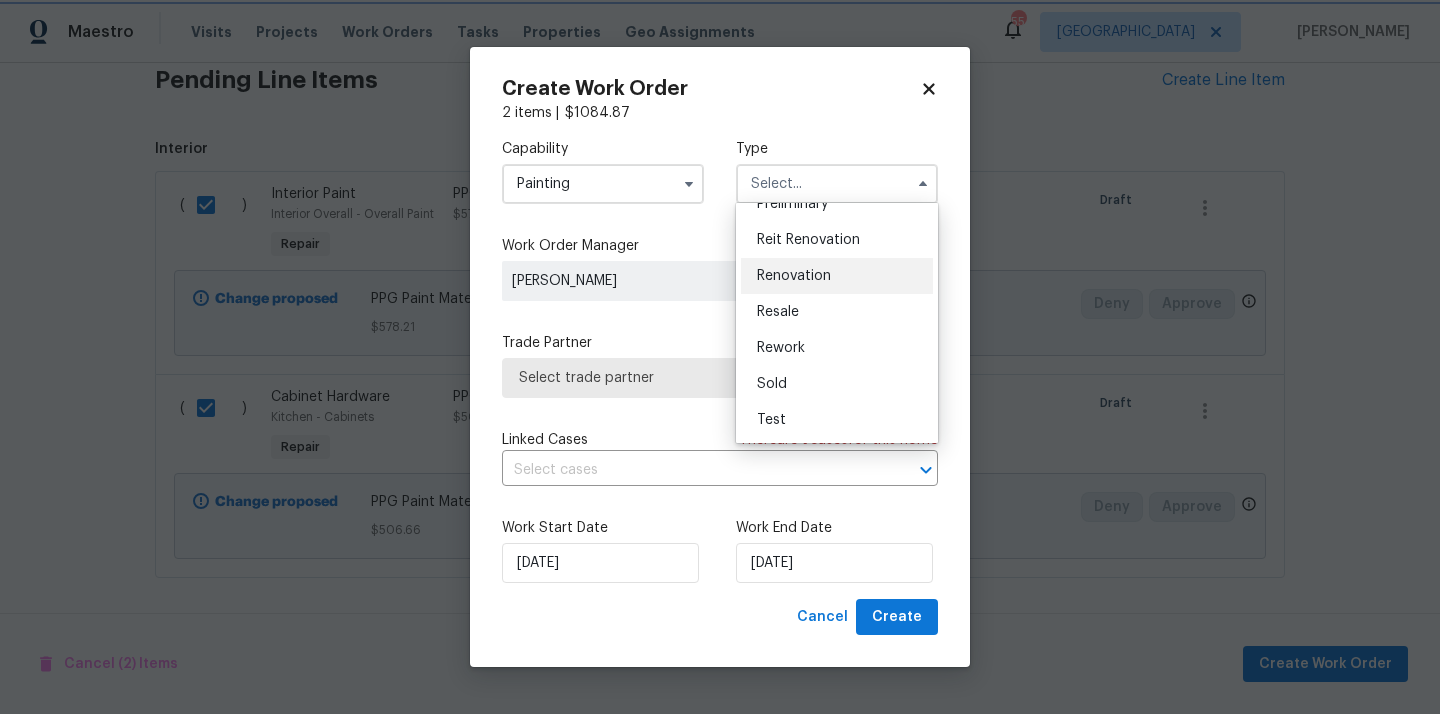 type on "Renovation" 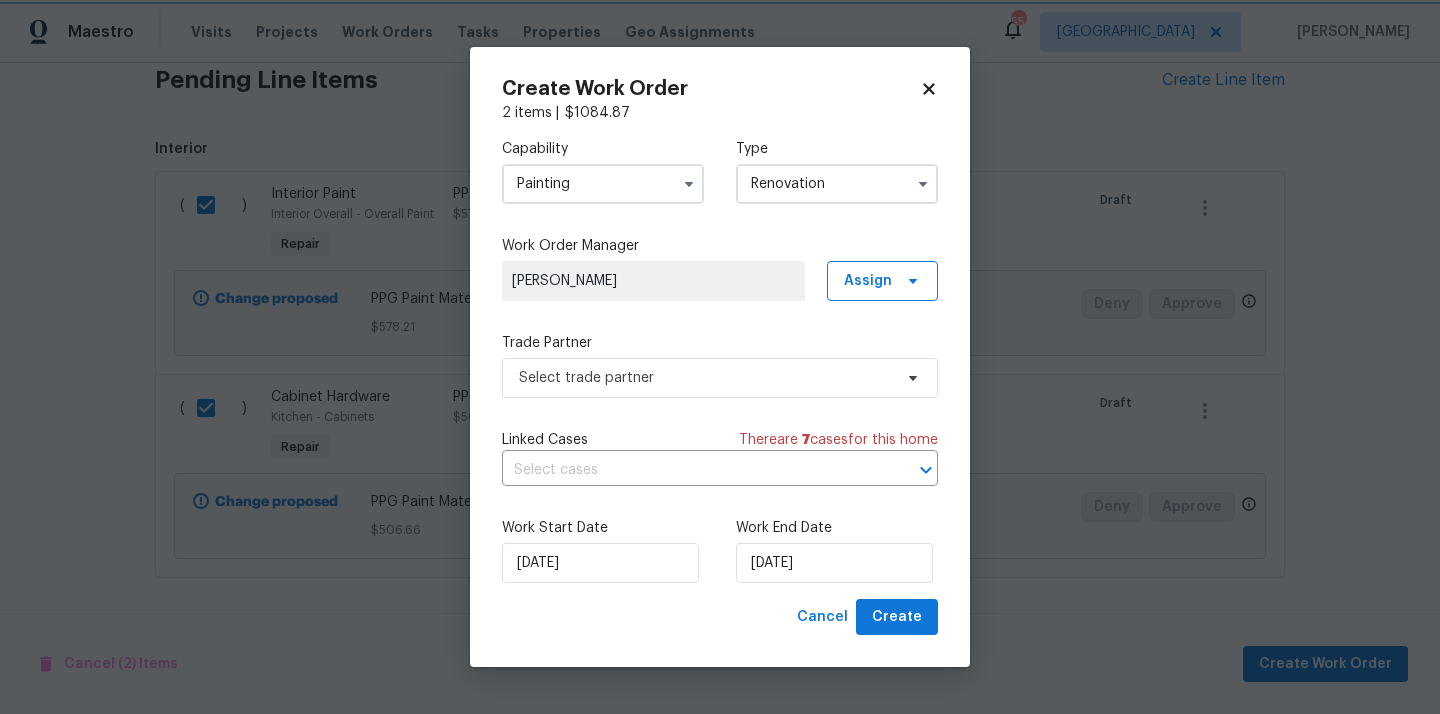 scroll, scrollTop: 0, scrollLeft: 0, axis: both 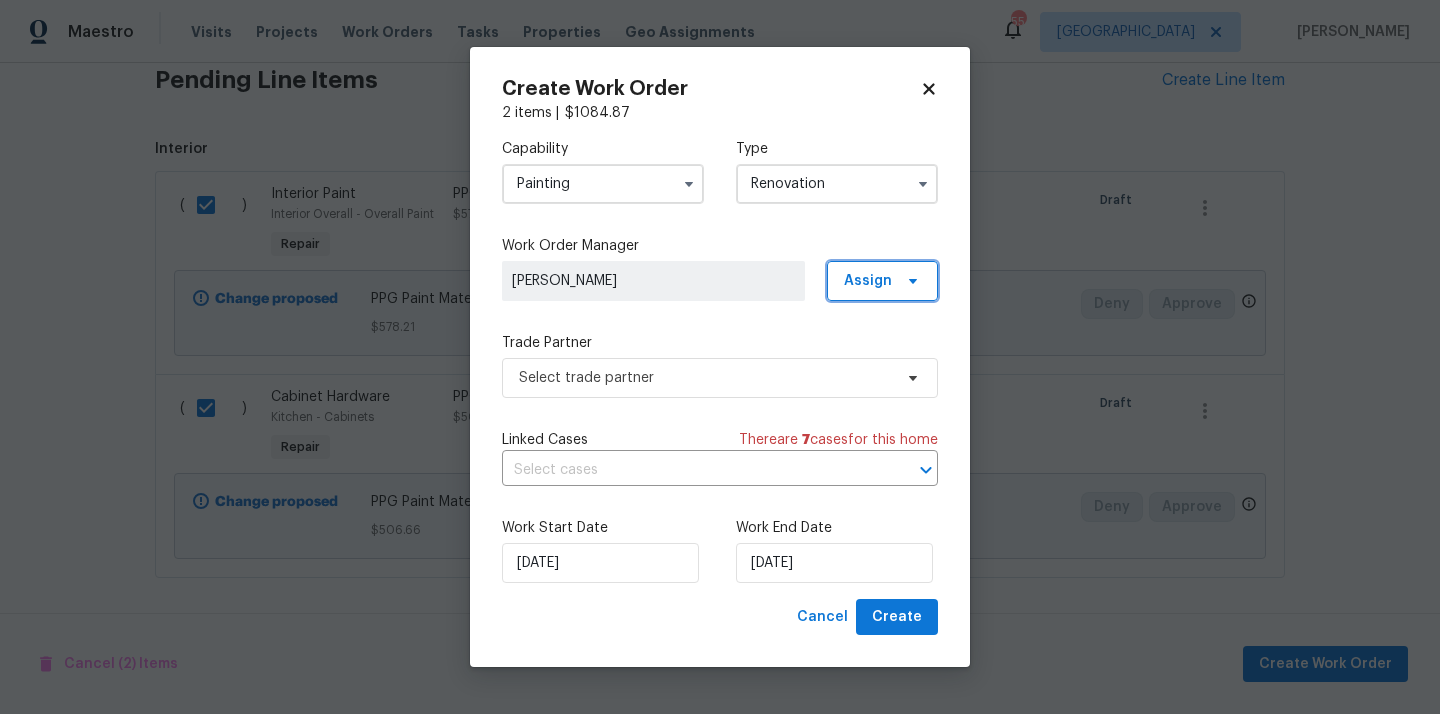 click on "Assign" at bounding box center (868, 281) 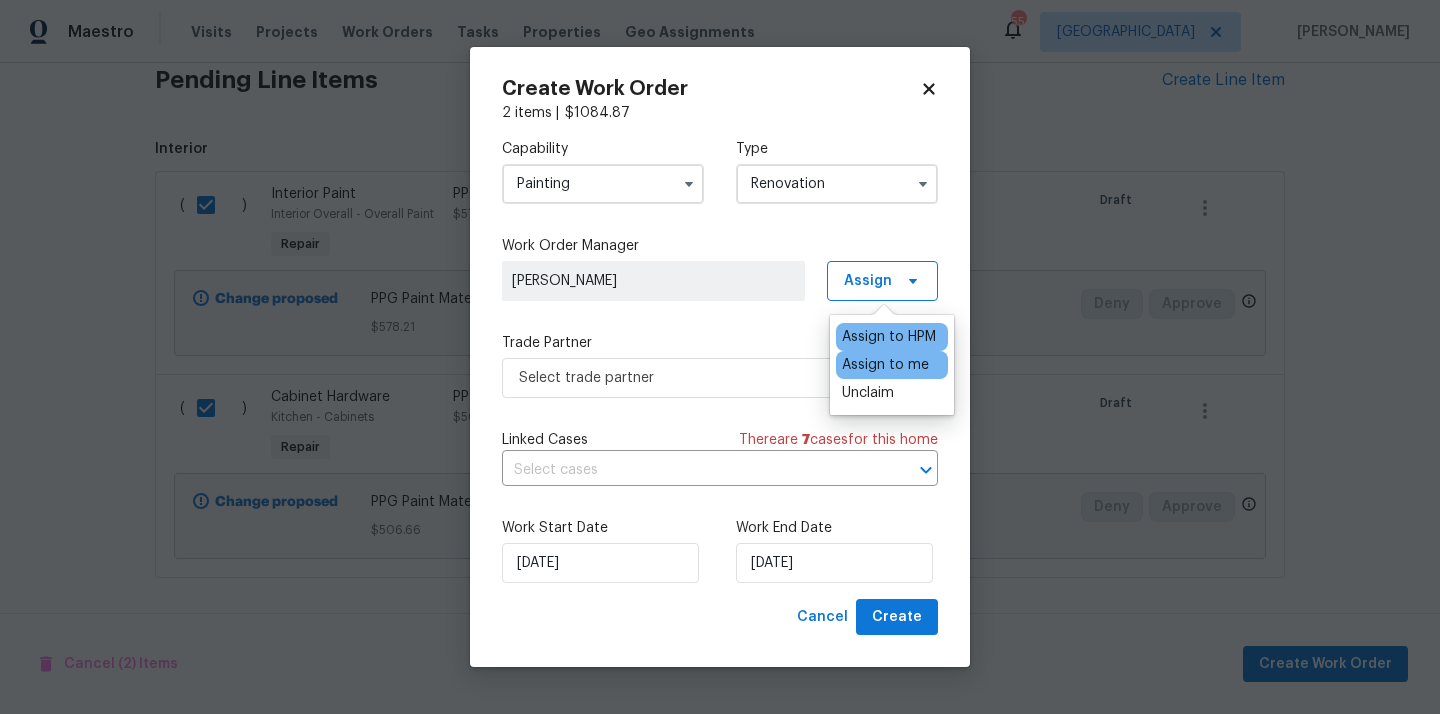 click on "Assign to me" at bounding box center [885, 365] 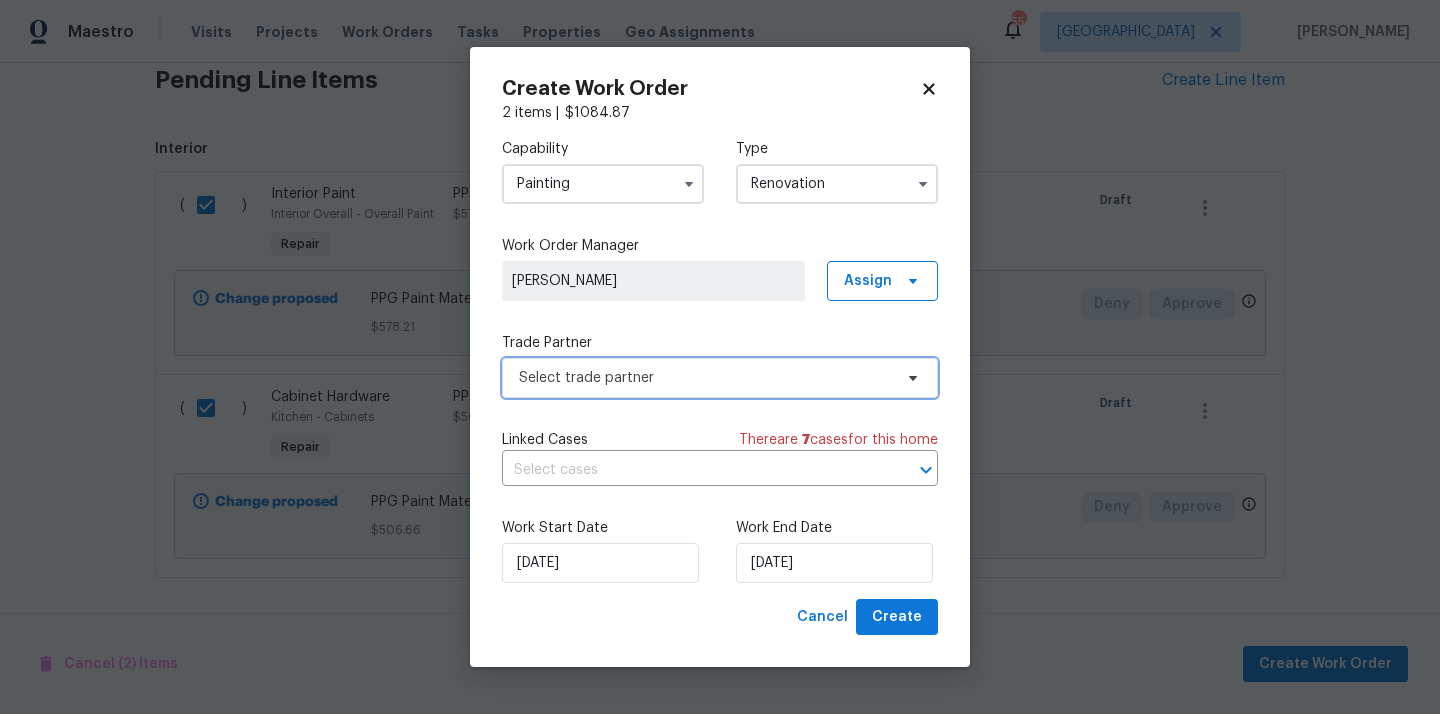 click on "Select trade partner" at bounding box center (720, 378) 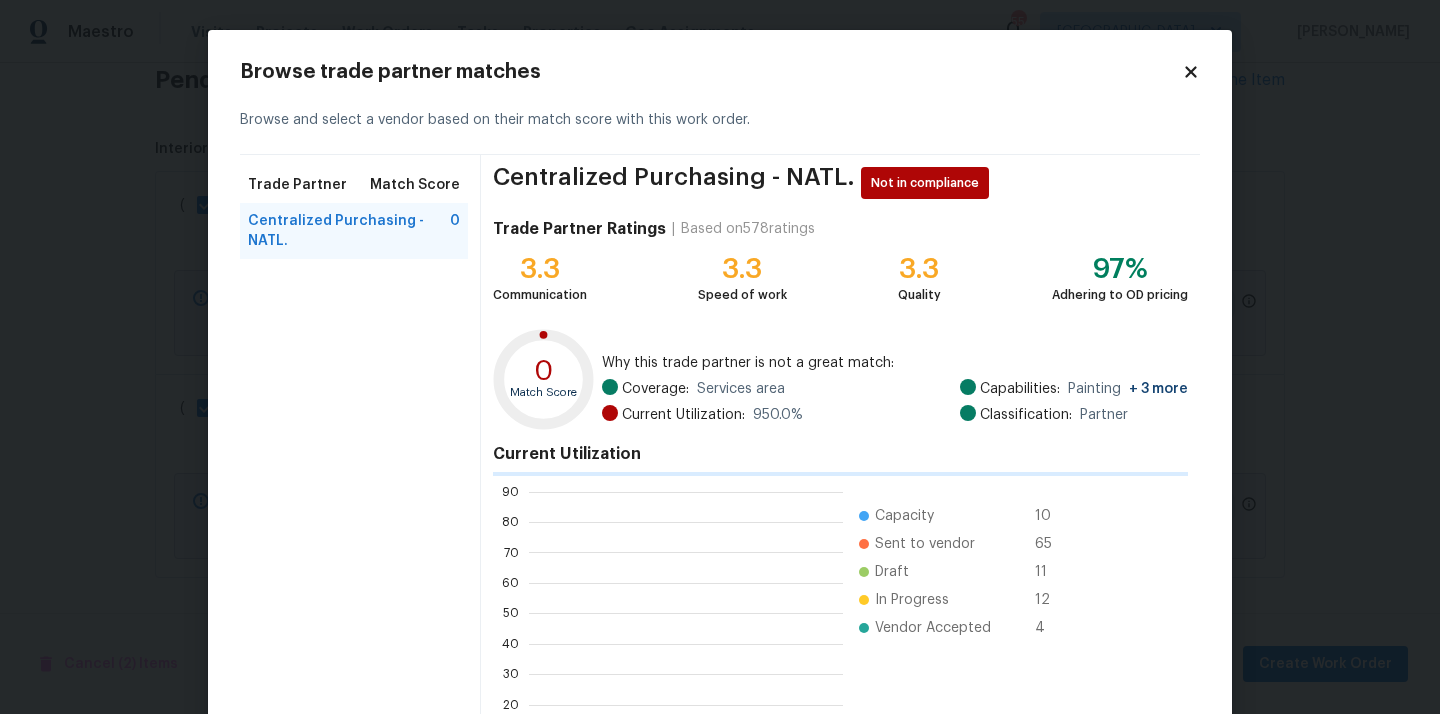 scroll, scrollTop: 2, scrollLeft: 1, axis: both 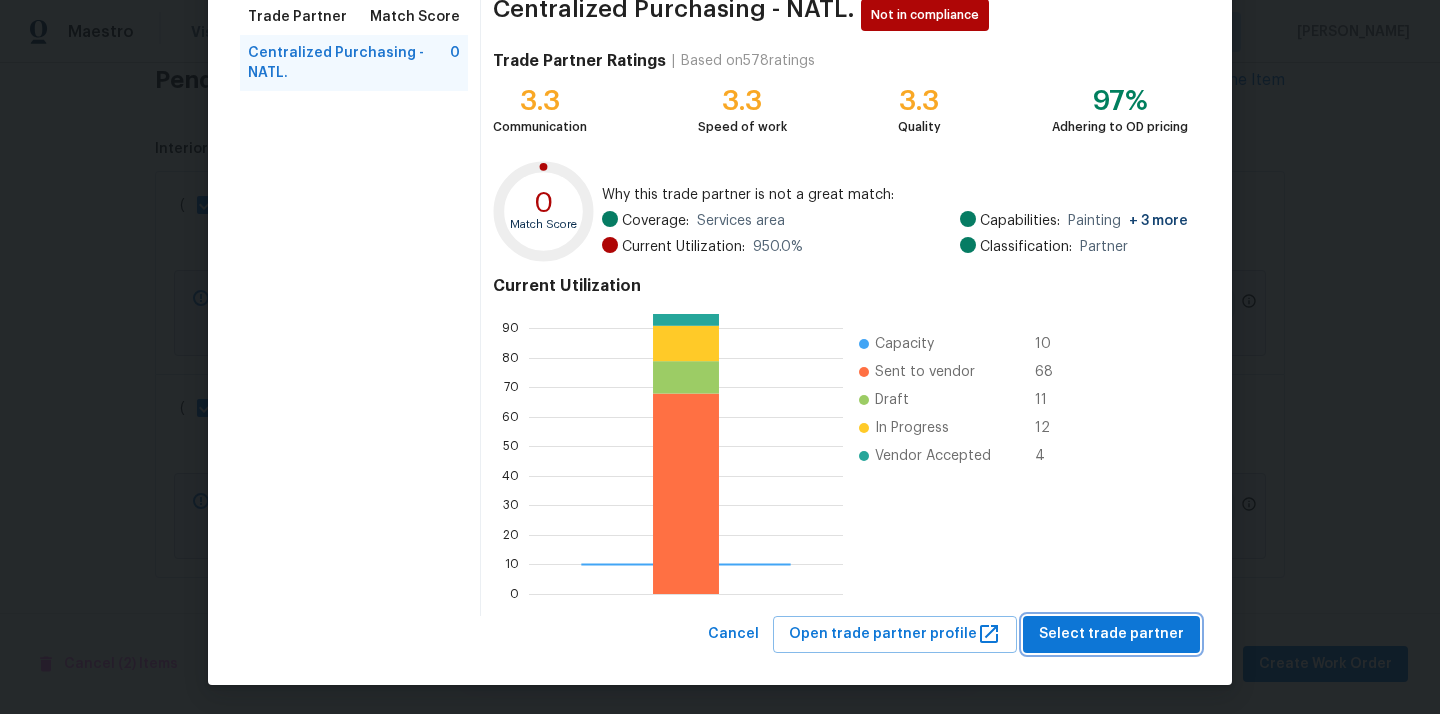 click on "Select trade partner" at bounding box center (1111, 634) 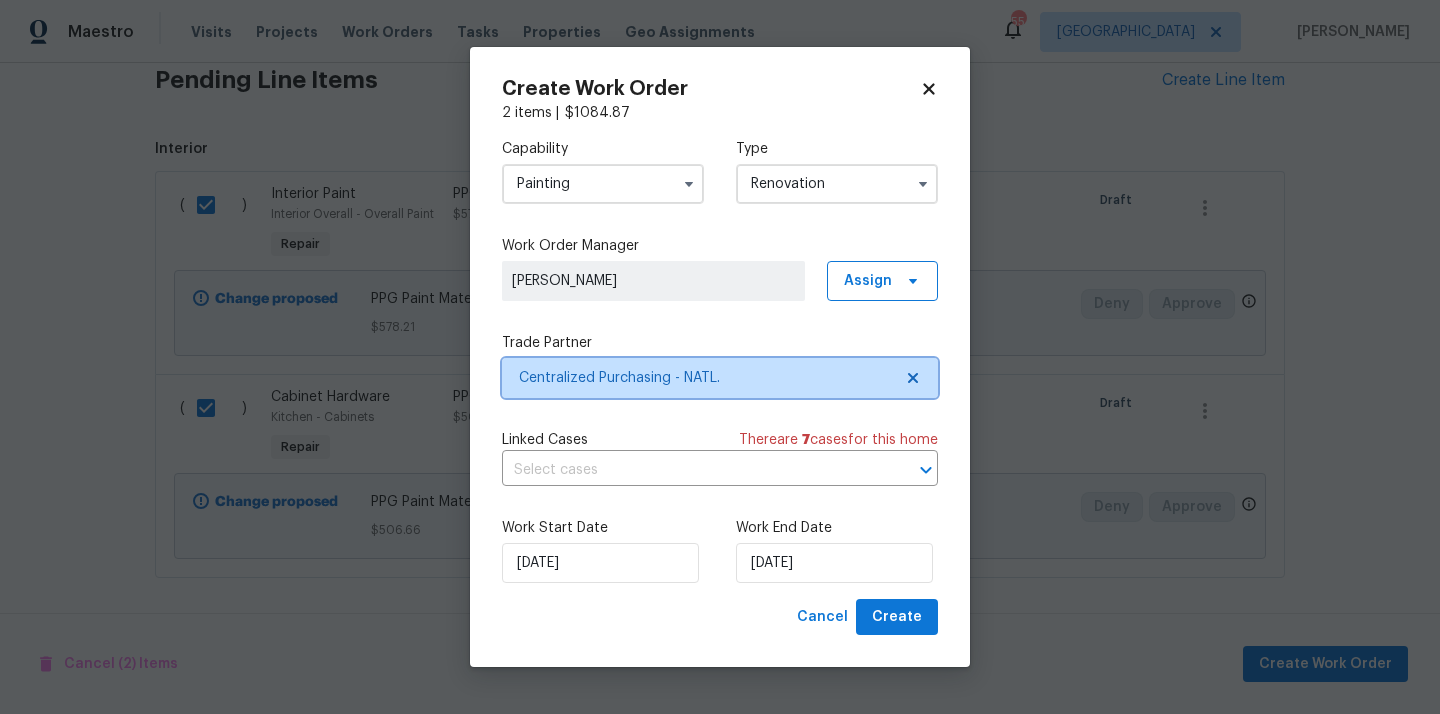 scroll, scrollTop: 0, scrollLeft: 0, axis: both 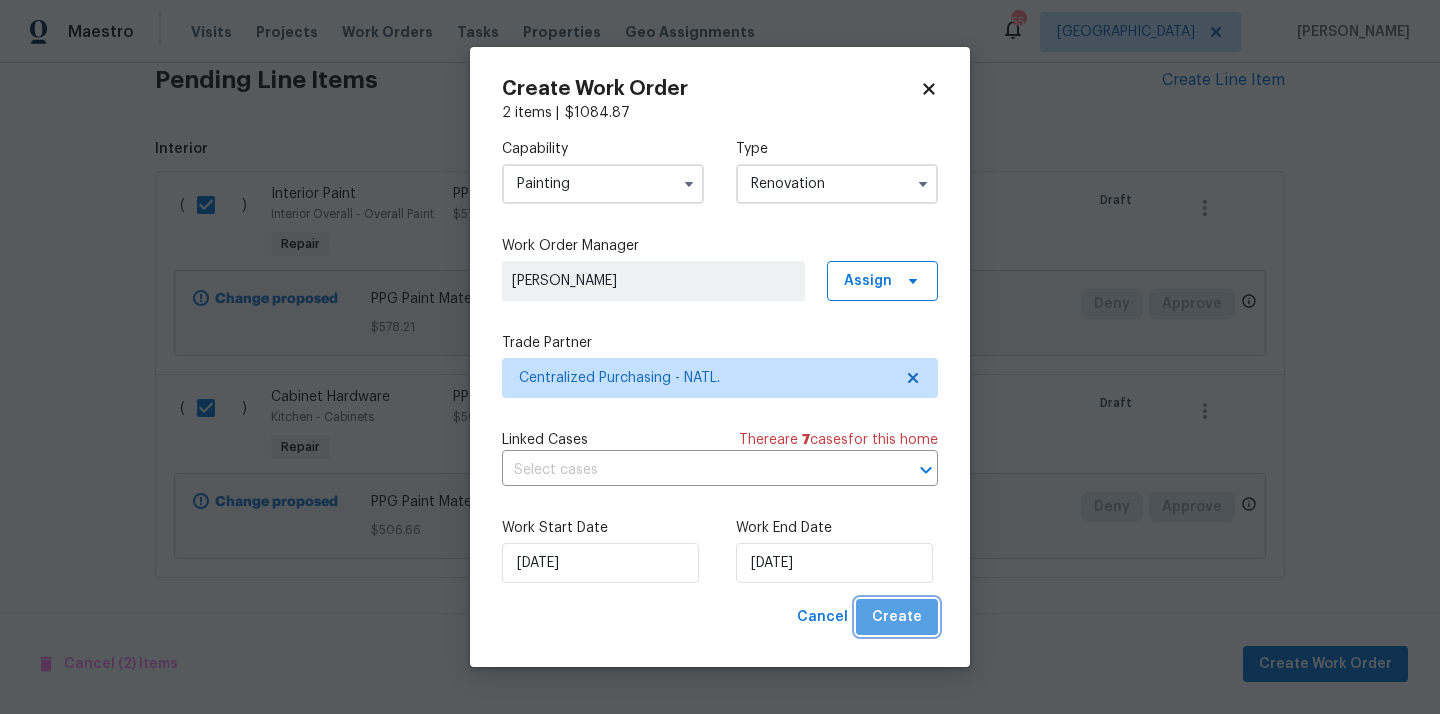 click on "Create" at bounding box center [897, 617] 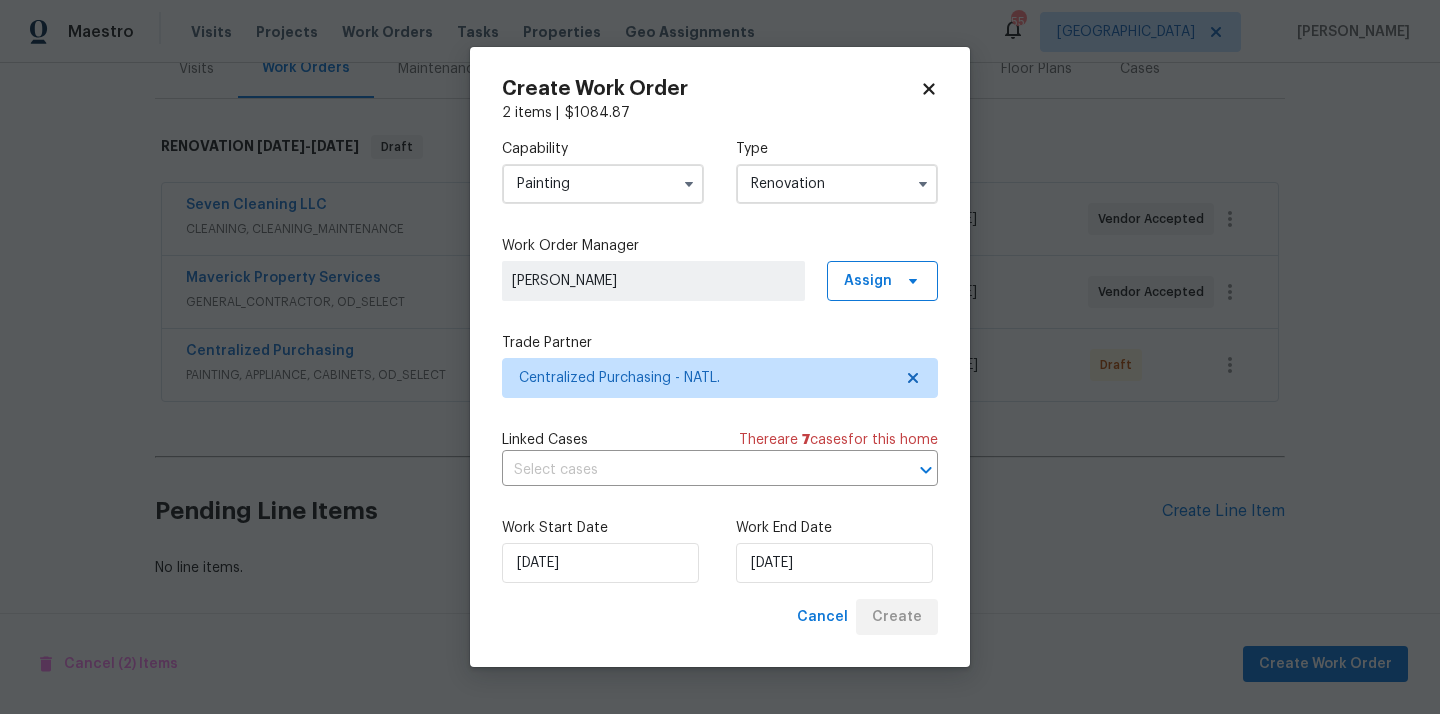 scroll, scrollTop: 264, scrollLeft: 0, axis: vertical 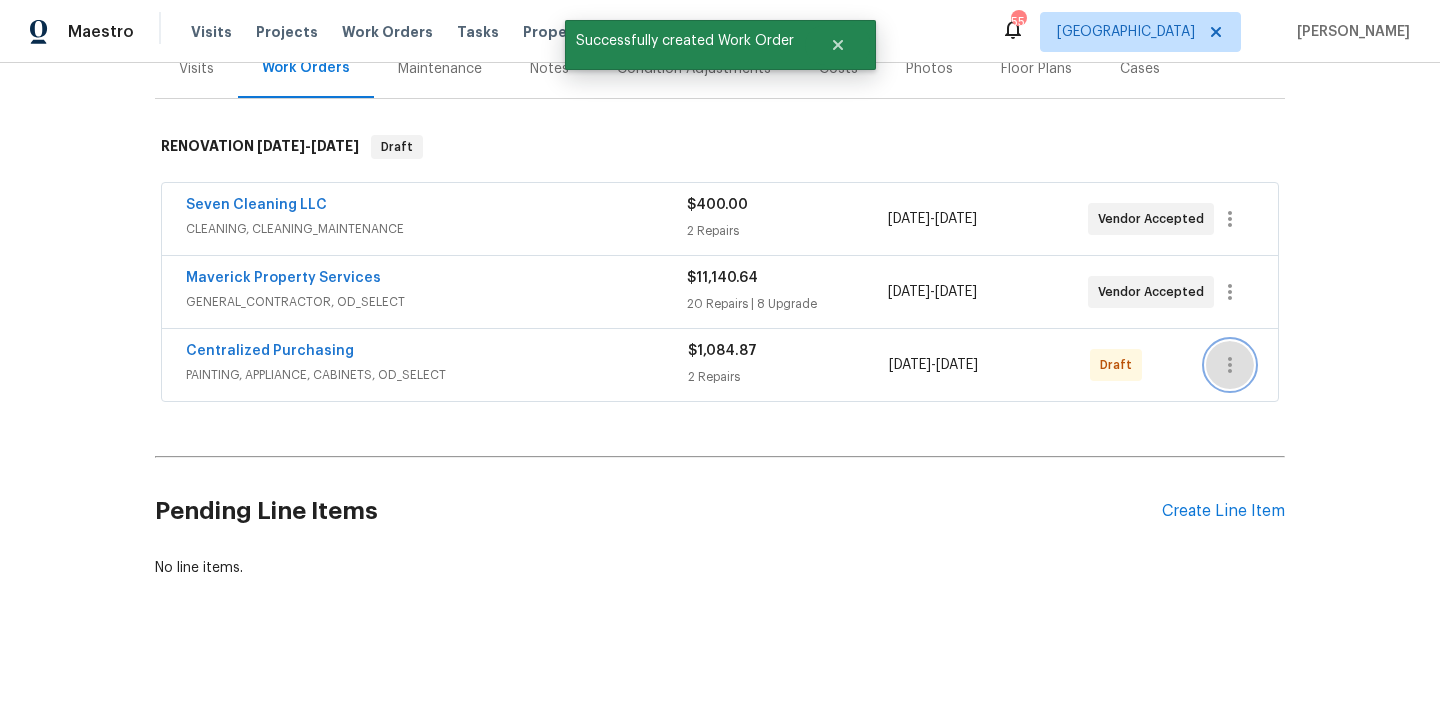 click 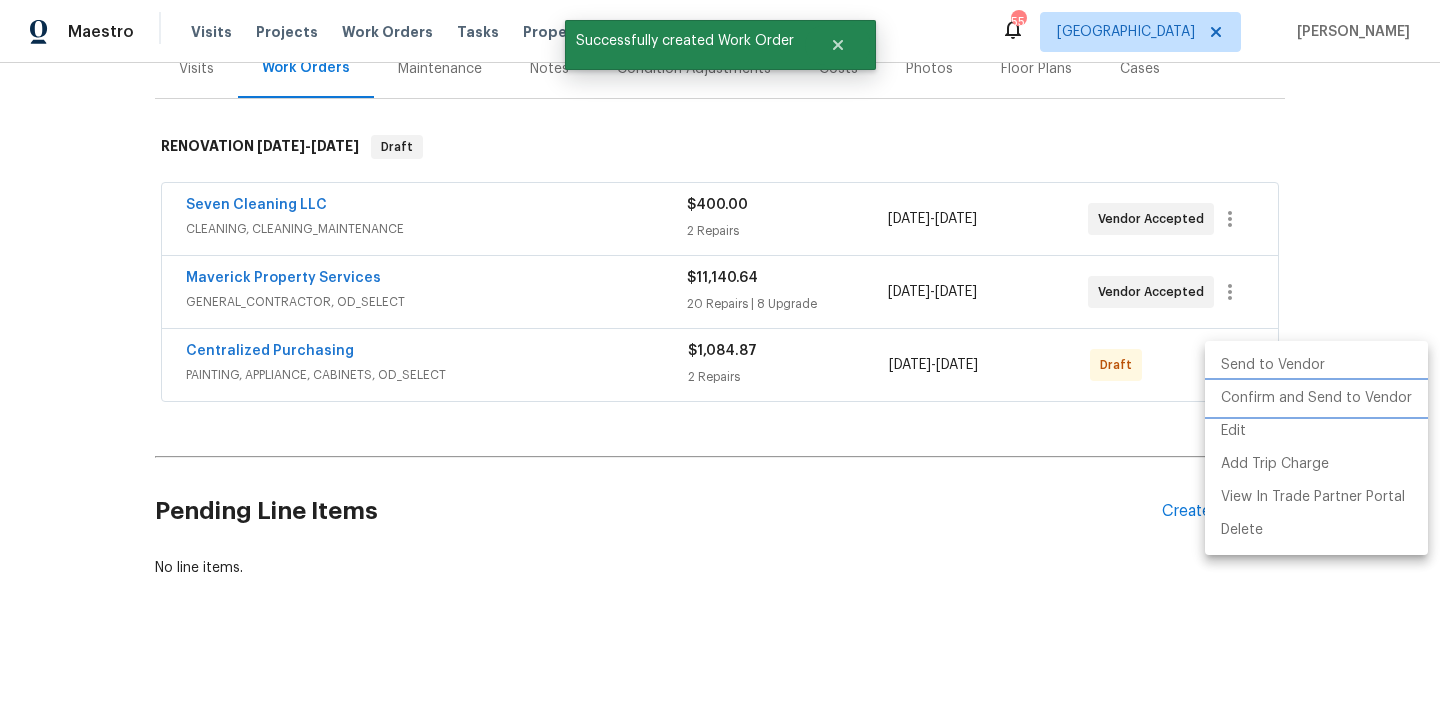 click on "Confirm and Send to Vendor" at bounding box center [1316, 398] 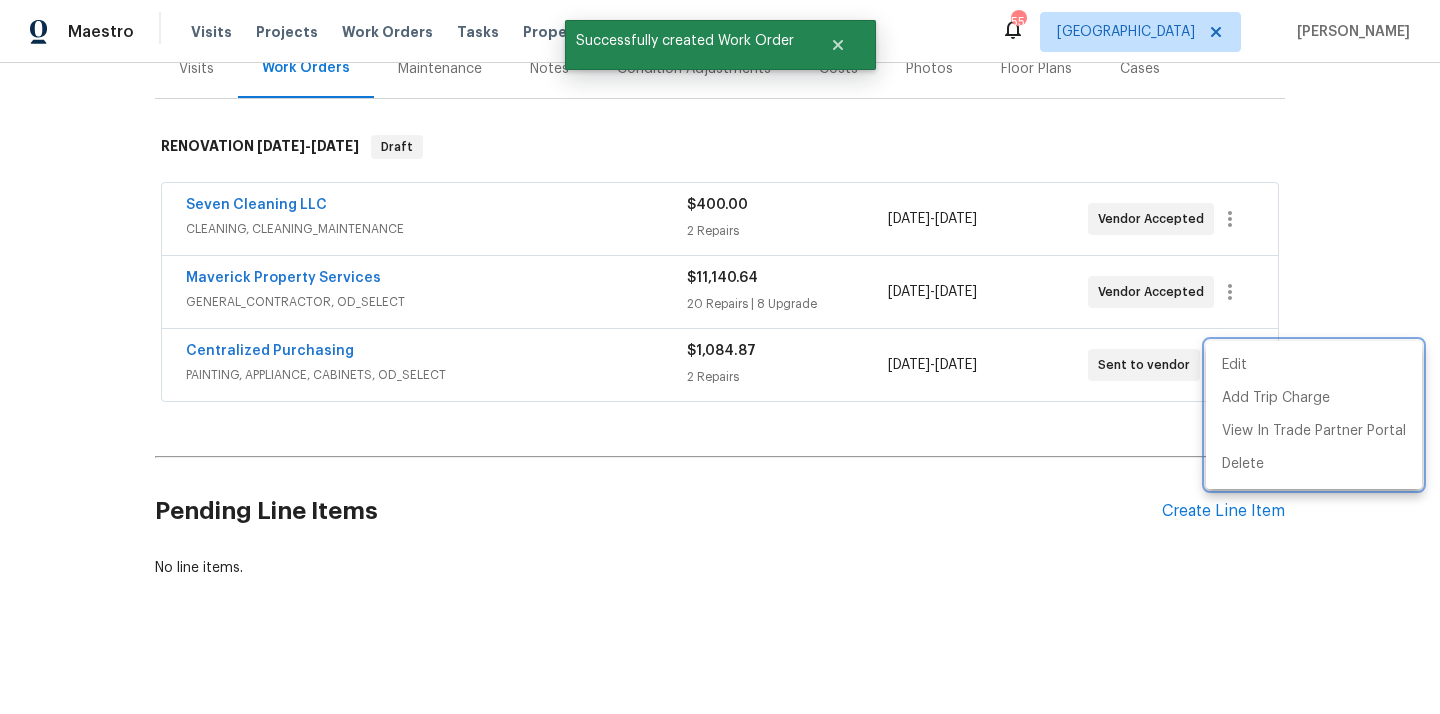 click at bounding box center (720, 357) 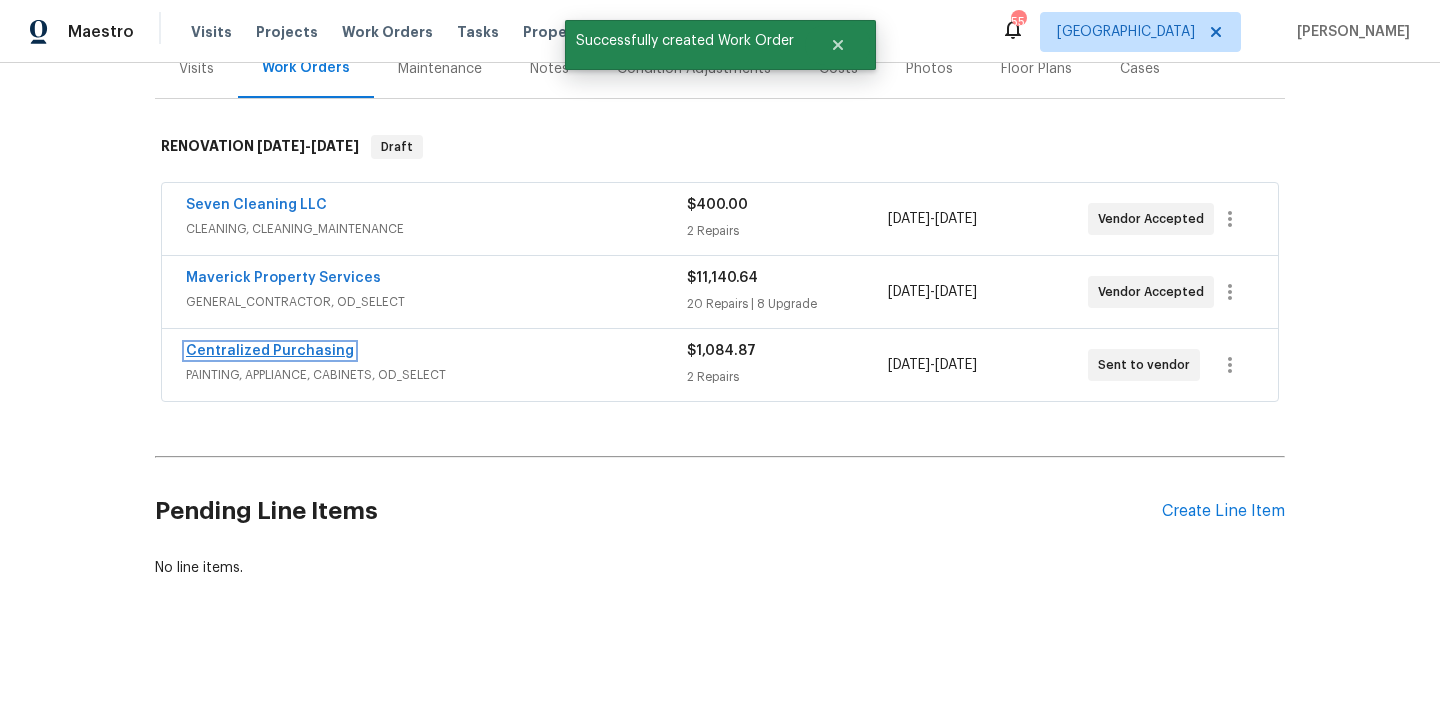 click on "Centralized Purchasing" at bounding box center [270, 351] 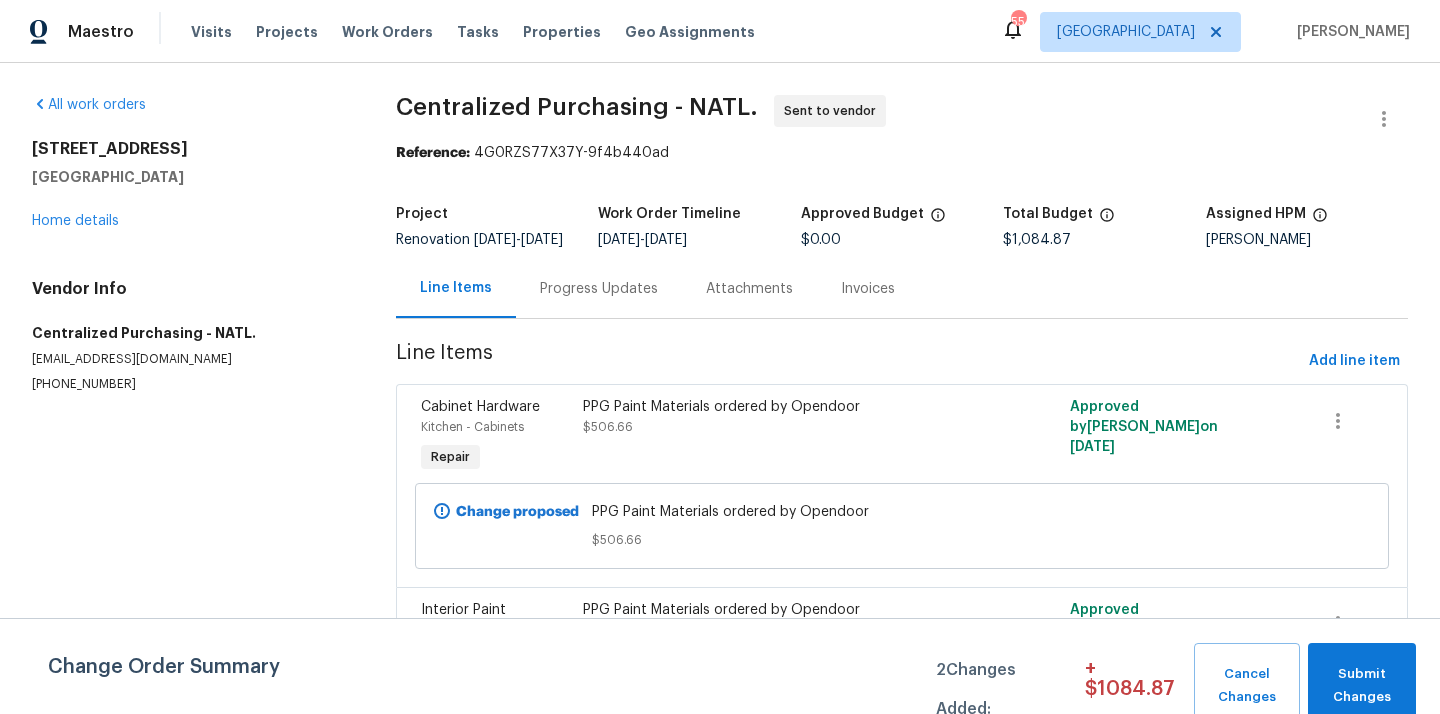 click on "PPG Paint Materials ordered by Opendoor $506.66" at bounding box center (780, 437) 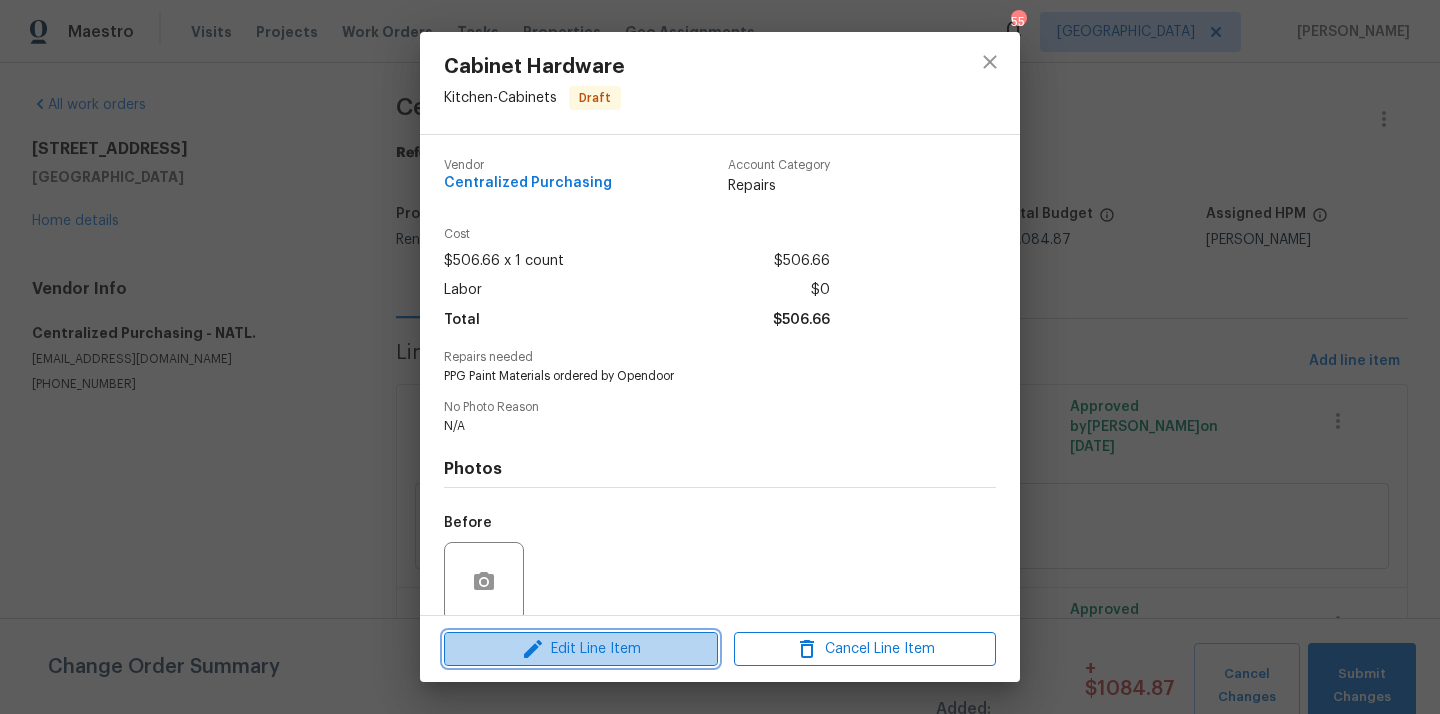click on "Edit Line Item" at bounding box center [581, 649] 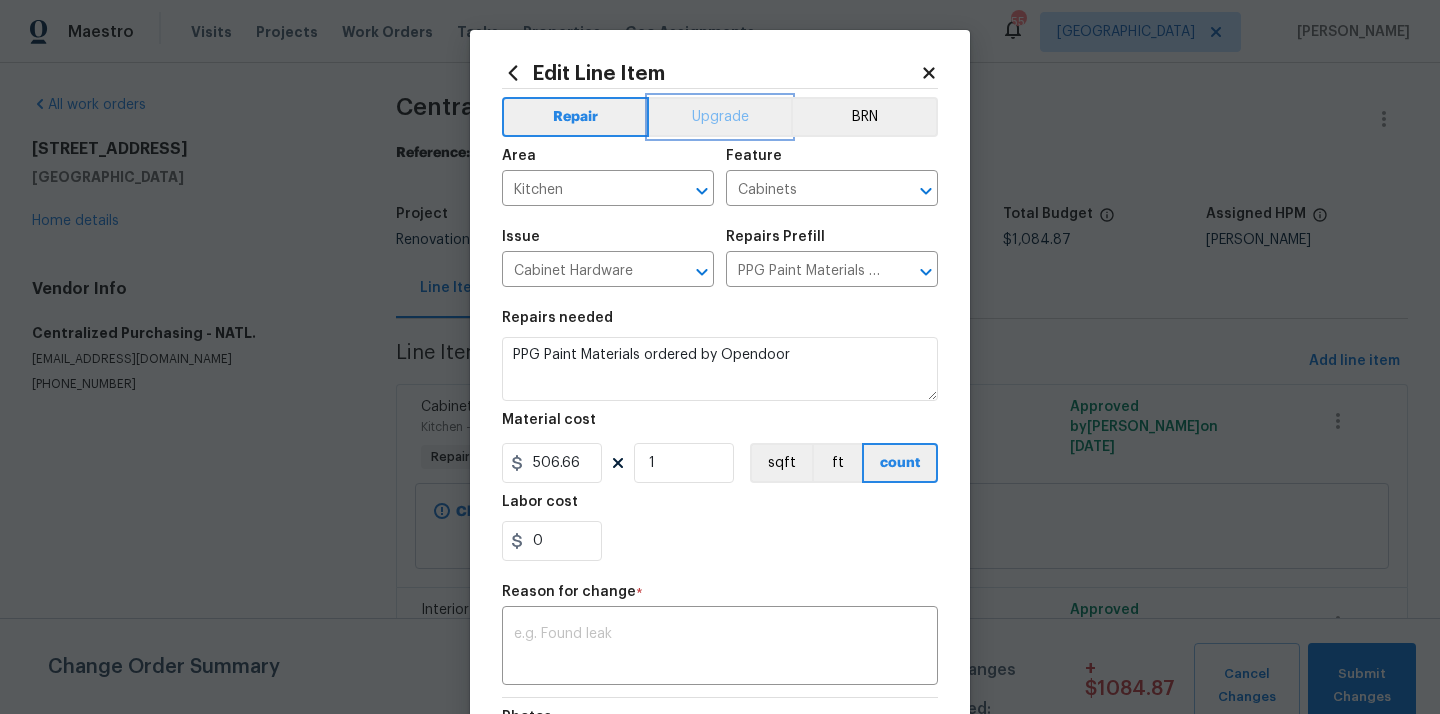 click on "Upgrade" at bounding box center [720, 117] 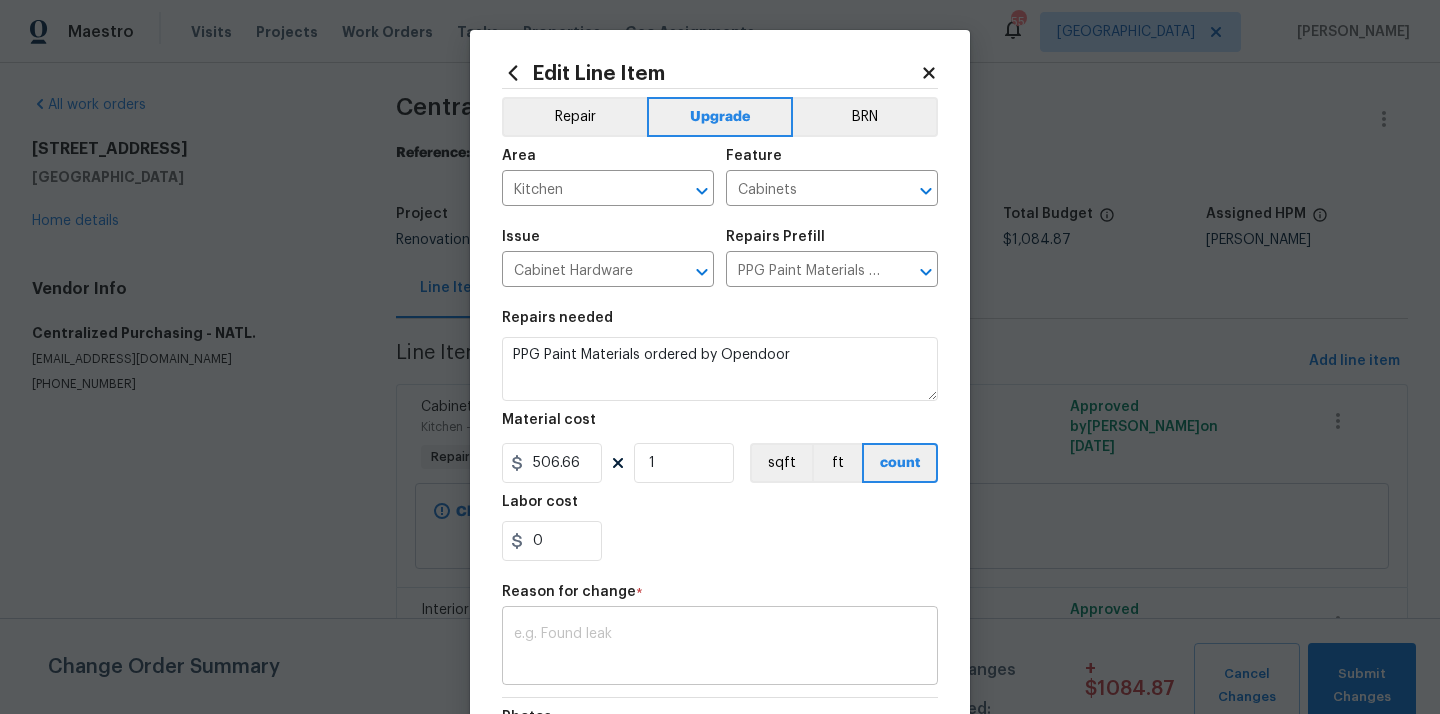 click at bounding box center (720, 648) 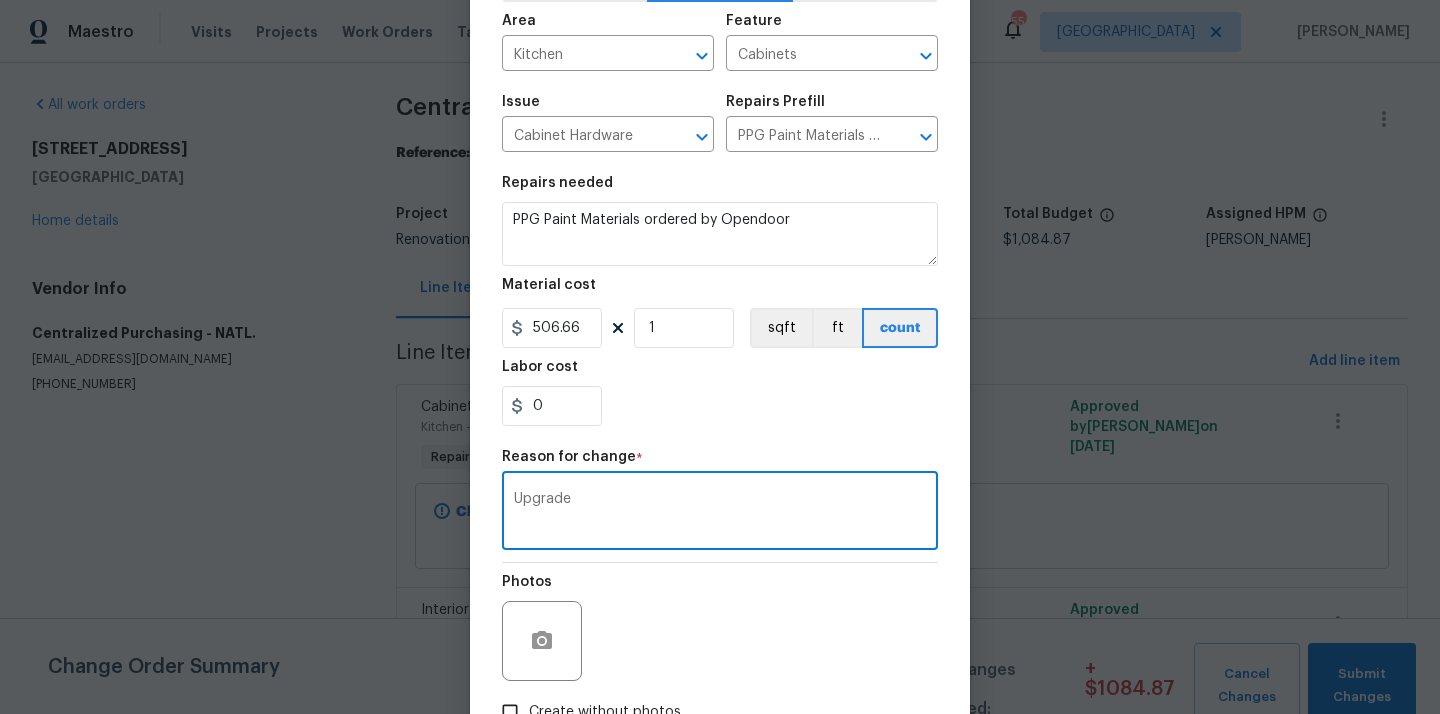 scroll, scrollTop: 272, scrollLeft: 0, axis: vertical 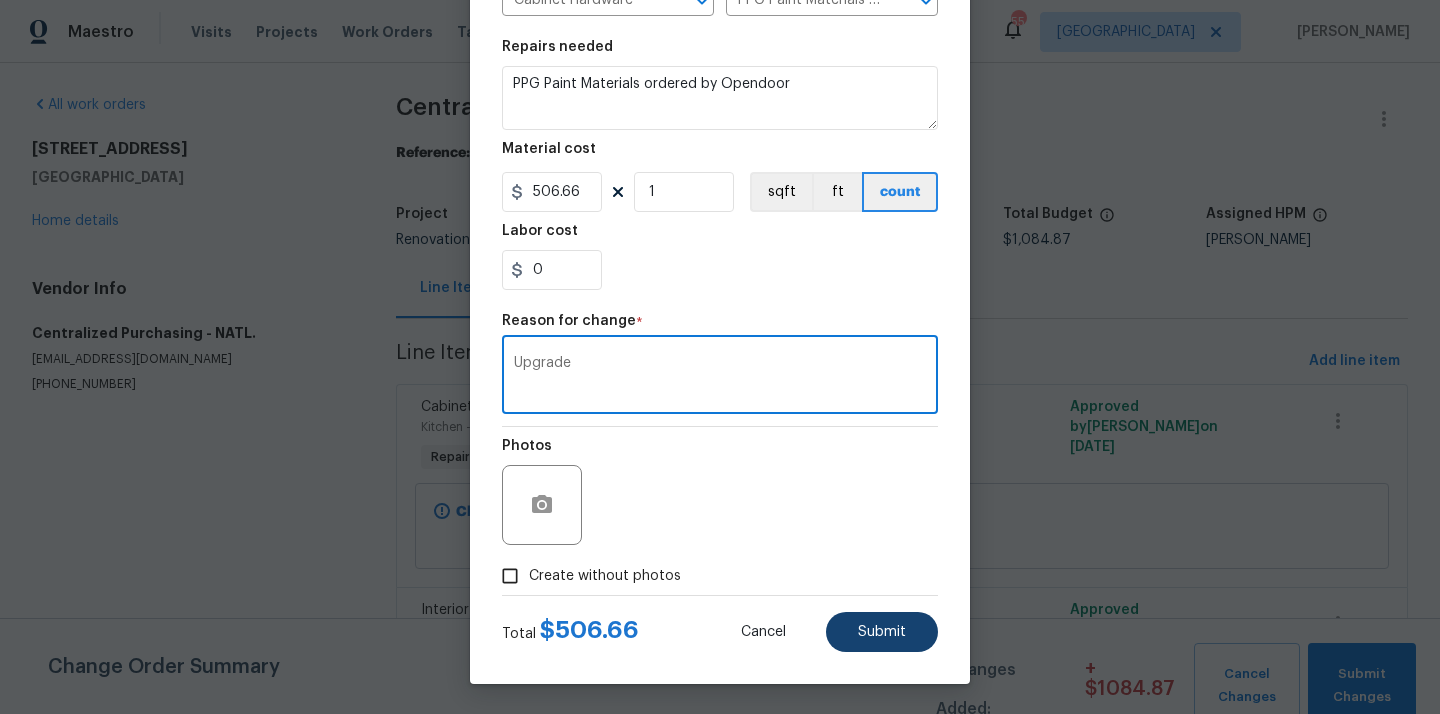 type on "Upgrade" 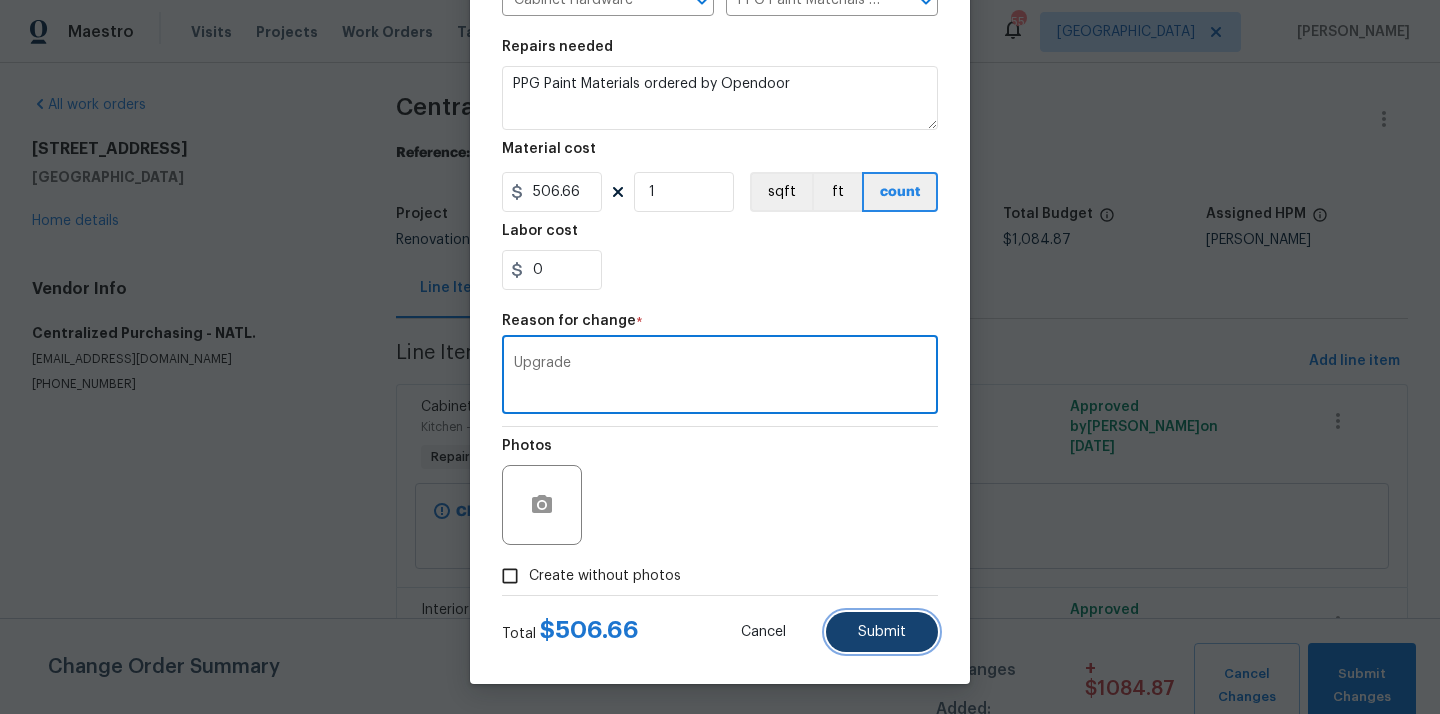 click on "Submit" at bounding box center [882, 632] 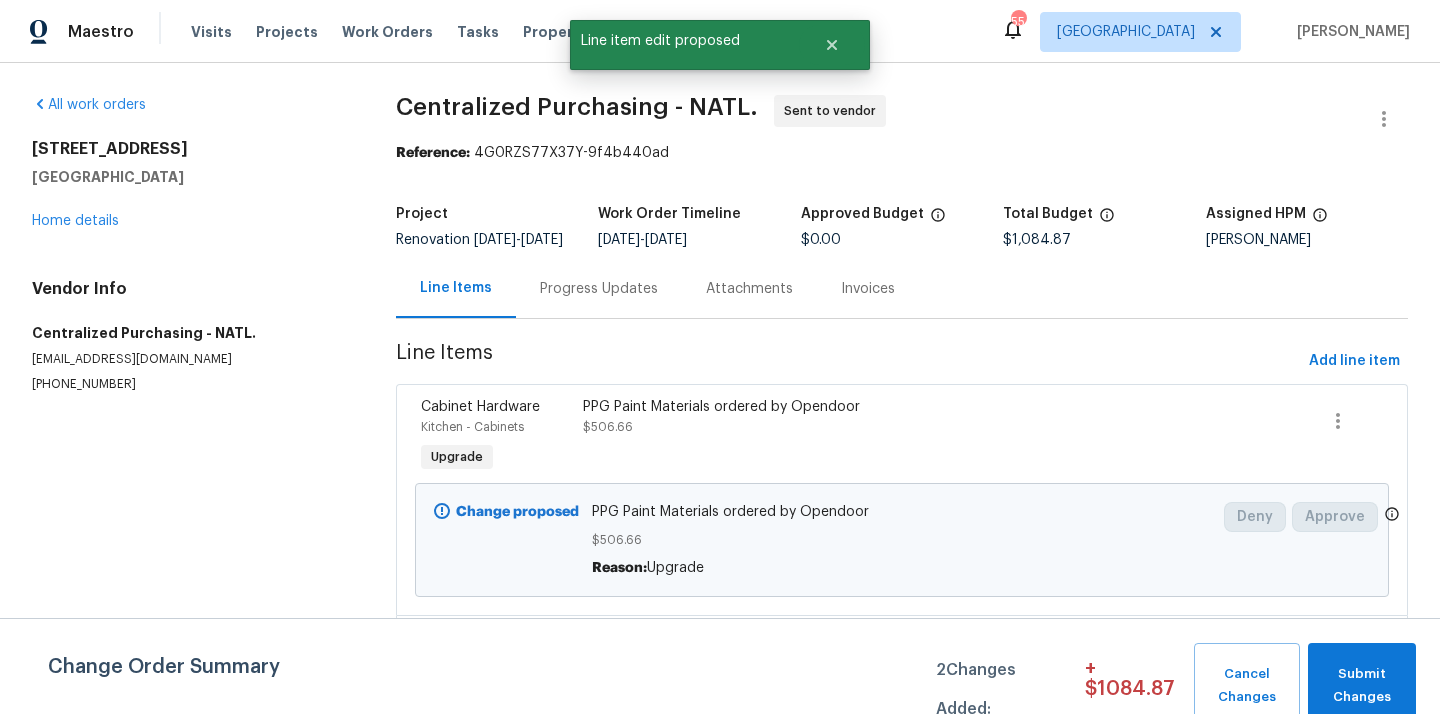 scroll, scrollTop: 0, scrollLeft: 0, axis: both 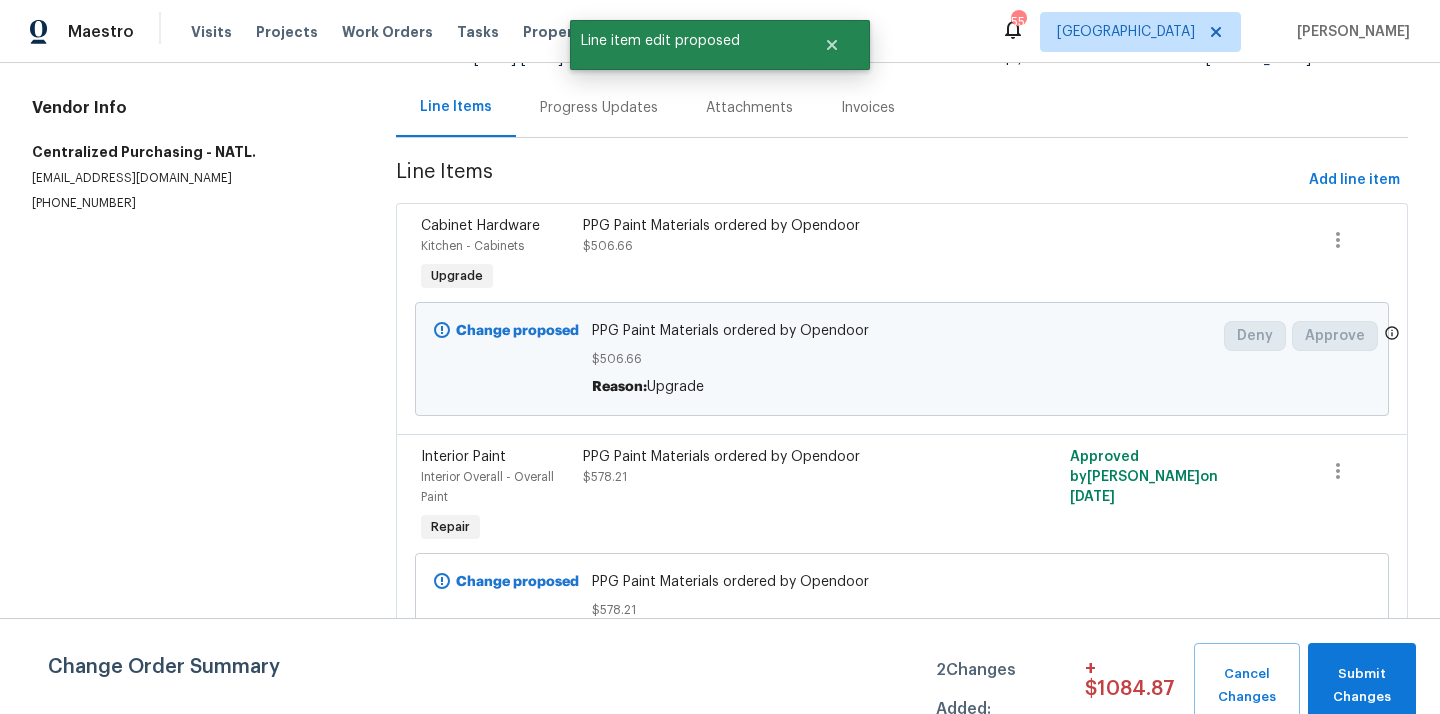 click on "PPG Paint Materials ordered by Opendoor $578.21" at bounding box center [780, 467] 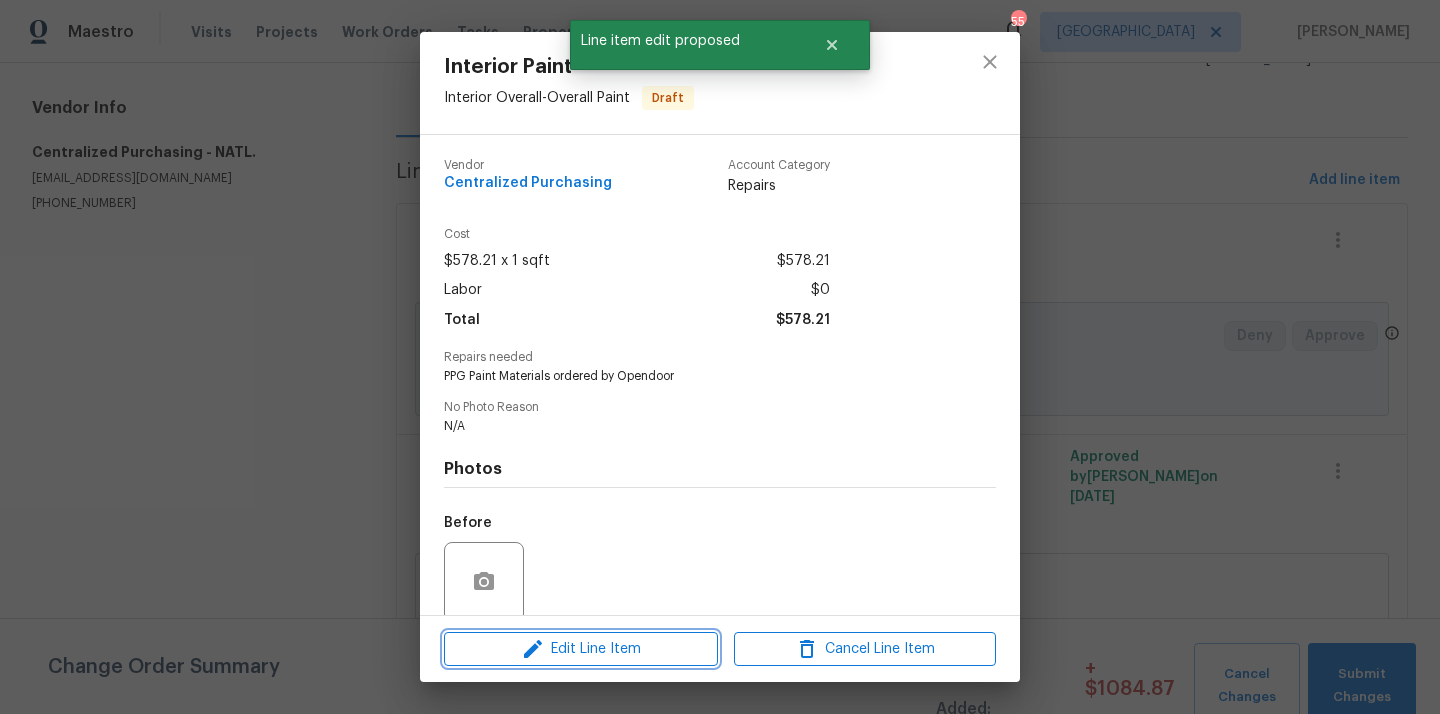 click on "Edit Line Item" at bounding box center [581, 649] 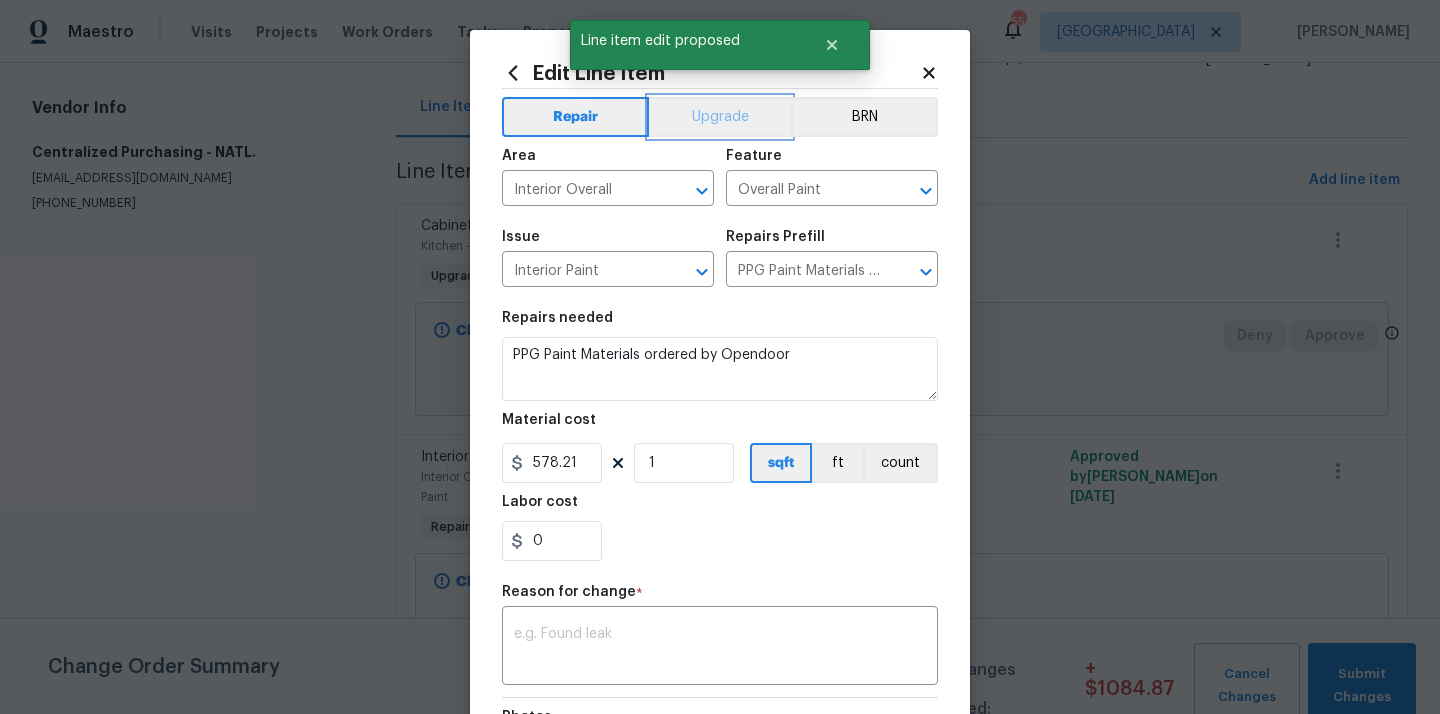 click on "Upgrade" at bounding box center (720, 117) 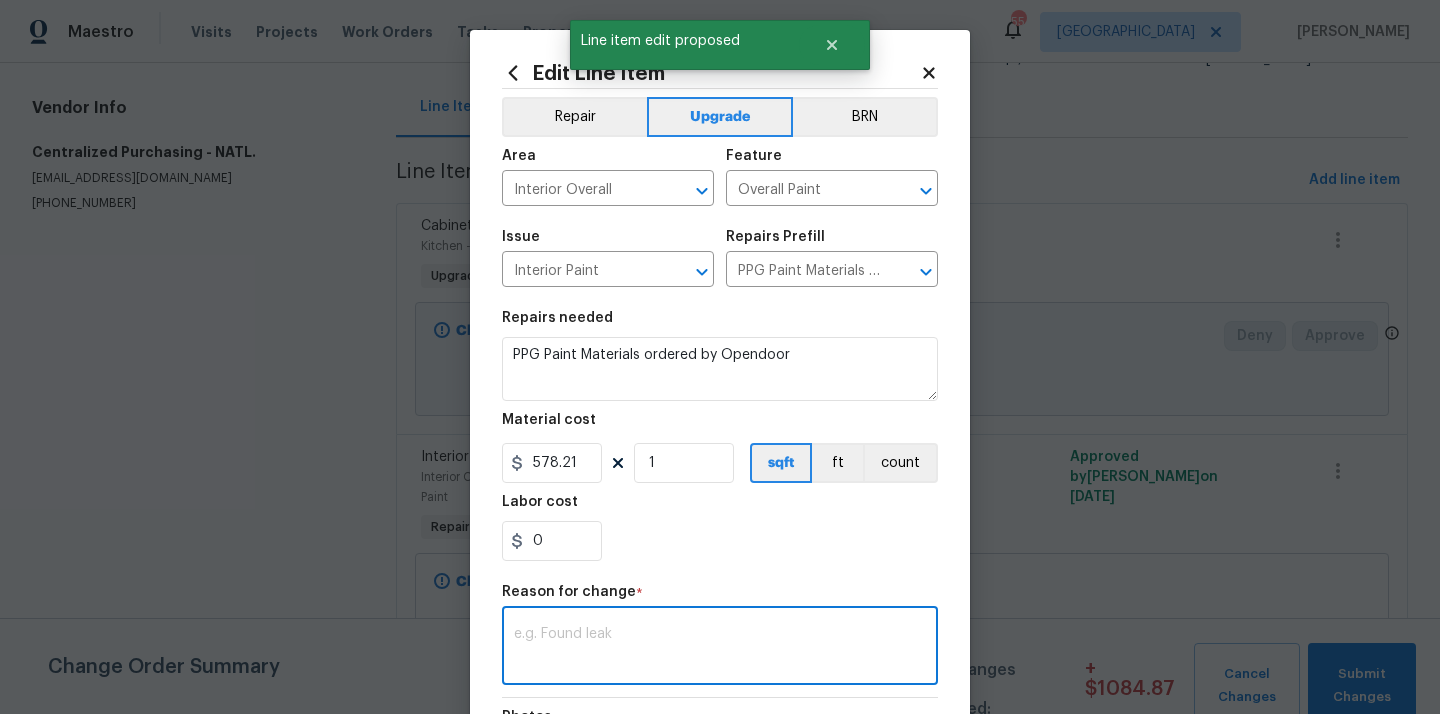 click at bounding box center [720, 648] 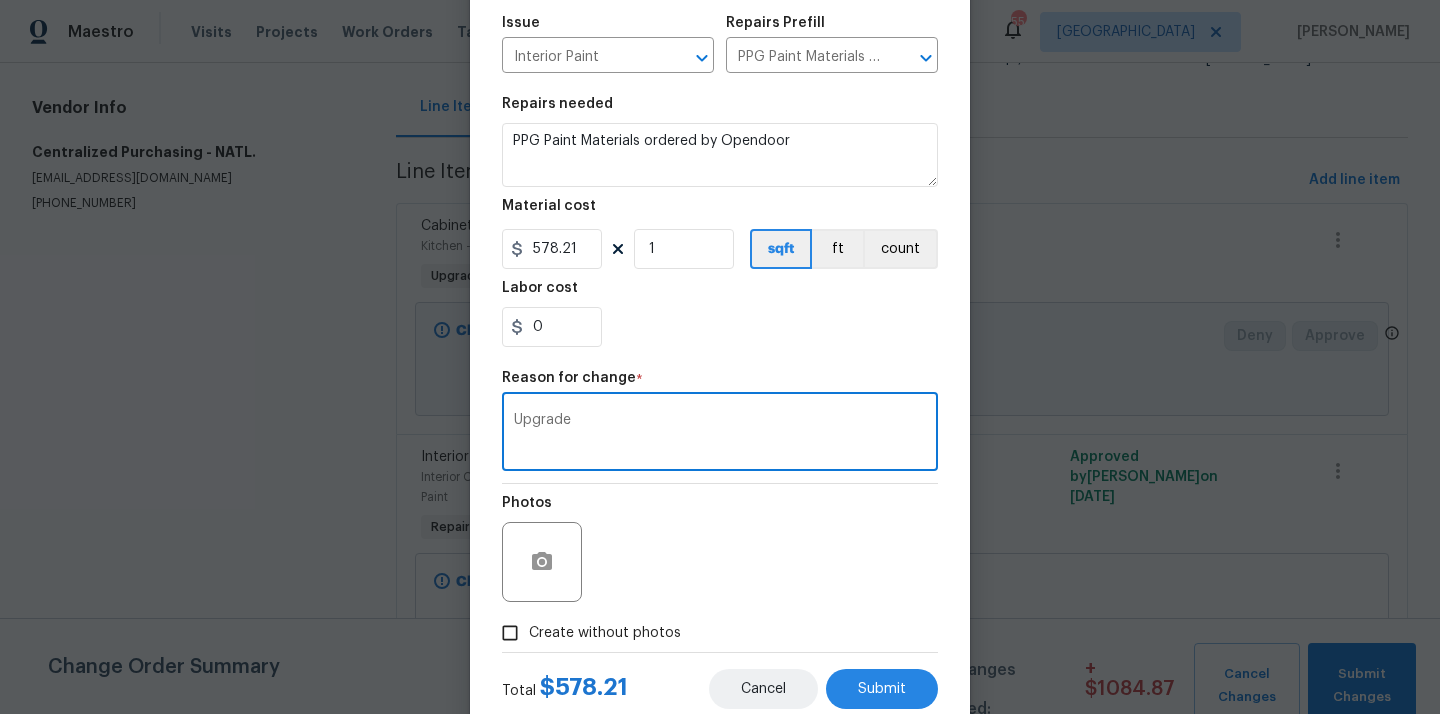scroll, scrollTop: 232, scrollLeft: 0, axis: vertical 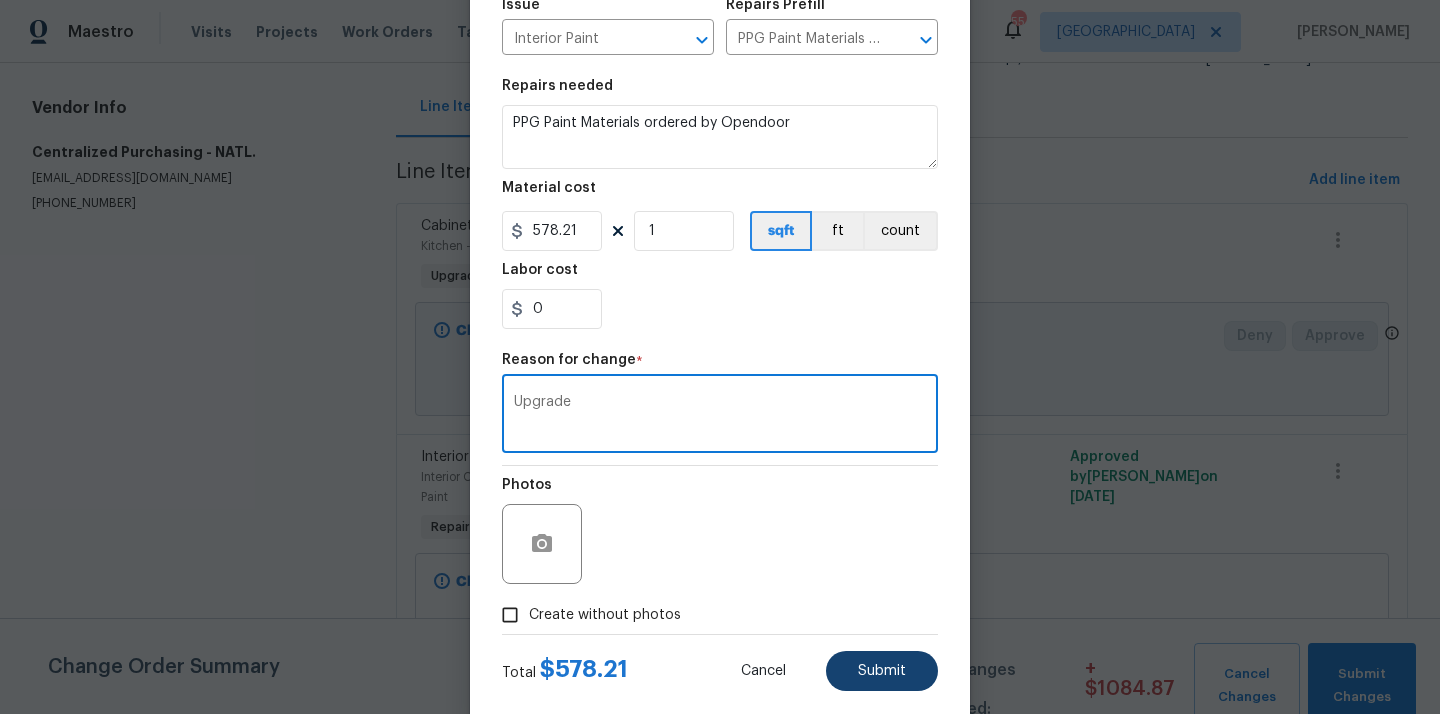 type on "Upgrade" 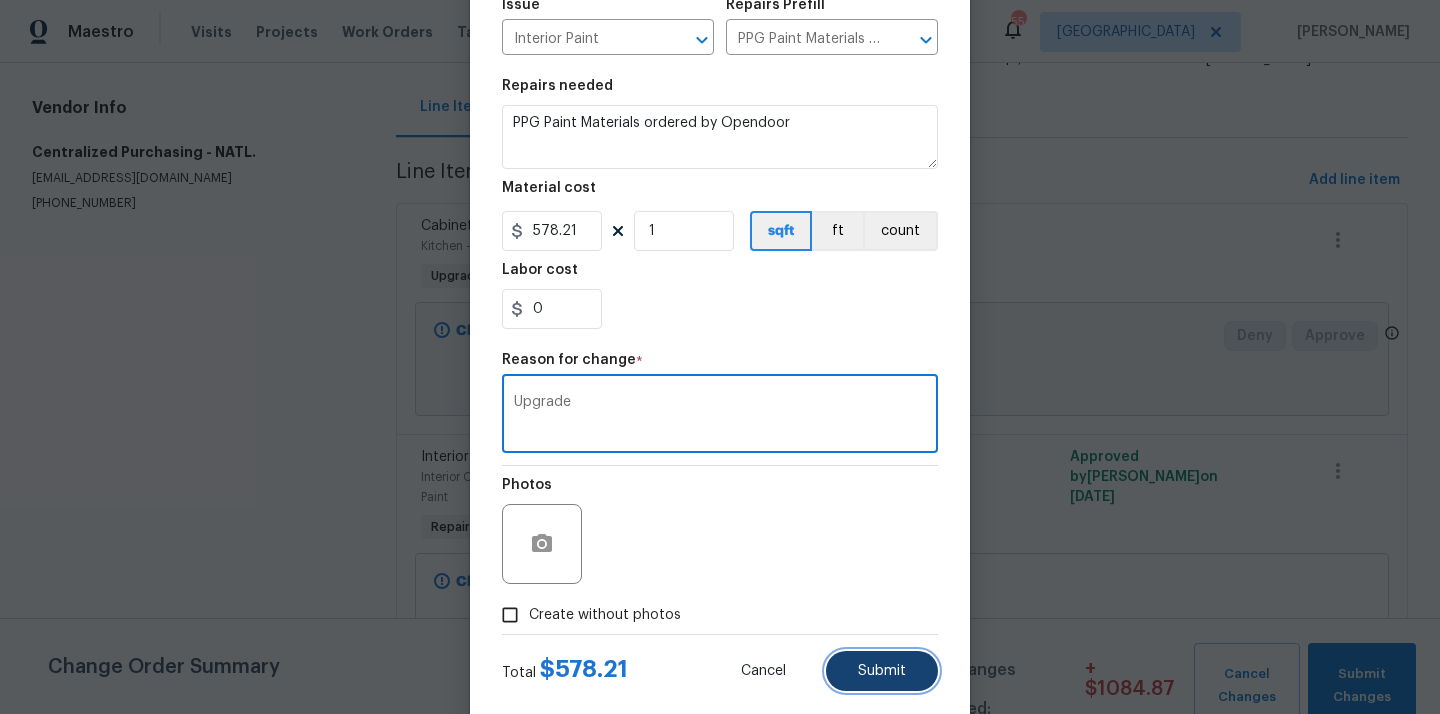 click on "Submit" at bounding box center (882, 671) 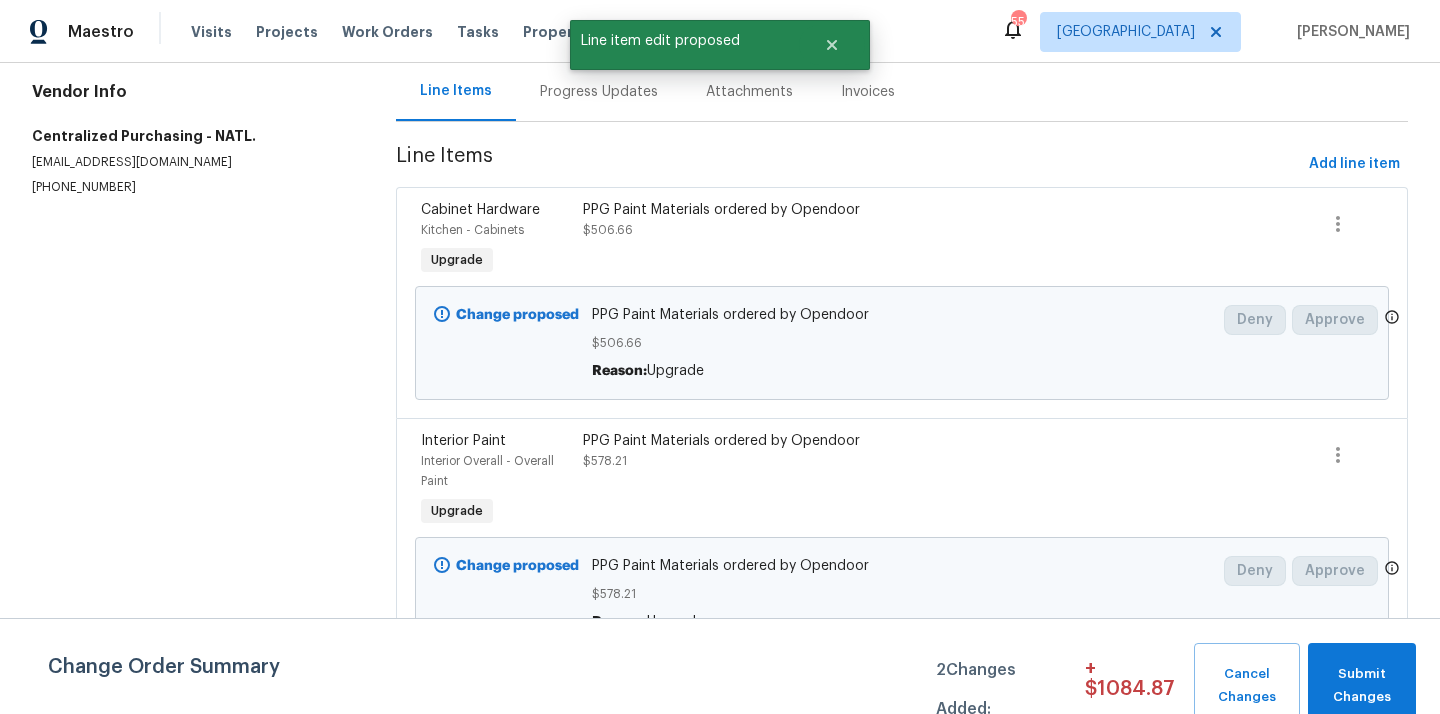 scroll, scrollTop: 0, scrollLeft: 0, axis: both 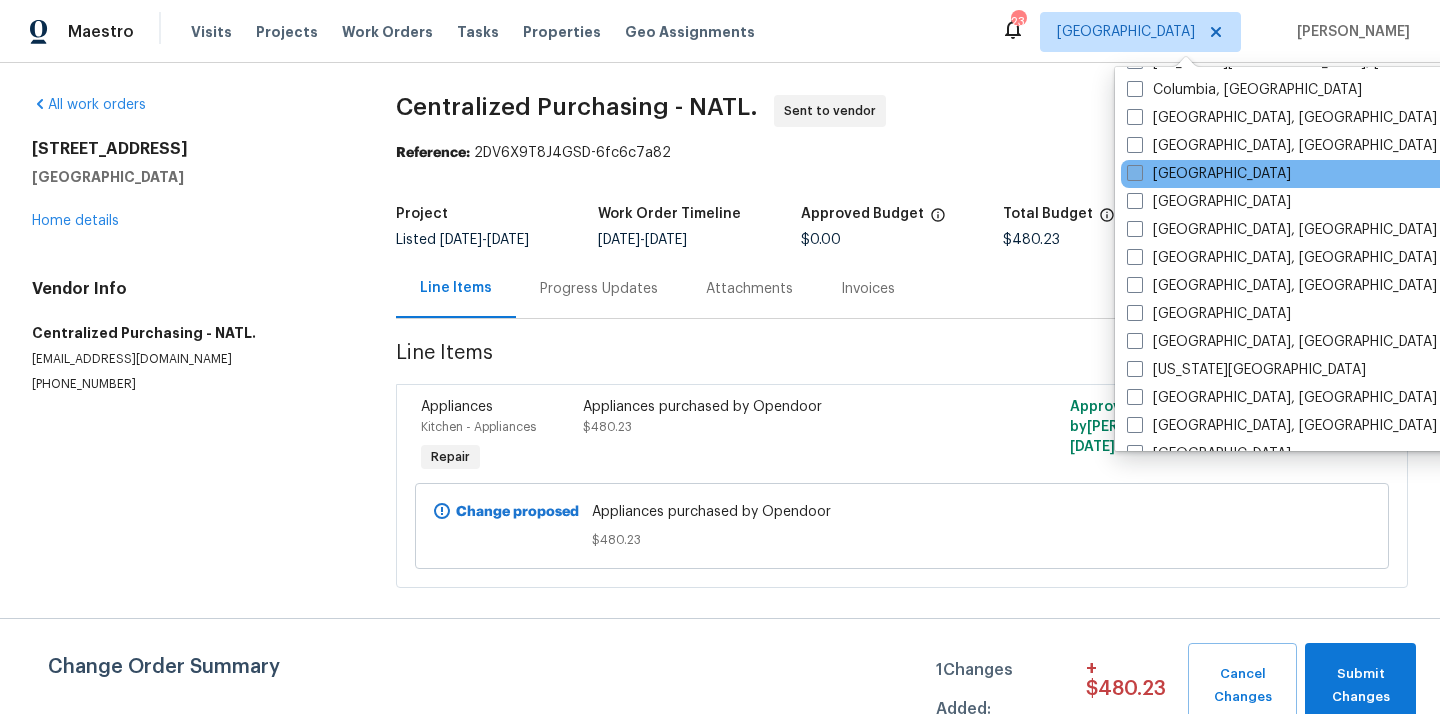 click on "[GEOGRAPHIC_DATA]" at bounding box center [1209, 174] 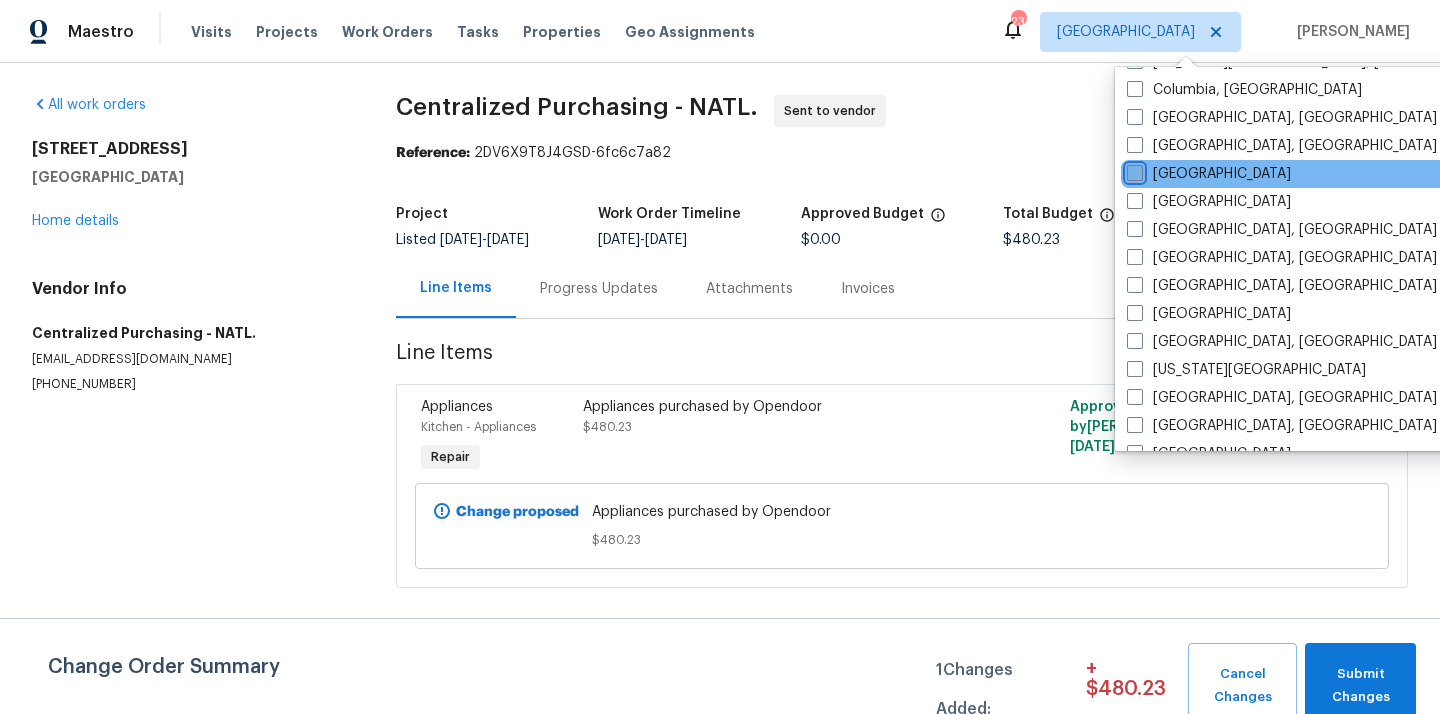 click on "[GEOGRAPHIC_DATA]" at bounding box center (1133, 170) 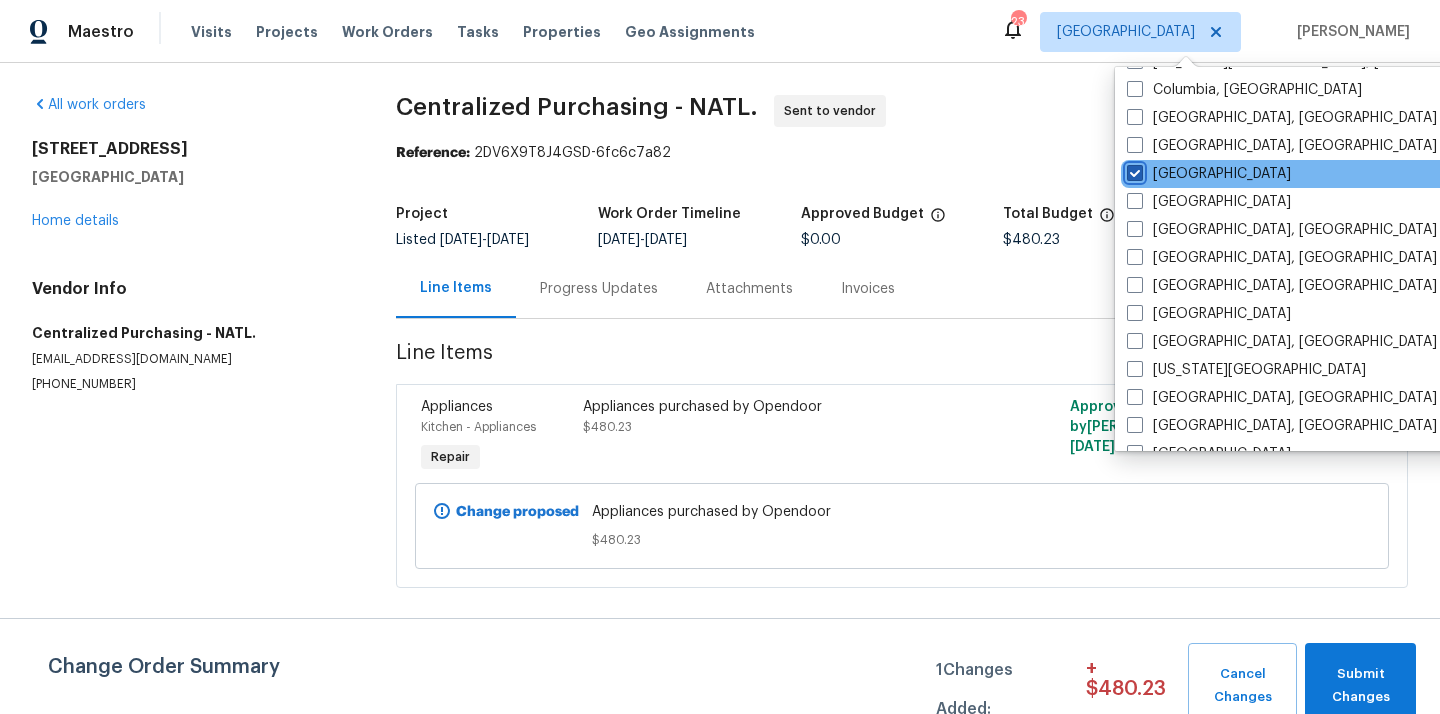 checkbox on "true" 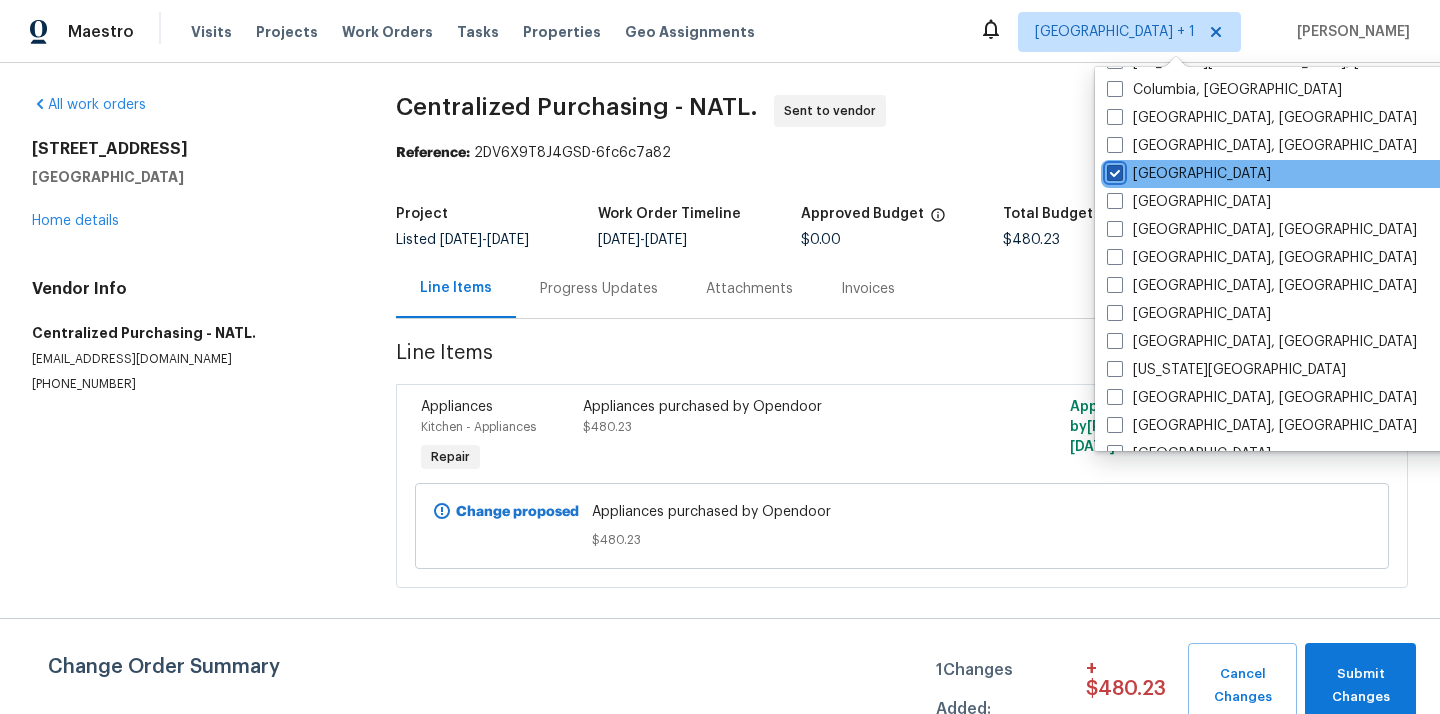 scroll, scrollTop: 0, scrollLeft: 0, axis: both 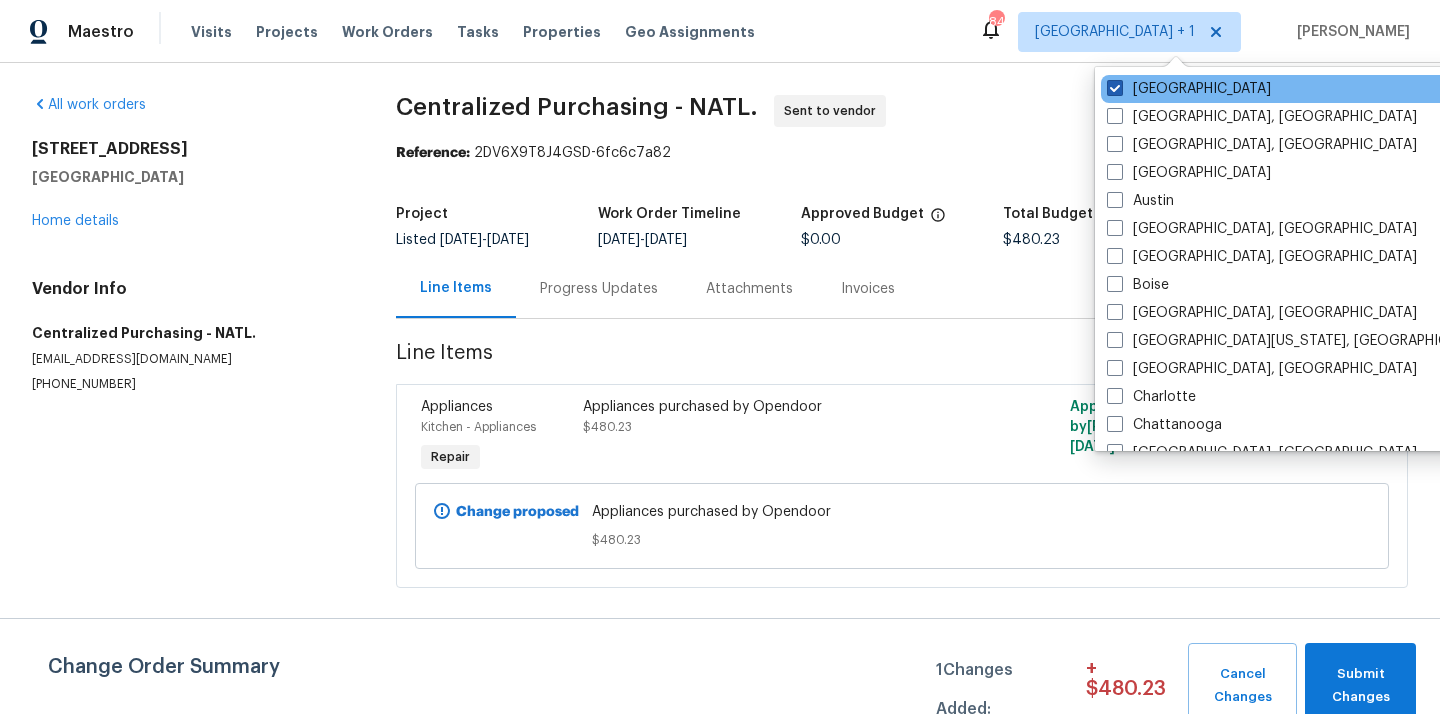 click on "[GEOGRAPHIC_DATA]" at bounding box center [1189, 89] 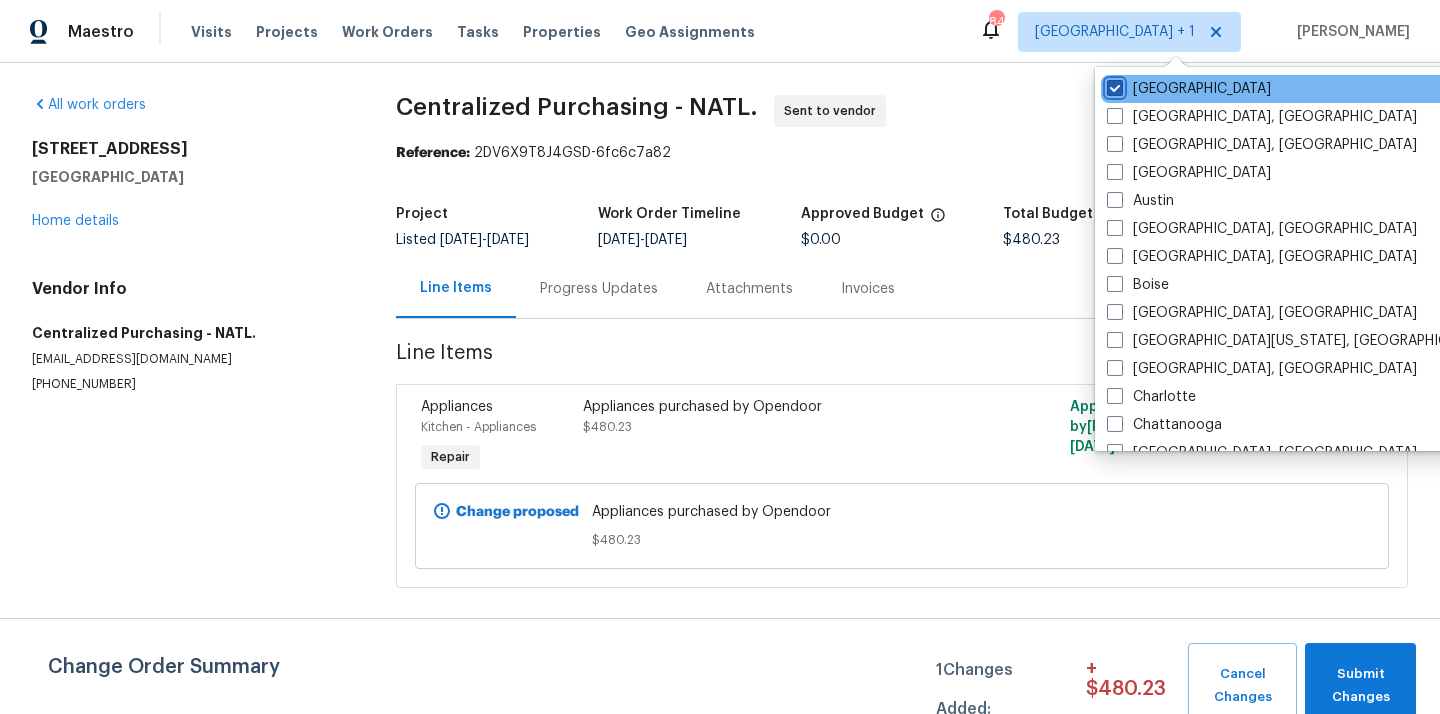 click on "[GEOGRAPHIC_DATA]" at bounding box center [1113, 85] 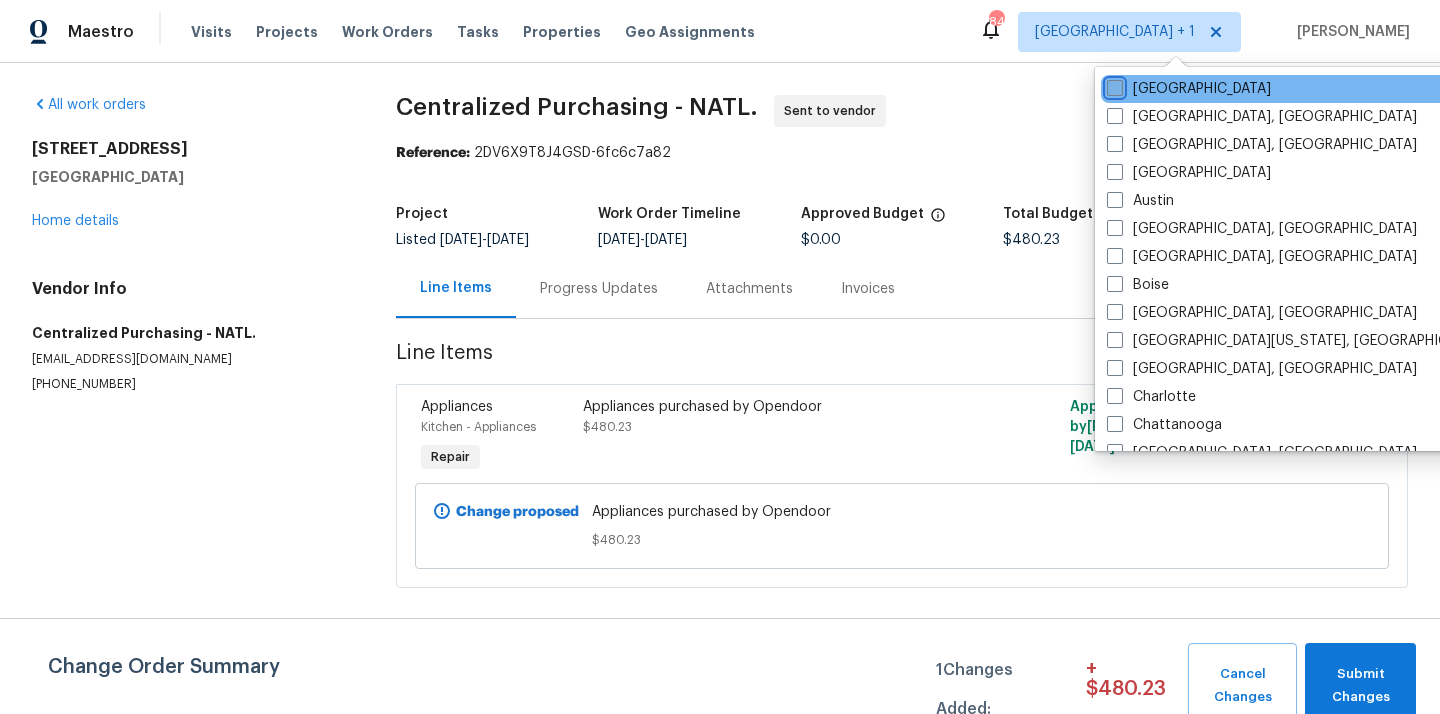 checkbox on "false" 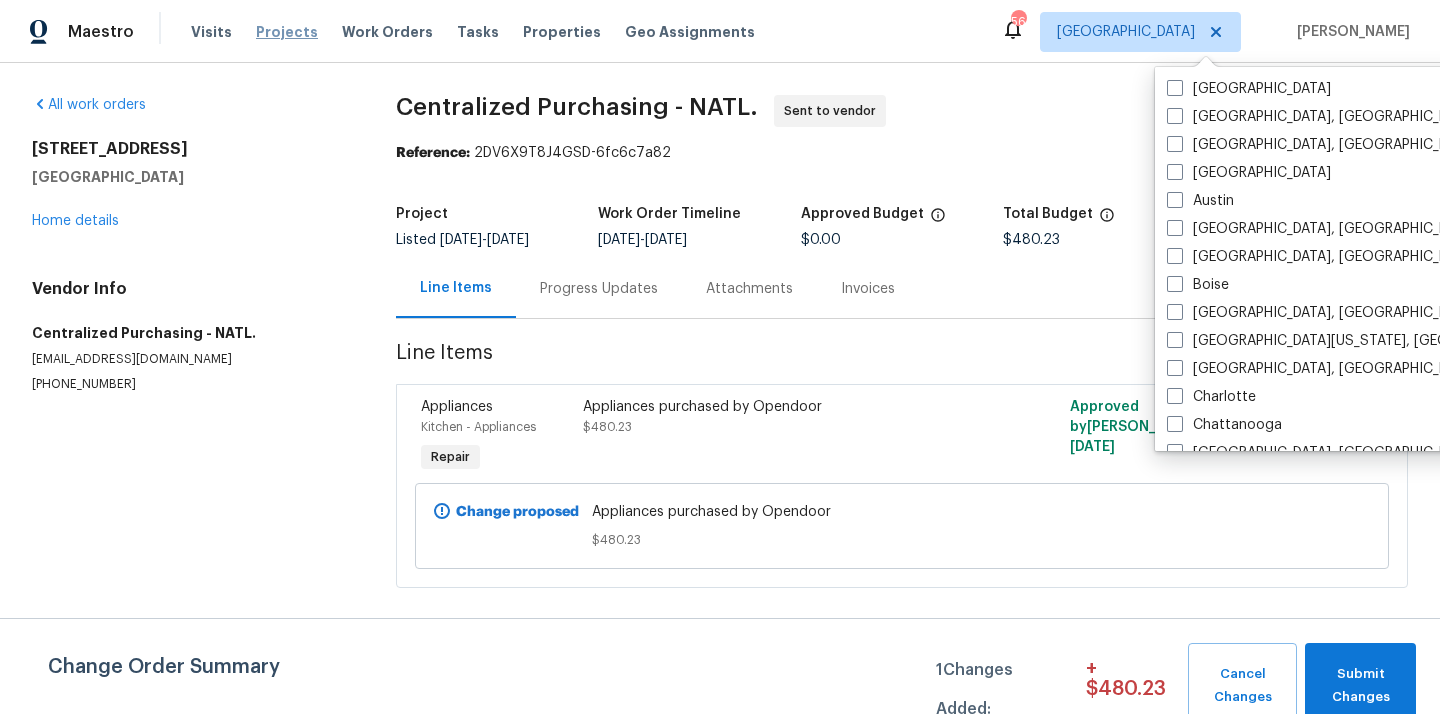 click on "Projects" at bounding box center (287, 32) 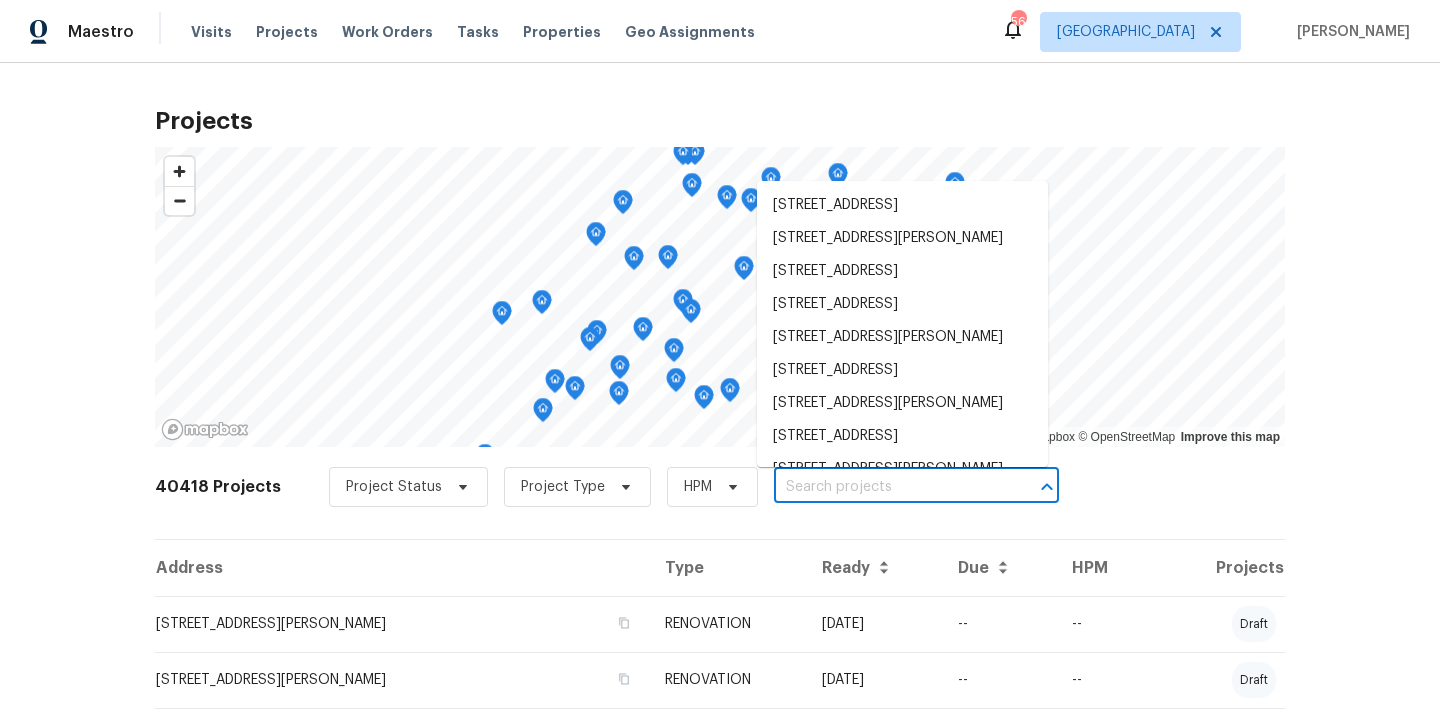click at bounding box center (888, 487) 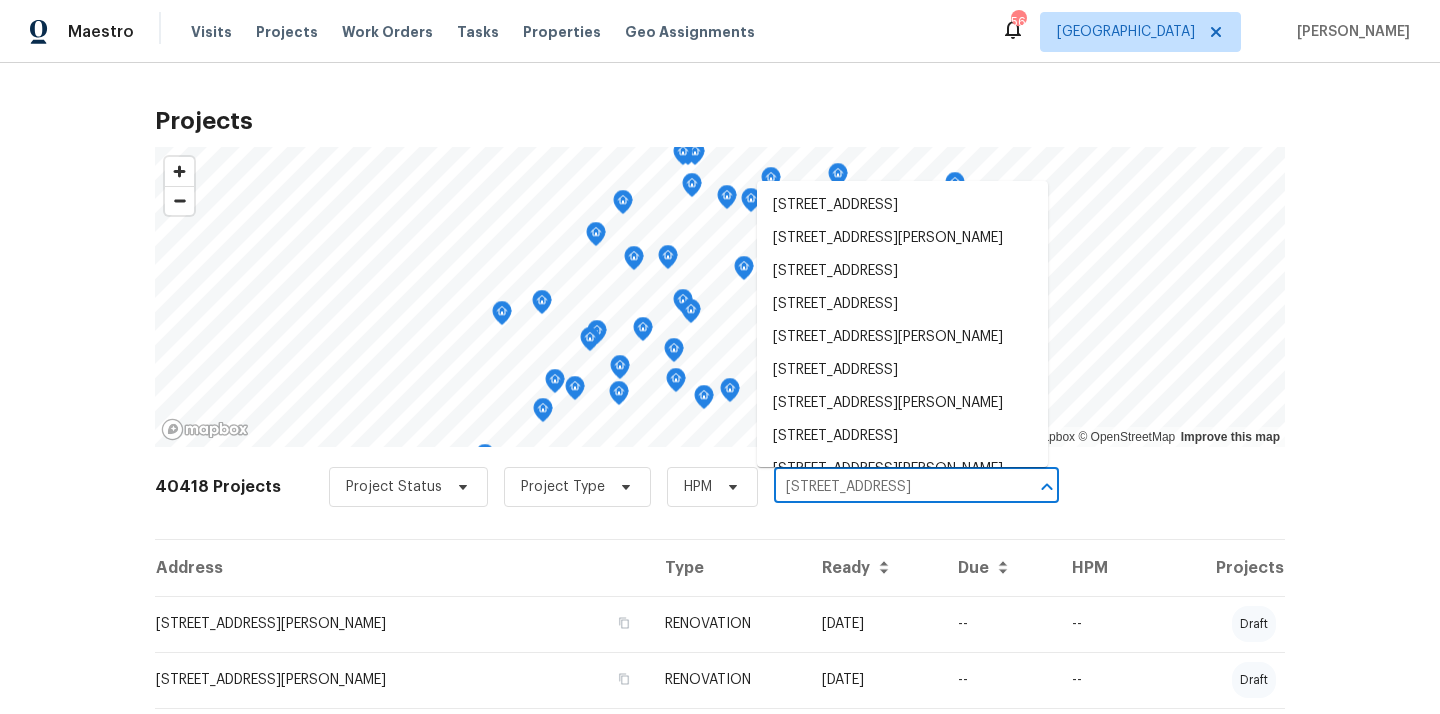 scroll, scrollTop: 0, scrollLeft: 42, axis: horizontal 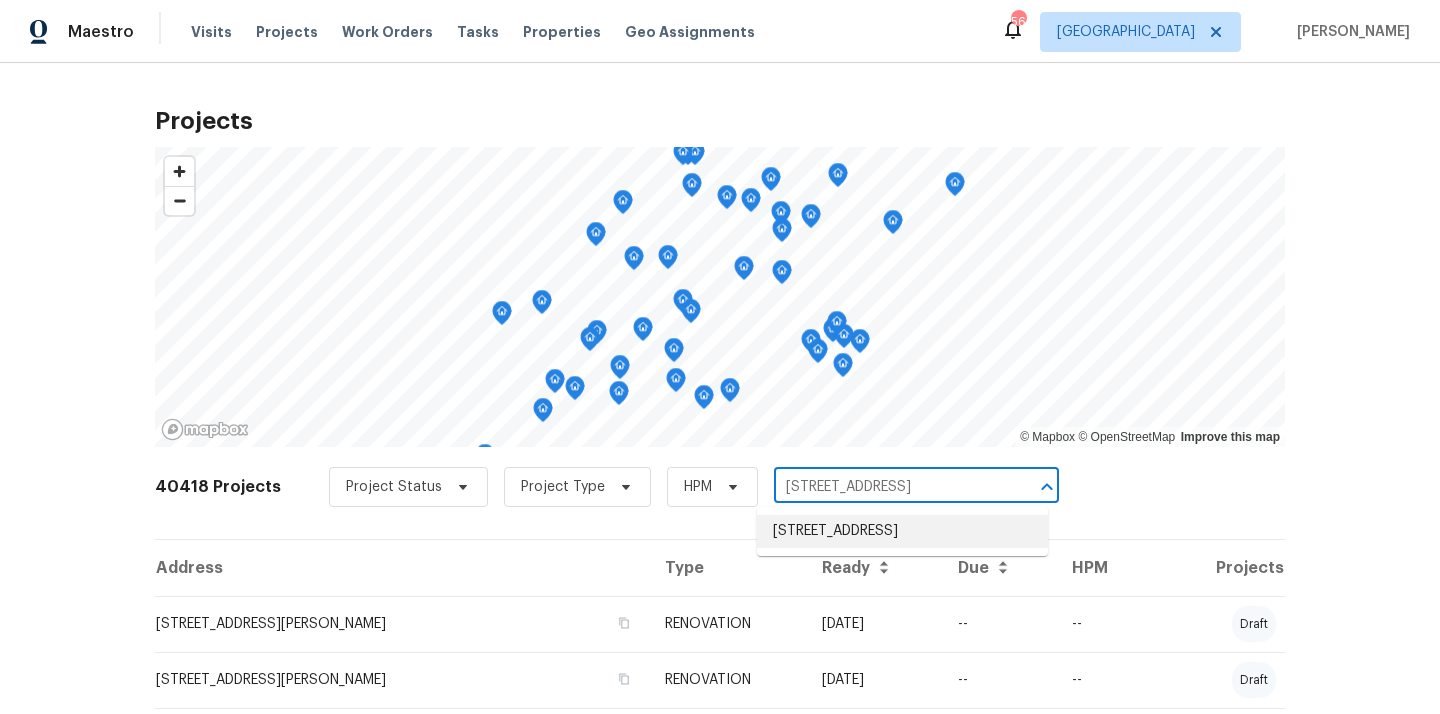click on "[STREET_ADDRESS]" at bounding box center (902, 531) 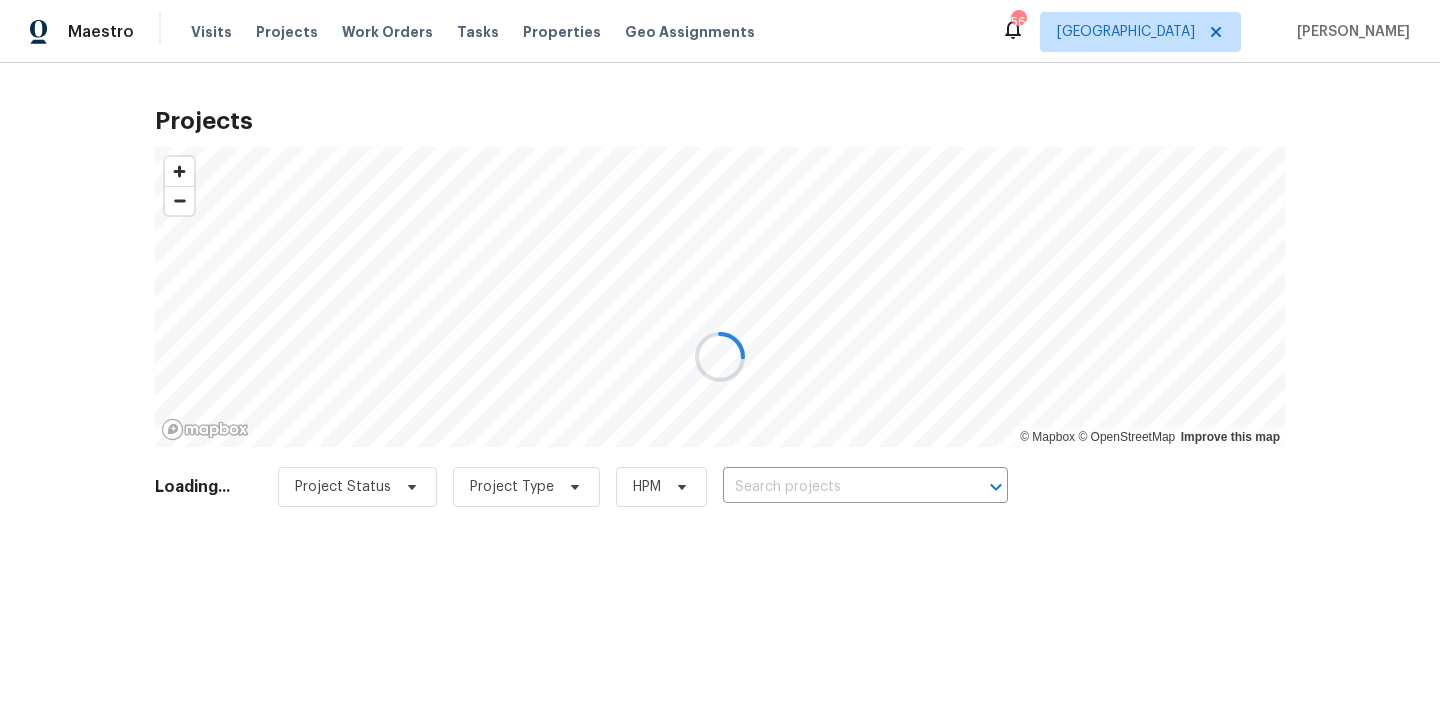 type on "[STREET_ADDRESS]" 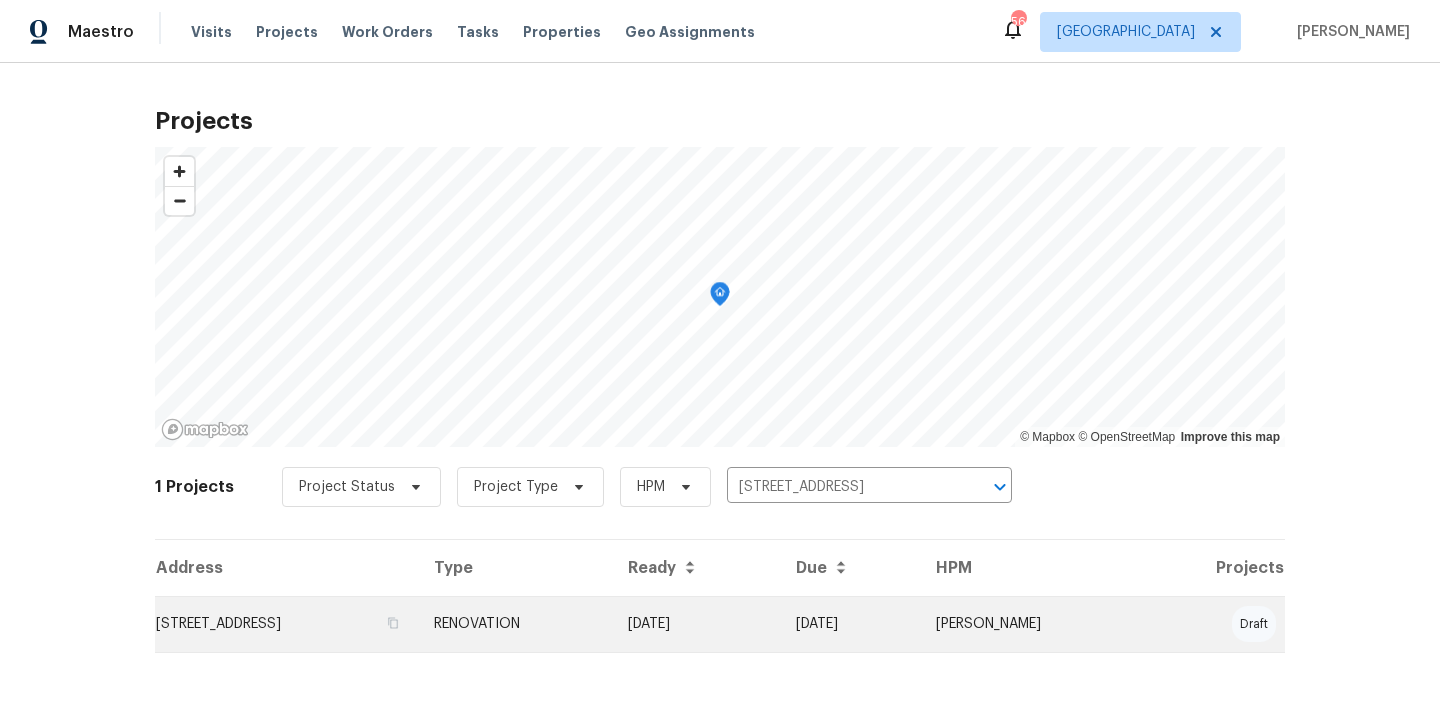 click on "RENOVATION" at bounding box center (515, 624) 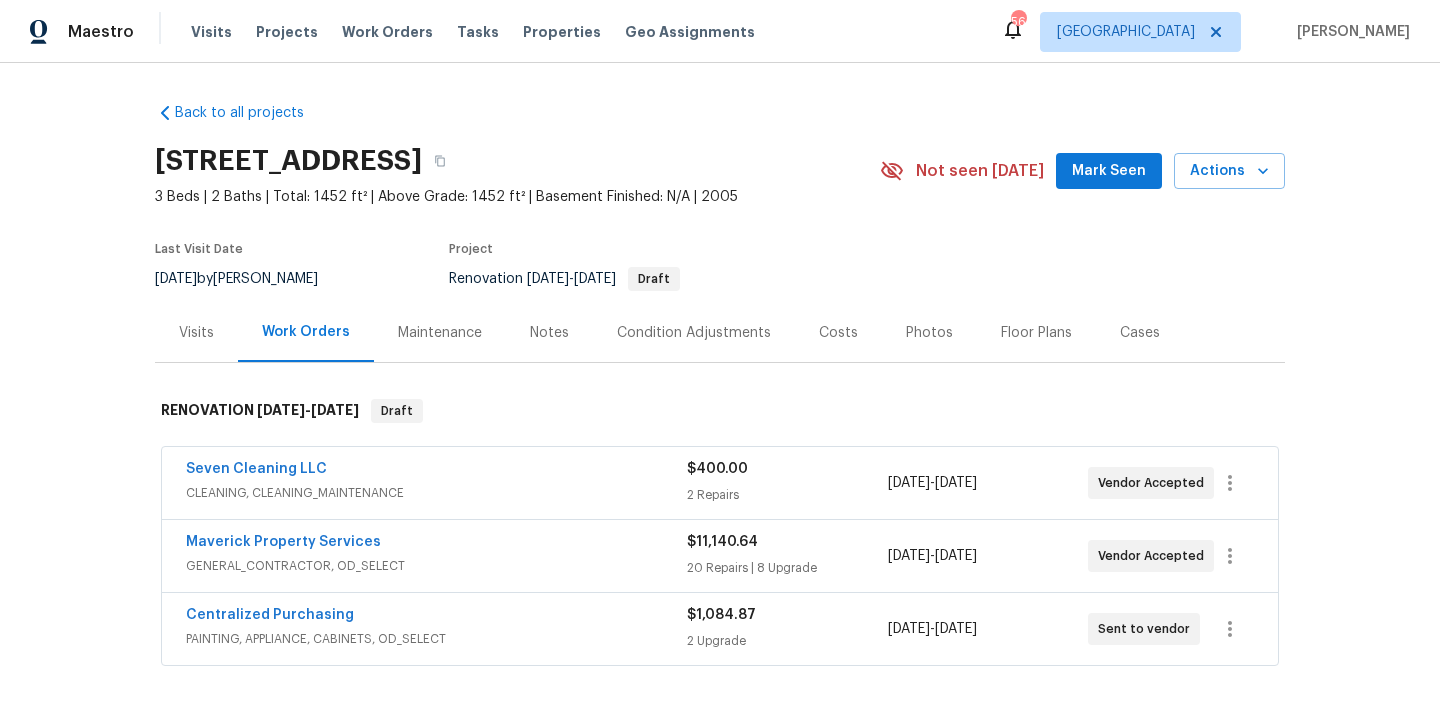 click on "[STREET_ADDRESS]" at bounding box center (288, 161) 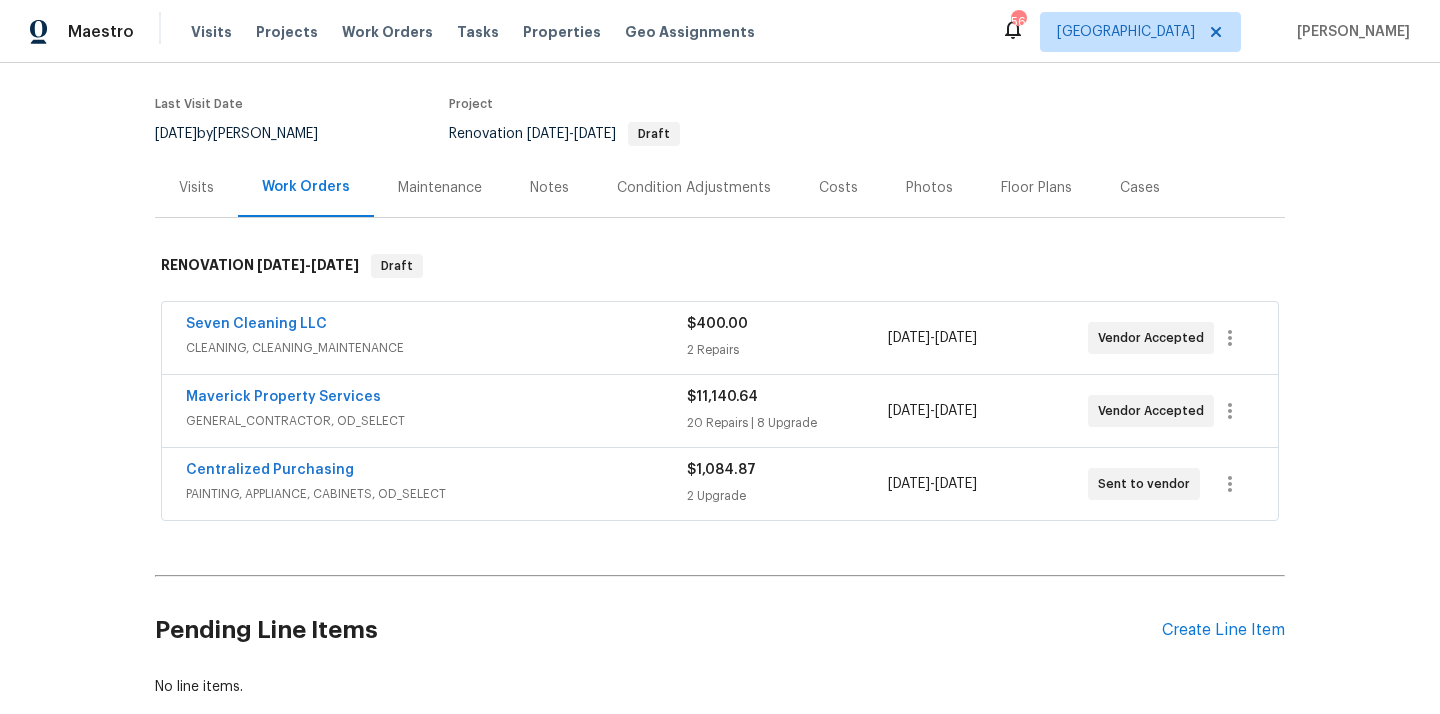 scroll, scrollTop: 203, scrollLeft: 0, axis: vertical 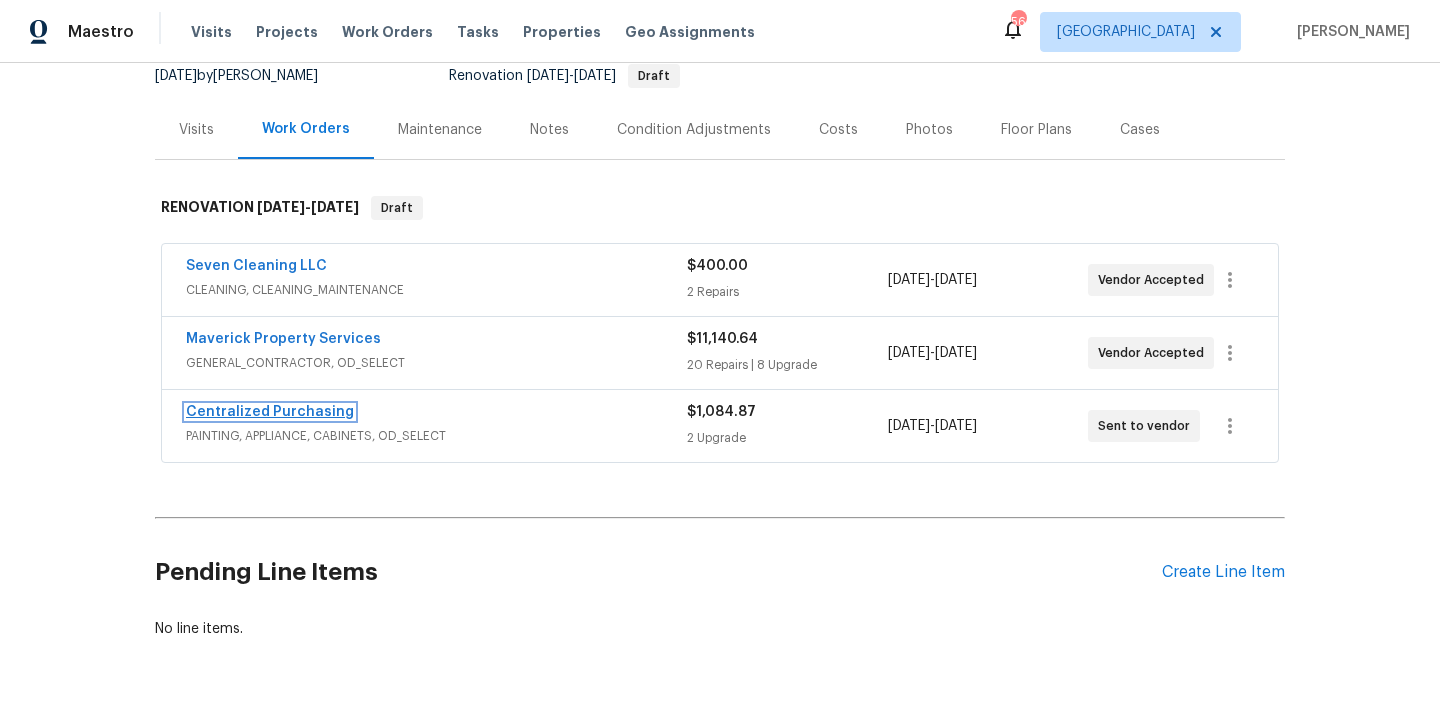 click on "Centralized Purchasing" at bounding box center [270, 412] 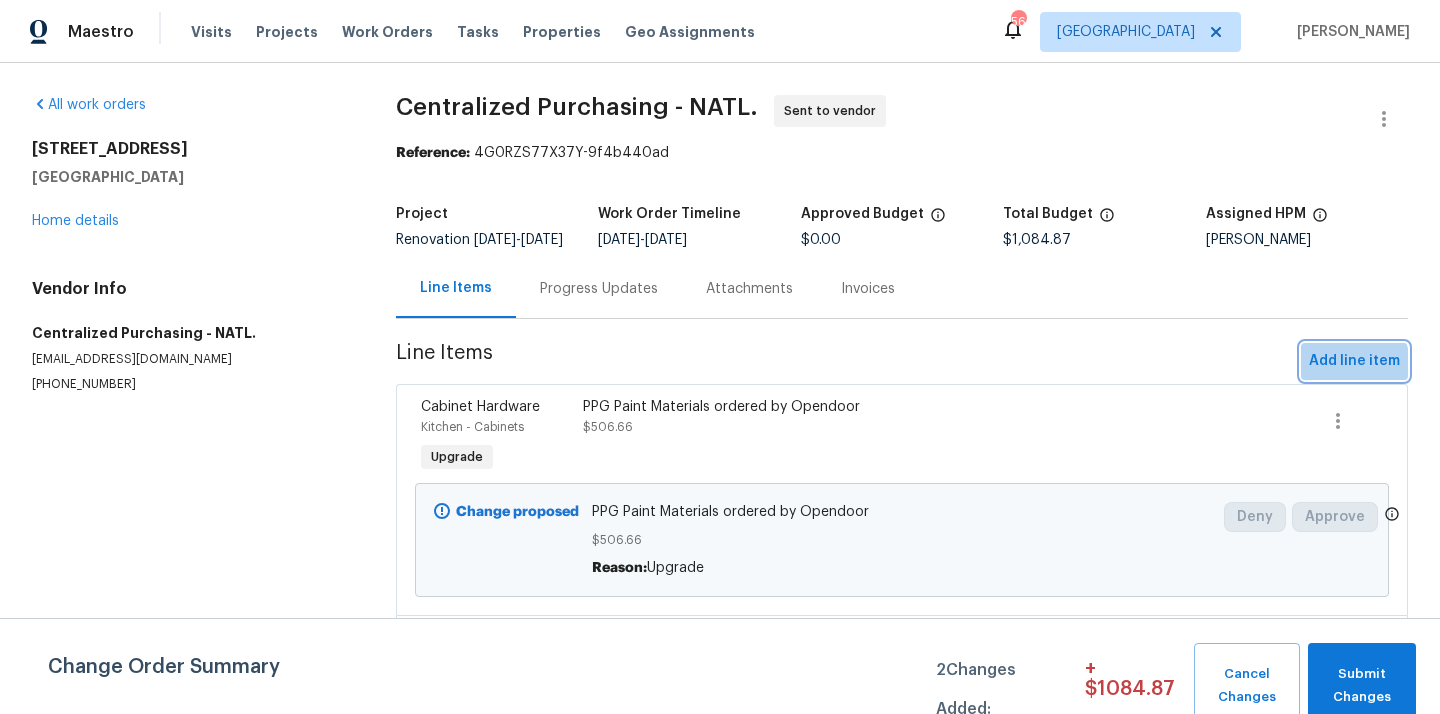 click on "Add line item" at bounding box center (1354, 361) 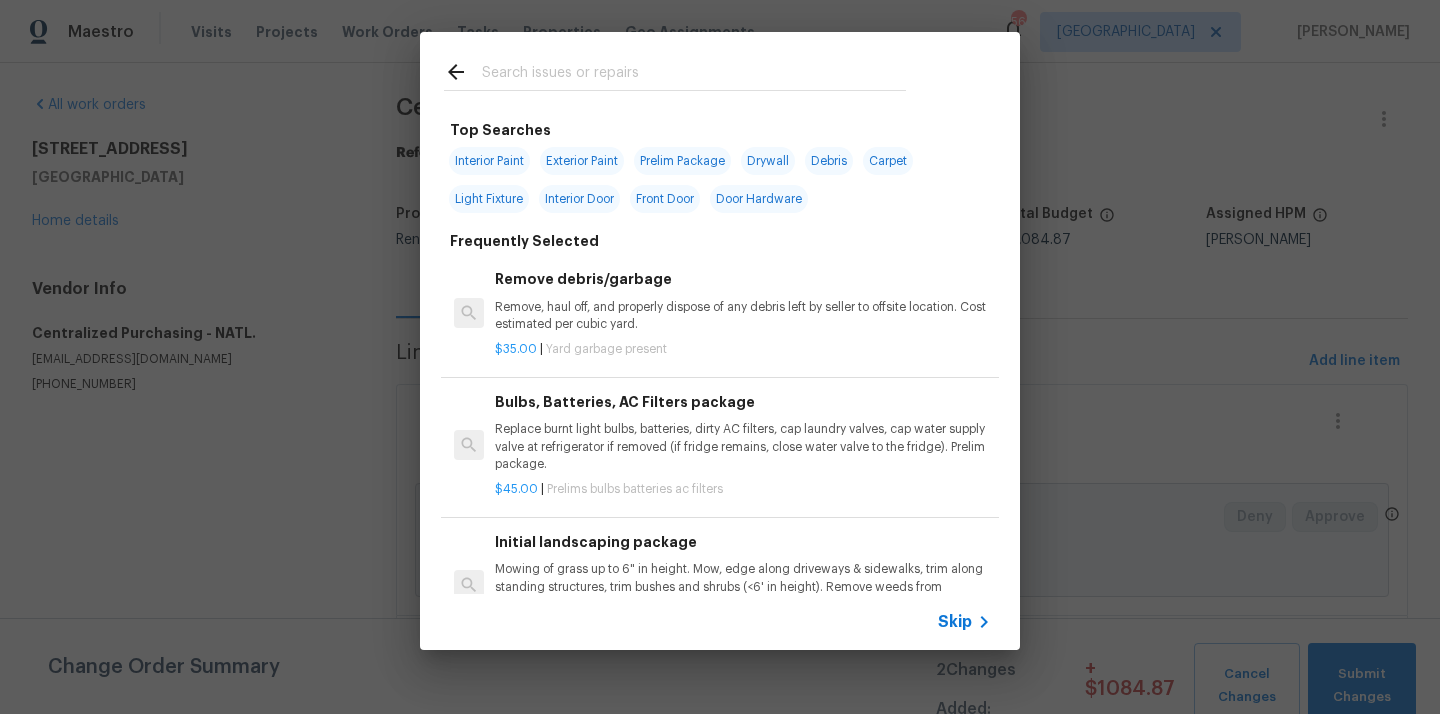 click at bounding box center (694, 75) 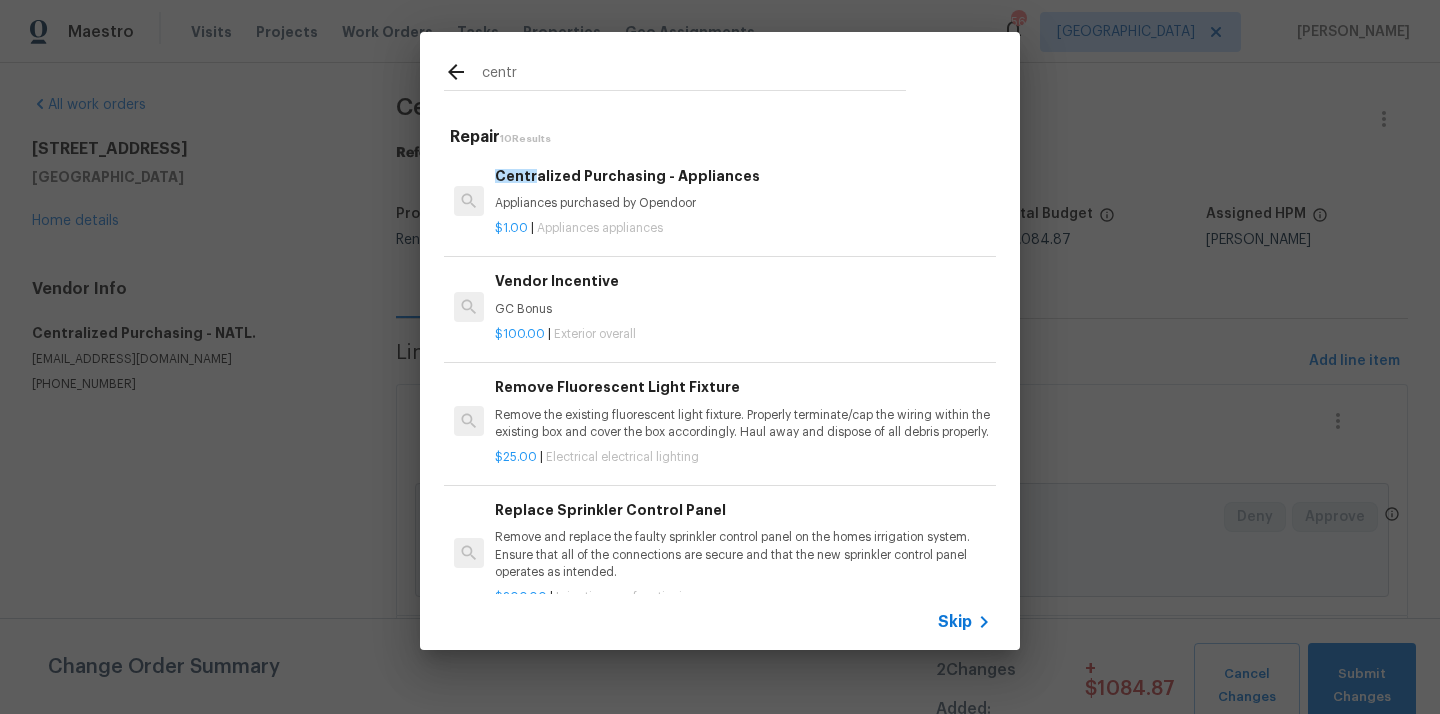 type on "centr" 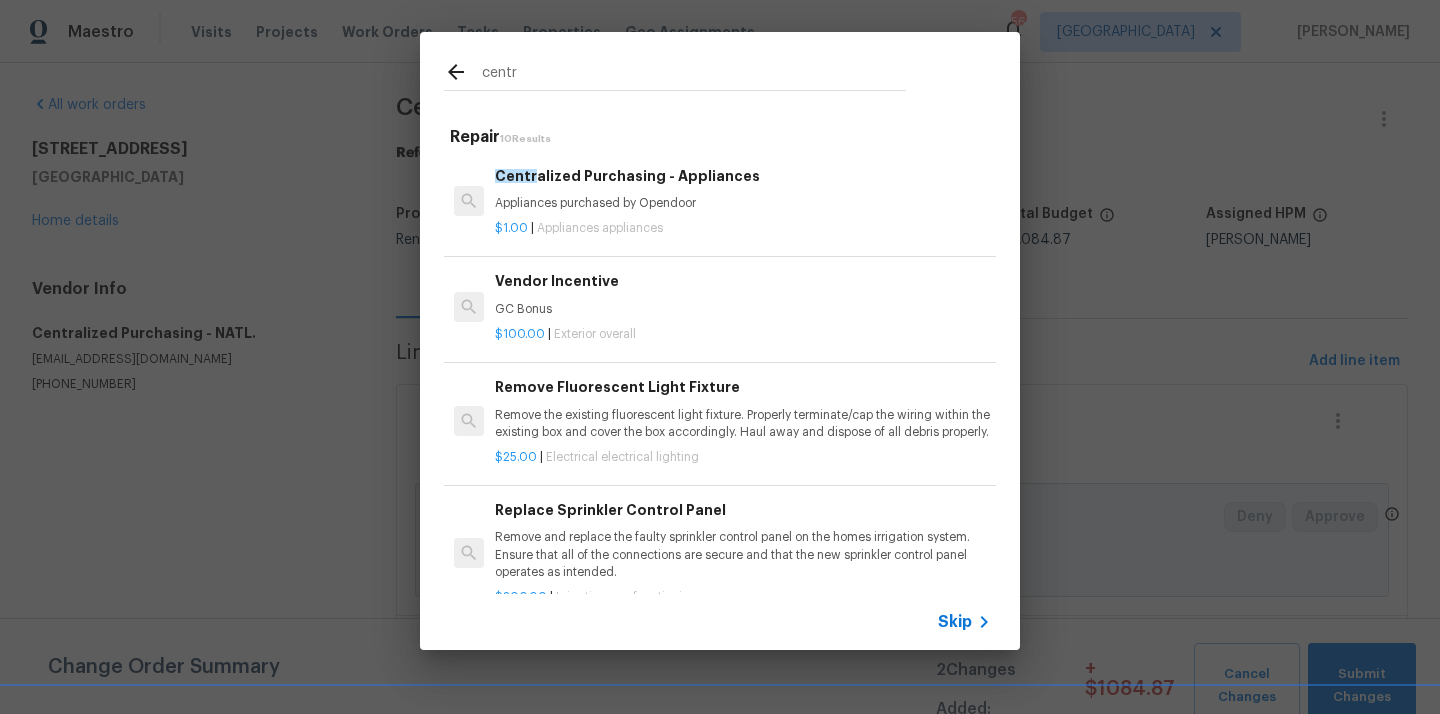click on "Centr alized Purchasing - Appliances Appliances purchased by Opendoor" at bounding box center [743, 189] 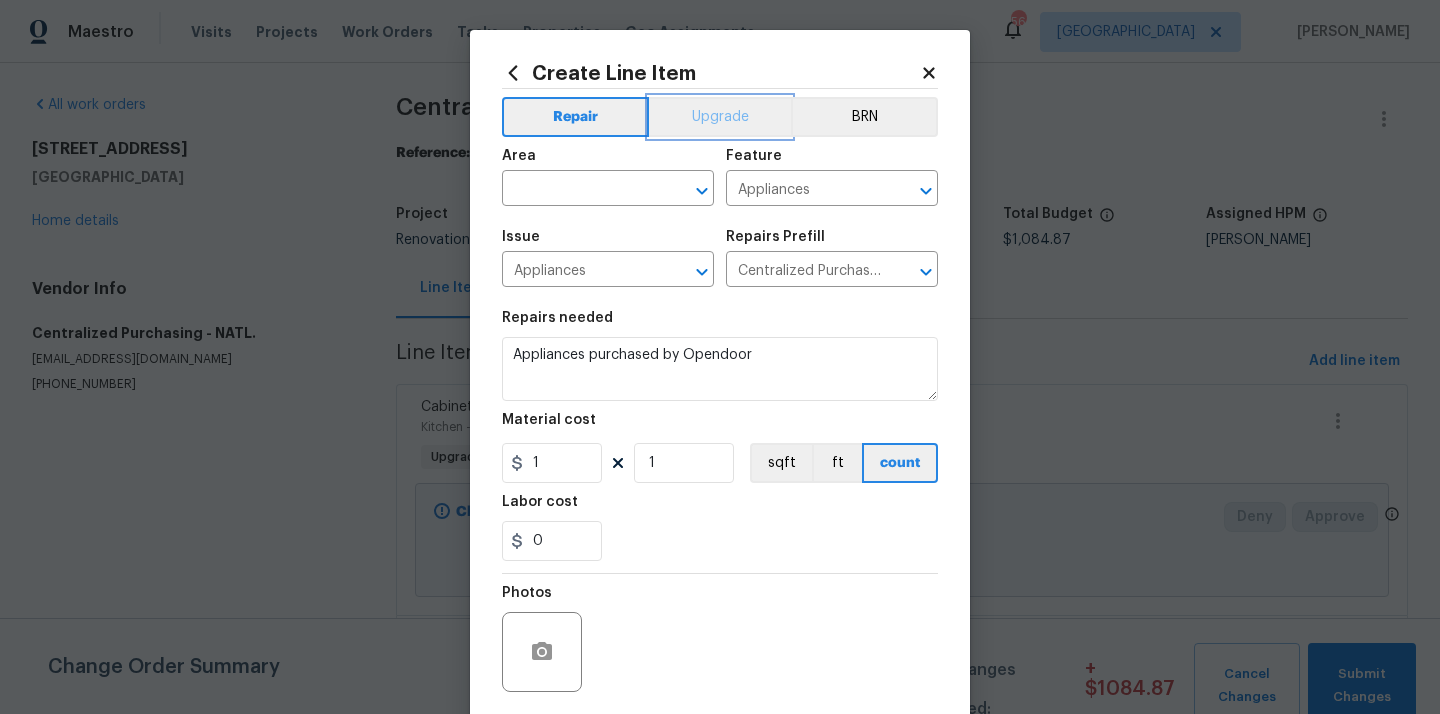click on "Upgrade" at bounding box center (720, 117) 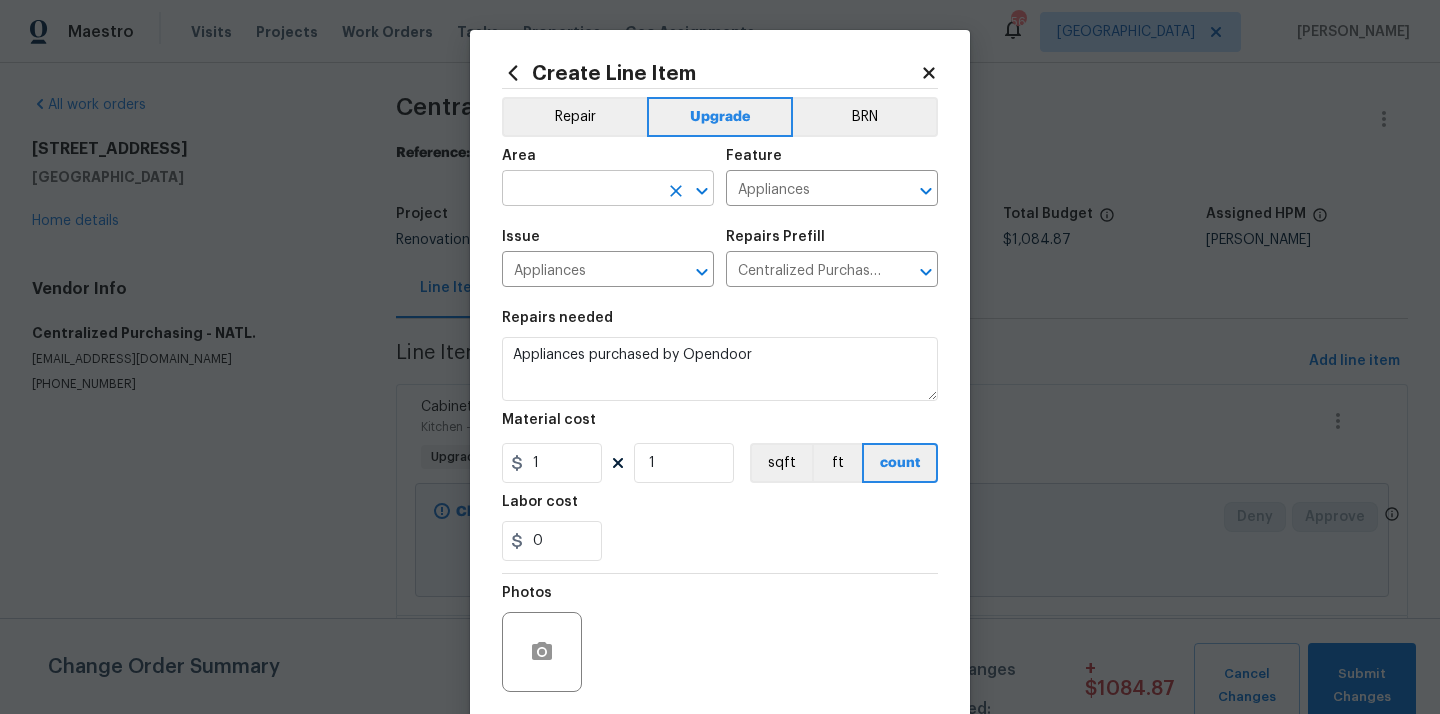 click at bounding box center (580, 190) 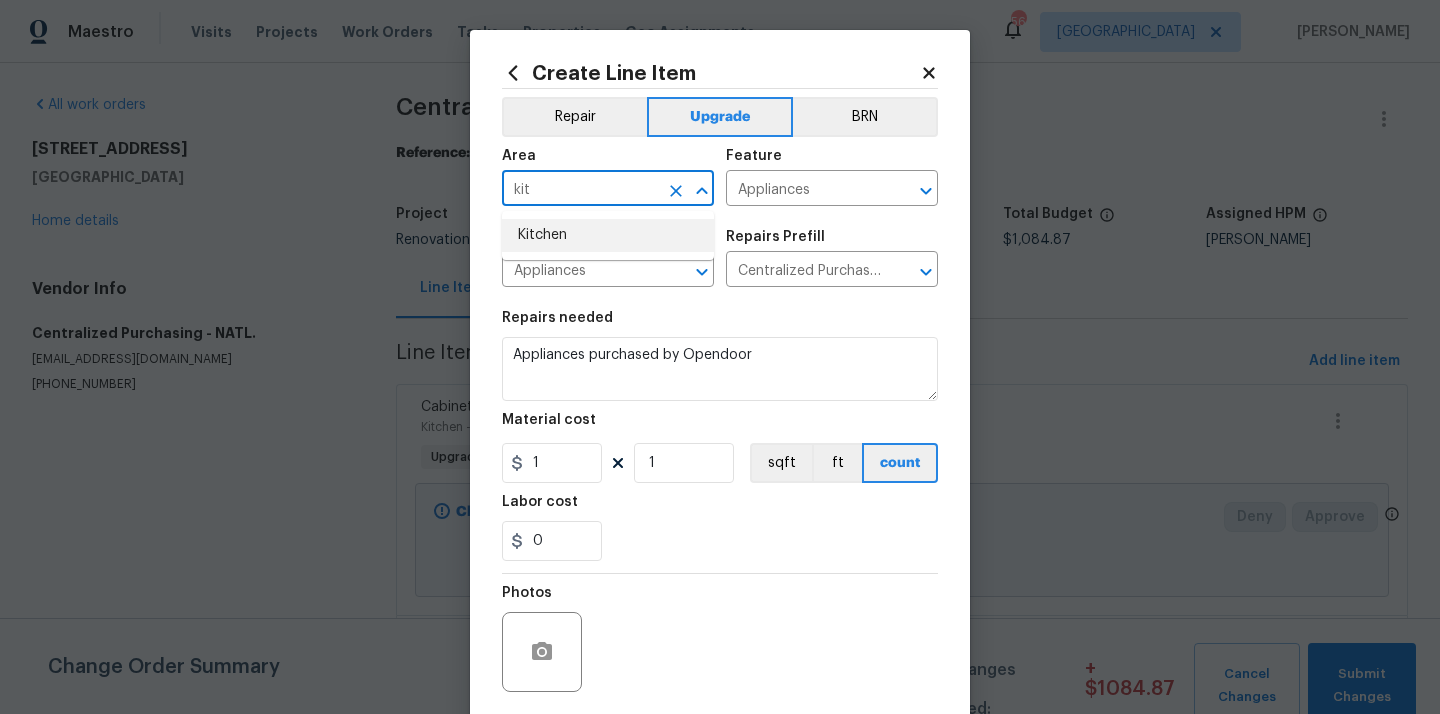 click on "Kitchen" at bounding box center [608, 235] 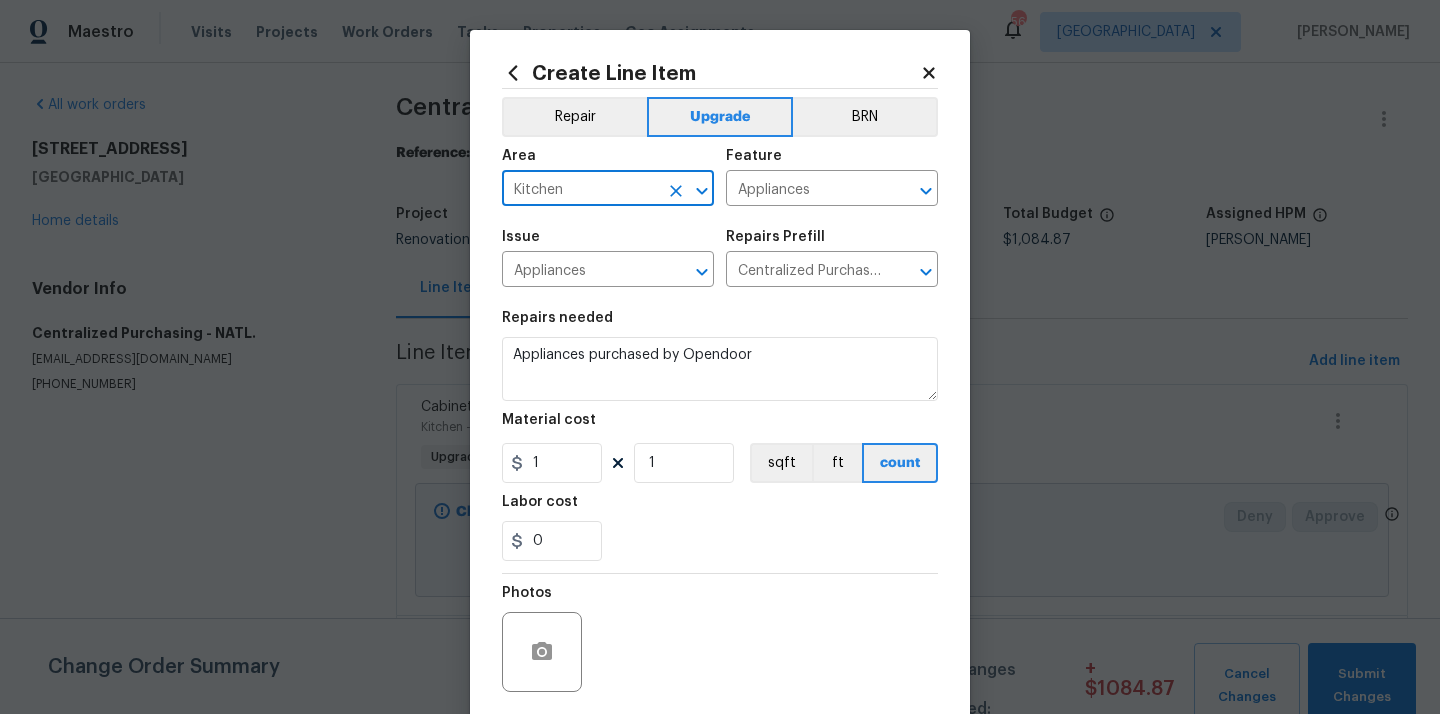 type on "Kitchen" 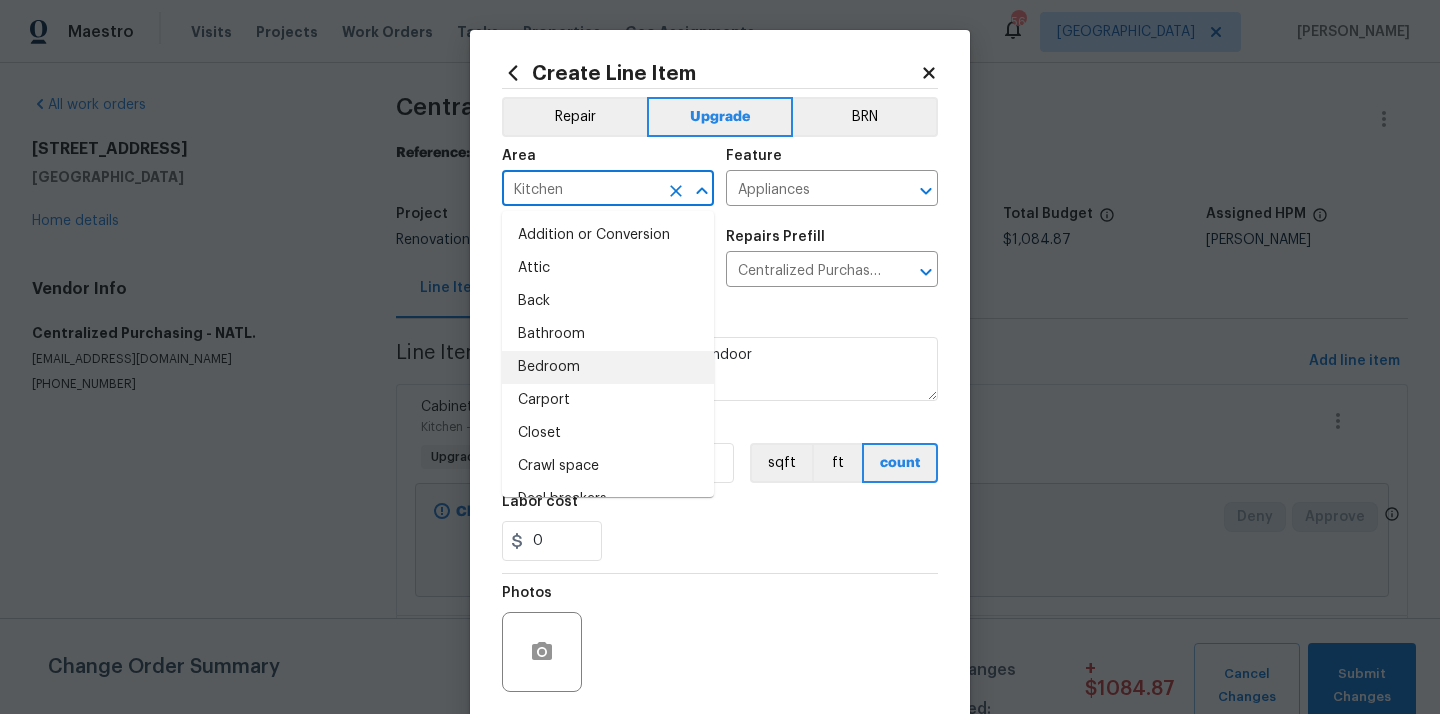 click on "Repairs needed" at bounding box center [720, 324] 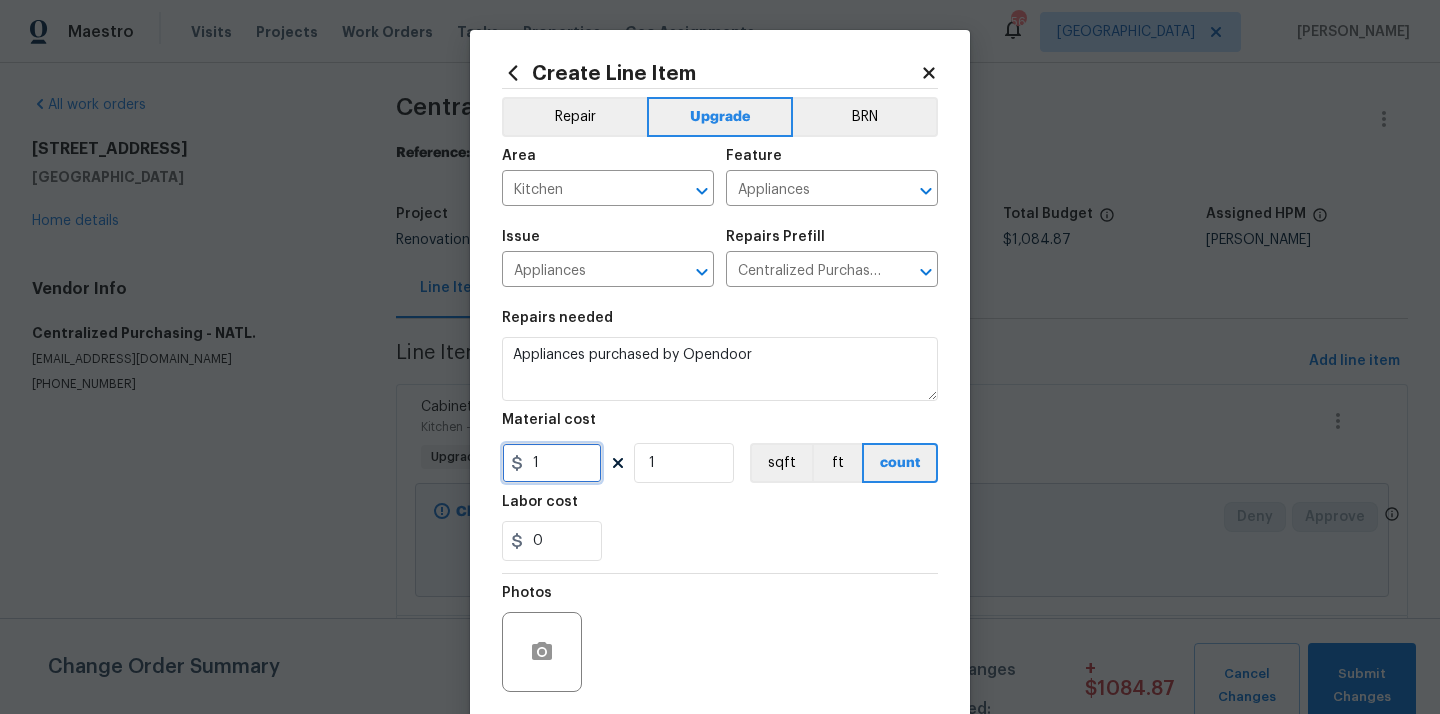 drag, startPoint x: 574, startPoint y: 462, endPoint x: 469, endPoint y: 457, distance: 105.11898 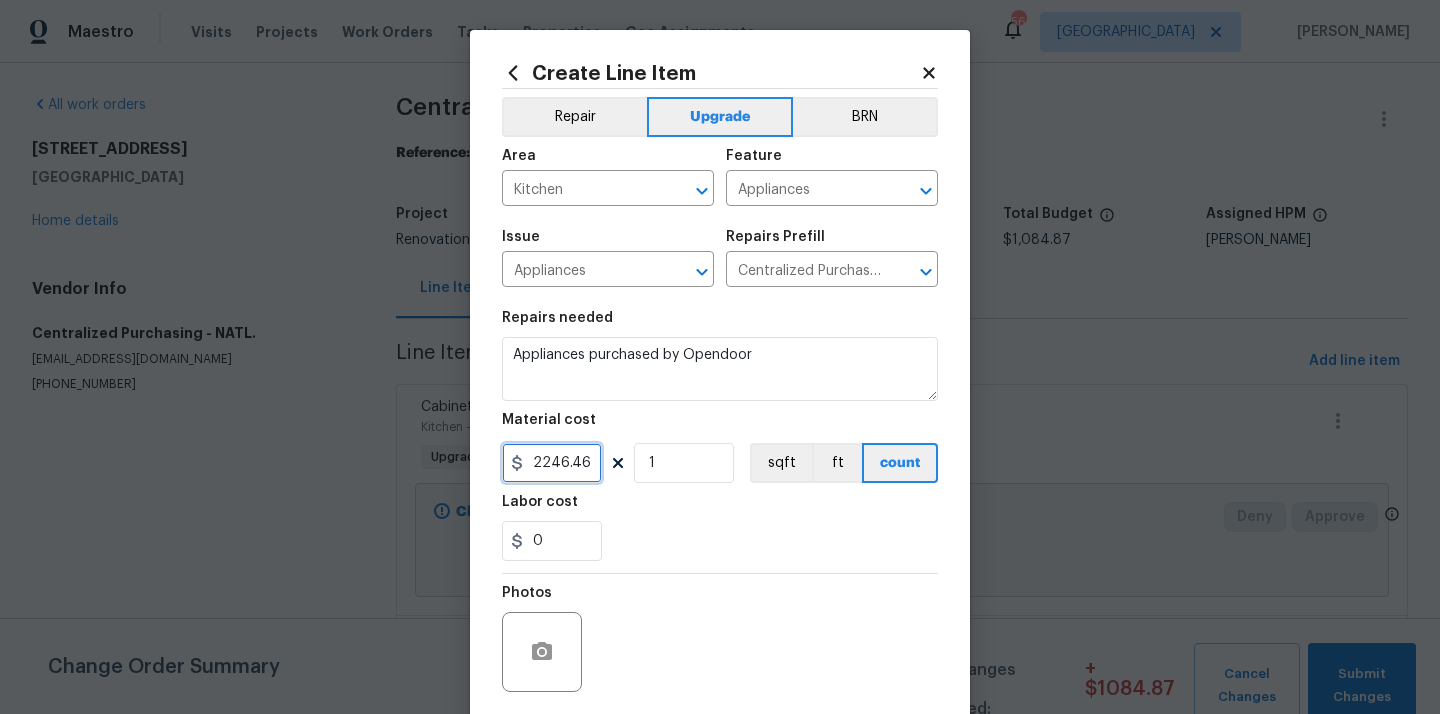 type on "2246.46" 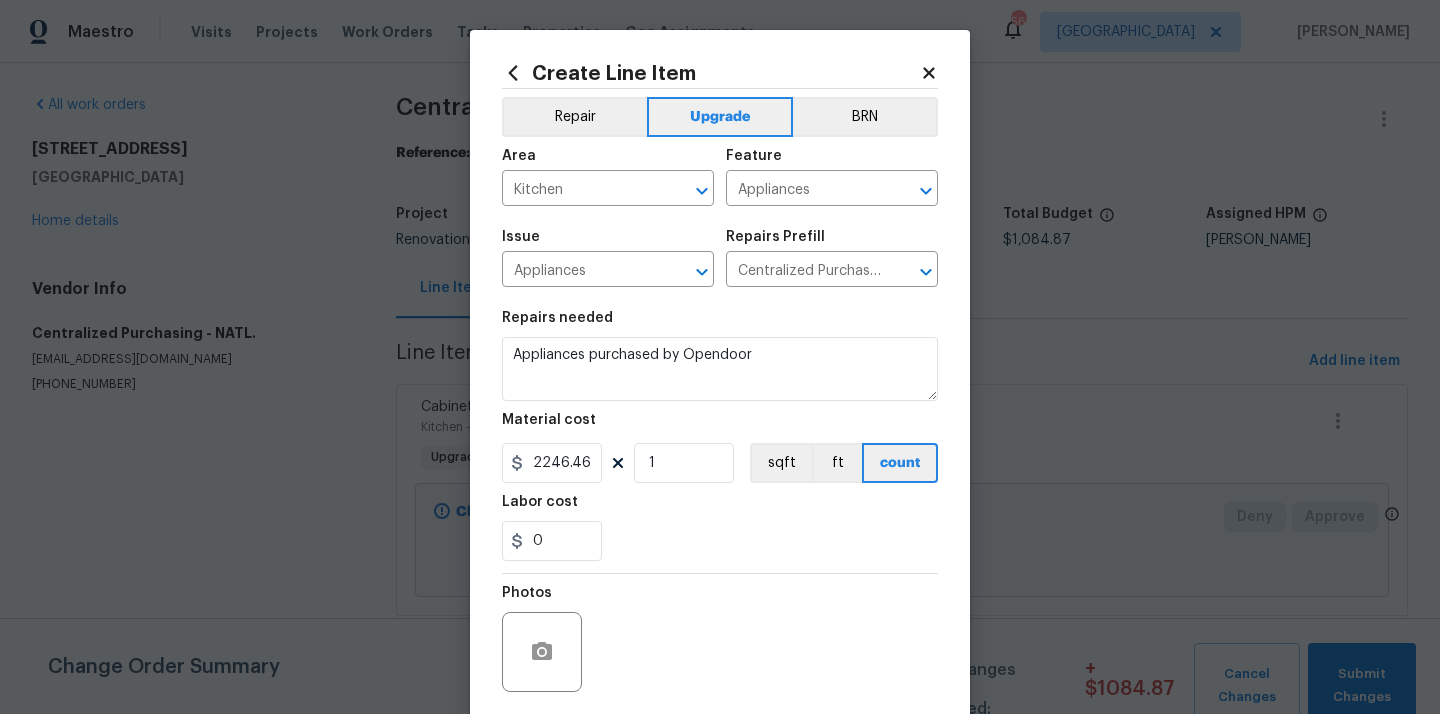 click on "0" at bounding box center (720, 541) 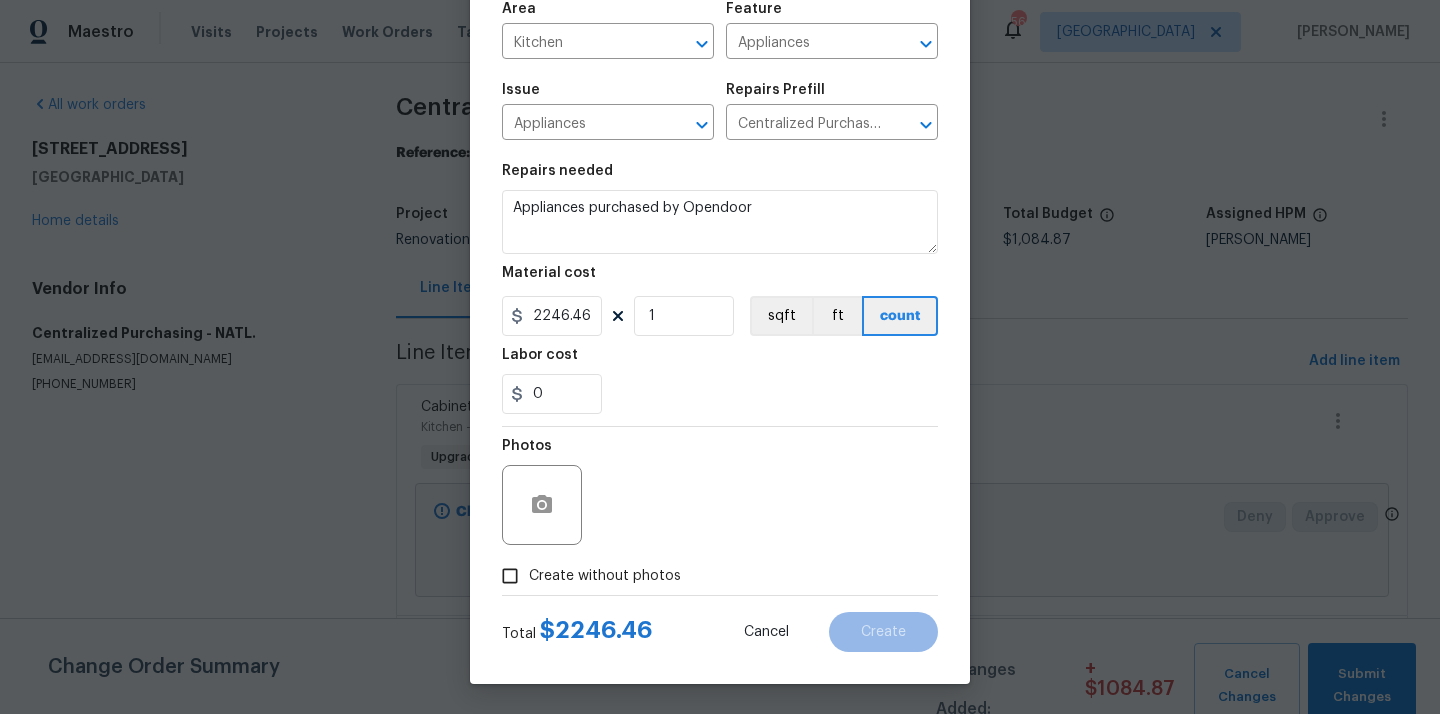 click on "Create without photos" at bounding box center (605, 576) 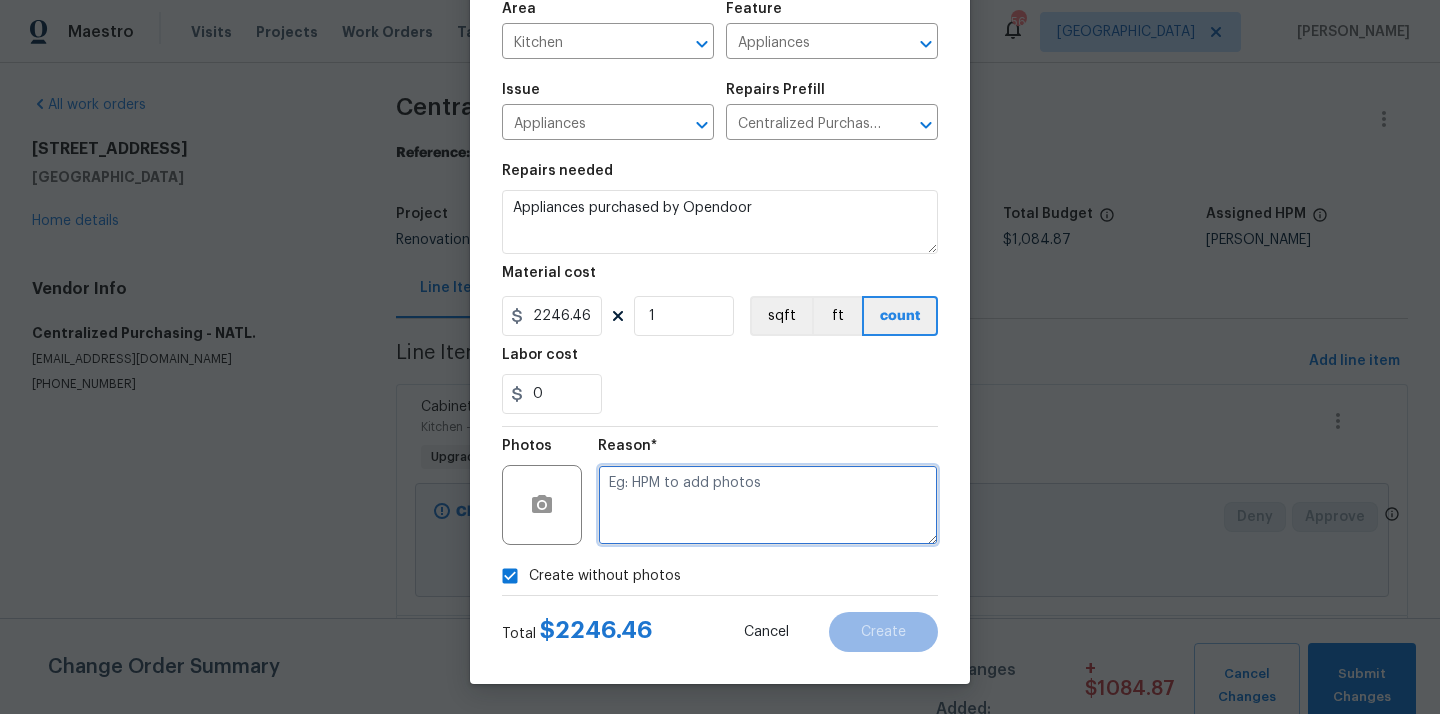 click at bounding box center (768, 505) 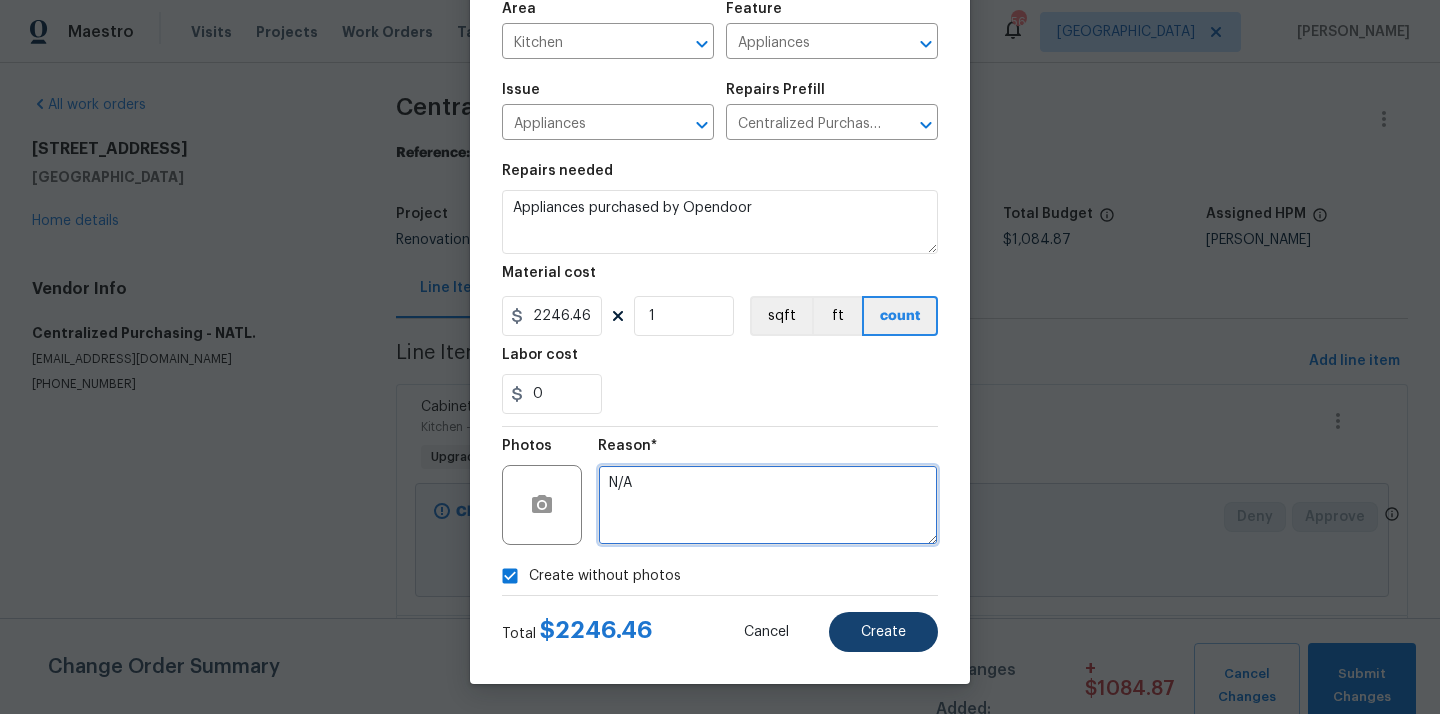 type on "N/A" 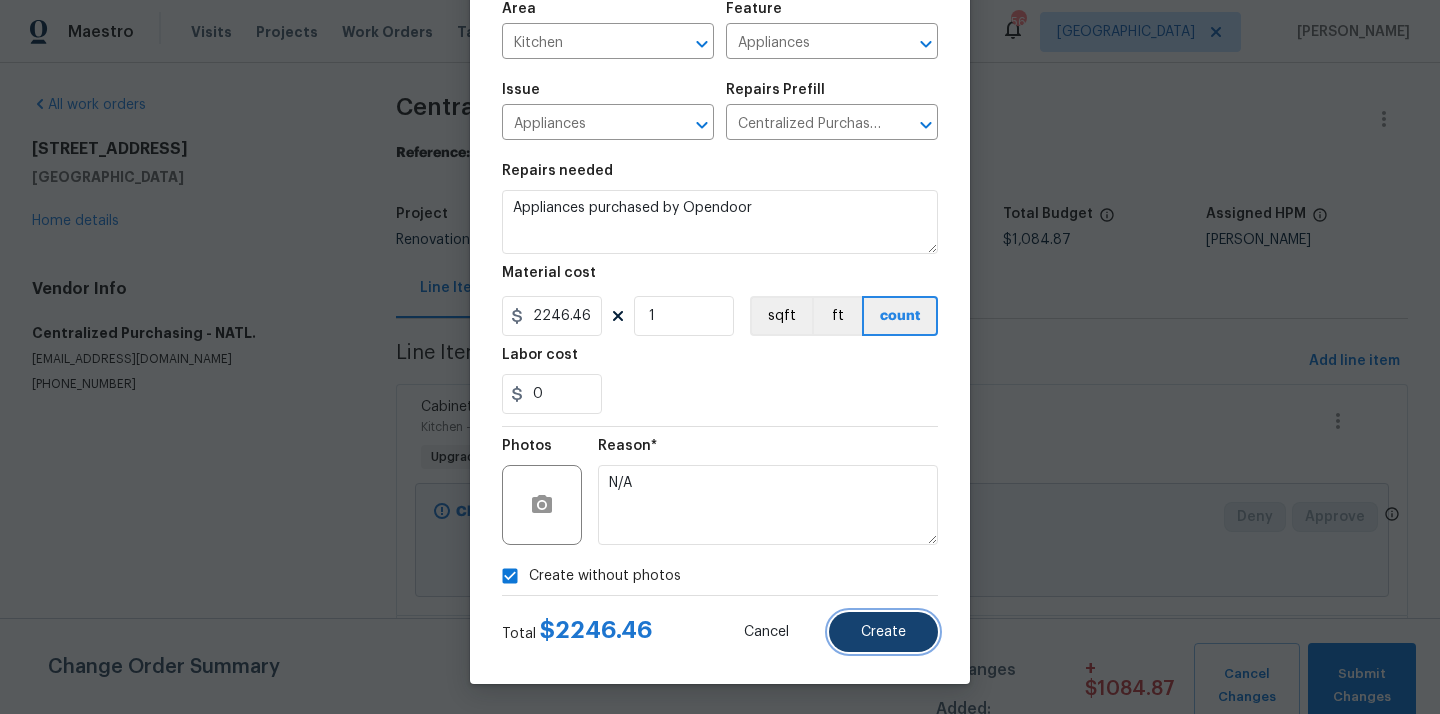 click on "Create" at bounding box center (883, 632) 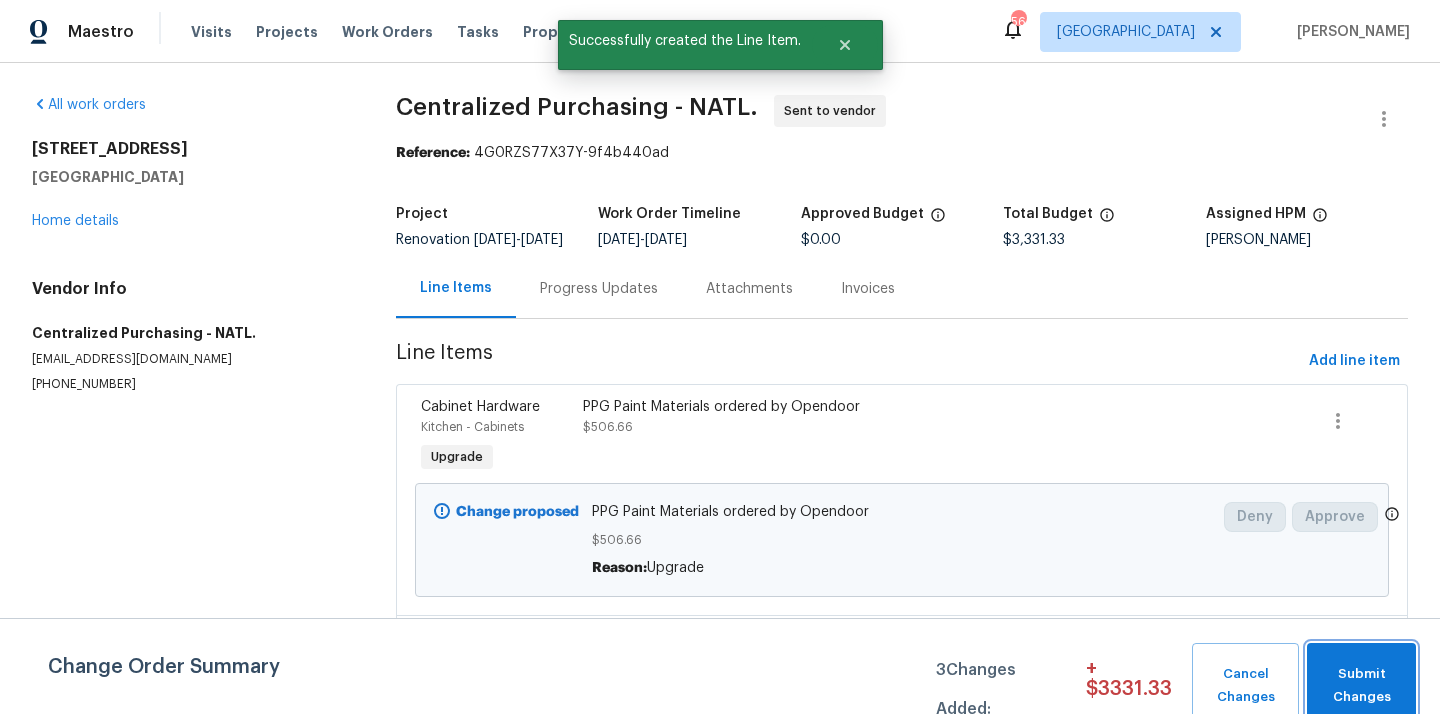 click on "Submit Changes" at bounding box center [1361, 686] 